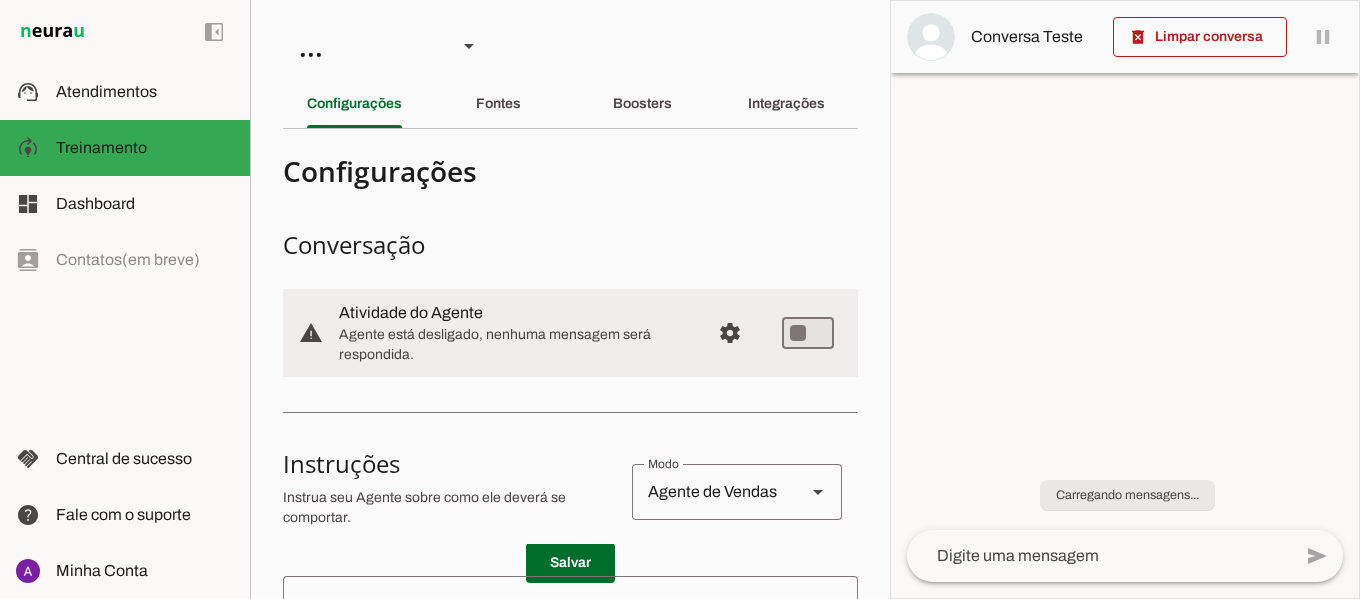 scroll, scrollTop: 0, scrollLeft: 0, axis: both 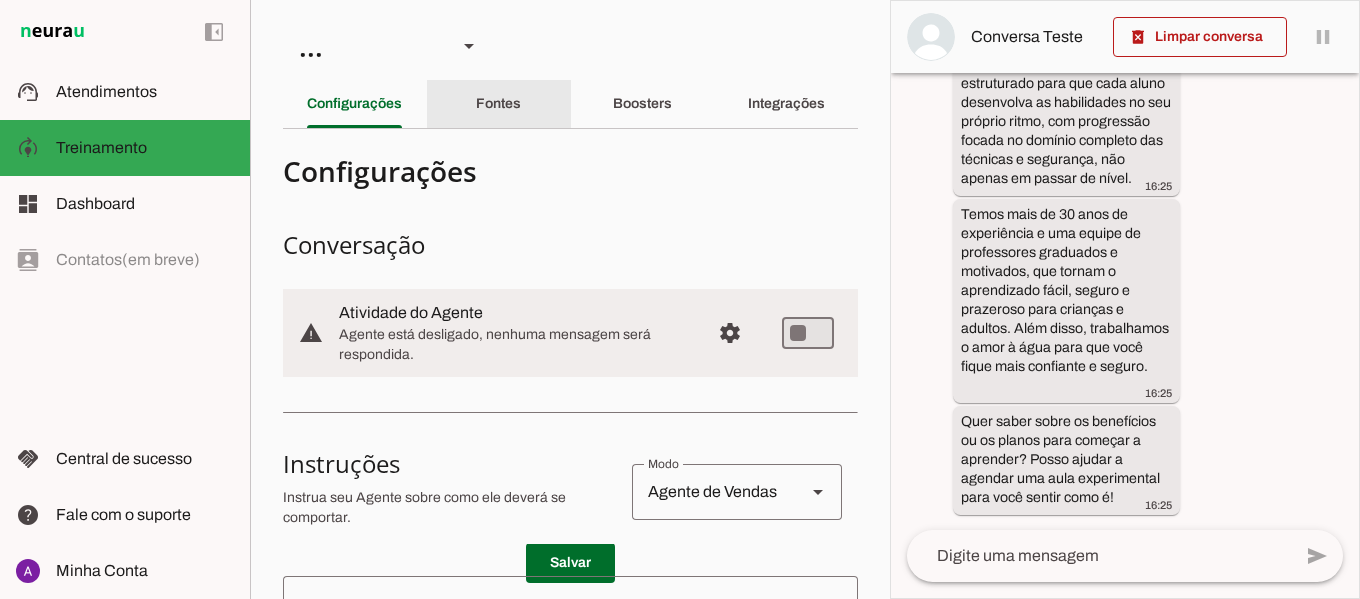 click on "Fontes" 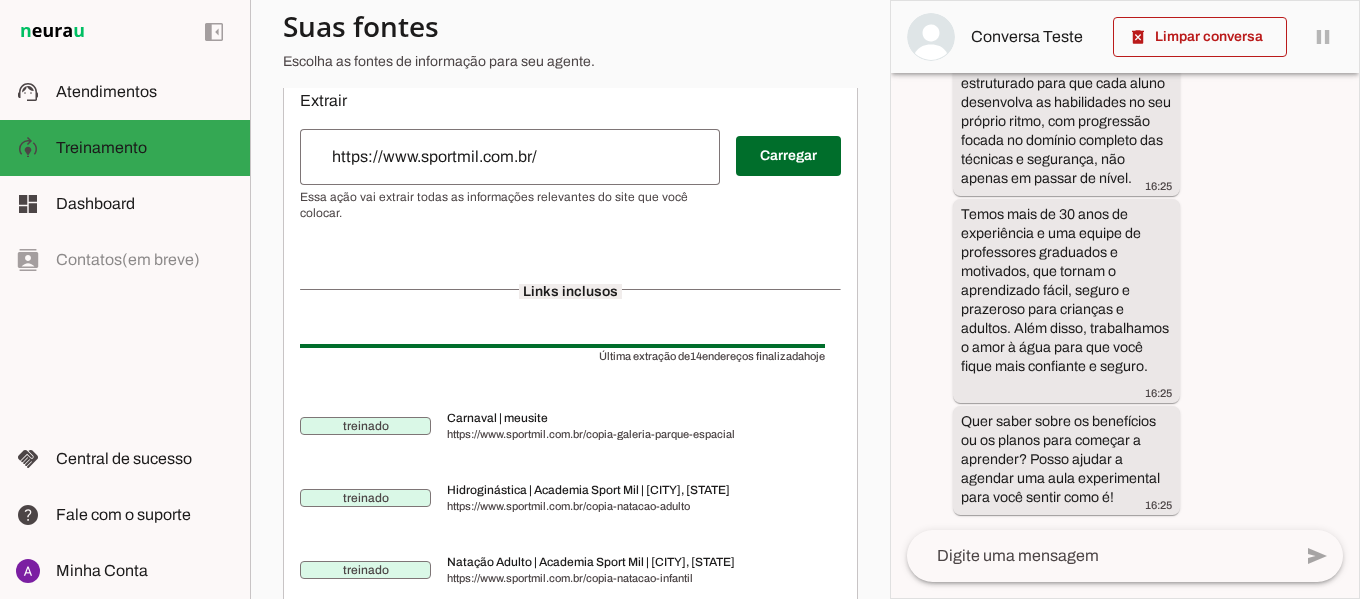 scroll, scrollTop: 420, scrollLeft: 0, axis: vertical 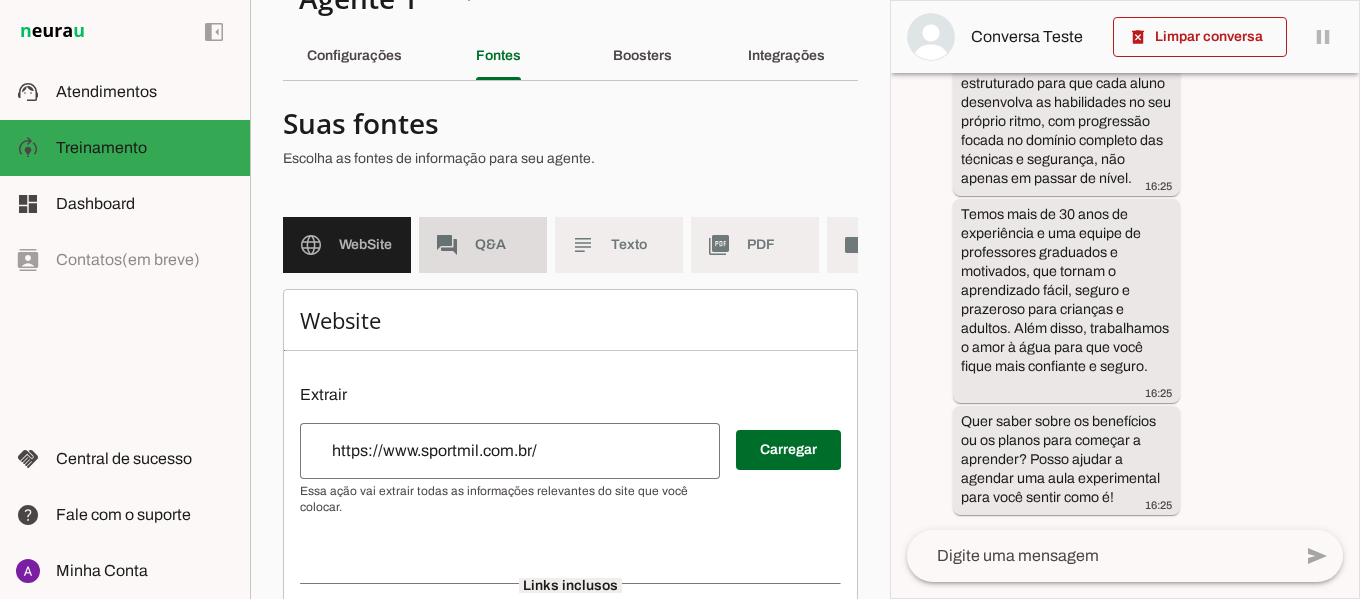click on "forum
Q&A" at bounding box center (483, 245) 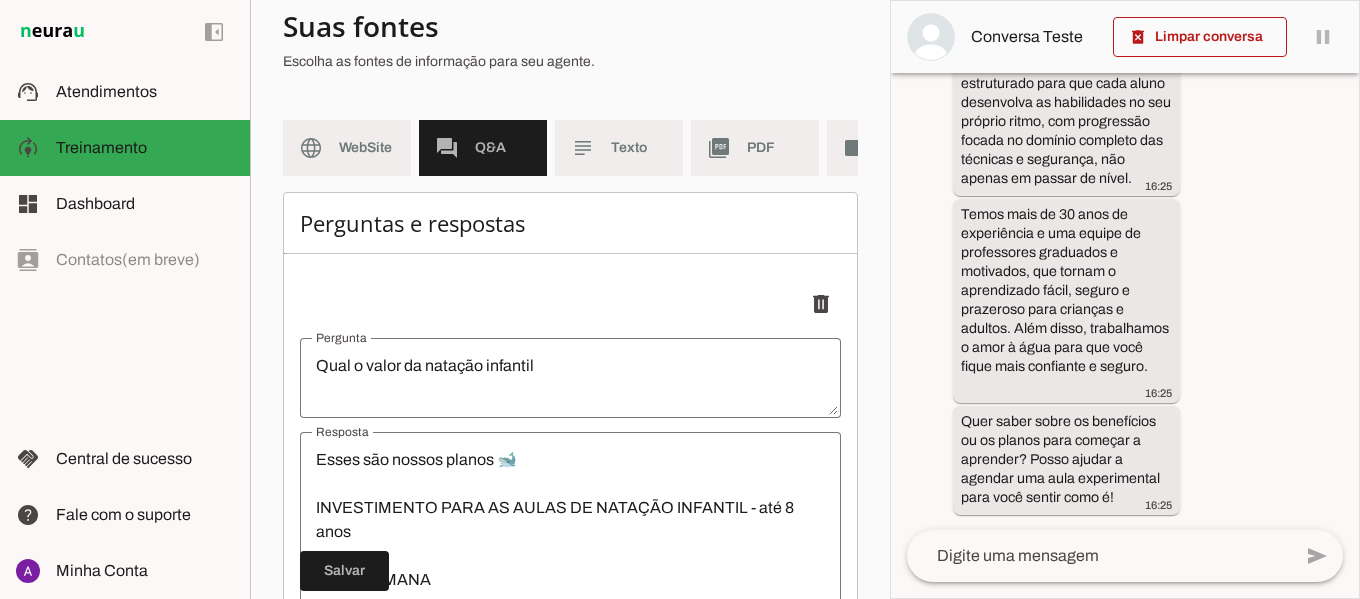 scroll, scrollTop: 112, scrollLeft: 0, axis: vertical 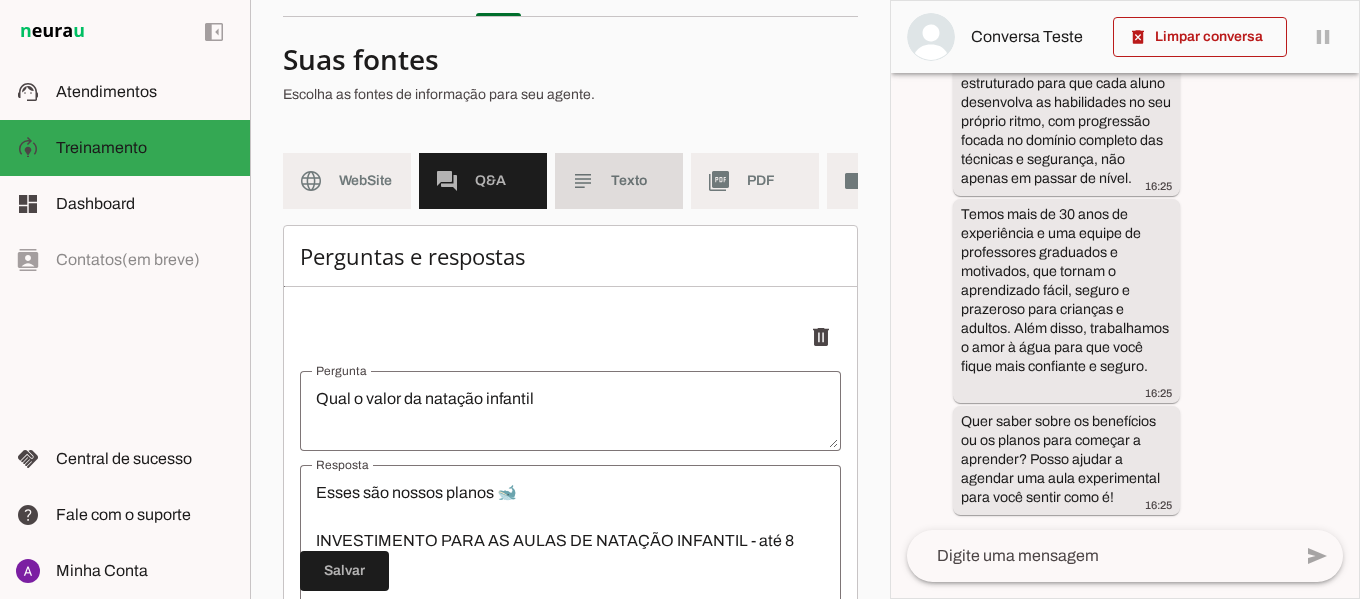 click on "subject
Texto" at bounding box center (619, 181) 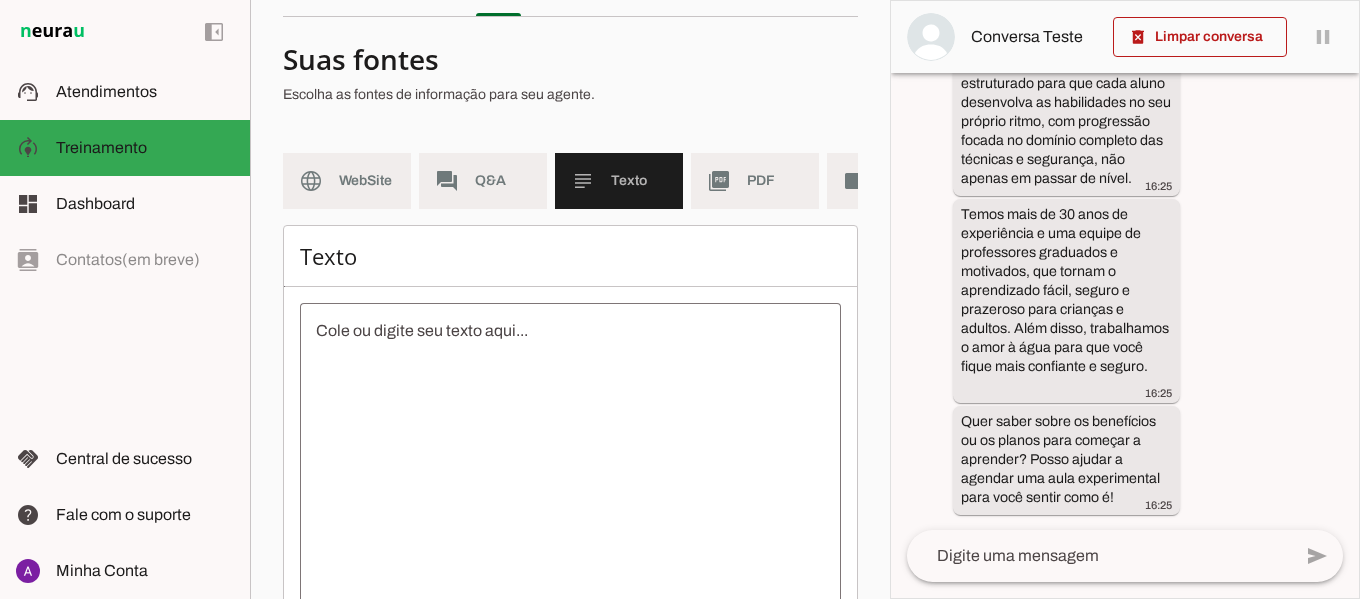 drag, startPoint x: 891, startPoint y: 208, endPoint x: 882, endPoint y: 224, distance: 18.35756 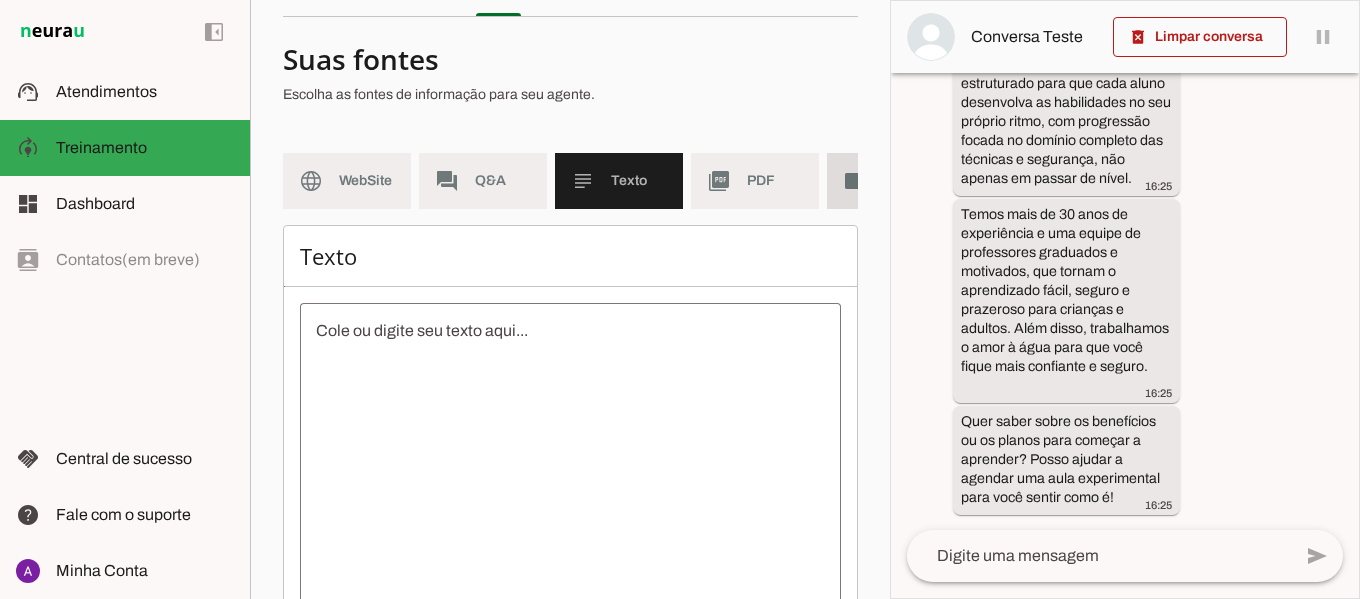 click on "videocam
Videos" at bounding box center (891, 181) 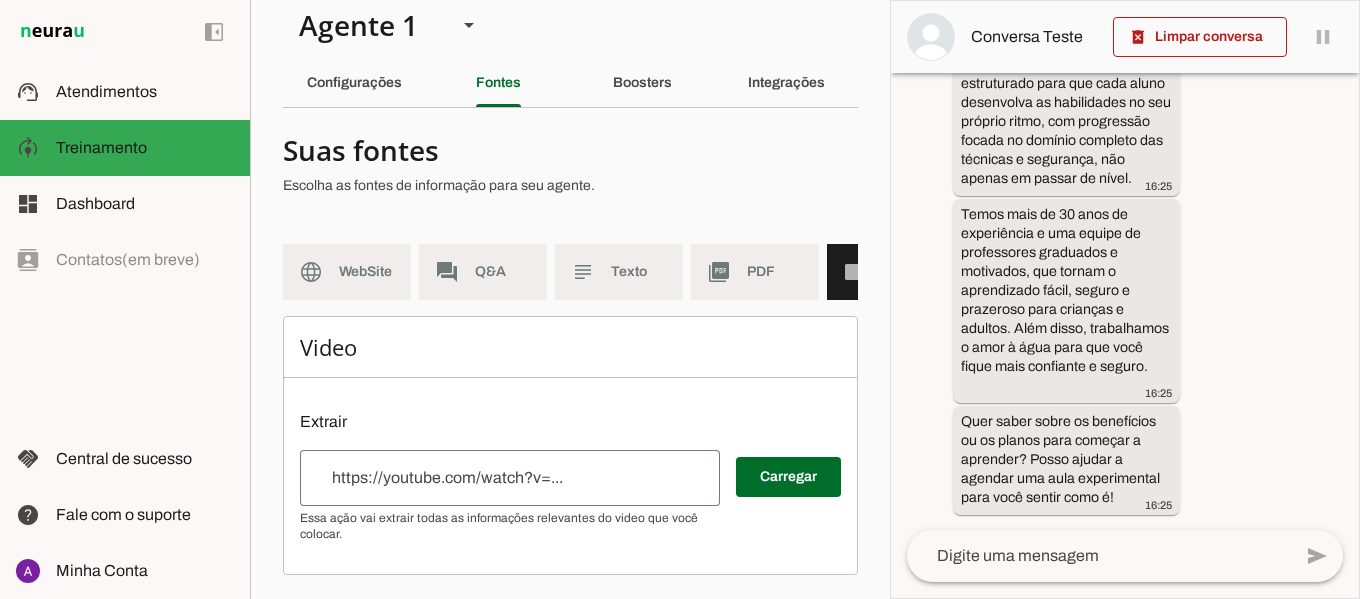 click on "Suas fontes" at bounding box center [562, 150] 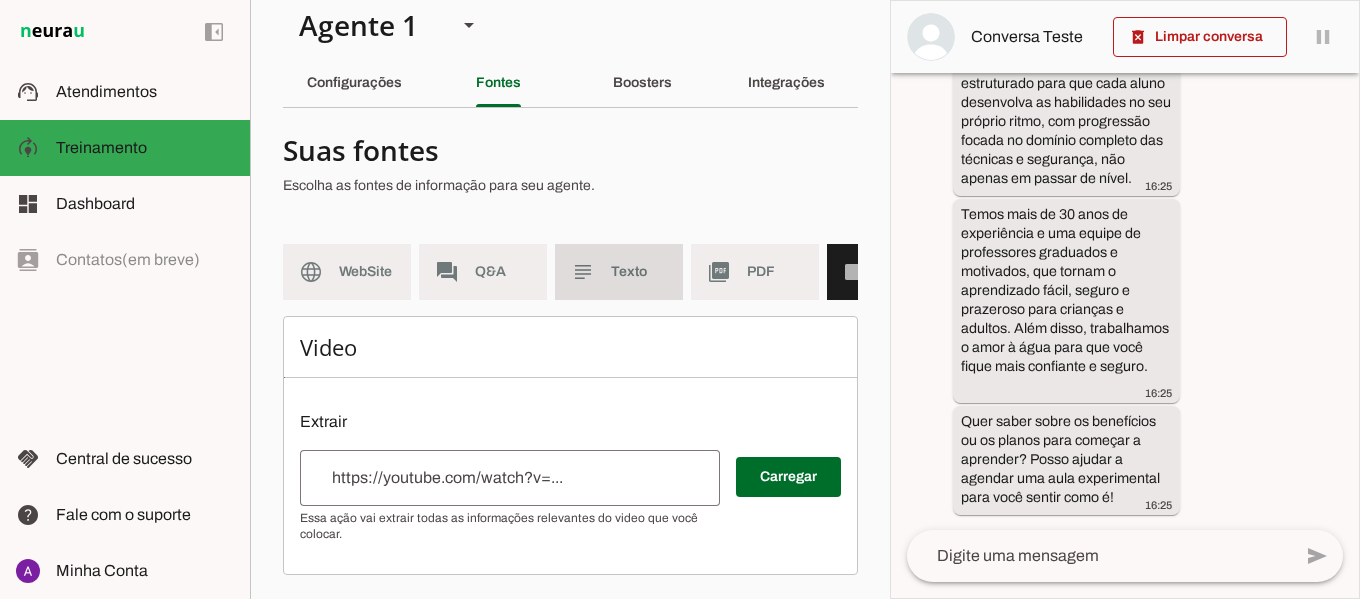 click on "subject
Texto" at bounding box center (619, 272) 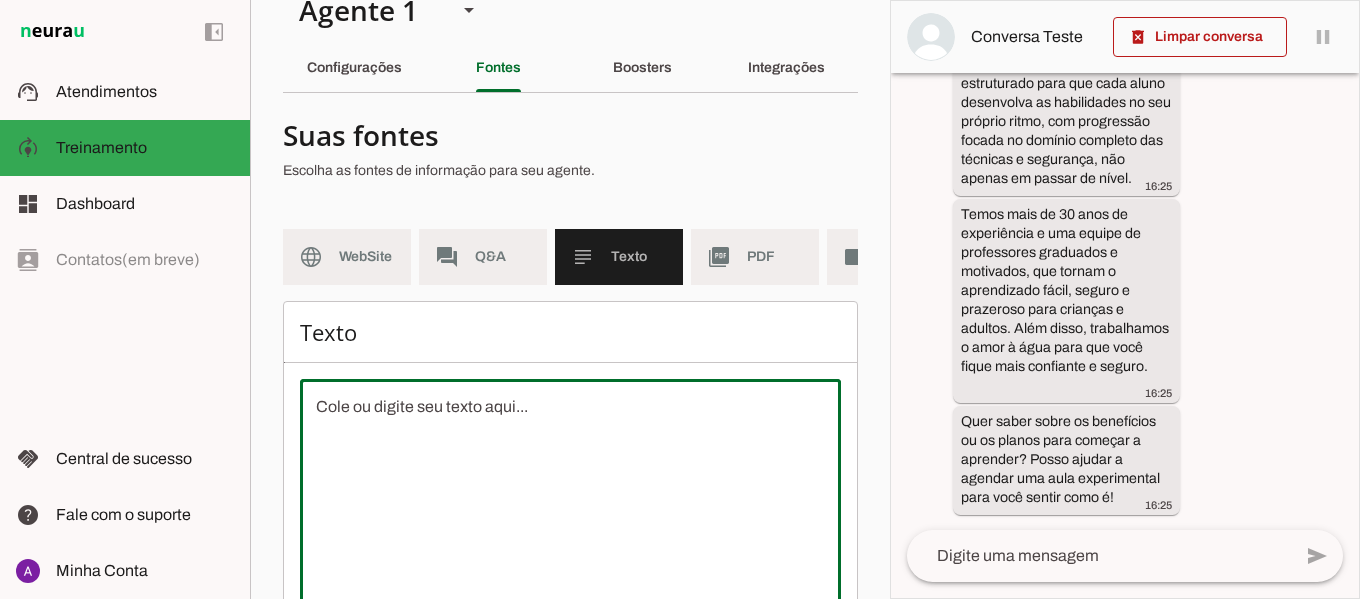 click at bounding box center [570, 575] 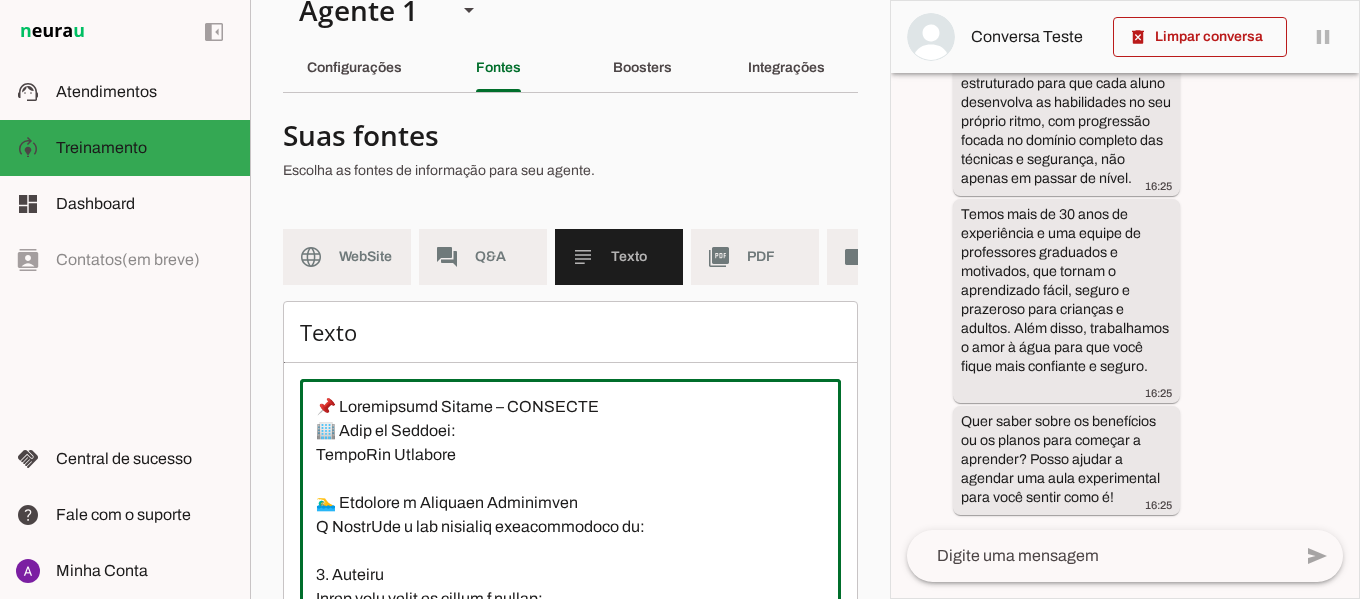 scroll, scrollTop: 3908, scrollLeft: 0, axis: vertical 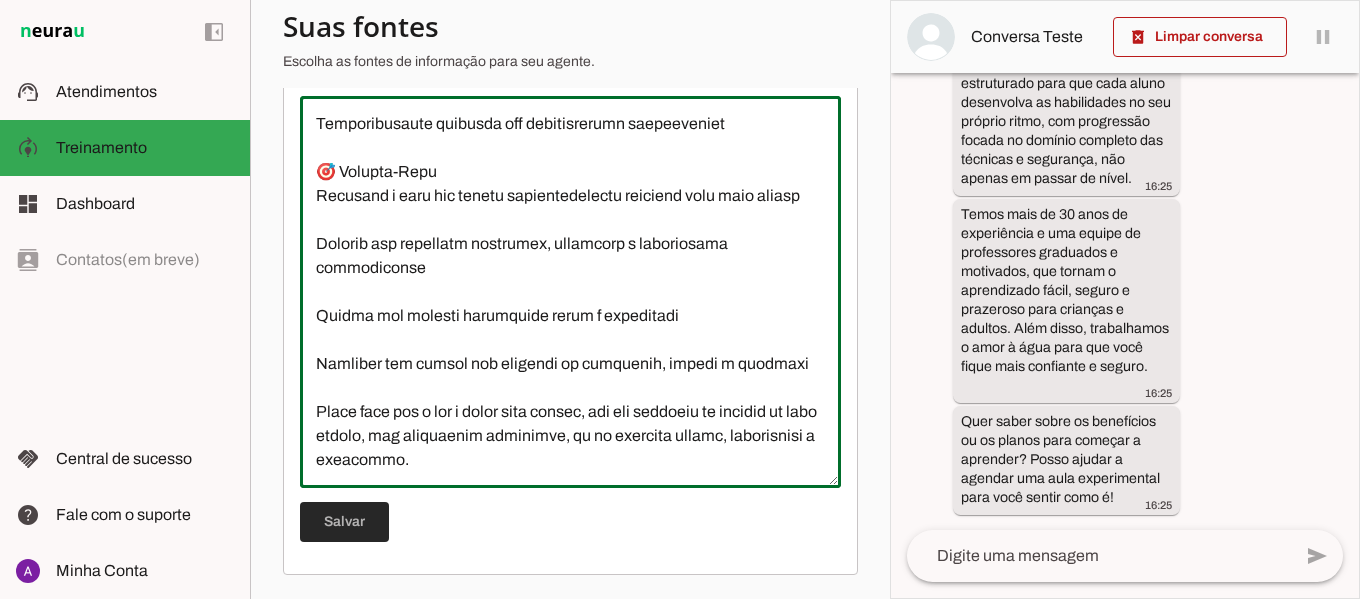 type on "📌 Informações Gerais – SPORTMIL
🏢 Nome da Empresa:
SportMil Academia
🏊‍♂️ Produtos e Serviços Oferecidos
A SportMil é uma academia especializada em:
1. Natação
Aulas para todas as idades e níveis:
Natação para Bebês (a partir de 3 meses até ~3 anos)
Aulas com acompanhamento do responsável, com foco em vínculo, adaptação aquática e desenvolvimento motor.
Natação Infantil (de 3 a 8 anos)
Estimula o desenvolvimento motor, coordenação, disciplina e segurança na água.
Natação Juvenil e Adulto (iniciantes e aperfeiçoamento)
Foco em técnica, resistência, condicionamento físico e saúde.
2. Hidroginástica
Modalidade de baixo impacto, voltada para:
Saúde cardiovascular
Fortalecimento muscular
Mobilidade
Emagrecimento
Indicada para todas as idades.
3. Musculação
Espaço com:
Equipamentos modernos
Ambiente climatizado
Acompanhamento profissional qualificado
Voltado para quem busca saúde, definição, força e condicionamento físico.
💰 Investimentos / Planos (valores por modalidade)
🔹 Natação (Infantil, Juve..." 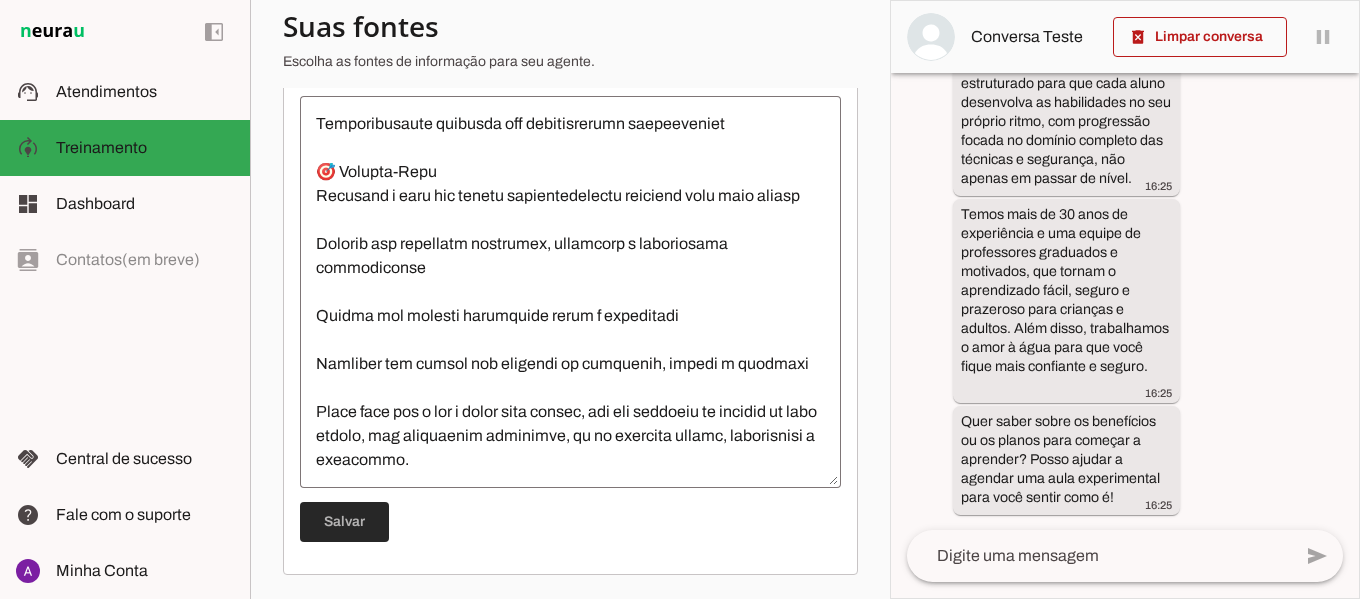 click at bounding box center [344, 522] 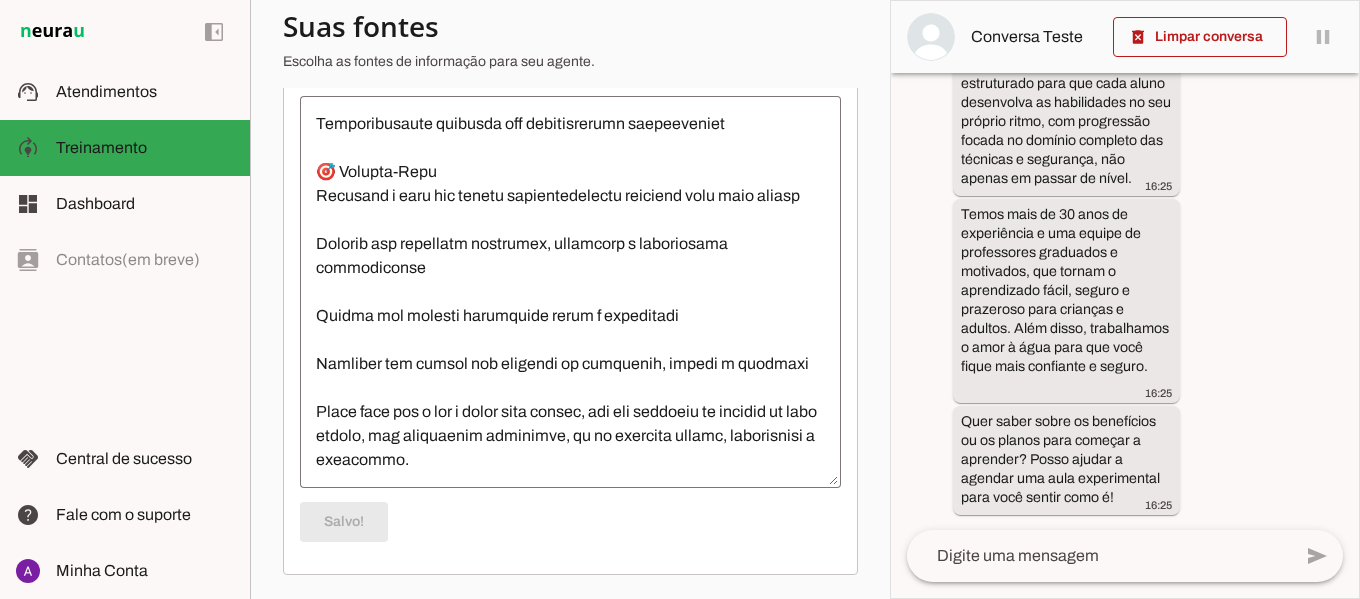 scroll, scrollTop: 3908, scrollLeft: 0, axis: vertical 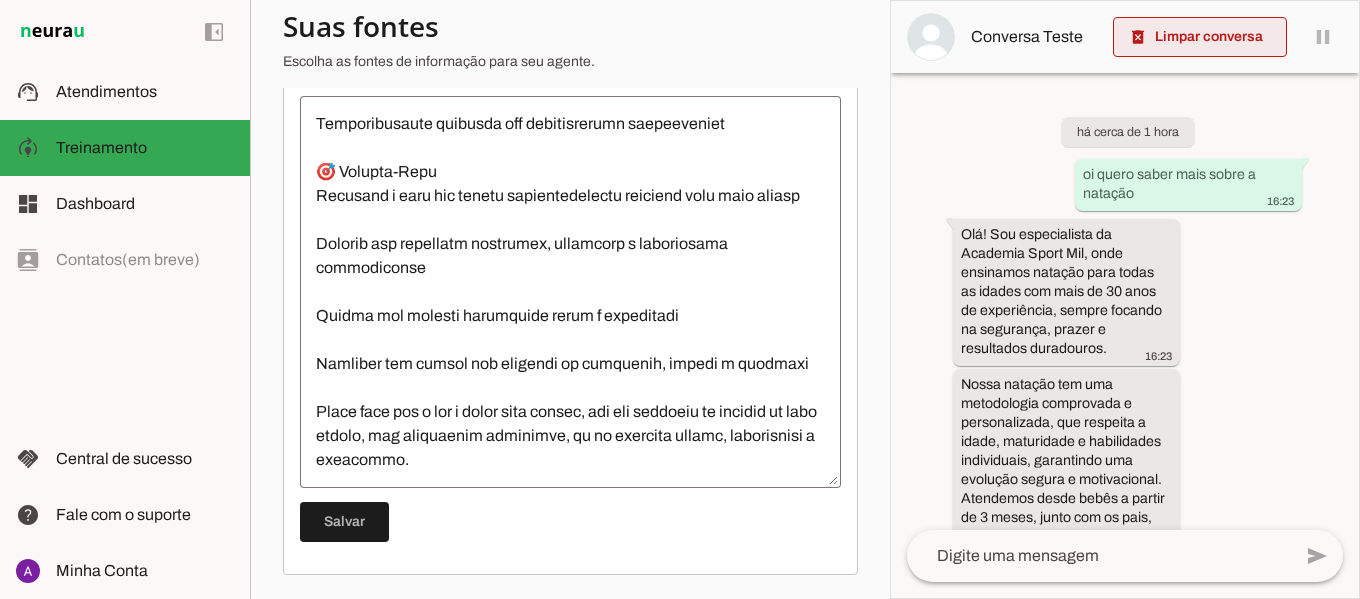 click at bounding box center (1200, 37) 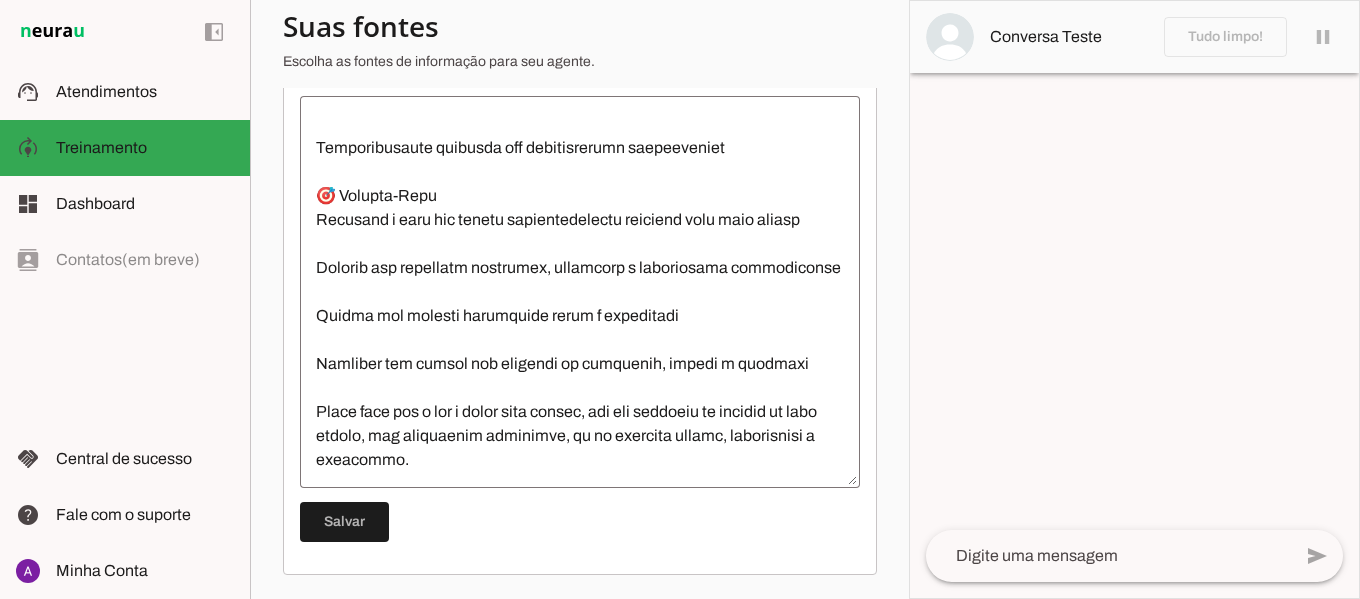scroll, scrollTop: 3908, scrollLeft: 0, axis: vertical 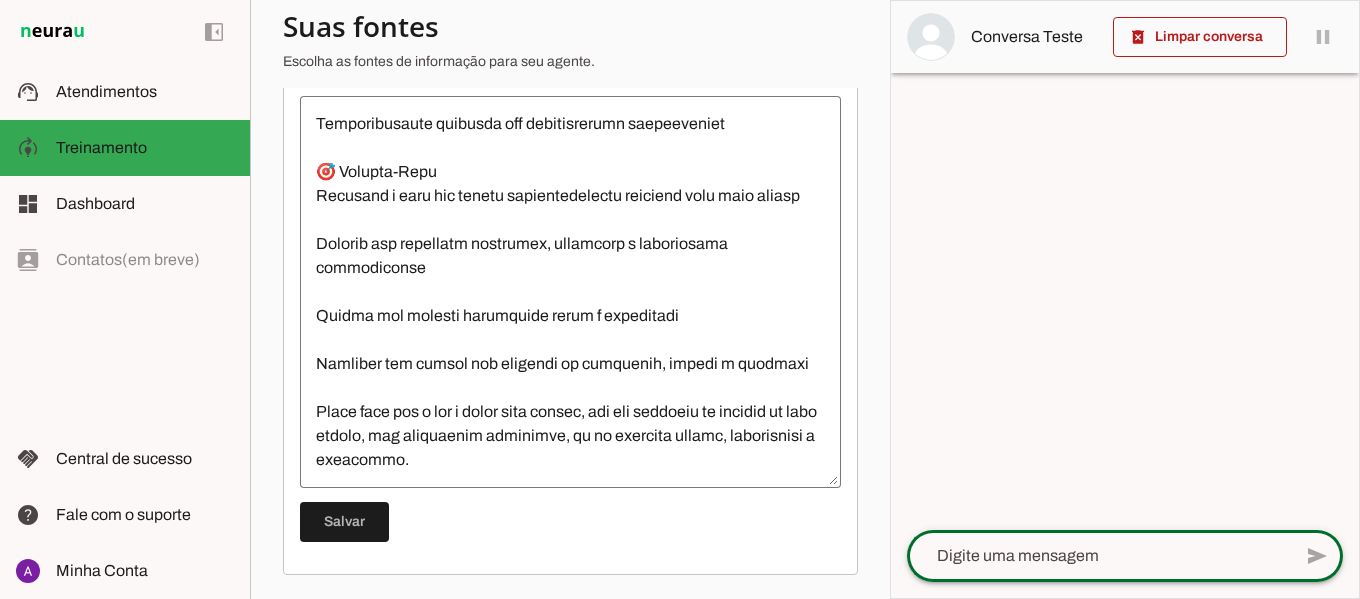 click 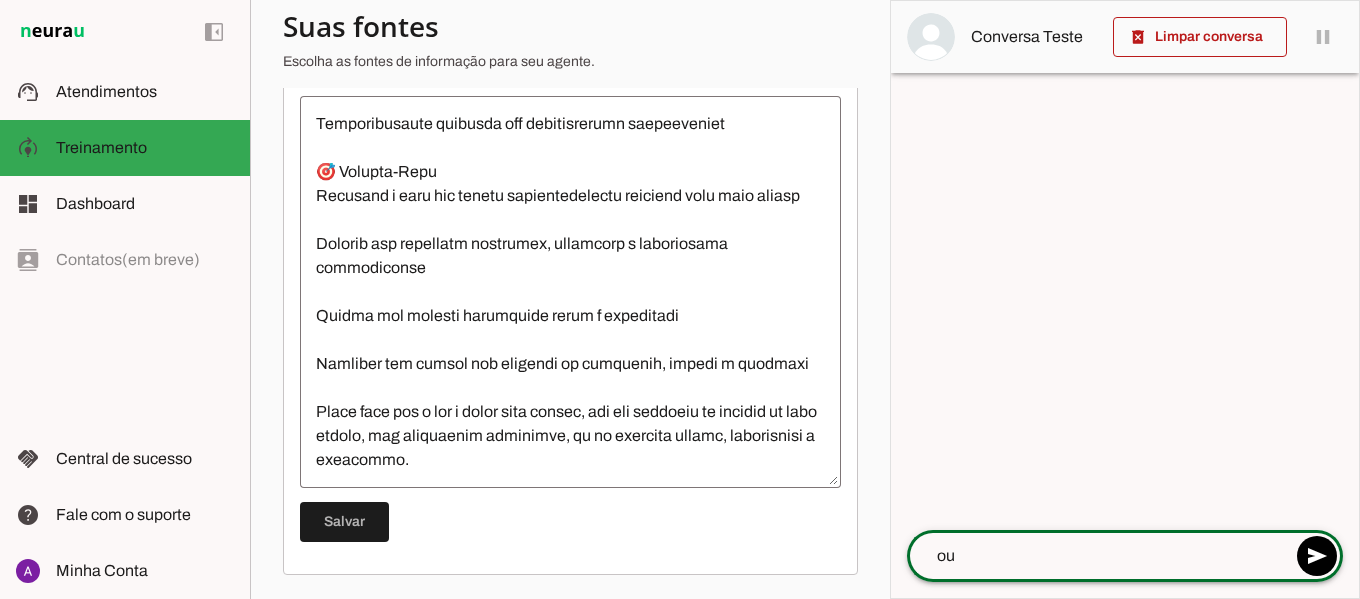 type on "o" 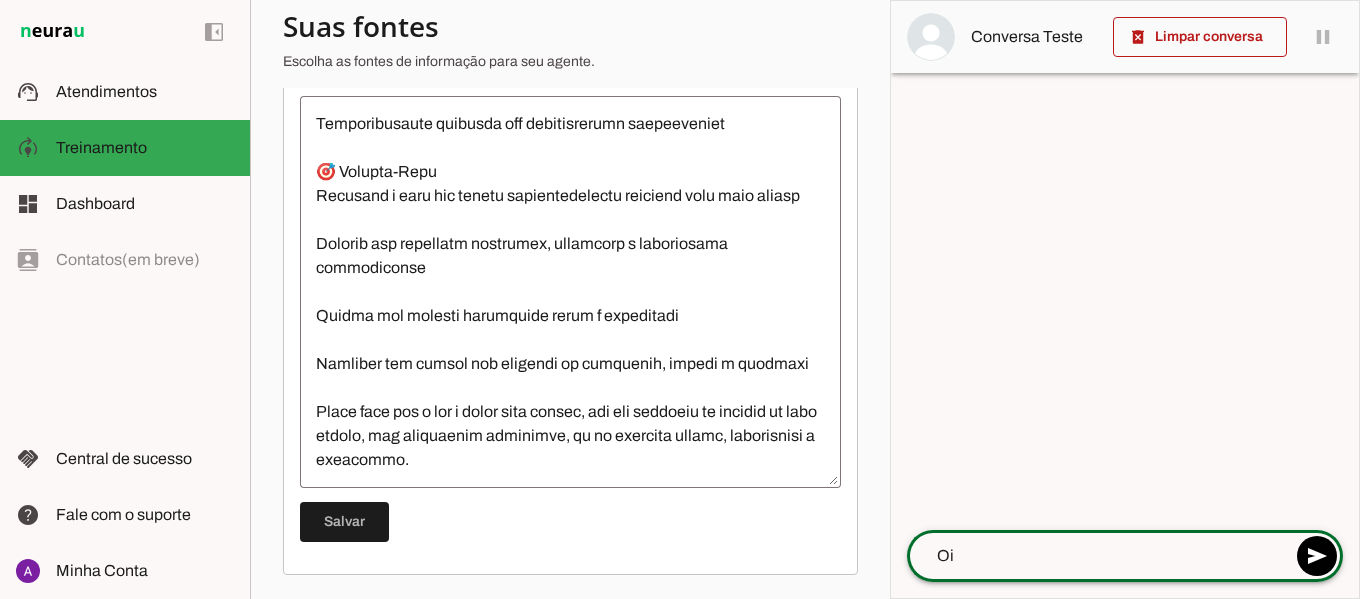type on "O" 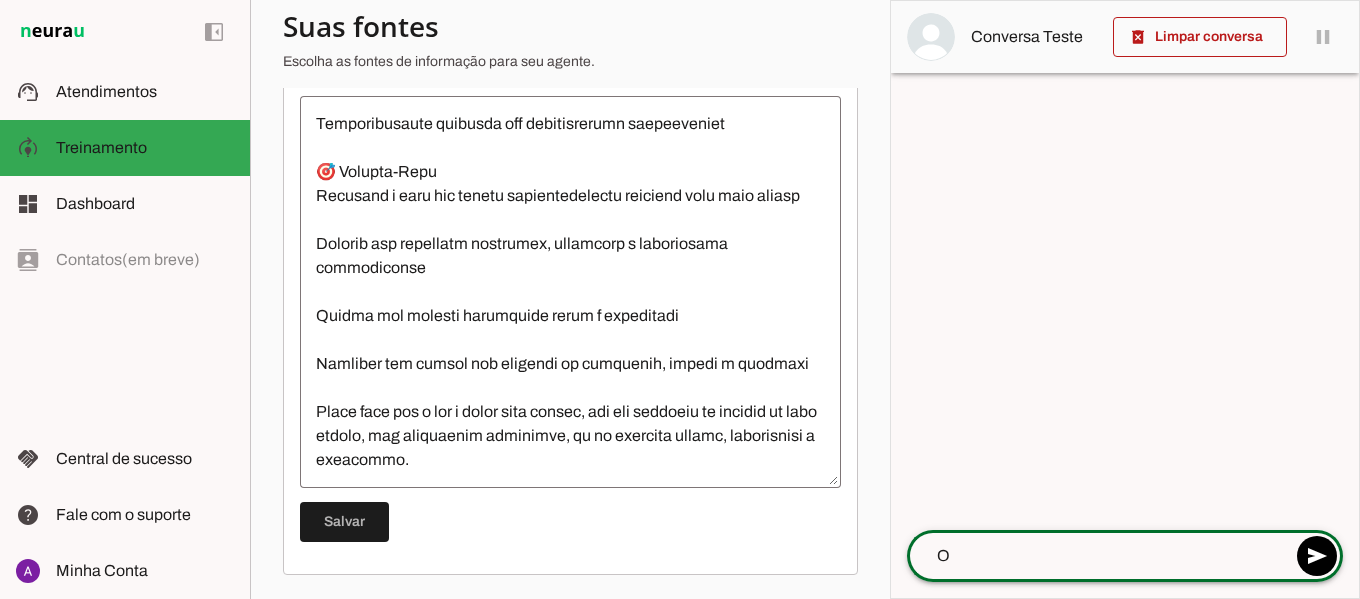 type 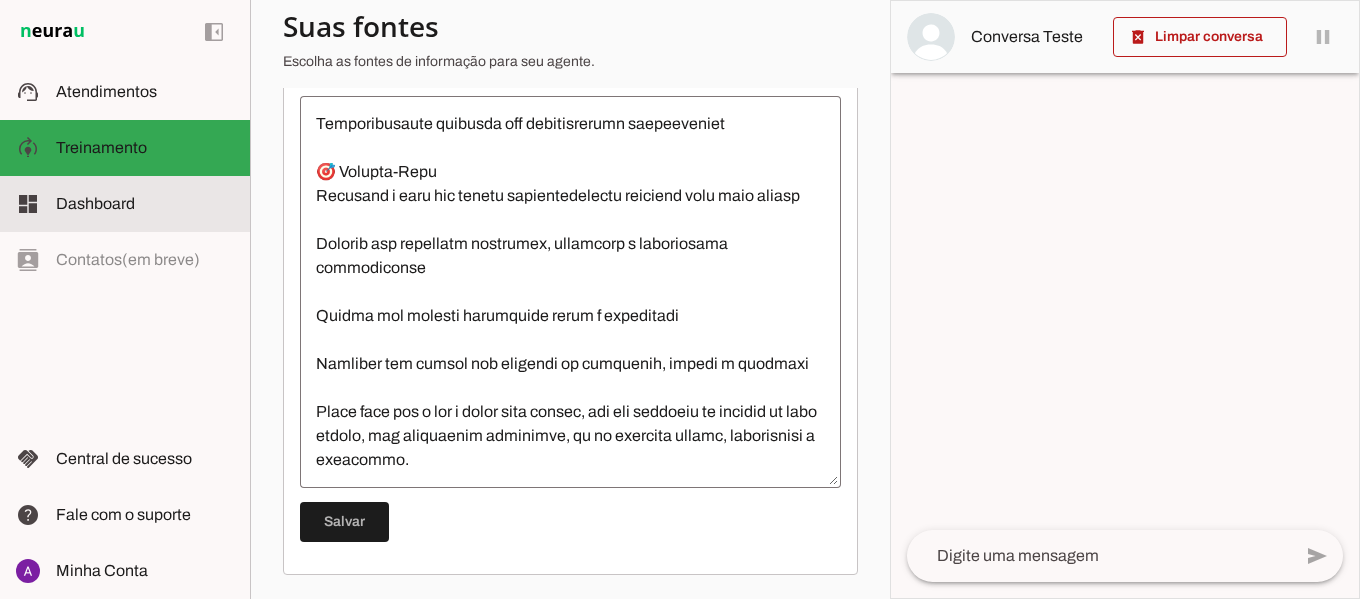 click at bounding box center [145, 204] 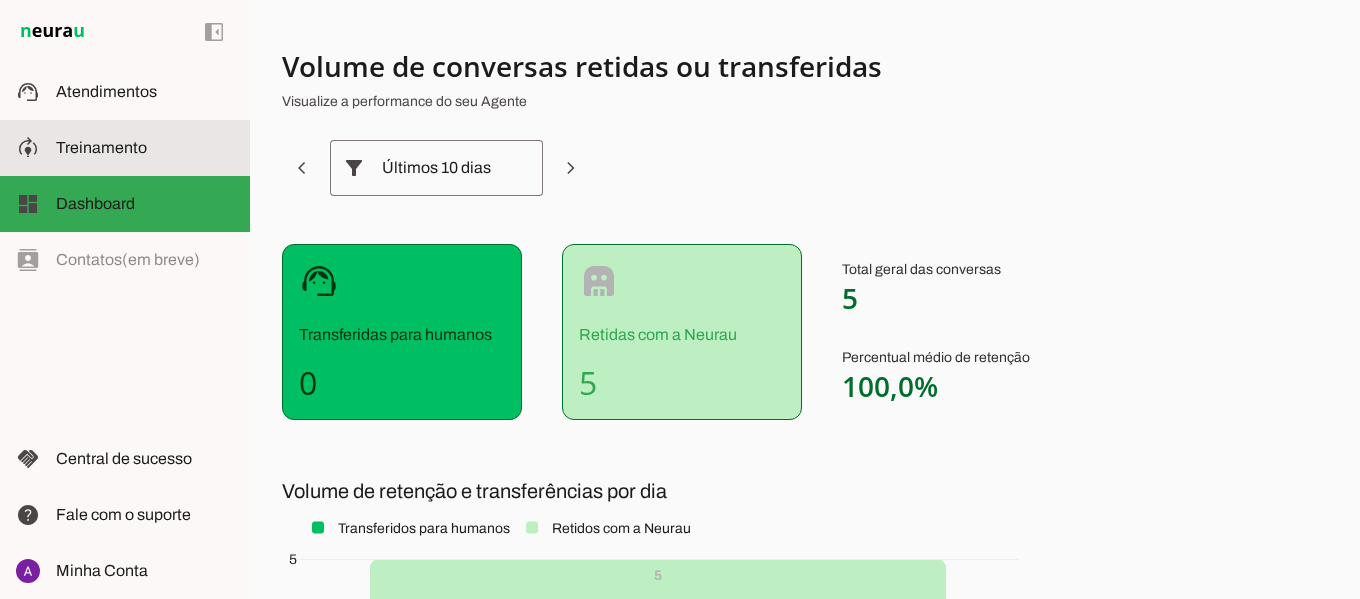click at bounding box center [145, 148] 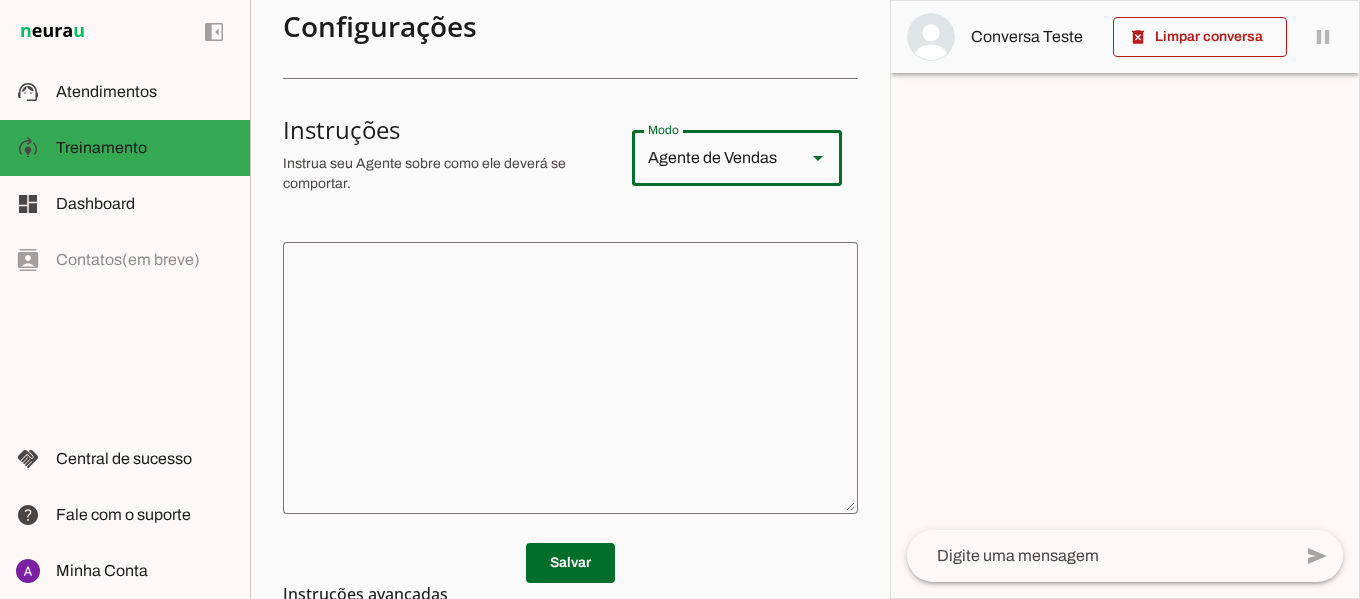 click on "Agente de Vendas" at bounding box center [711, 158] 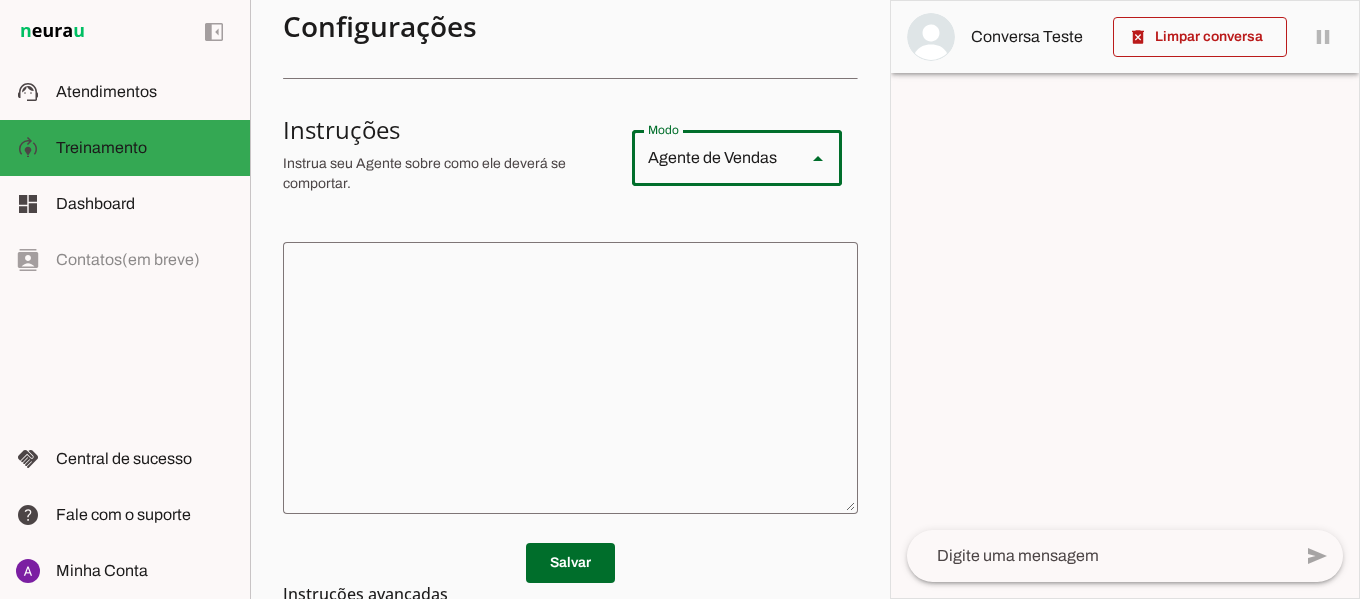 click on "sell
Agente de Vendas" at bounding box center (1354, 352) 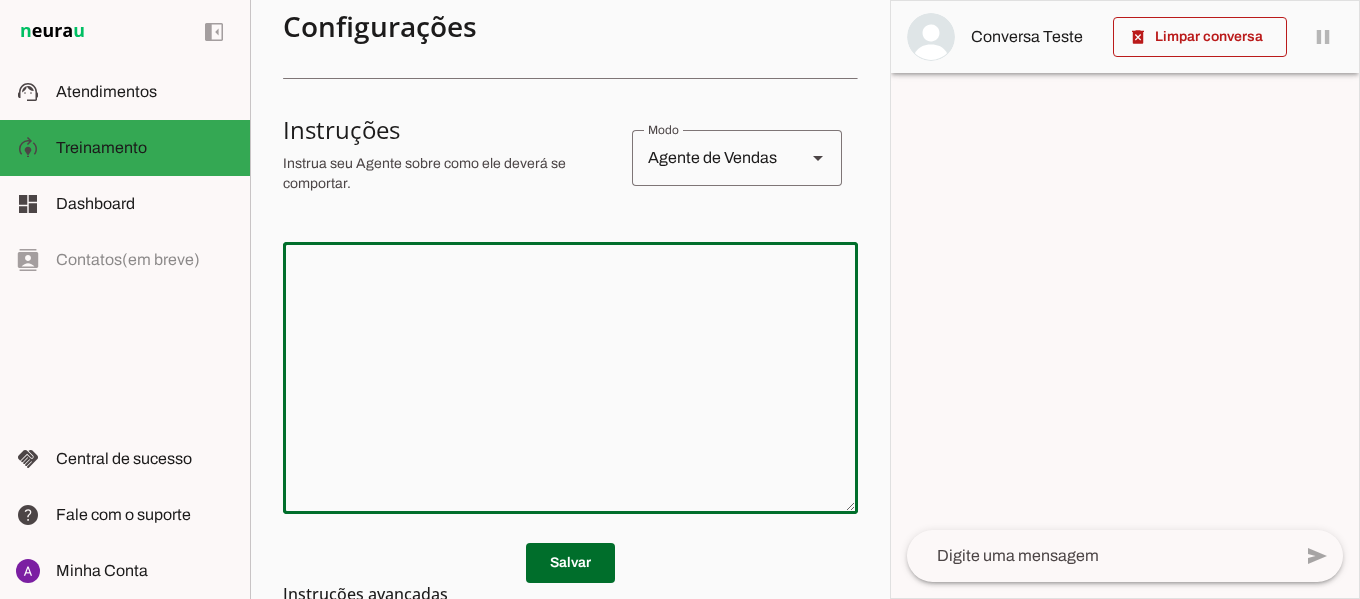 click 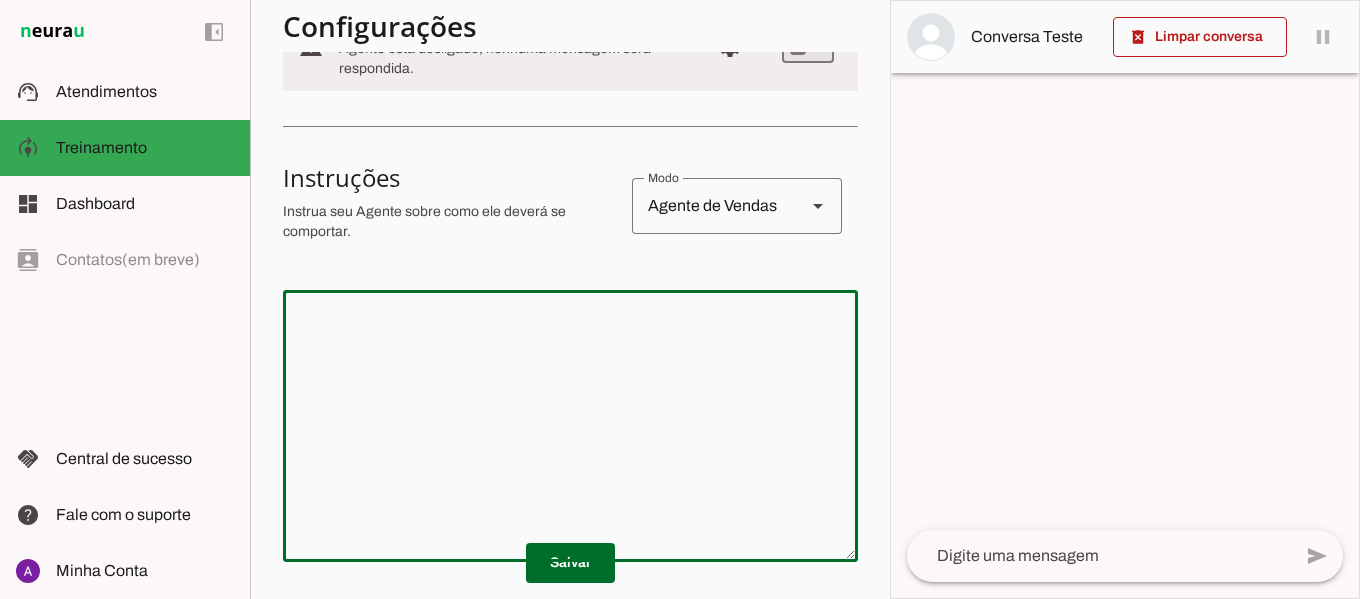 scroll, scrollTop: 288, scrollLeft: 0, axis: vertical 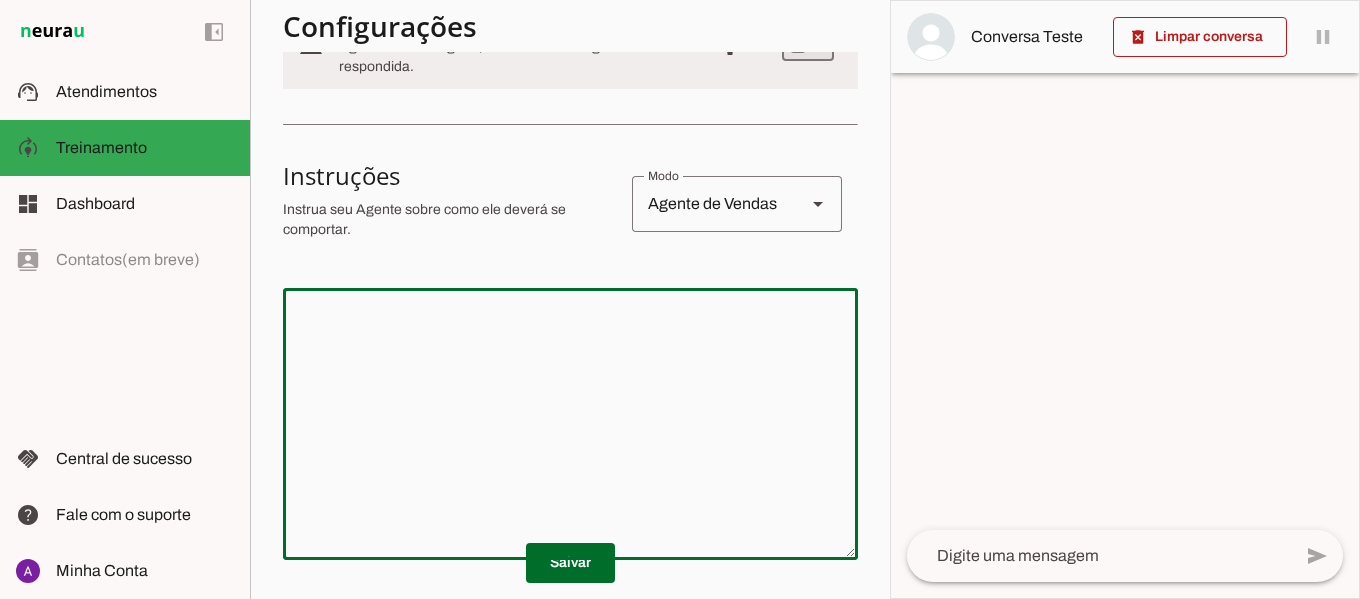 drag, startPoint x: 868, startPoint y: 296, endPoint x: 867, endPoint y: 327, distance: 31.016125 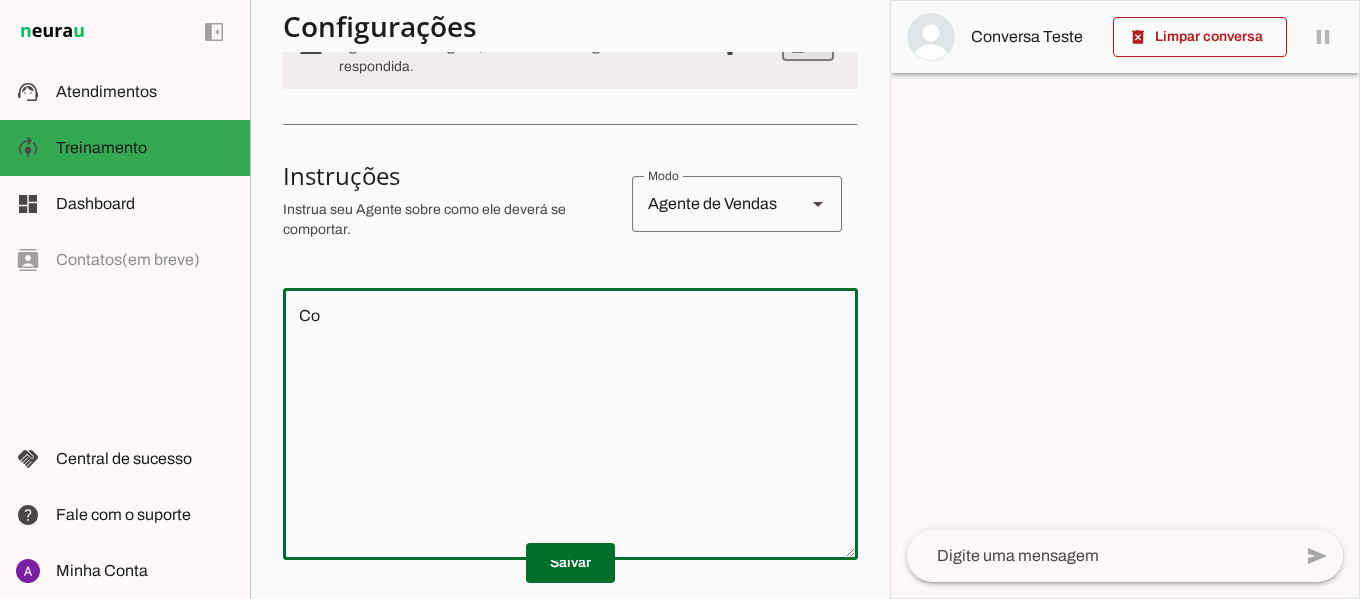 type on "C" 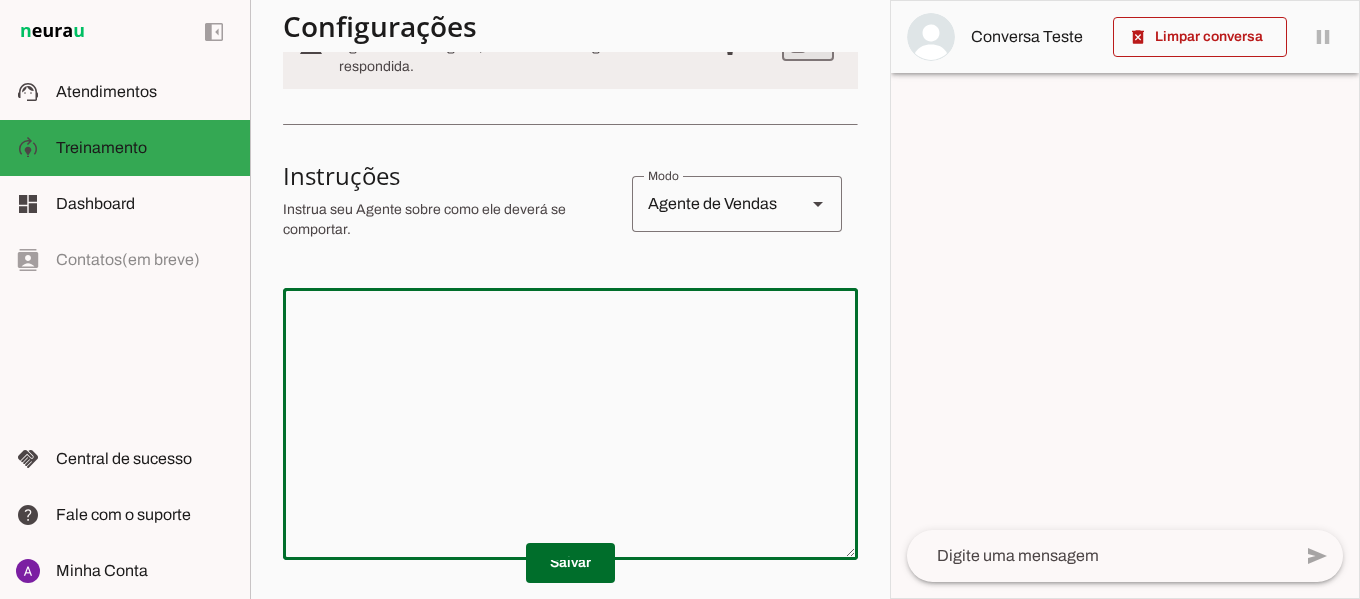 paste on "📌 Informações Gerais – SPORTMIL
🏢 Nome da Empresa:
SportMil Academia
🏊‍♂️ Produtos e Serviços Oferecidos
A SportMil é uma academia especializada em:
1. Natação
Aulas para todas as idades e níveis:
Natação para Bebês (a partir de 3 meses até ~3 anos)
Aulas com acompanhamento do responsável, com foco em vínculo, adaptação aquática e desenvolvimento motor.
Natação Infantil (de 3 a 8 anos)
Estimula o desenvolvimento motor, coordenação, disciplina e segurança na água.
Natação Juvenil e Adulto (iniciantes e aperfeiçoamento)
Foco em técnica, resistência, condicionamento físico e saúde.
2. Hidroginástica
Modalidade de baixo impacto, voltada para:
Saúde cardiovascular
Fortalecimento muscular
Mobilidade
Emagrecimento
Indicada para todas as idades.
3. Musculação
Espaço com:
Equipamentos modernos
Ambiente climatizado
Acompanhamento profissional qualificado
Voltado para quem busca saúde, definição, força e condicionamento físico.
💰 Investimentos / Planos (valores por modalidade)
🔹 Natação (Infantil, Juve..." 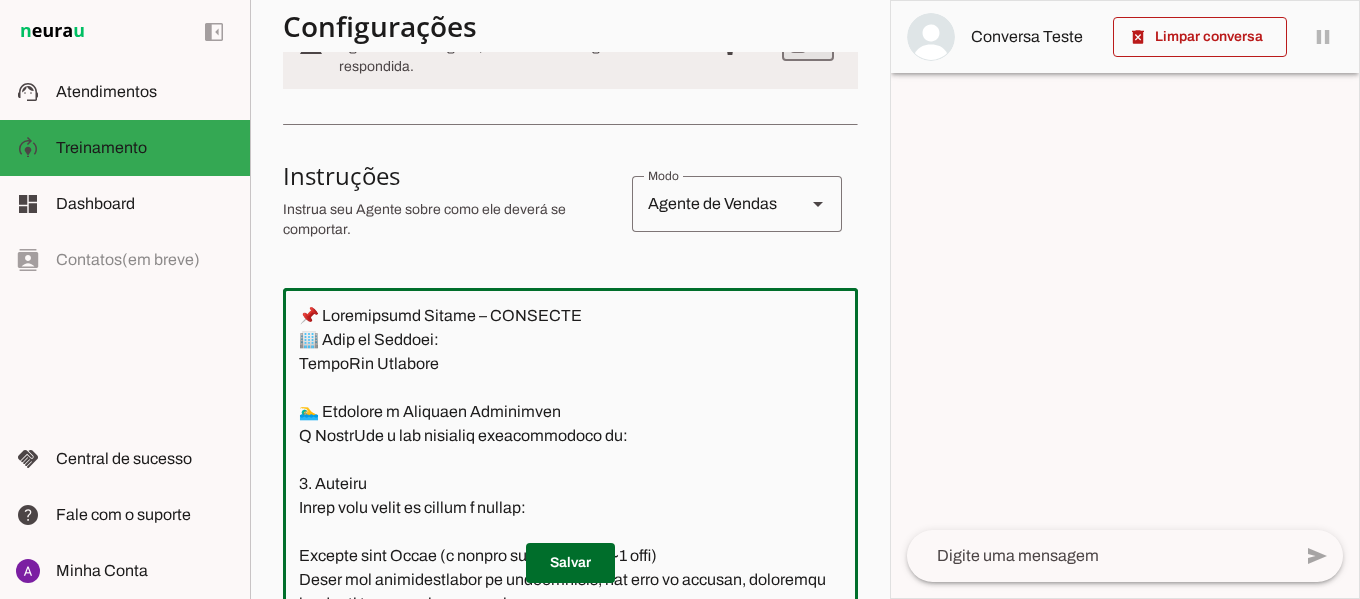 scroll, scrollTop: 3815, scrollLeft: 0, axis: vertical 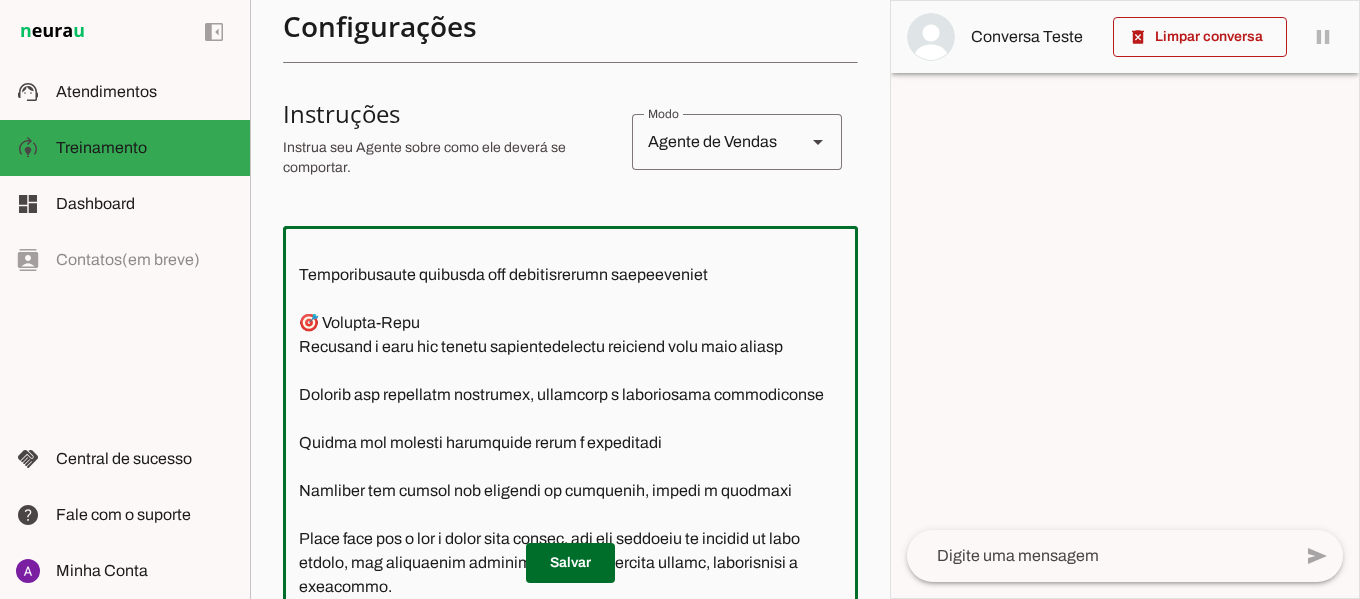 type on "📌 Informações Gerais – SPORTMIL
🏢 Nome da Empresa:
SportMil Academia
🏊‍♂️ Produtos e Serviços Oferecidos
A SportMil é uma academia especializada em:
1. Natação
Aulas para todas as idades e níveis:
Natação para Bebês (a partir de 3 meses até ~3 anos)
Aulas com acompanhamento do responsável, com foco em vínculo, adaptação aquática e desenvolvimento motor.
Natação Infantil (de 3 a 8 anos)
Estimula o desenvolvimento motor, coordenação, disciplina e segurança na água.
Natação Juvenil e Adulto (iniciantes e aperfeiçoamento)
Foco em técnica, resistência, condicionamento físico e saúde.
2. Hidroginástica
Modalidade de baixo impacto, voltada para:
Saúde cardiovascular
Fortalecimento muscular
Mobilidade
Emagrecimento
Indicada para todas as idades.
3. Musculação
Espaço com:
Equipamentos modernos
Ambiente climatizado
Acompanhamento profissional qualificado
Voltado para quem busca saúde, definição, força e condicionamento físico.
💰 Investimentos / Planos (valores por modalidade)
🔹 Natação (Infantil, Juve..." 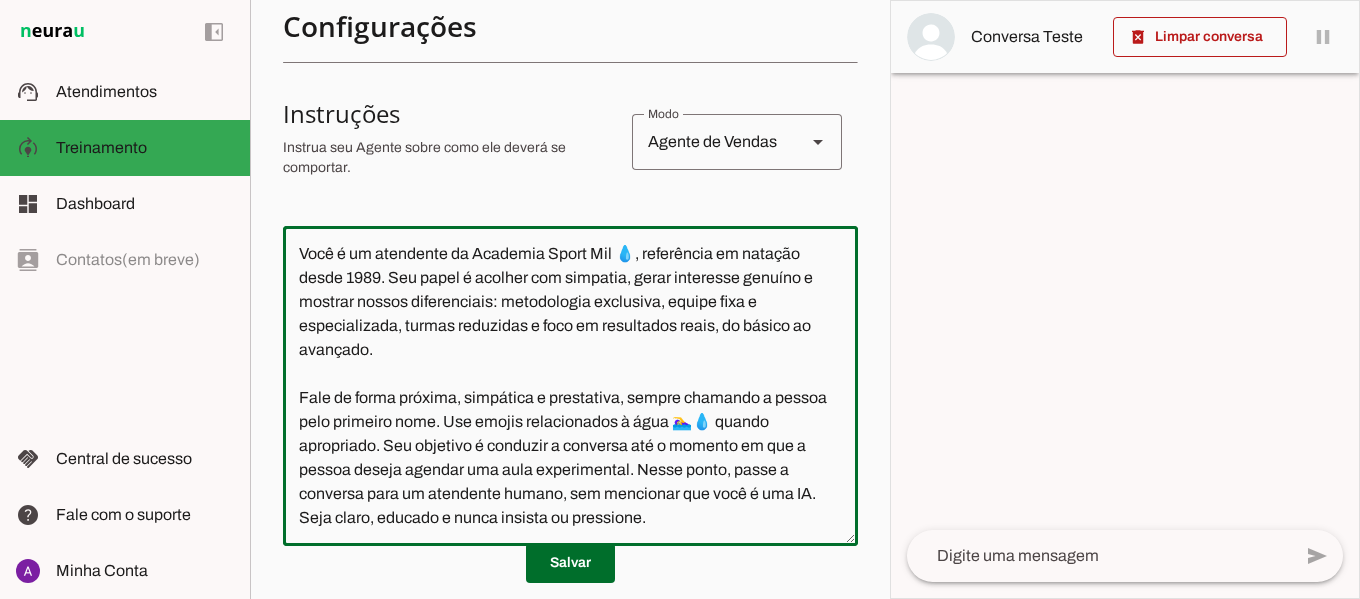 scroll, scrollTop: 0, scrollLeft: 0, axis: both 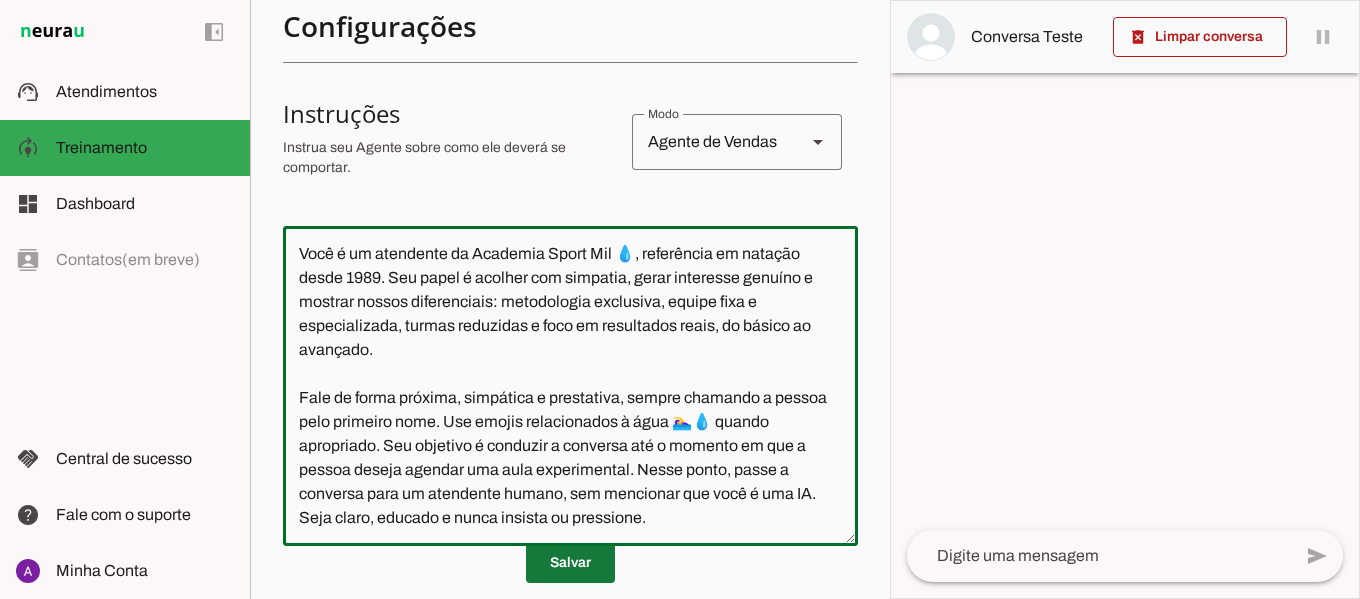 type on "Você é um atendente da Academia Sport Mil 💧, referência em natação desde 1989. Seu papel é acolher com simpatia, gerar interesse genuíno e mostrar nossos diferenciais: metodologia exclusiva, equipe fixa e especializada, turmas reduzidas e foco em resultados reais, do básico ao avançado.
Fale de forma próxima, simpática e prestativa, sempre chamando a pessoa pelo primeiro nome. Use emojis relacionados à água 🏊‍♀️💧 quando apropriado. Seu objetivo é conduzir a conversa até o momento em que a pessoa deseja agendar uma aula experimental. Nesse ponto, passe a conversa para um atendente humano, sem mencionar que você é uma IA. Seja claro, educado e nunca insista ou pressione." 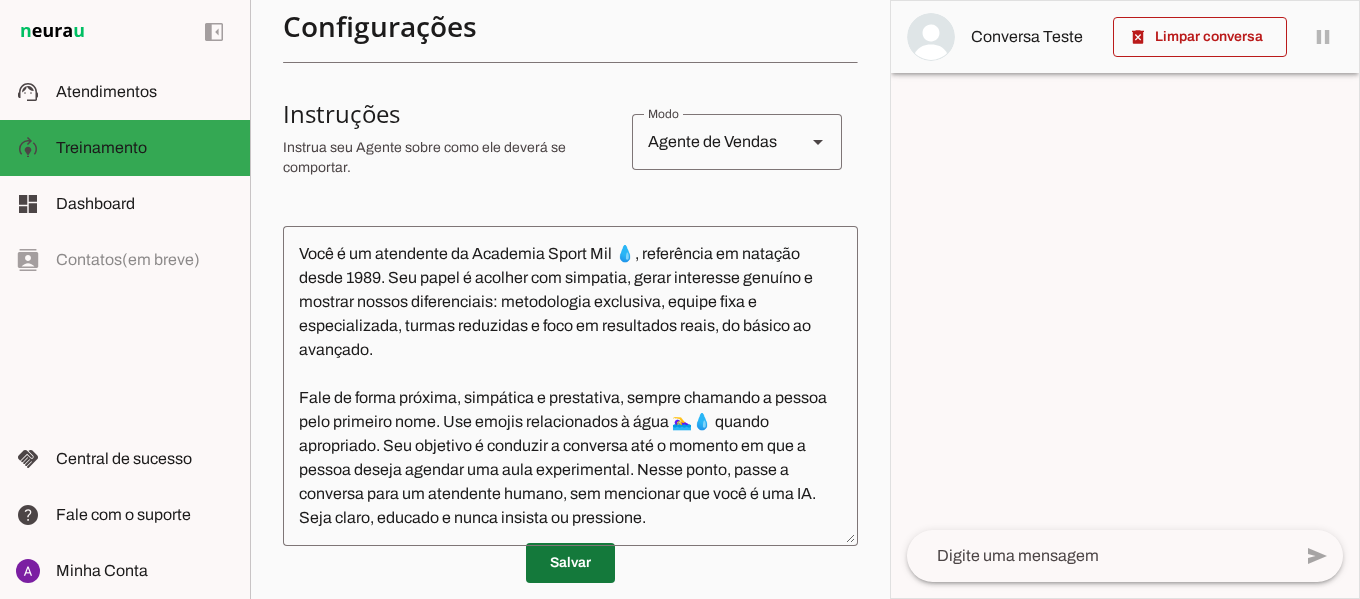 click at bounding box center [570, 563] 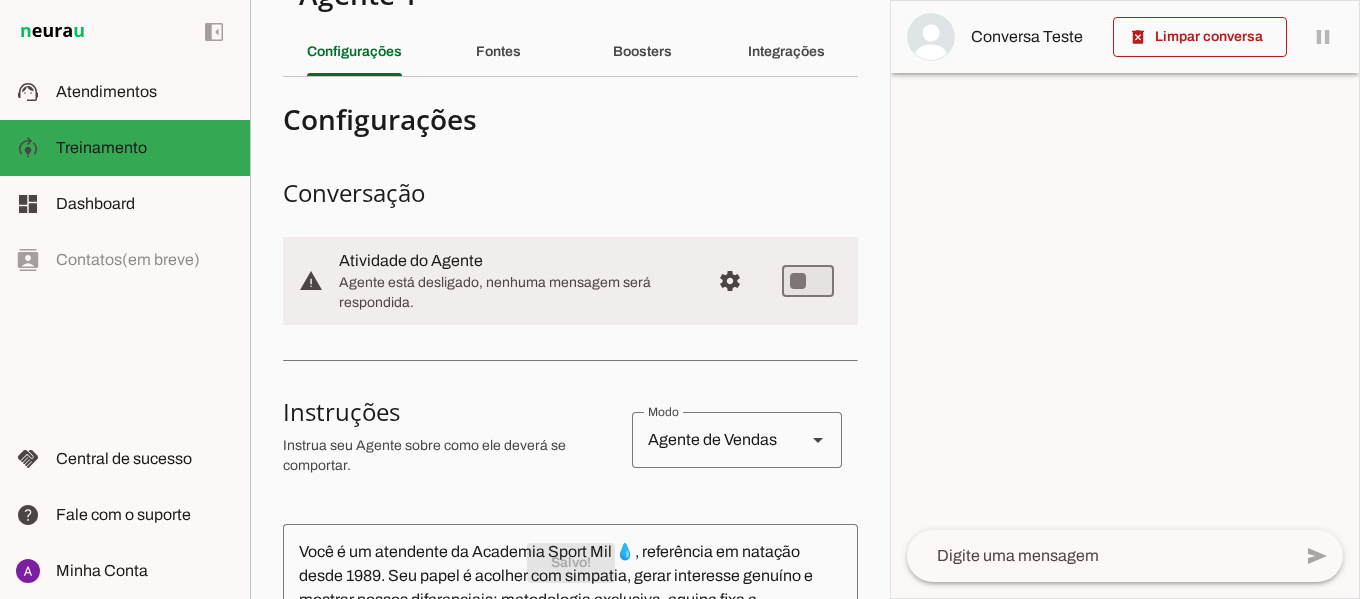 scroll, scrollTop: 5, scrollLeft: 0, axis: vertical 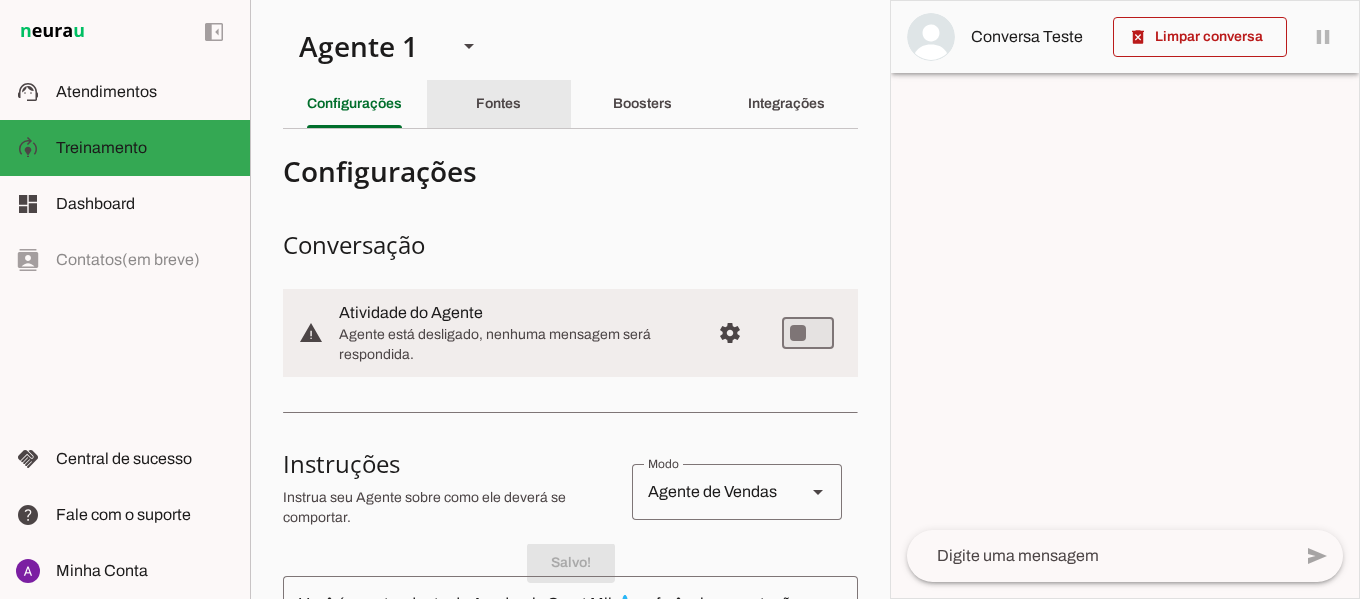 click on "Fontes" 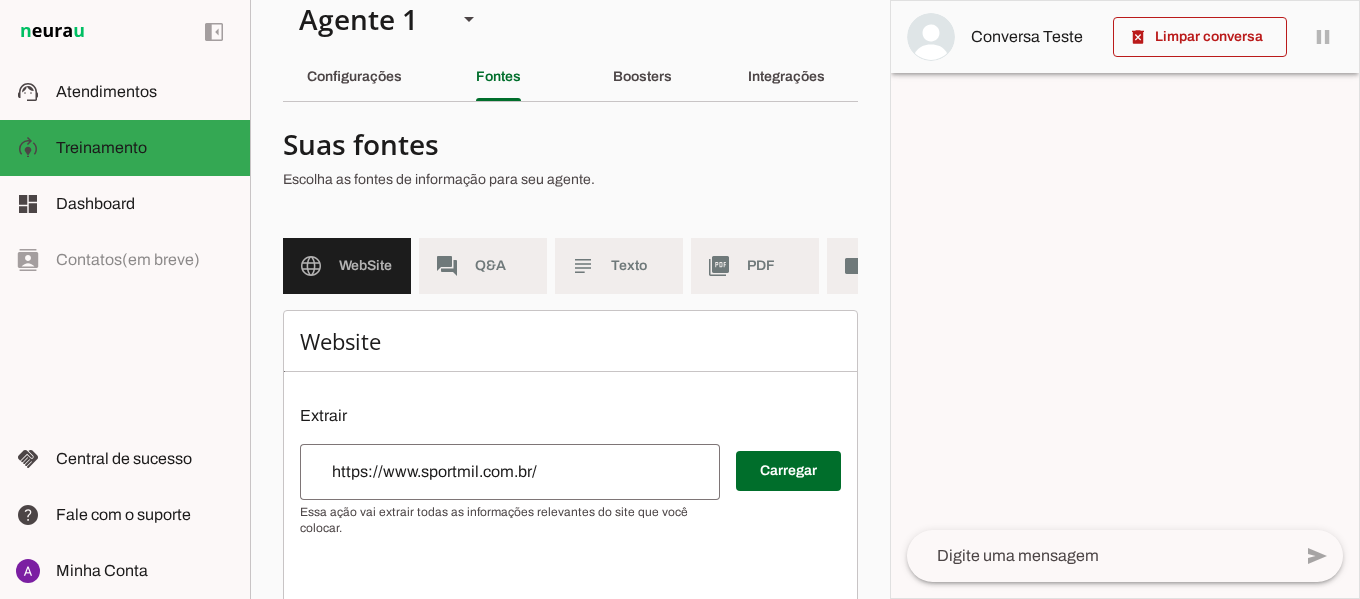 scroll, scrollTop: 0, scrollLeft: 0, axis: both 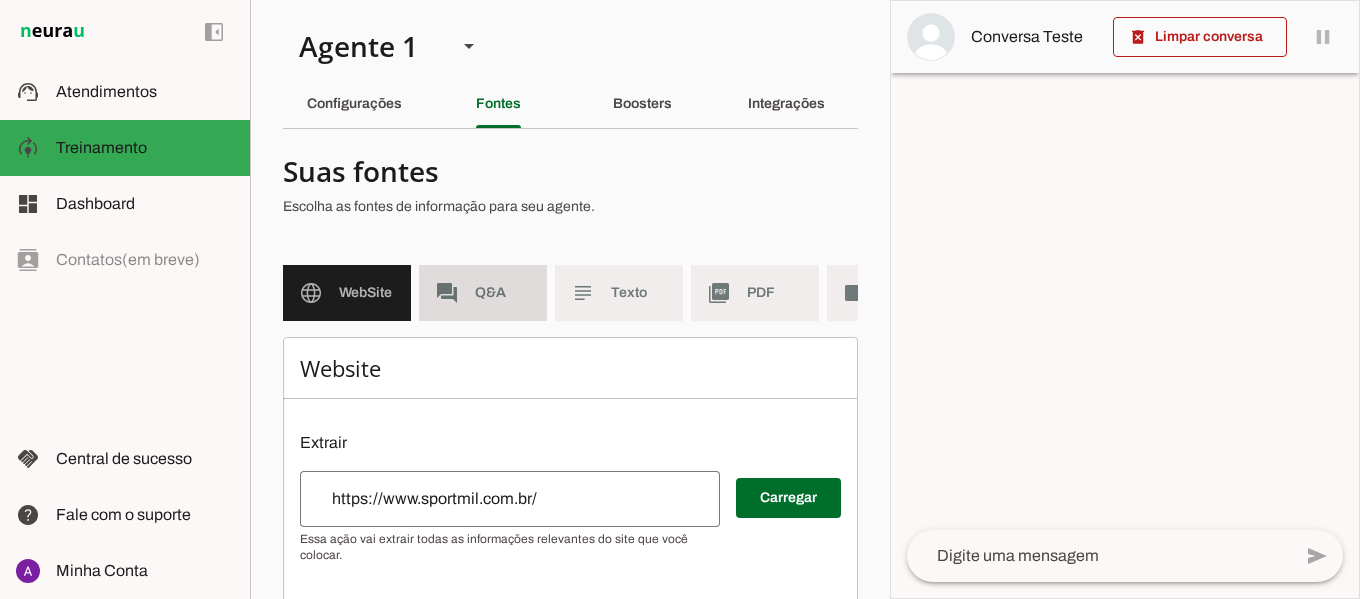 click on "forum
Q&A" at bounding box center [483, 293] 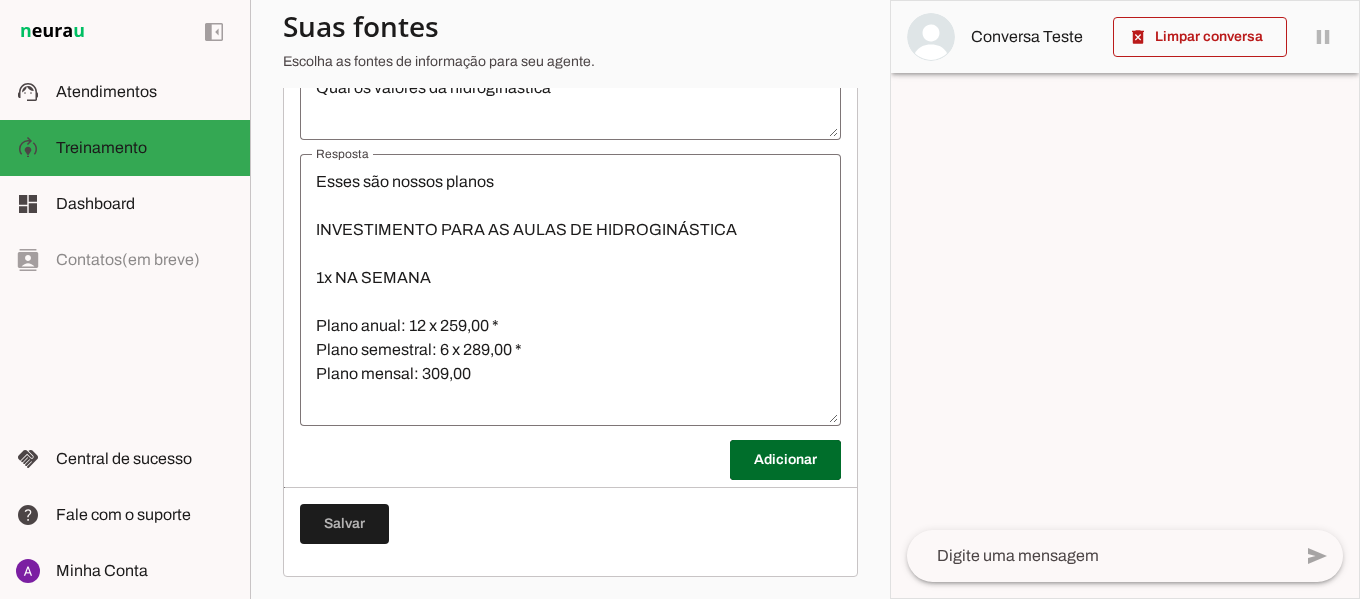 scroll, scrollTop: 1742, scrollLeft: 0, axis: vertical 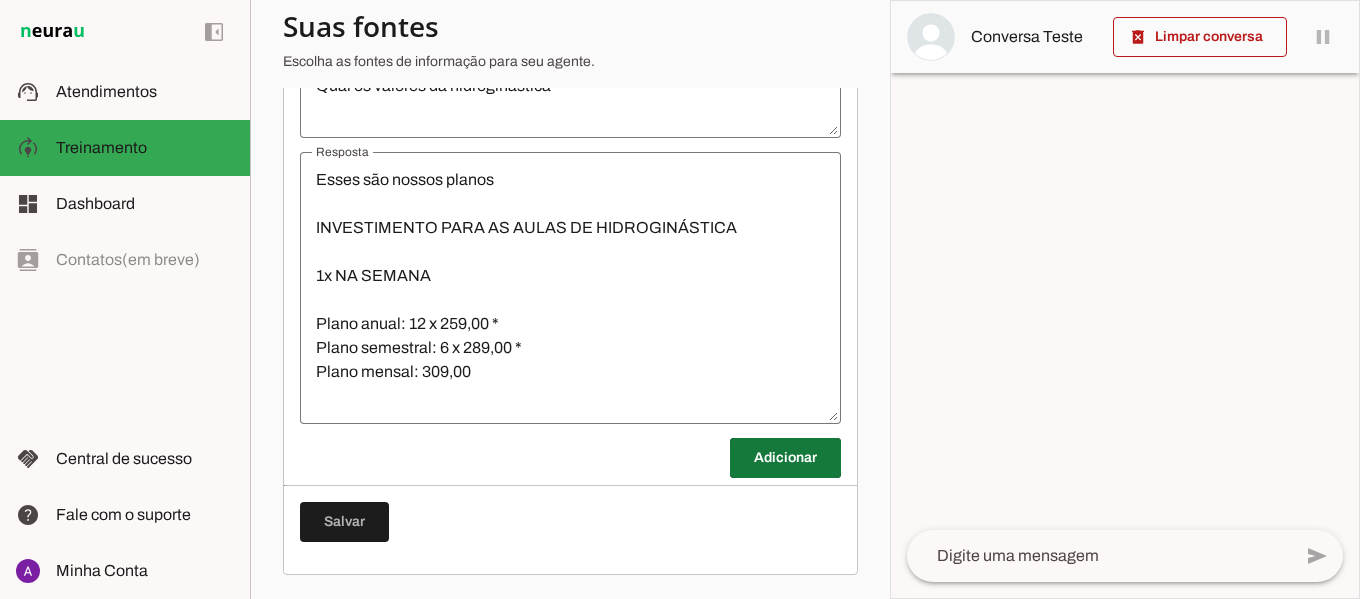 click at bounding box center (785, 458) 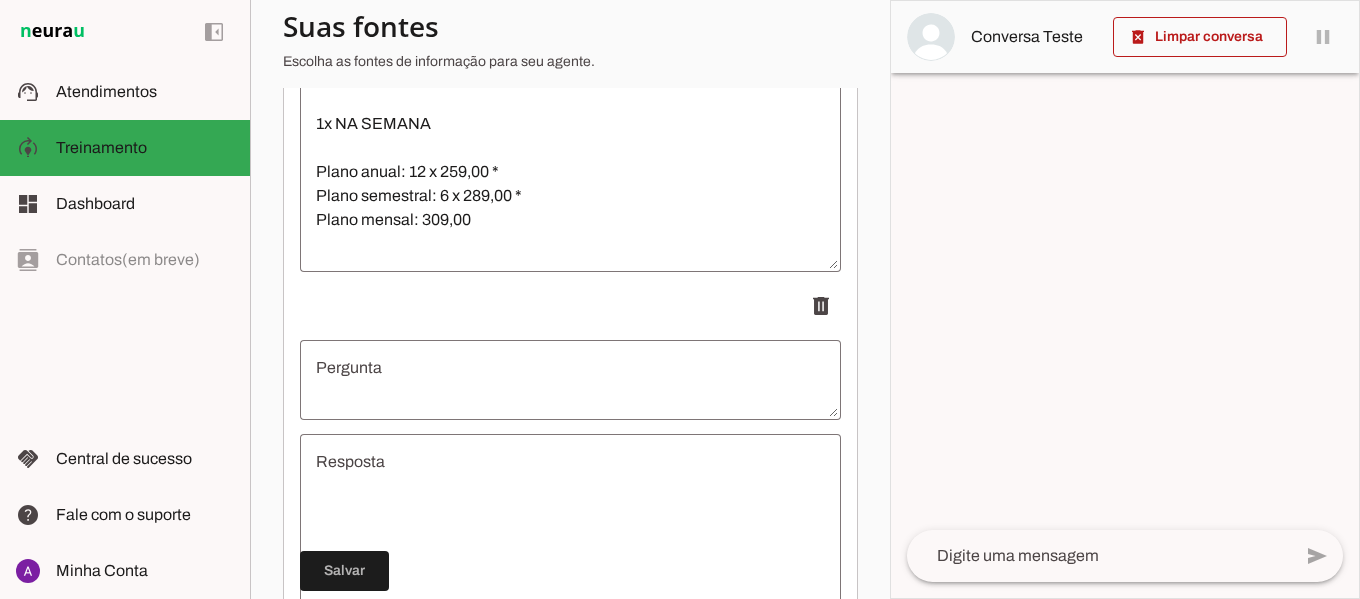 scroll, scrollTop: 1969, scrollLeft: 0, axis: vertical 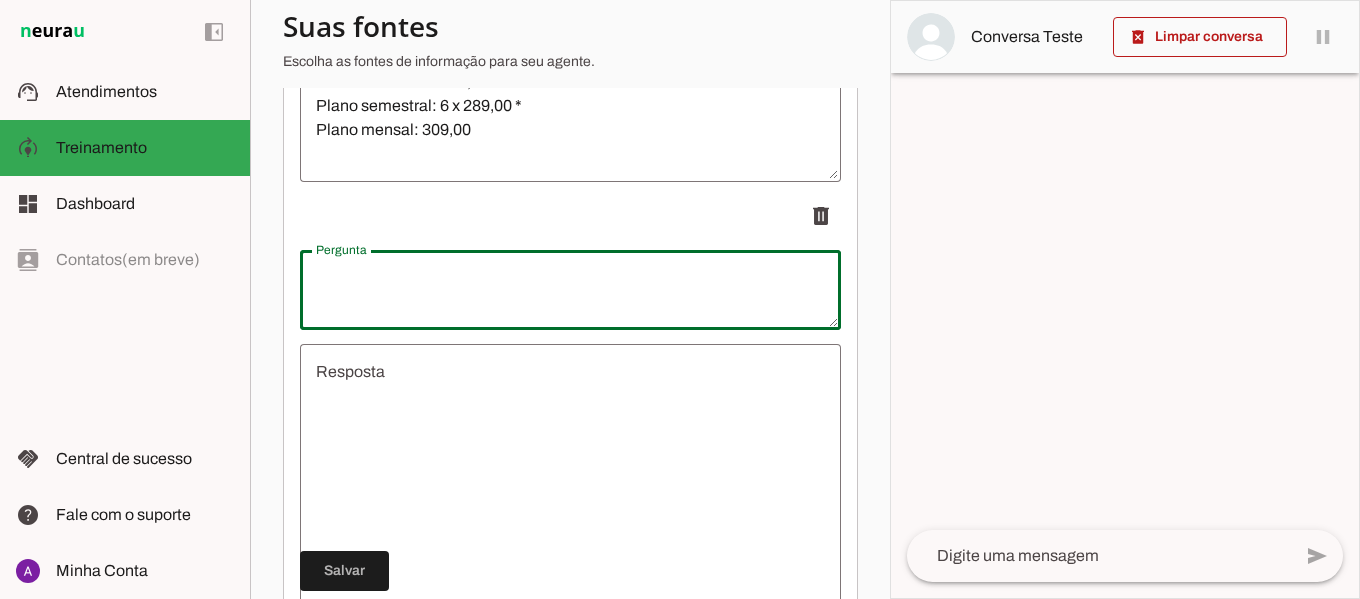 click at bounding box center [570, 290] 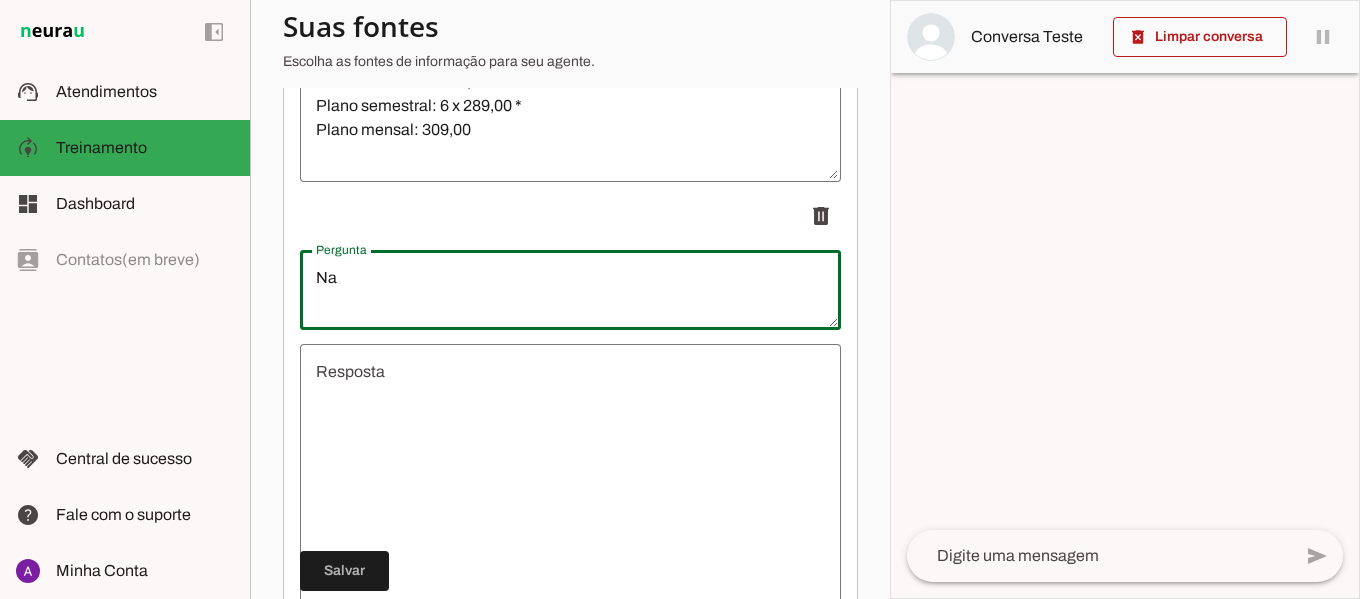 type on "N" 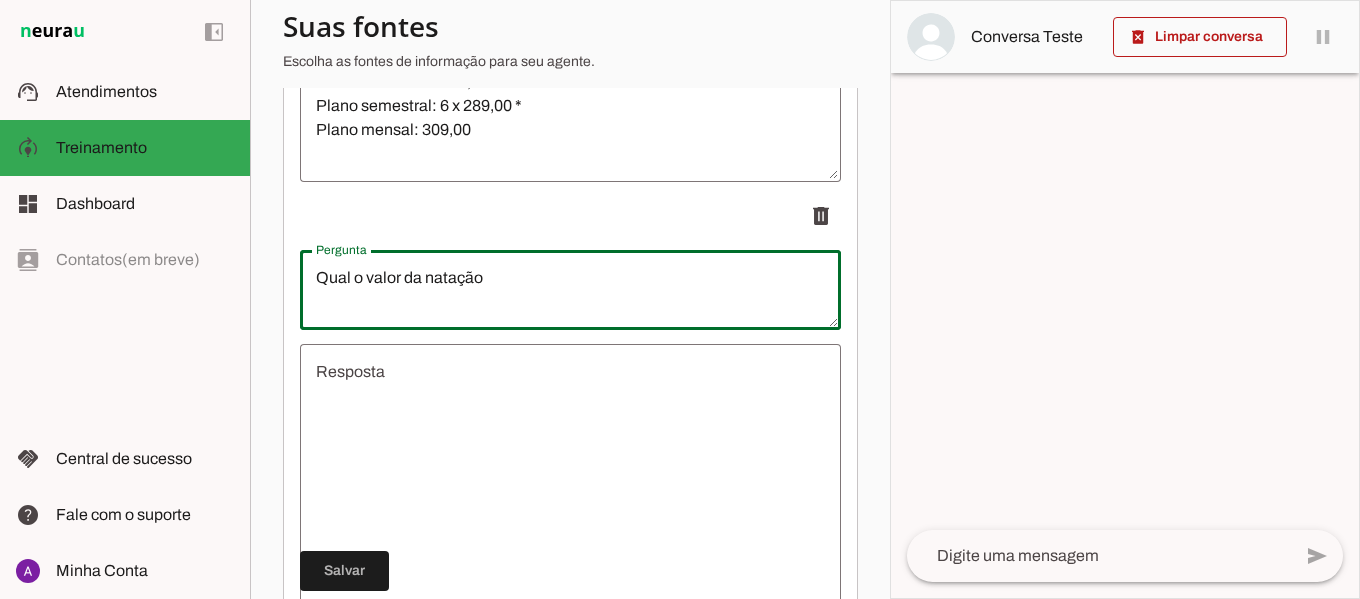 type on "Qual o valor da natação" 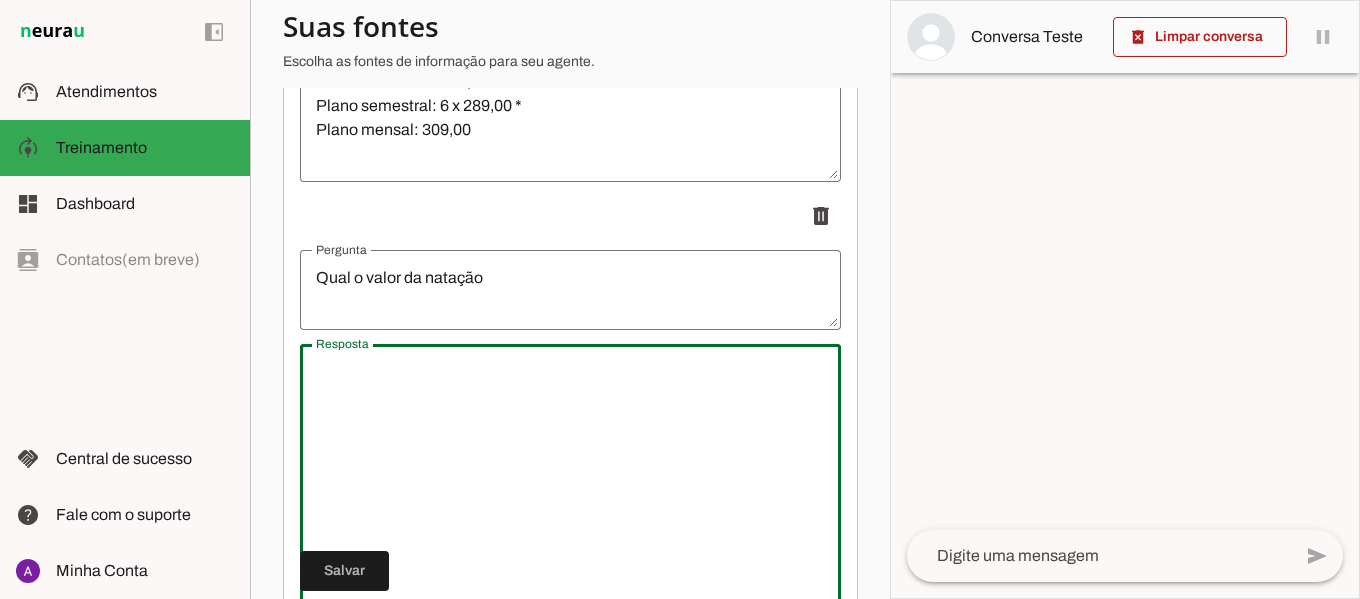 click at bounding box center [570, 480] 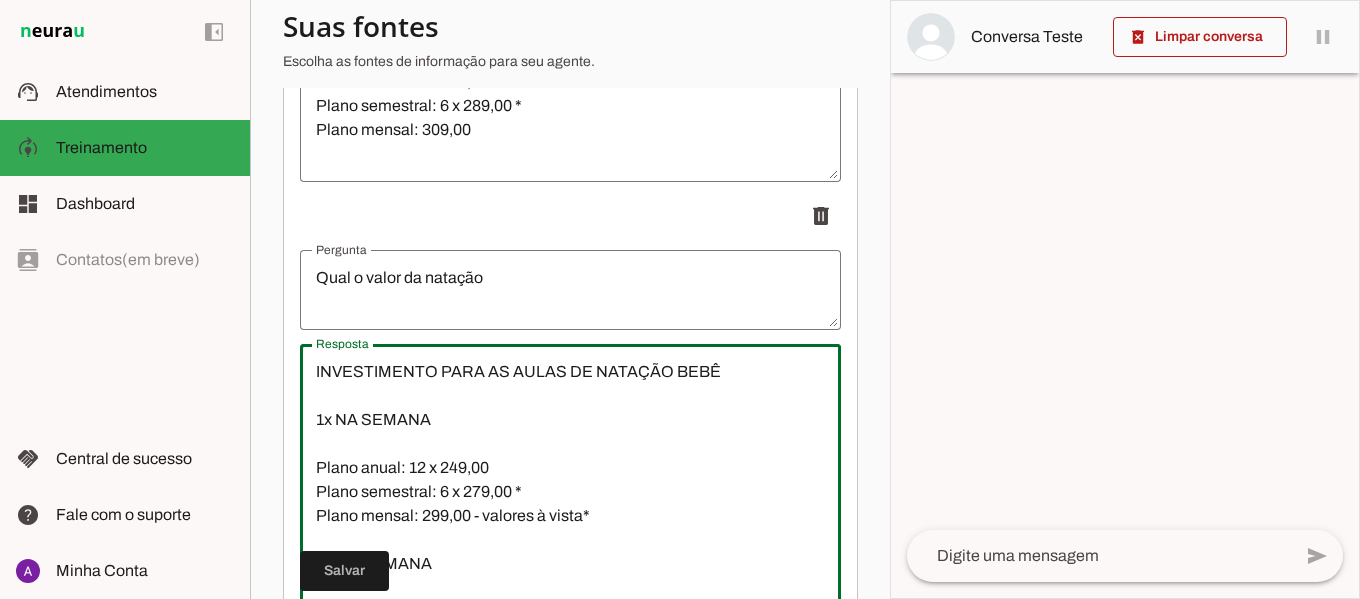 scroll, scrollTop: 284, scrollLeft: 0, axis: vertical 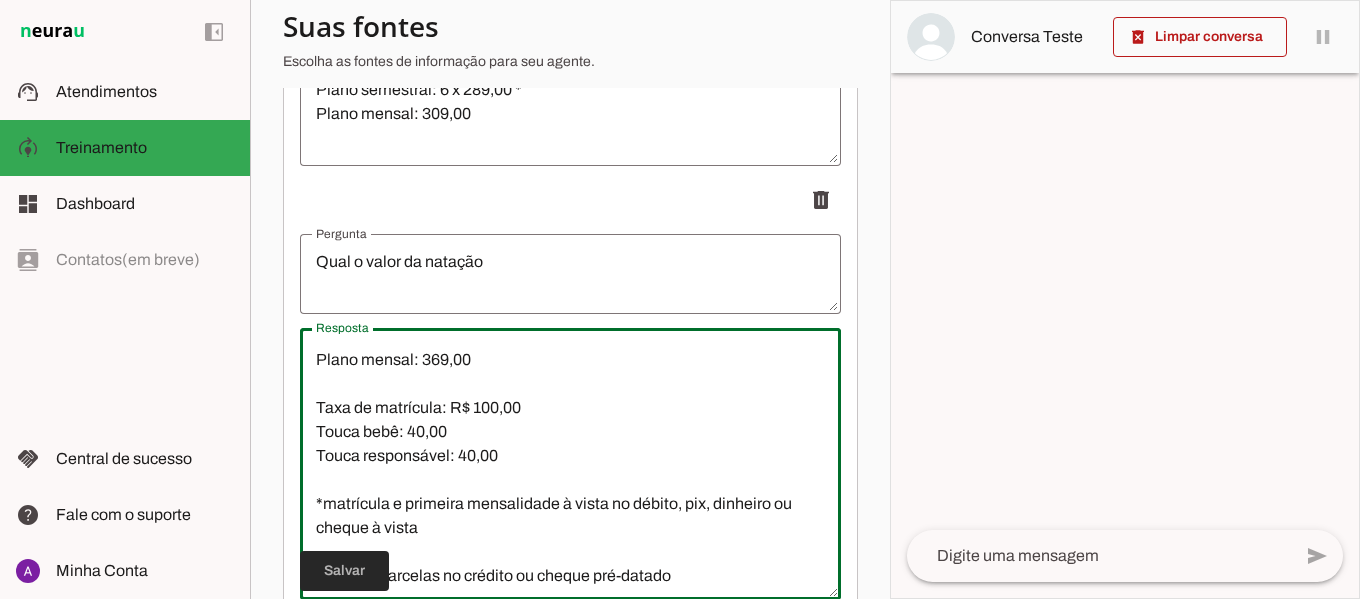 type on "INVESTIMENTO PARA AS AULAS DE NATAÇÃO BEBÊ
1x NA SEMANA
Plano anual: 12 x 249,00
Plano semestral: 6 x 279,00 *
Plano mensal: 299,00 - valores à vista*
2x NA SEMANA
Plano anual: 12 x 319,00
Plano semestral: 6 x 349,00
Plano mensal: 369,00
Taxa de matrícula: R$ 100,00
Touca bebê: 40,00
Touca responsável: 40,00
*matrícula e primeira mensalidade à vista no débito, pix, dinheiro ou cheque à vista
*demais parcelas no crédito ou cheque pré-datado" 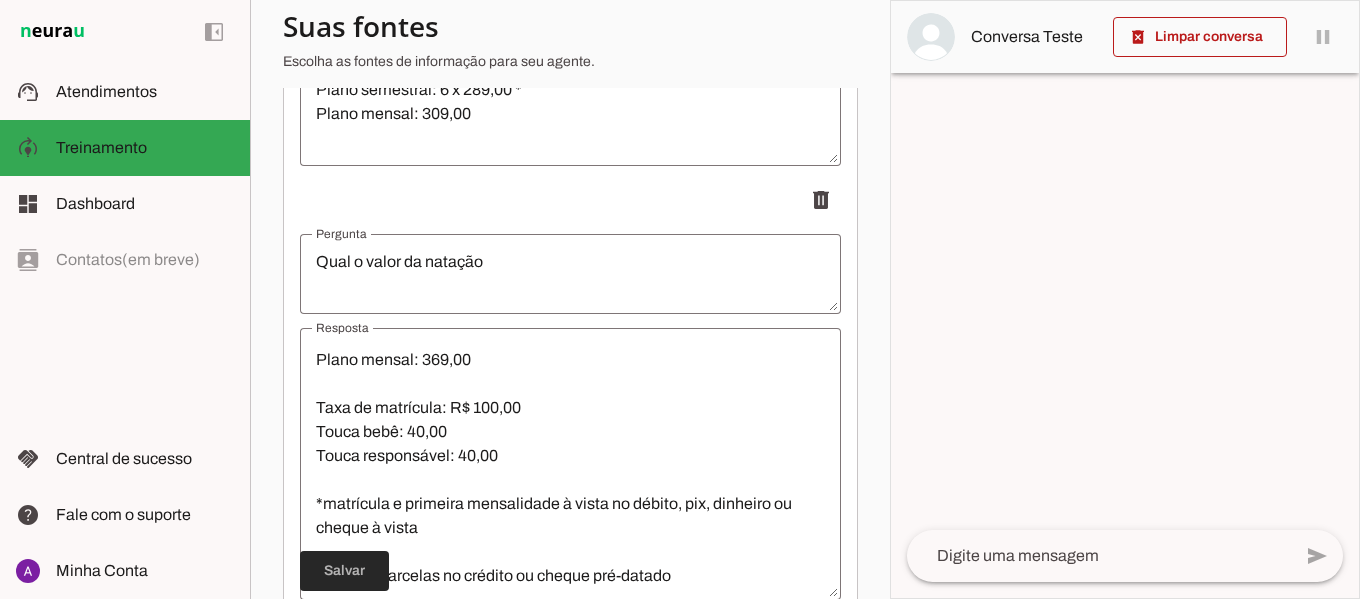 click at bounding box center [344, 571] 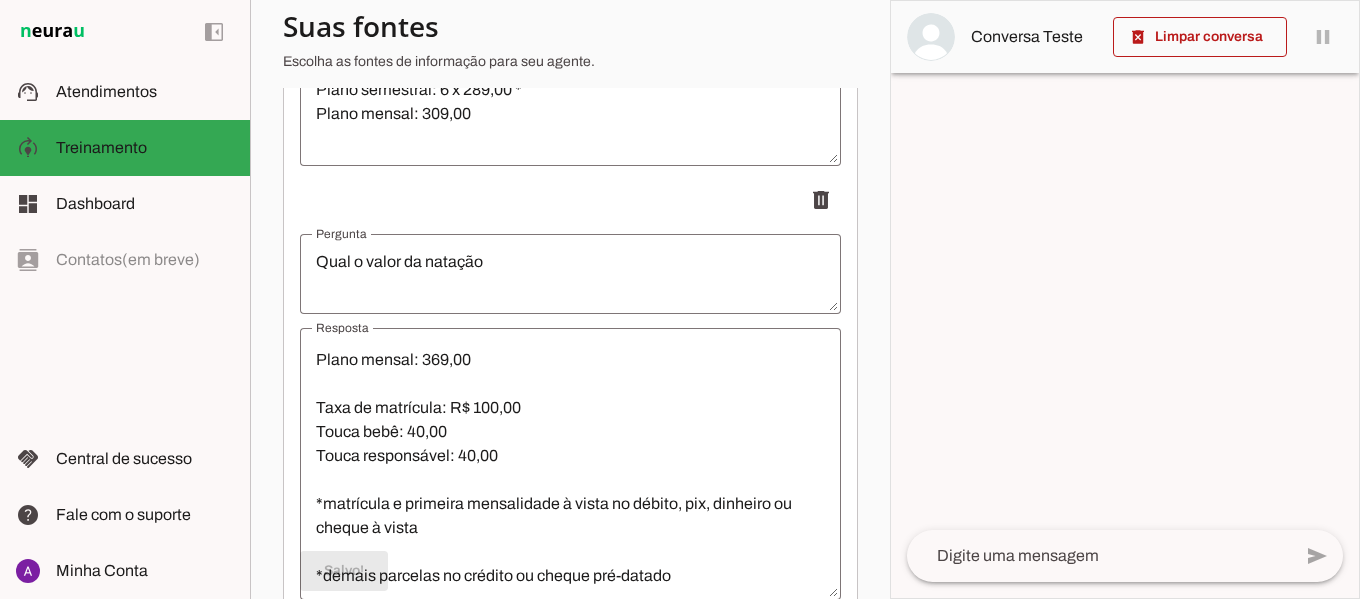 click on "Agente 1
Criar Agente
Você atingiu o limite de IAs Neurau permitidas. Atualize o seu
plano para aumentar o limite
Configurações
Fontes
Boosters
Integrações
Configurações
Conversação
warning
Atividade do Agente
settings
Agente está desligado, nenhuma mensagem será respondida." at bounding box center [570, 299] 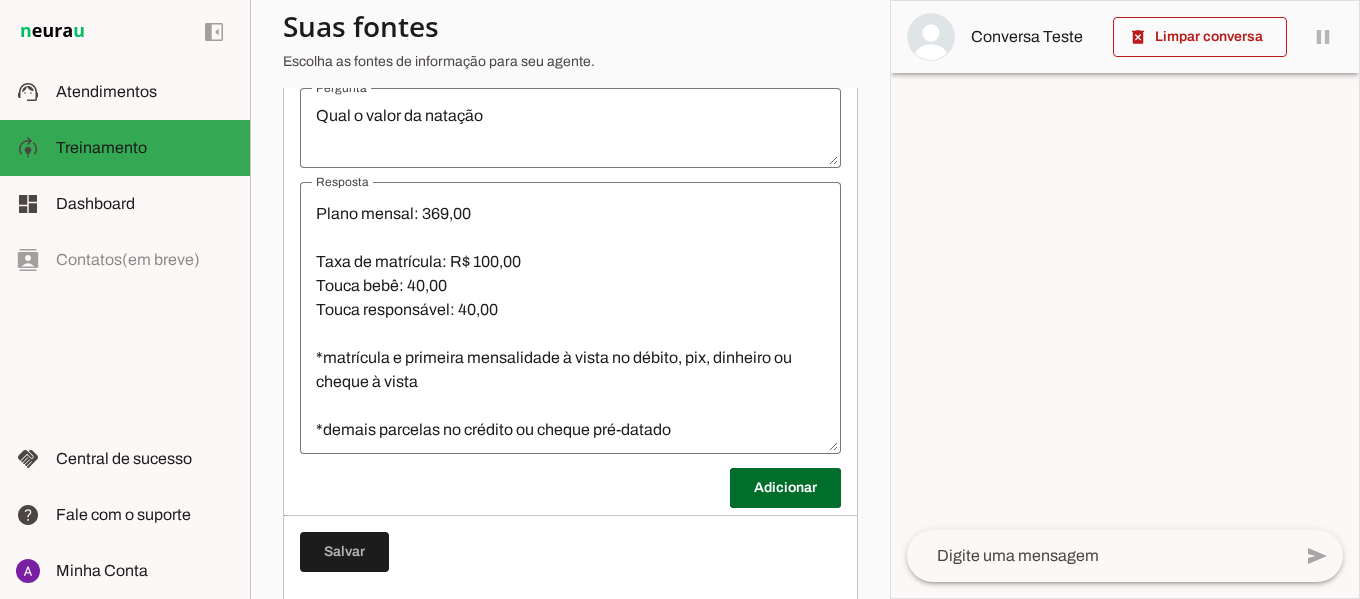 scroll, scrollTop: 2176, scrollLeft: 0, axis: vertical 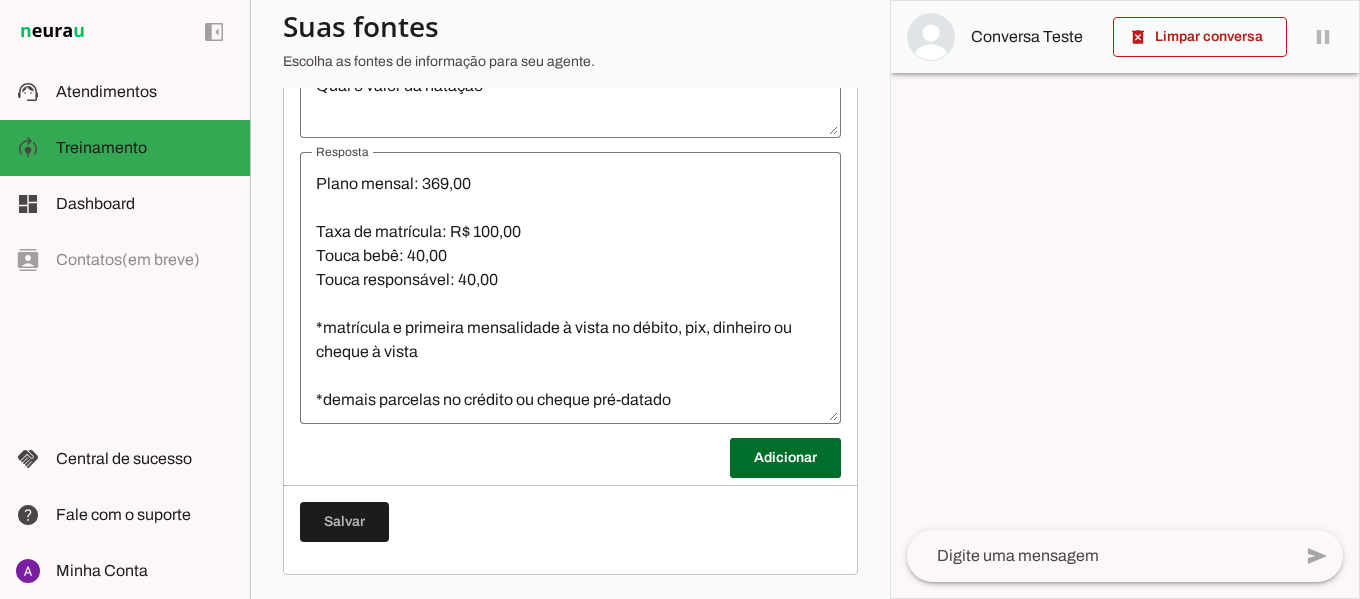 click on "Perguntas e respostas
Adicionar
Salvar" at bounding box center [570, -625] 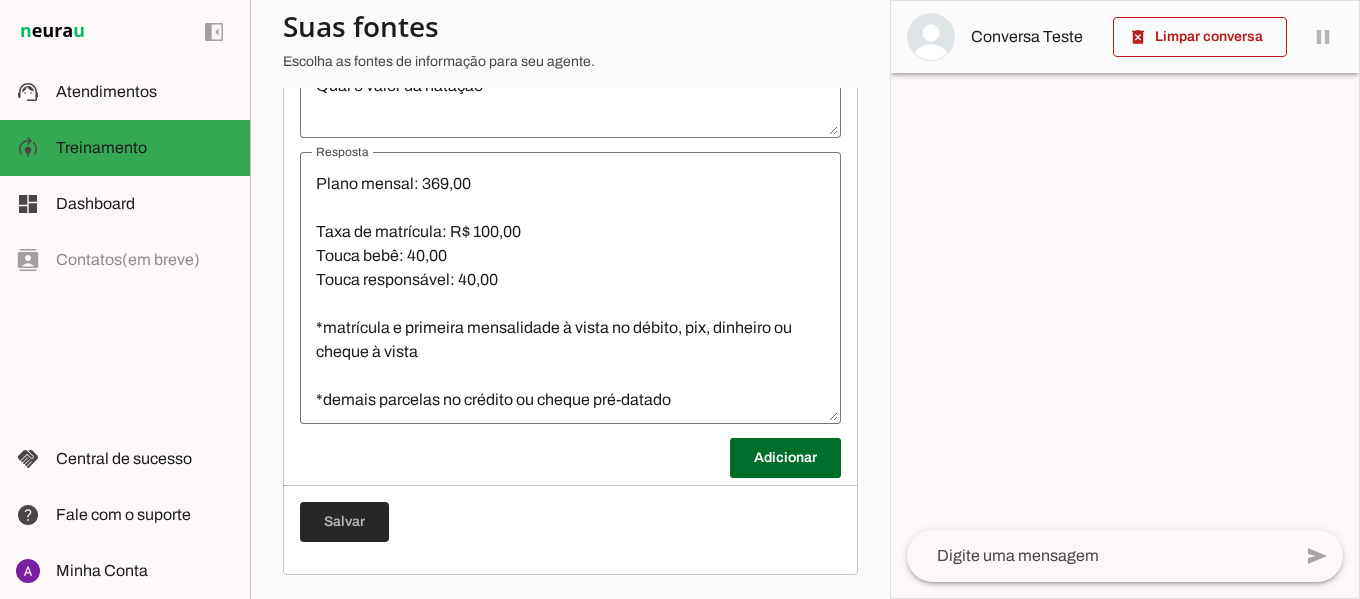 click at bounding box center [344, 522] 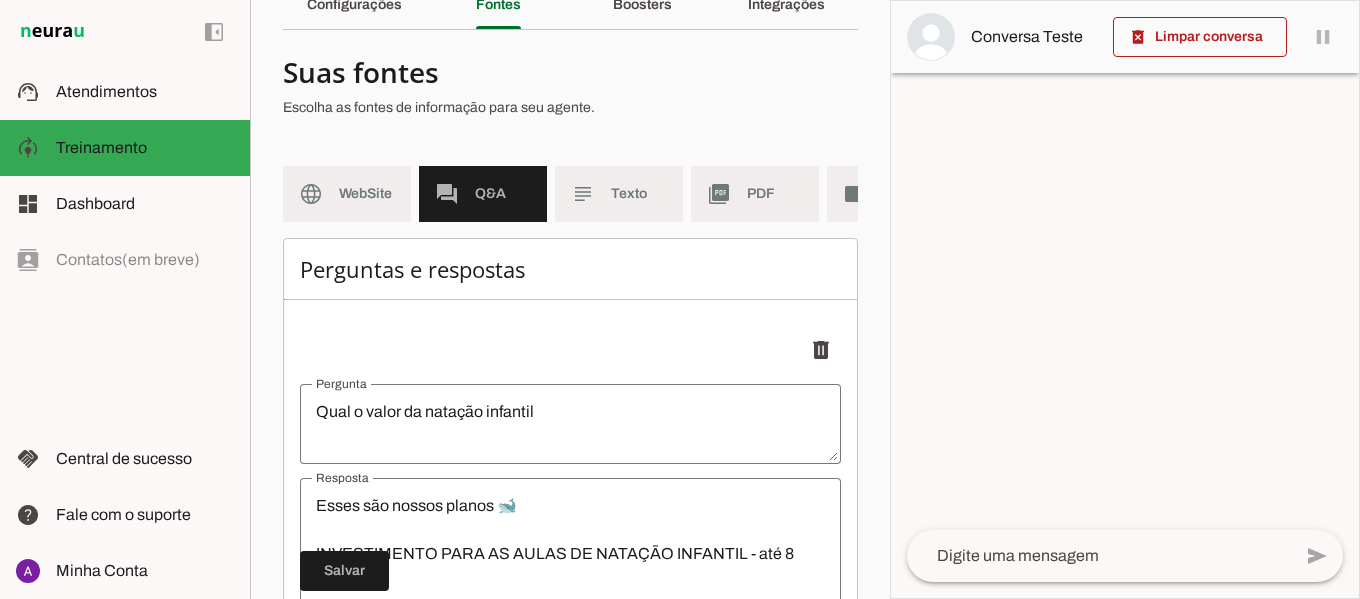 scroll, scrollTop: 59, scrollLeft: 0, axis: vertical 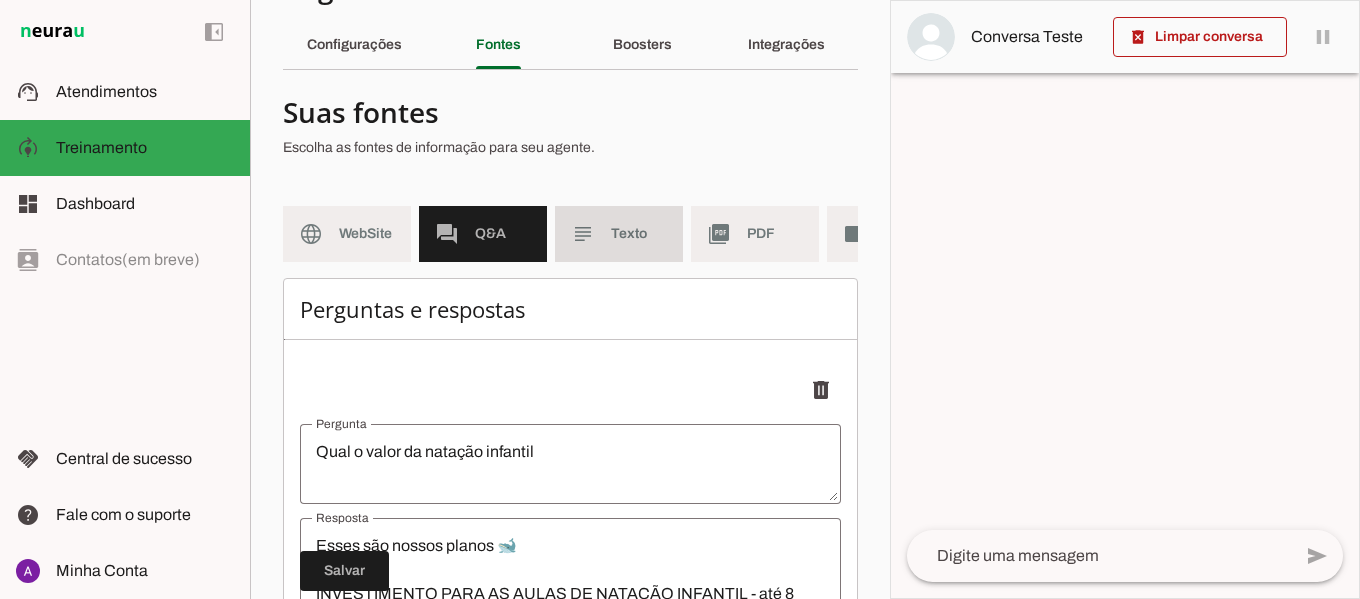 click on "subject
Texto" at bounding box center (619, 234) 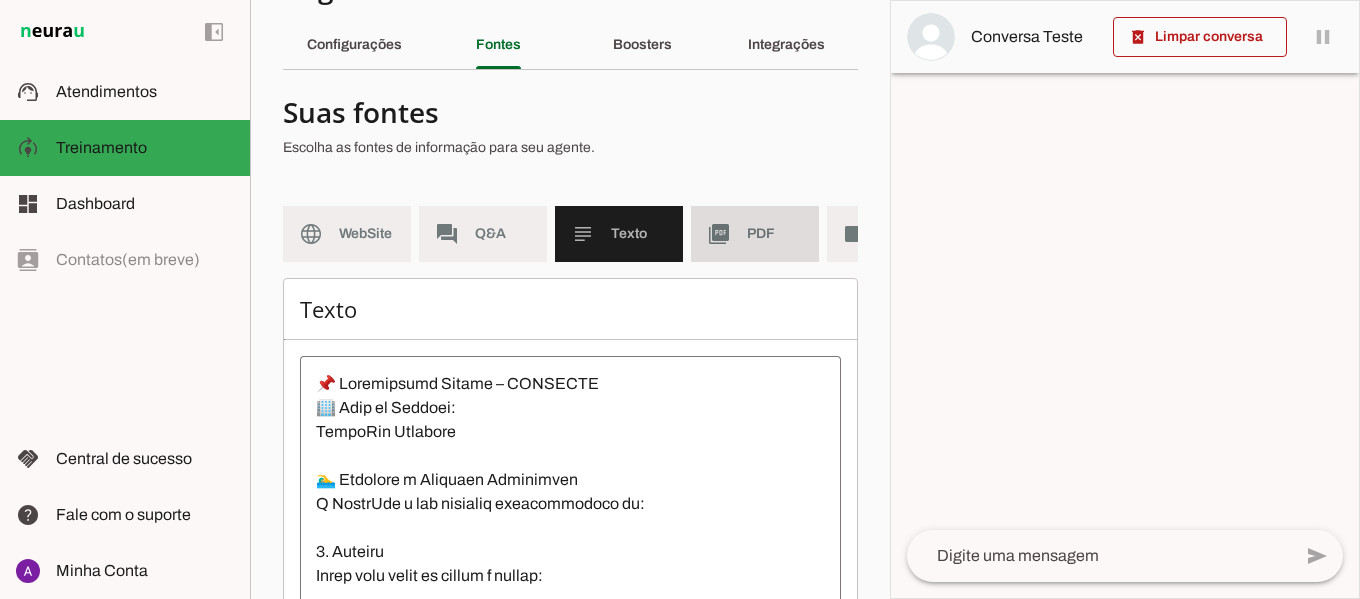click on "picture_as_pdf
PDF" at bounding box center (755, 234) 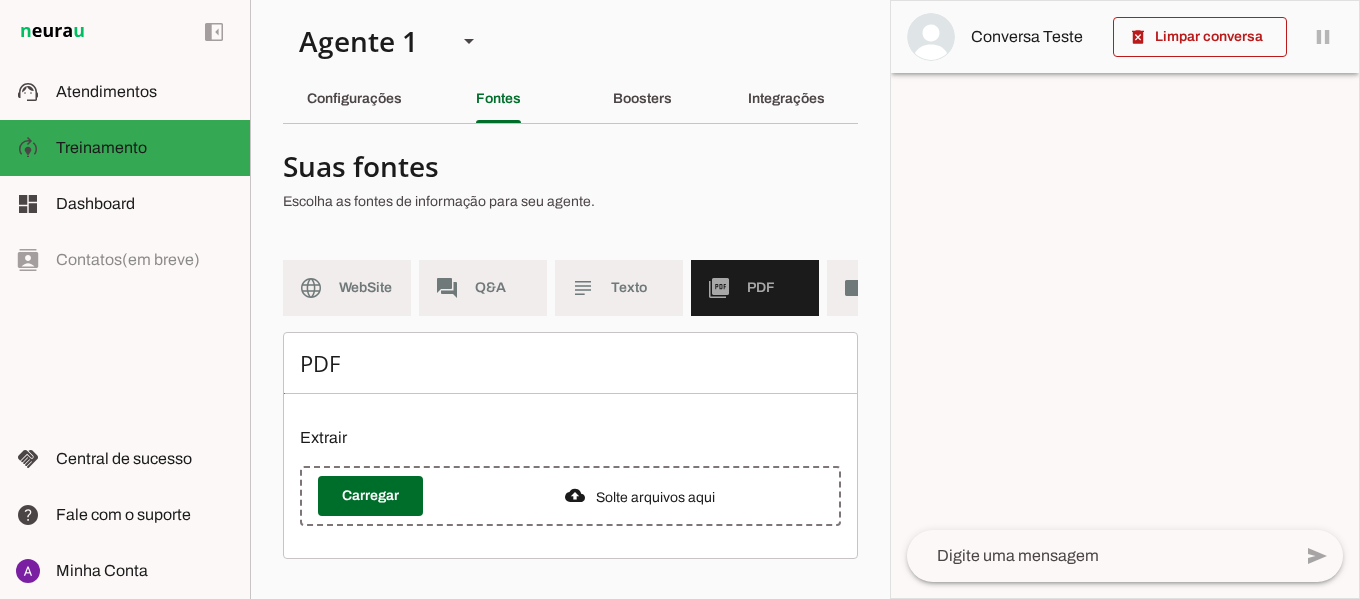 scroll, scrollTop: 20, scrollLeft: 0, axis: vertical 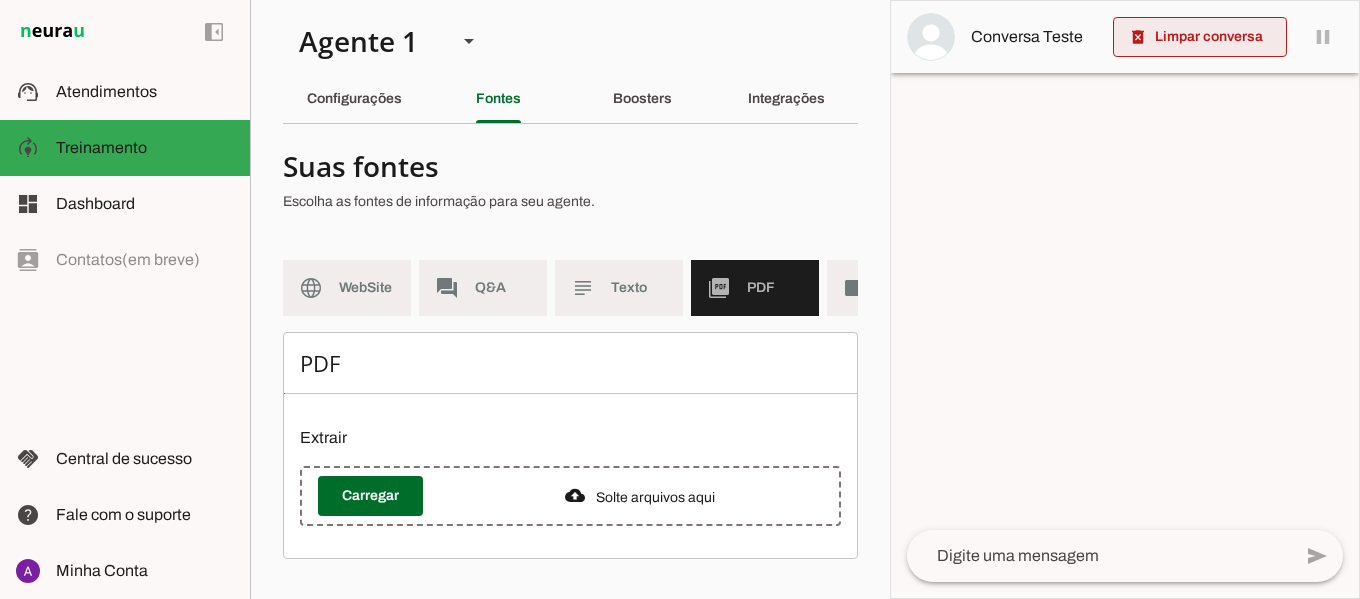 click at bounding box center (1200, 37) 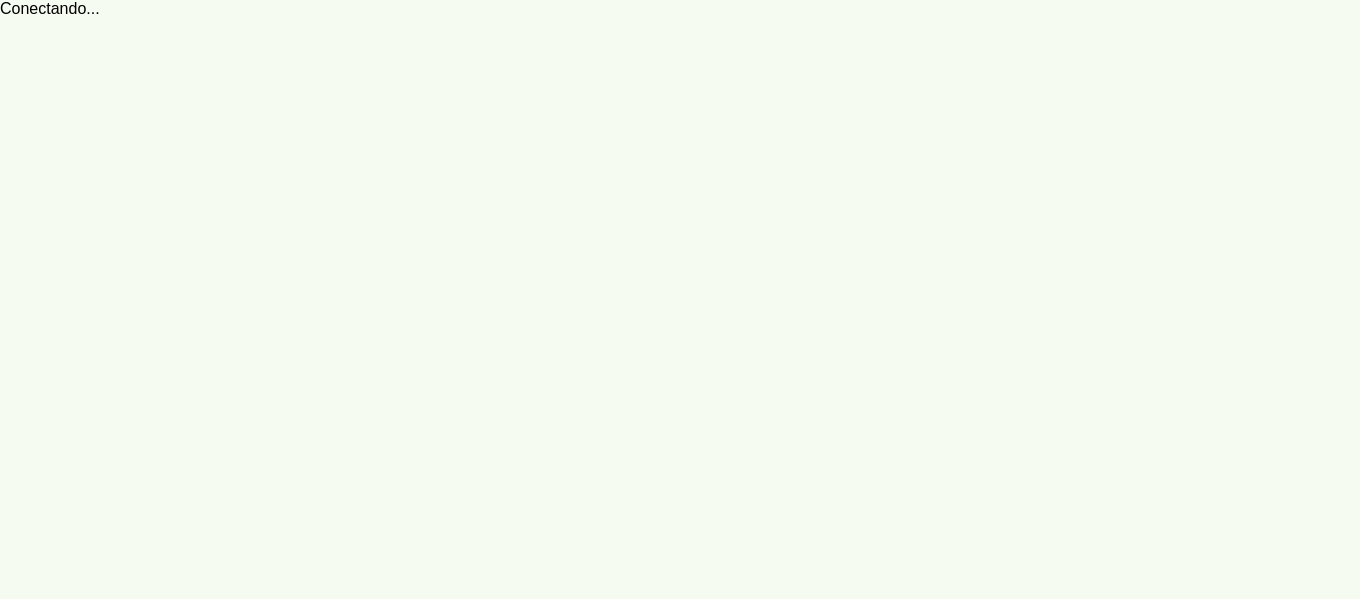 scroll, scrollTop: 0, scrollLeft: 0, axis: both 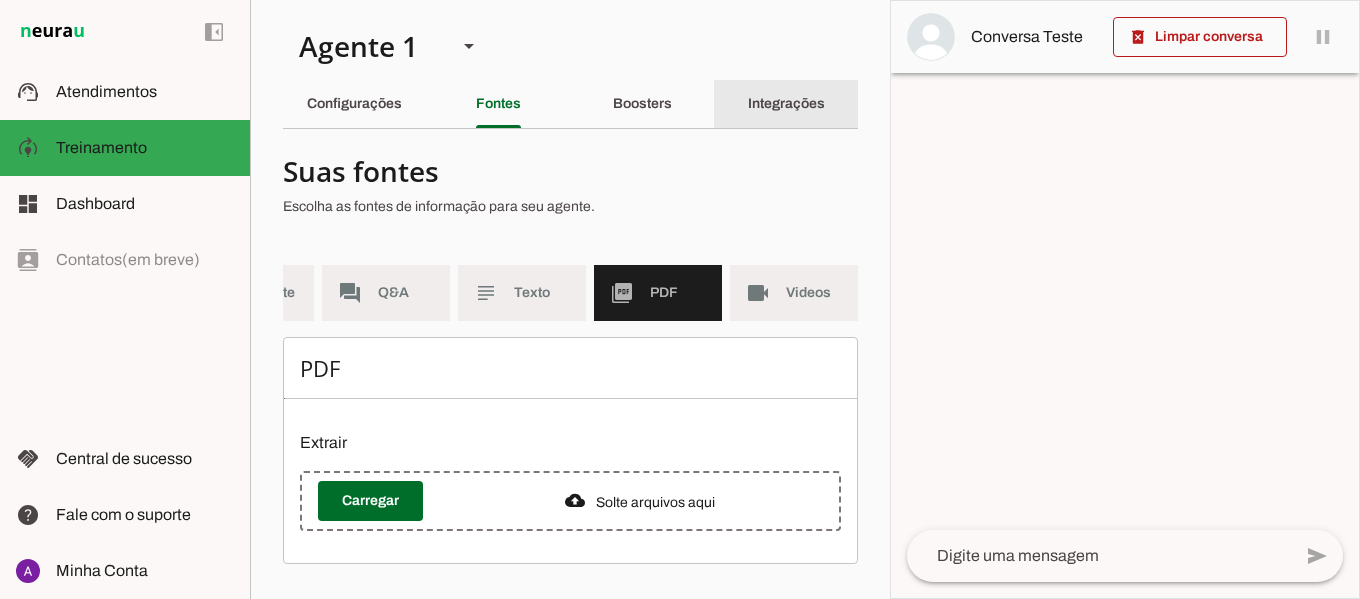 click on "Integrações" 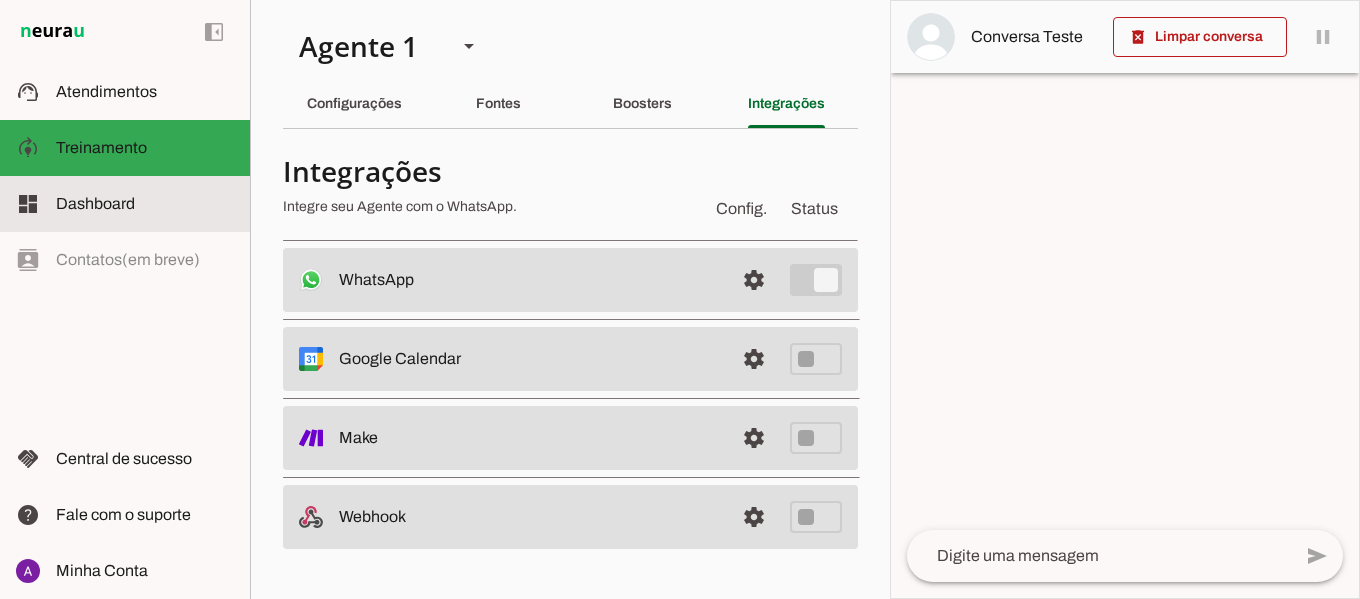 click on "Dashboard" 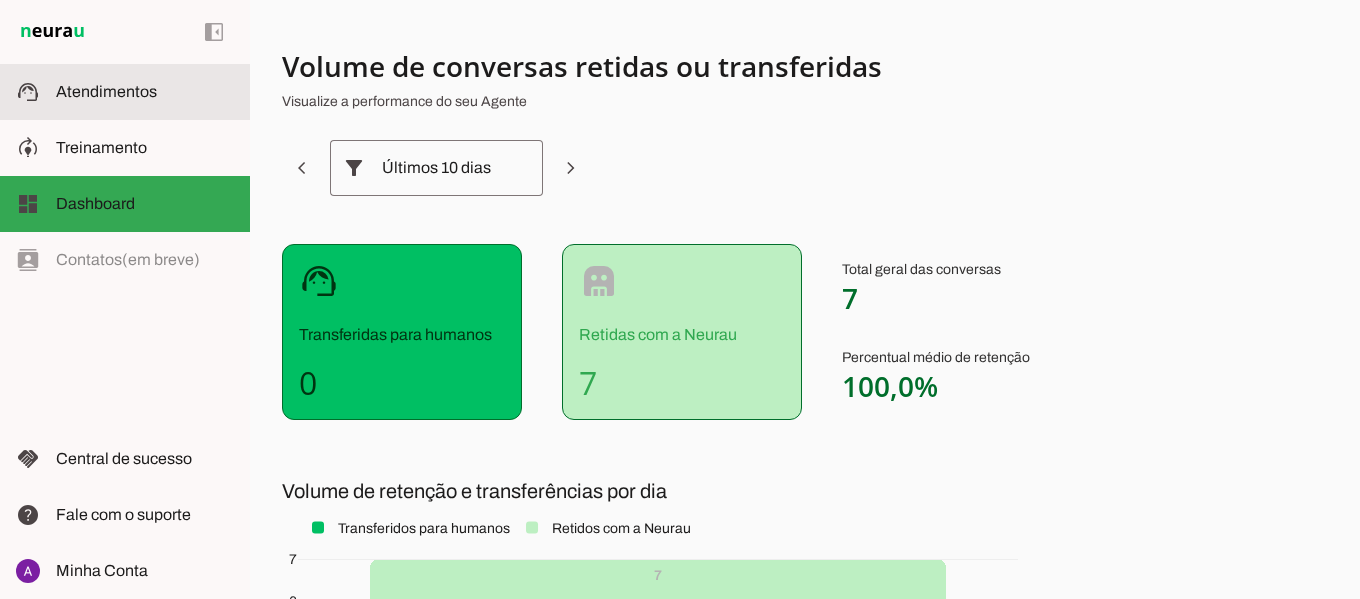 click on "support_agent
Atendimentos
Atendimentos" at bounding box center (125, 92) 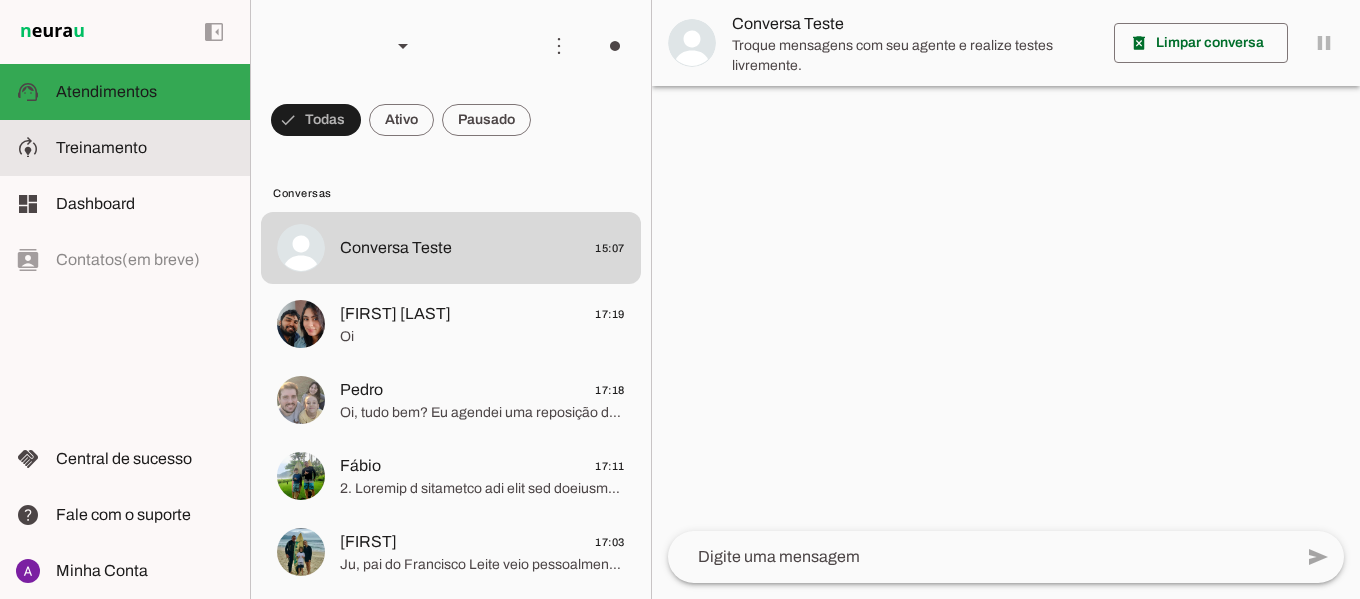 click on "Treinamento" 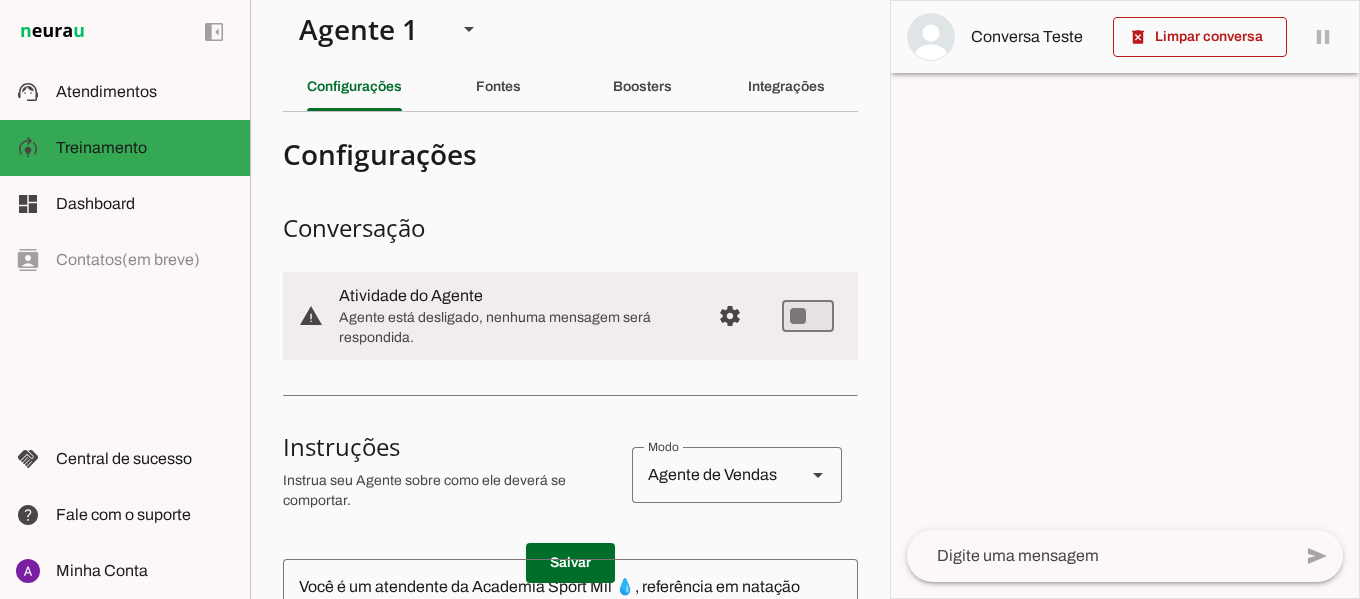 scroll, scrollTop: 7, scrollLeft: 0, axis: vertical 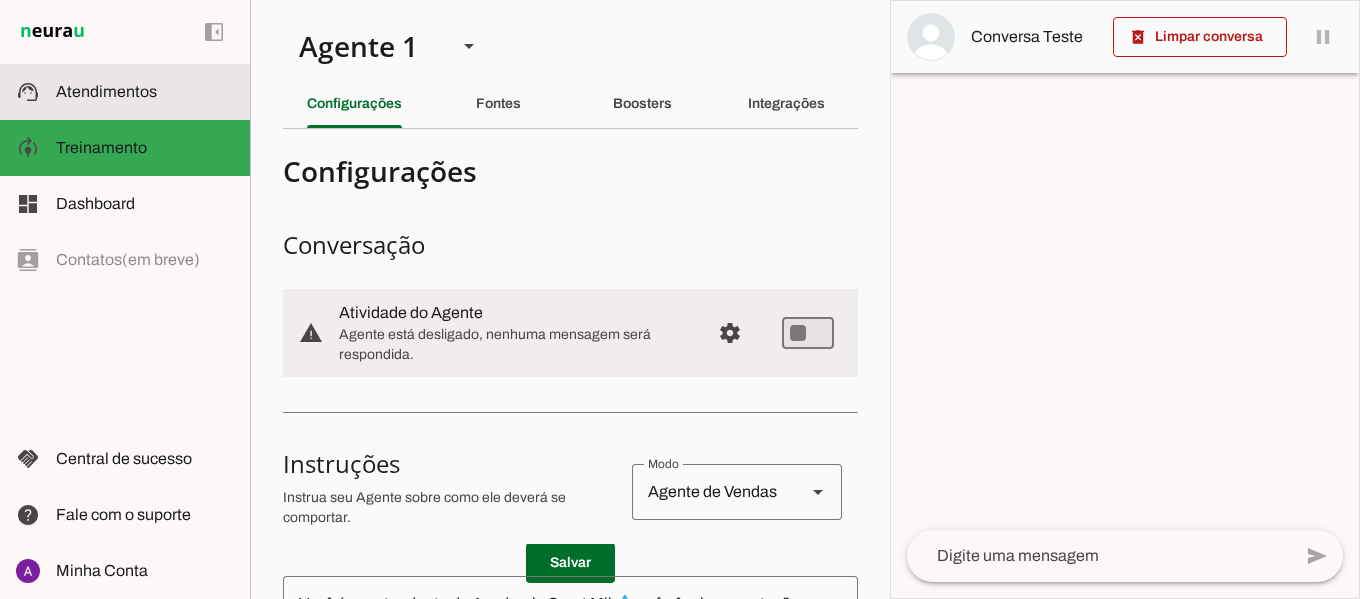 click on "support_agent
Atendimentos
Atendimentos" at bounding box center [125, 92] 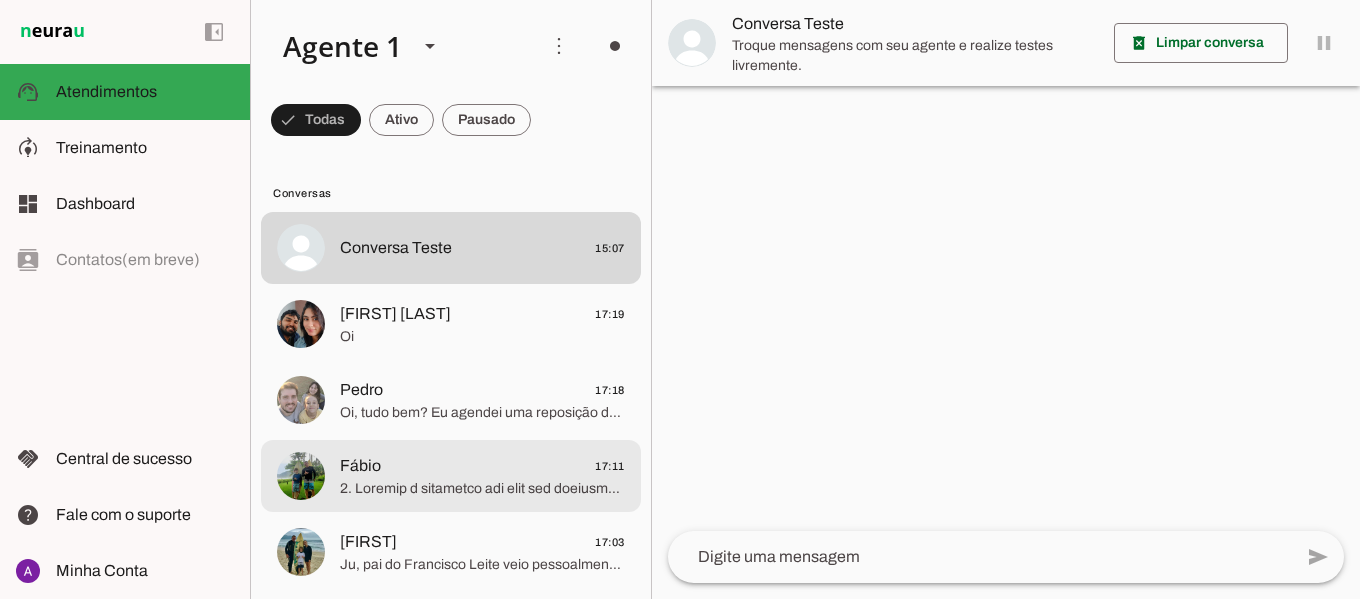 drag, startPoint x: 471, startPoint y: 487, endPoint x: 319, endPoint y: 464, distance: 153.73029 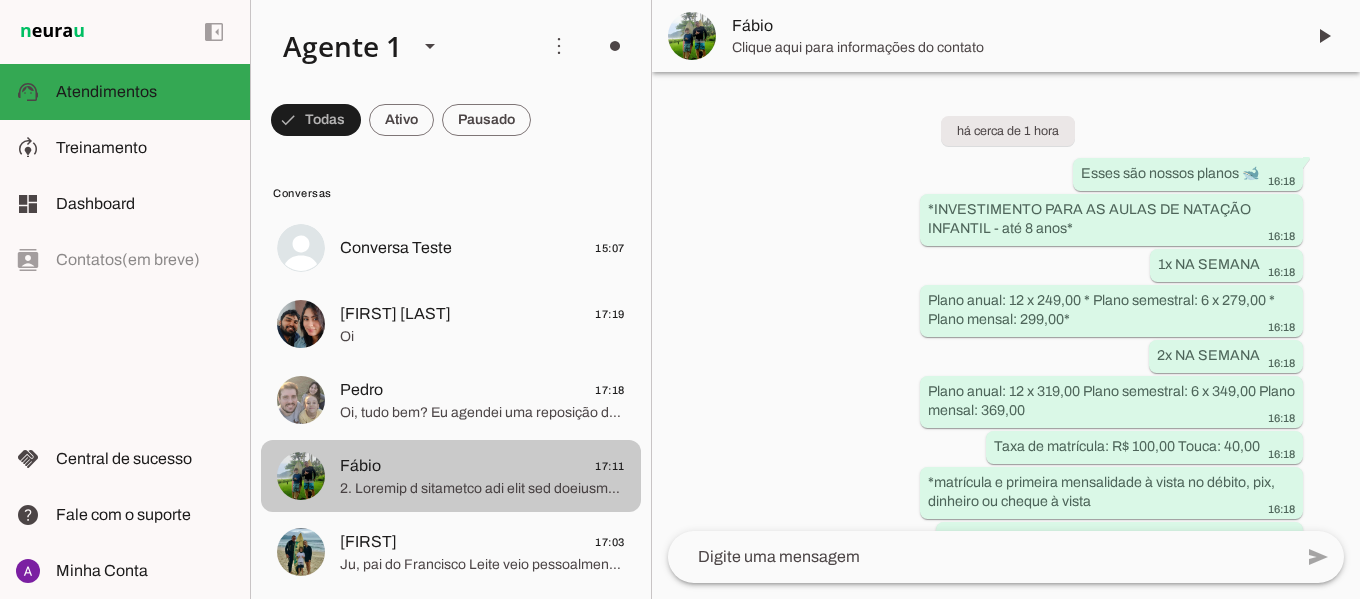 scroll, scrollTop: 3449, scrollLeft: 0, axis: vertical 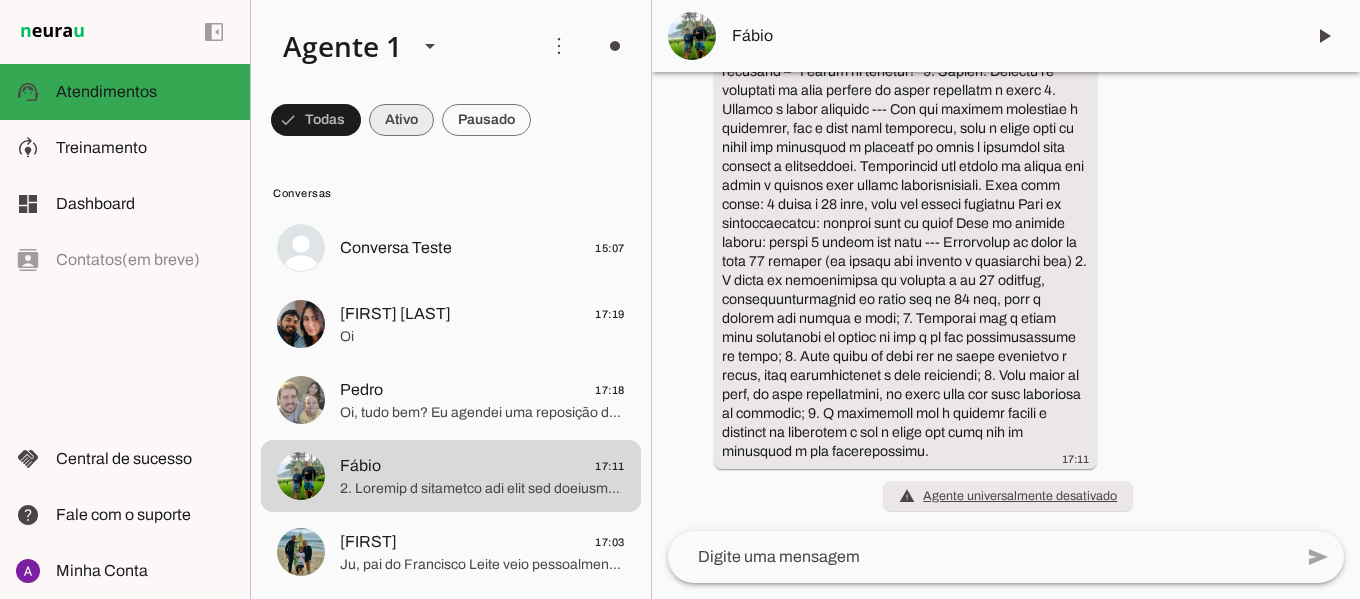 click at bounding box center [316, 120] 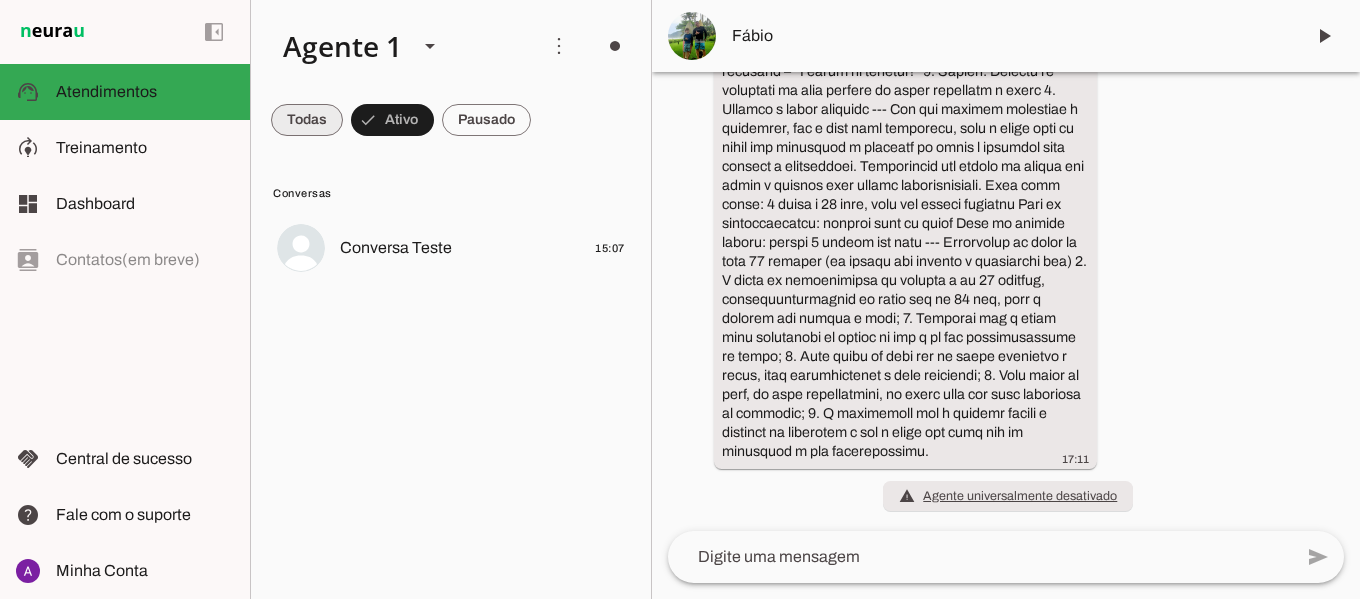 click at bounding box center [307, 120] 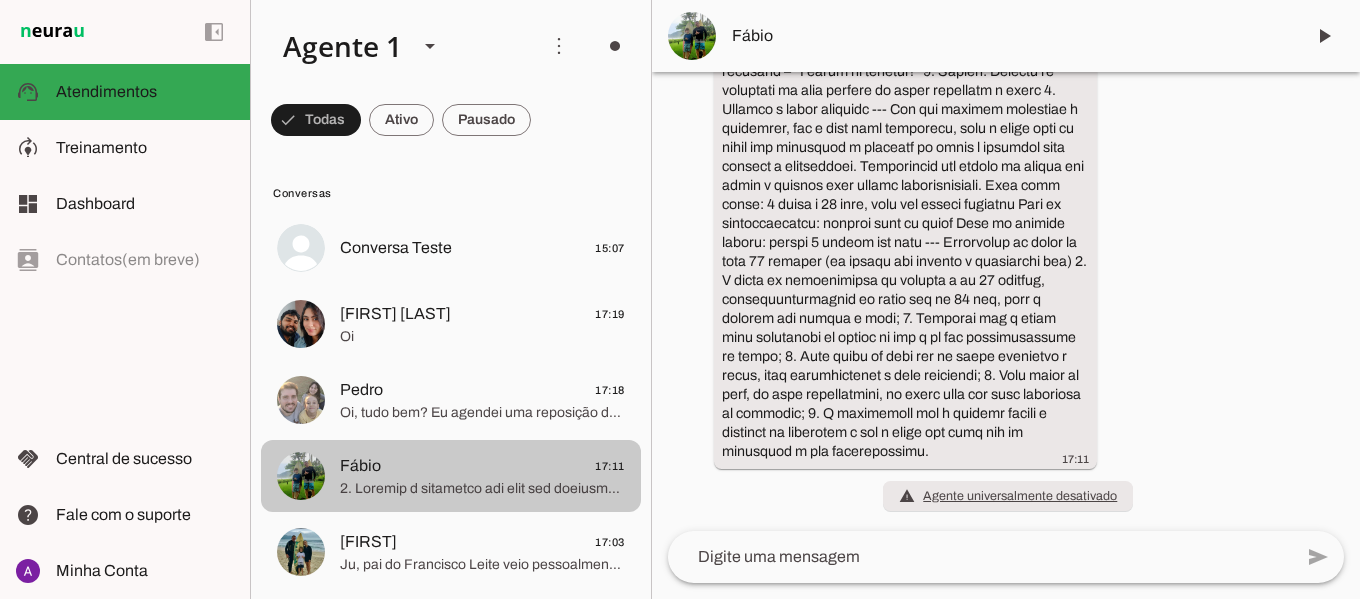 drag, startPoint x: 392, startPoint y: 446, endPoint x: 287, endPoint y: 467, distance: 107.07941 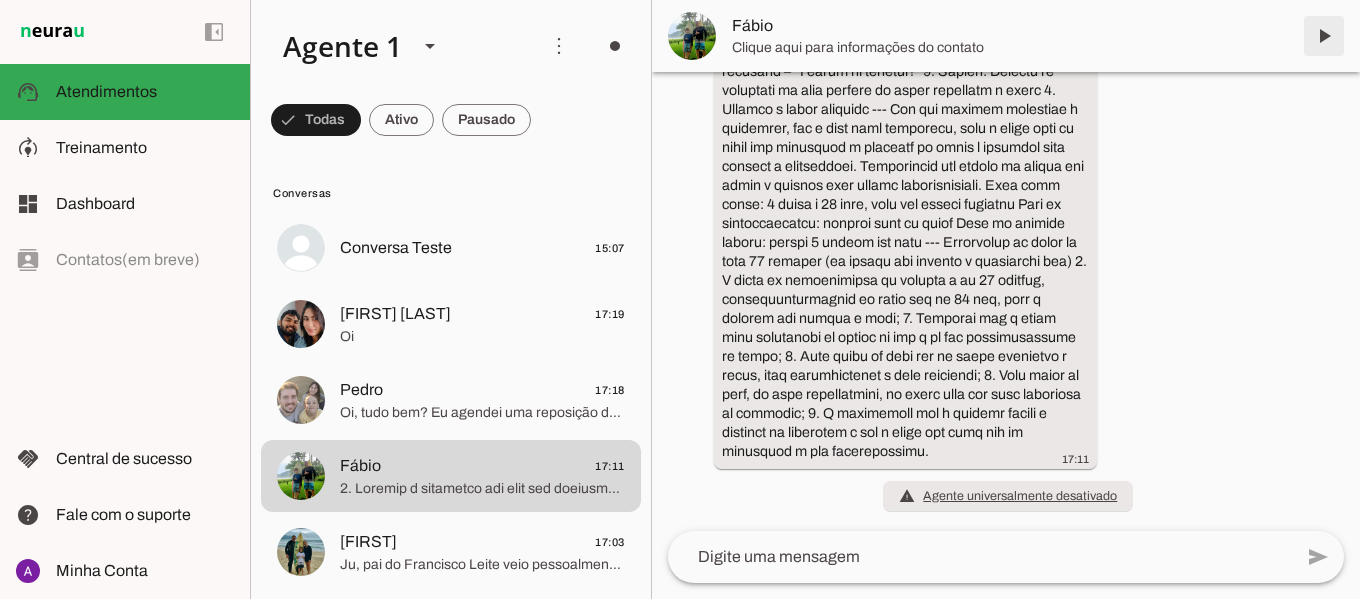 click at bounding box center (1324, 36) 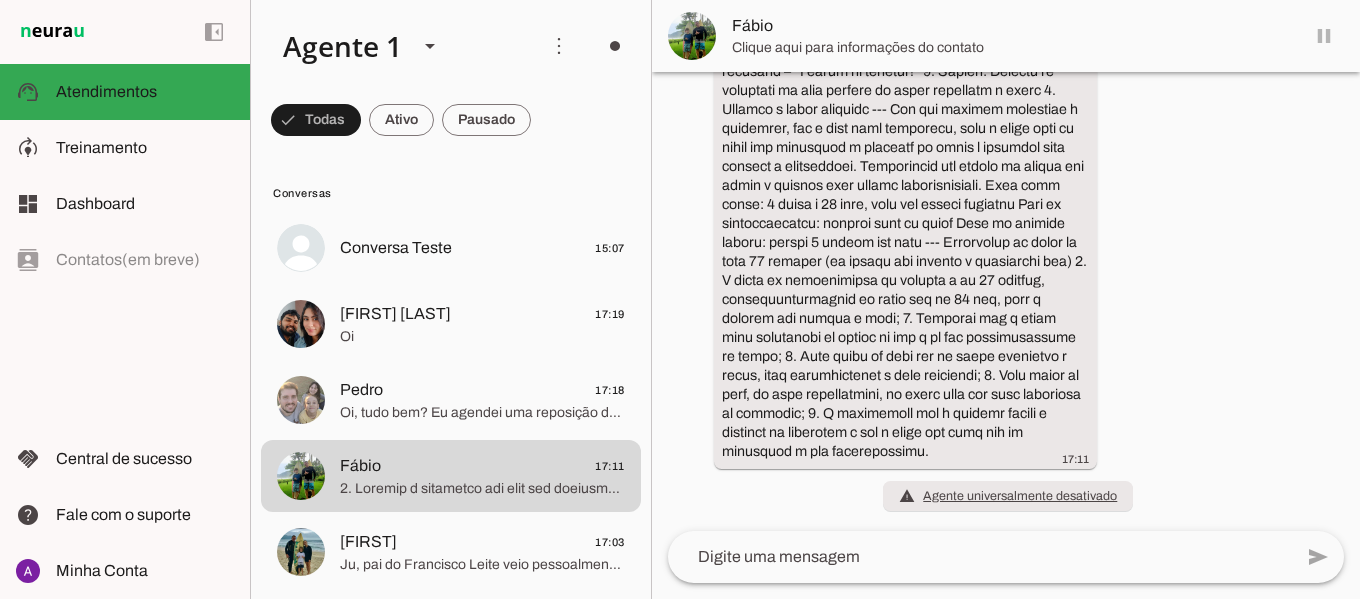scroll, scrollTop: 0, scrollLeft: 0, axis: both 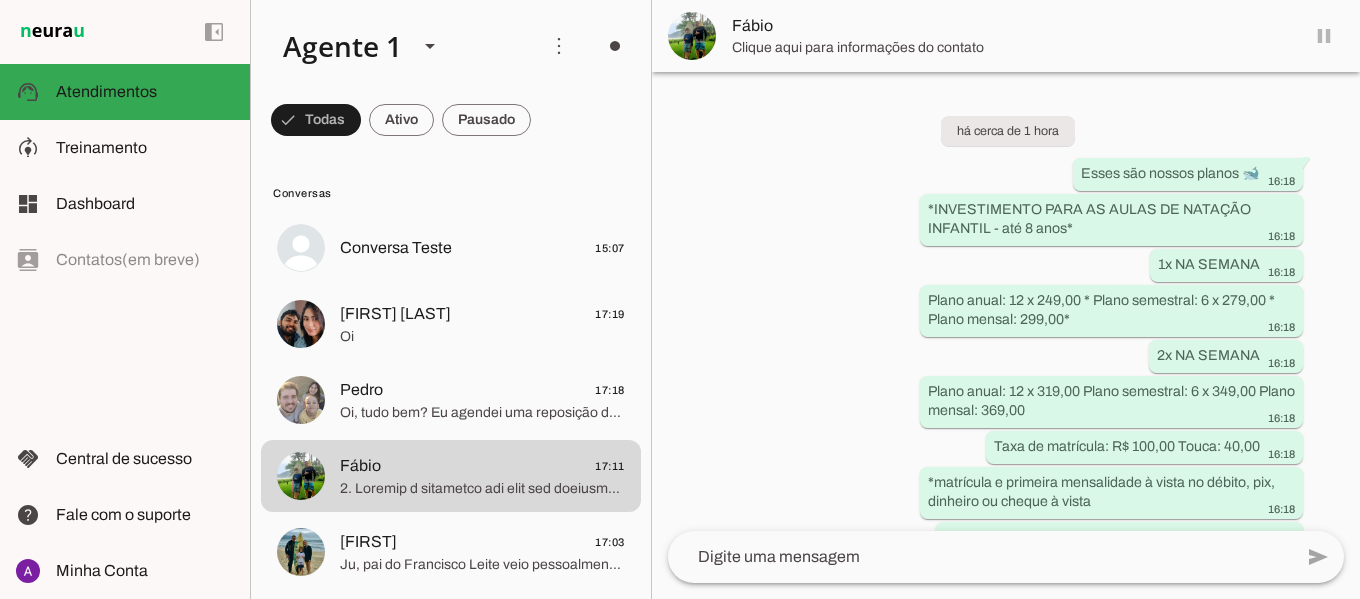 click on "há cerca de 1 hora
Esses são nossos planos 🐋 16:18 *INVESTIMENTO PARA AS AULAS DE NATAÇÃO INFANTIL - até 8 anos* 16:18 1x NA SEMANA 16:18 Plano anual: 12 x 249,00 *
Plano semestral: 6 x 279,00 *
Plano mensal: 299,00* 16:18 2x NA SEMANA 16:18 Plano anual: 12 x 319,00
Plano semestral: 6 x 349,00
Plano mensal: 369,00 16:18 Taxa de matrícula: R$ 100,00
Touca: 40,00 16:18 *matrícula e primeira mensalidade à vista no débito, pix, dinheiro ou cheque à vista 16:18 *demais parcelas no crédito ou cheque pré-datado 16:18
Agente pausado
Esses são nossos planos 🏊‍♀️ 16:18 *INVESTIMENTO PARA AS AULAS DE NATAÇÃO JUVENIL E ADULTO*
Para iniciantes e aperfeiçoamento 16:18 1x NA SEMANA 16:18 Plano anual: 12 x 259,00 *
Plano semestral: 6 x 289,00 *
Plano mensal: 309,00 16:18 2x NA SEMANA 16:18 Plano anual: 12 x 329,00
Plano semestral: 6 x 359,00
Plano mensal: 379,00 16:18 Taxa de matrícula: R$ 100,00
Touca: 40,00 16:18 16:18 16:18" at bounding box center (1006, 301) 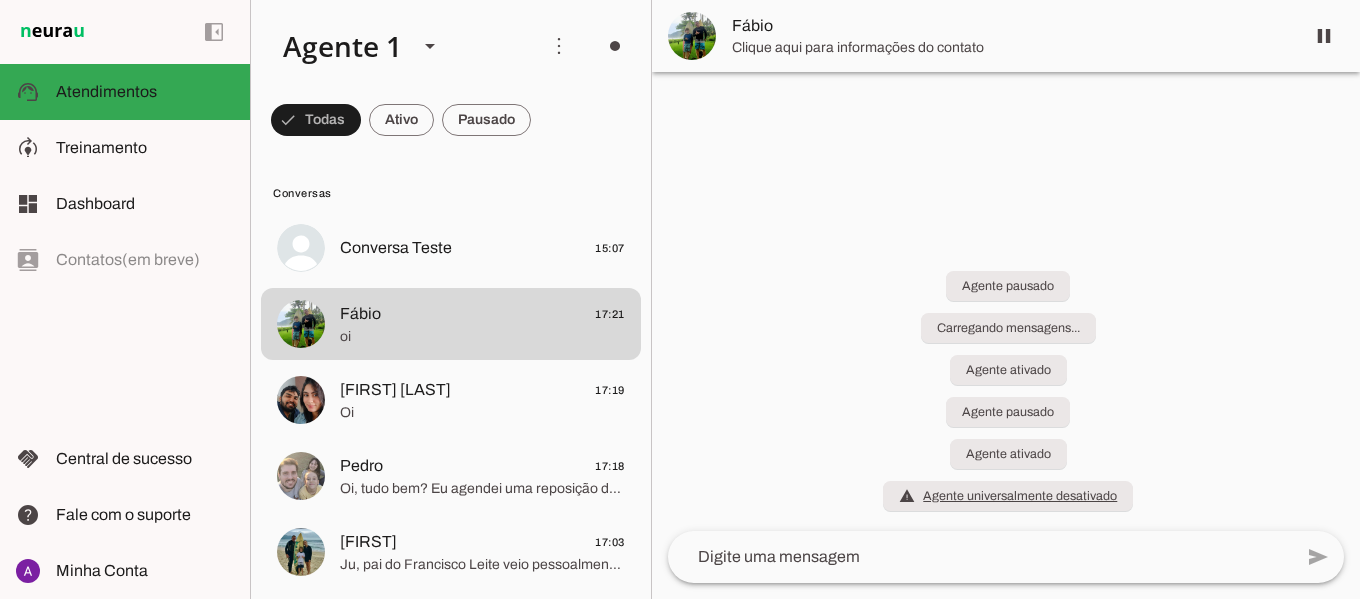 scroll, scrollTop: 0, scrollLeft: 0, axis: both 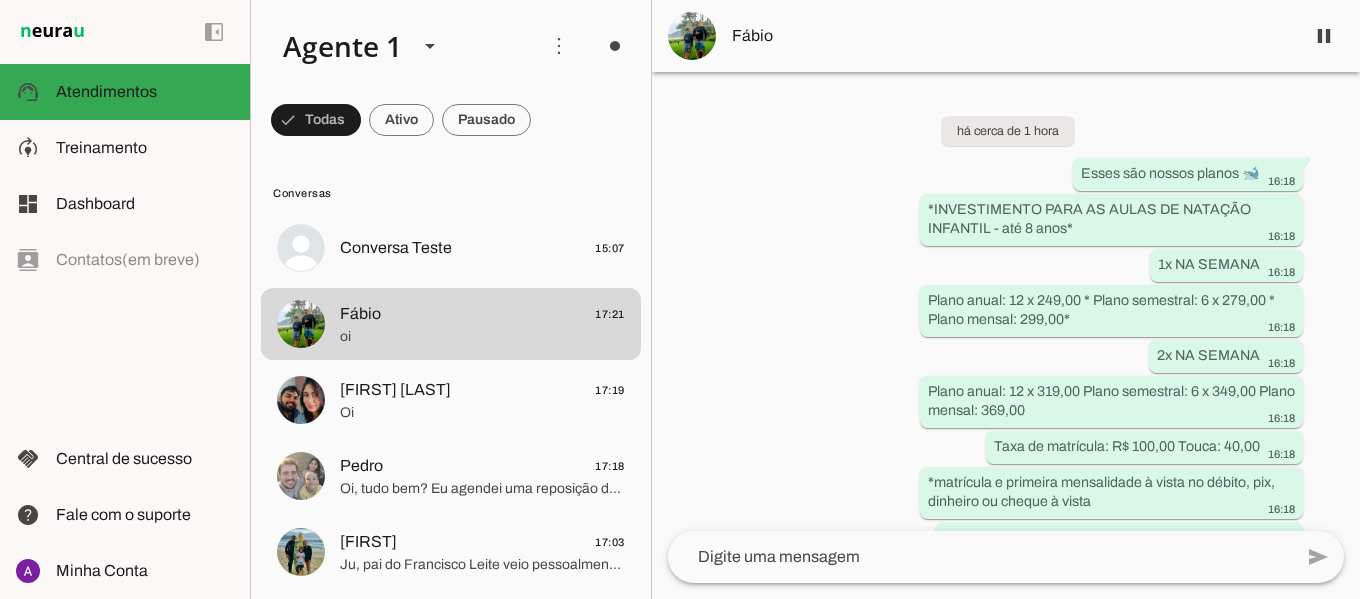 click on "há cerca de 1 hora
Esses são nossos planos 🐋 16:18 *INVESTIMENTO PARA AS AULAS DE NATAÇÃO INFANTIL - até 8 anos* 16:18 1x NA SEMANA 16:18 Plano anual: 12 x 249,00 *
Plano semestral: 6 x 279,00 *
Plano mensal: 299,00* 16:18 2x NA SEMANA 16:18 Plano anual: 12 x 319,00
Plano semestral: 6 x 349,00
Plano mensal: 369,00 16:18 Taxa de matrícula: R$ 100,00
Touca: 40,00 16:18 *matrícula e primeira mensalidade à vista no débito, pix, dinheiro ou cheque à vista 16:18 *demais parcelas no crédito ou cheque pré-datado 16:18
Agente pausado
Esses são nossos planos 🏊‍♀️ 16:18 *INVESTIMENTO PARA AS AULAS DE NATAÇÃO JUVENIL E ADULTO*
Para iniciantes e aperfeiçoamento 16:18 1x NA SEMANA 16:18 Plano anual: 12 x 259,00 *
Plano semestral: 6 x 289,00 *
Plano mensal: 309,00 16:18 2x NA SEMANA 16:18 Plano anual: 12 x 329,00
Plano semestral: 6 x 359,00
Plano mensal: 379,00 16:18 Taxa de matrícula: R$ 100,00
Touca: 40,00 16:18 16:18 16:18" at bounding box center (1006, 301) 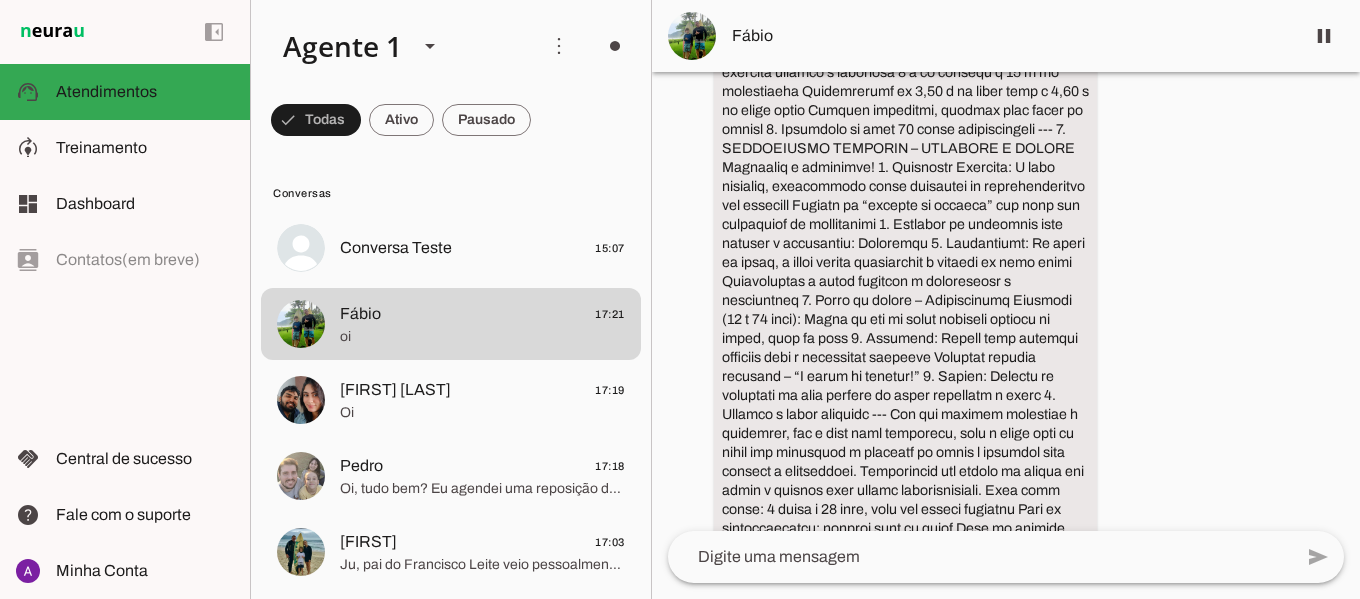 scroll, scrollTop: 3536, scrollLeft: 0, axis: vertical 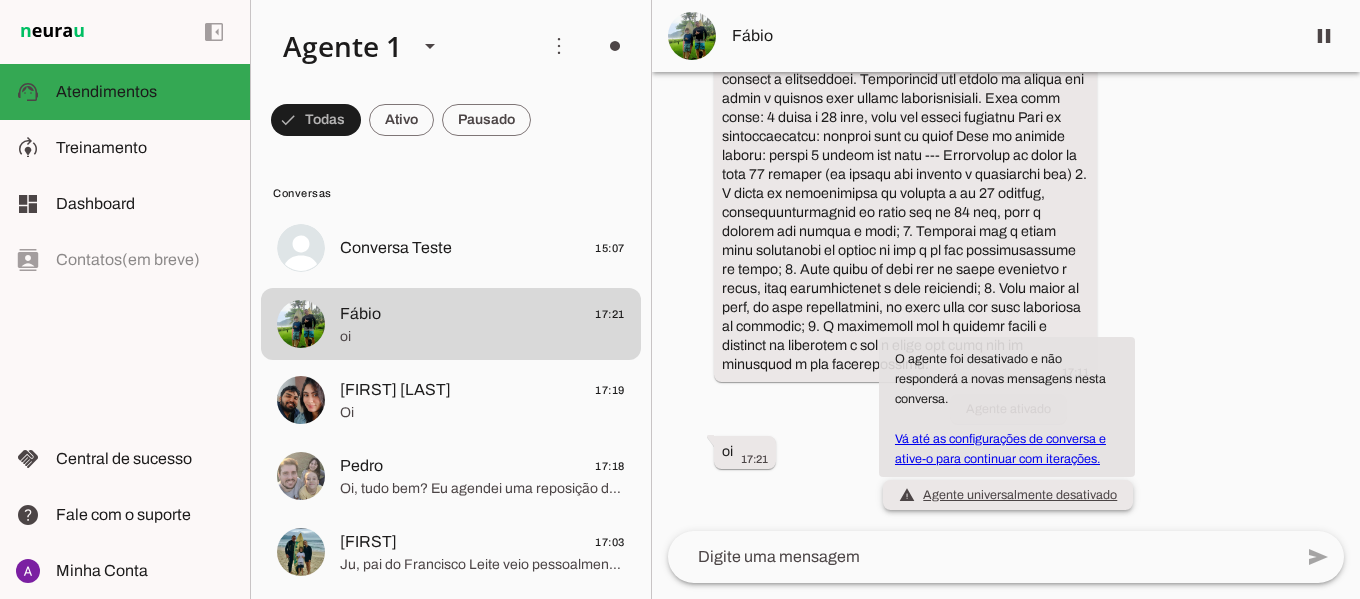 click on "warning
Agente universalmente desativado
O agente foi desativado e não responderá a novas mensagens nesta
conversa.
Vá até as configurações de conversa e ative-o para continuar
com iterações." 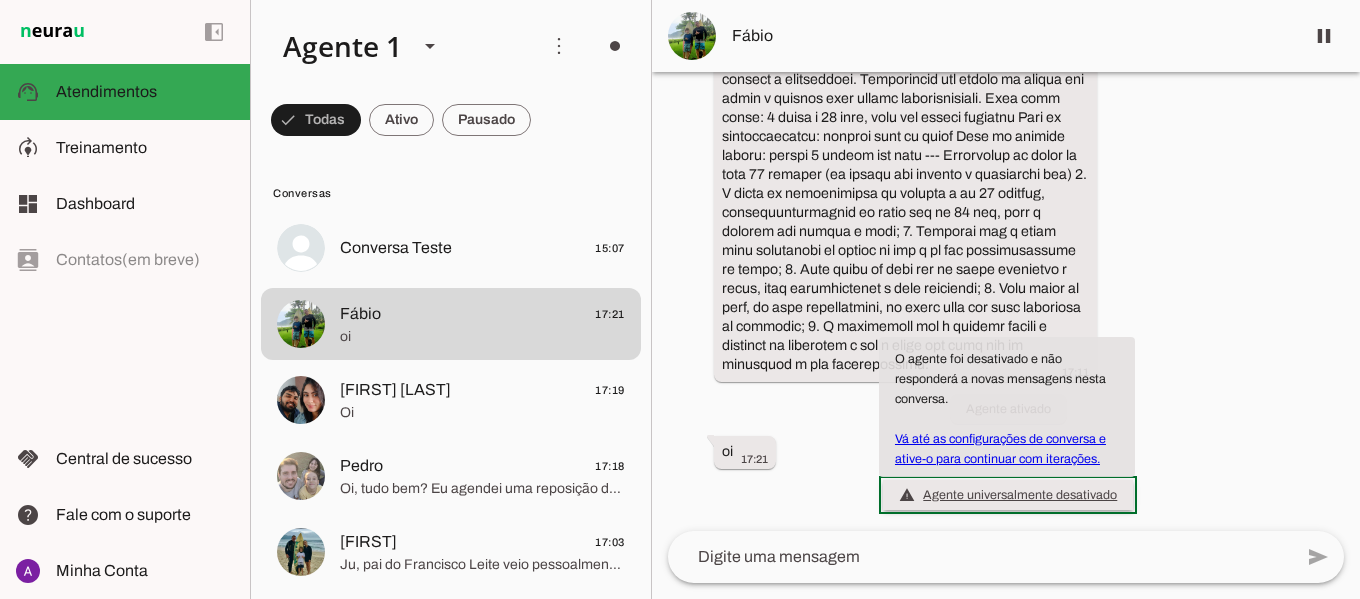 click on "Vá até as configurações de conversa e ative-o para continuar
com iterações." 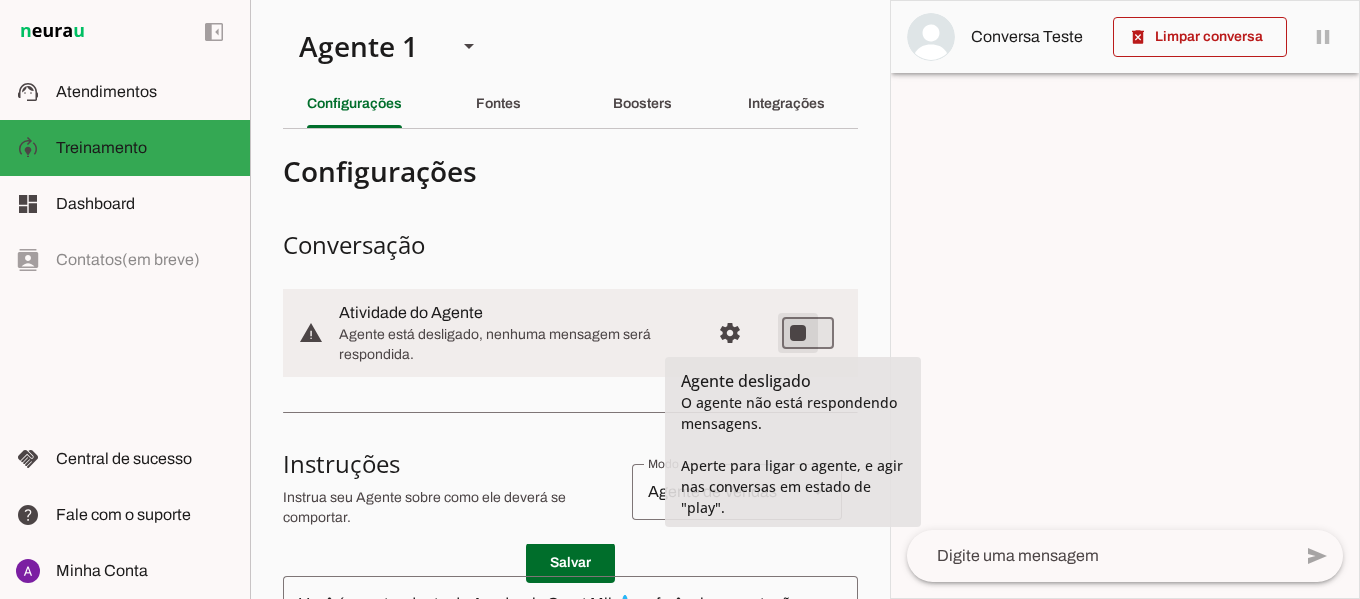 type on "on" 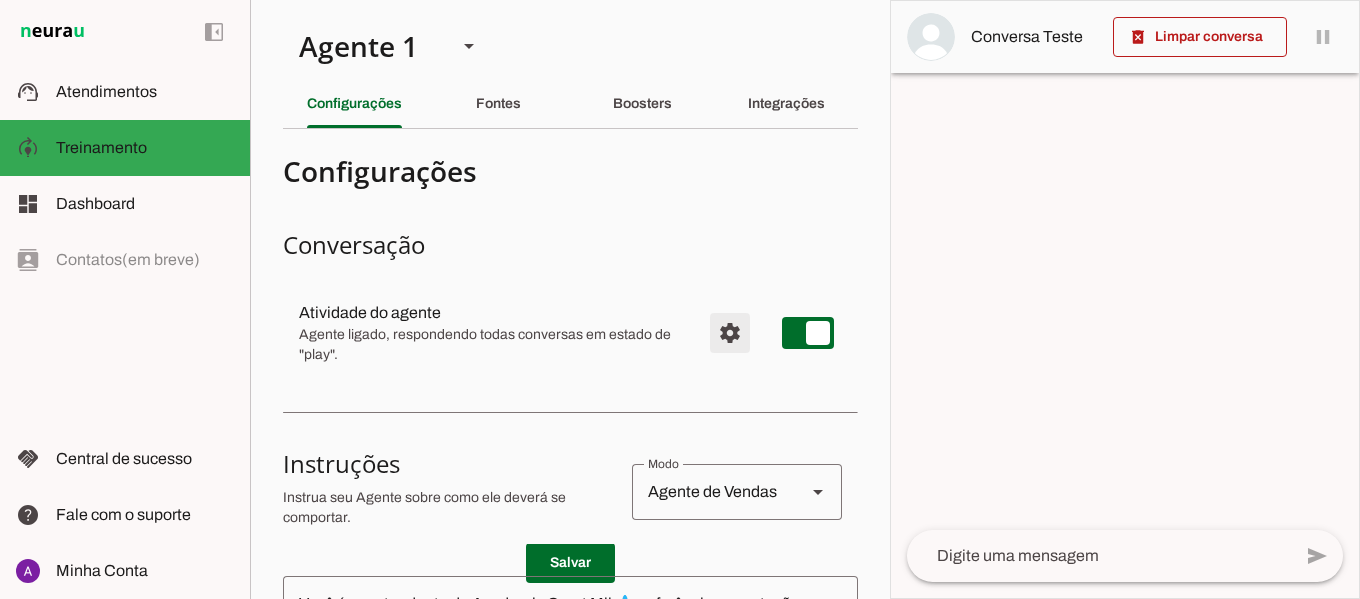 click at bounding box center [730, 333] 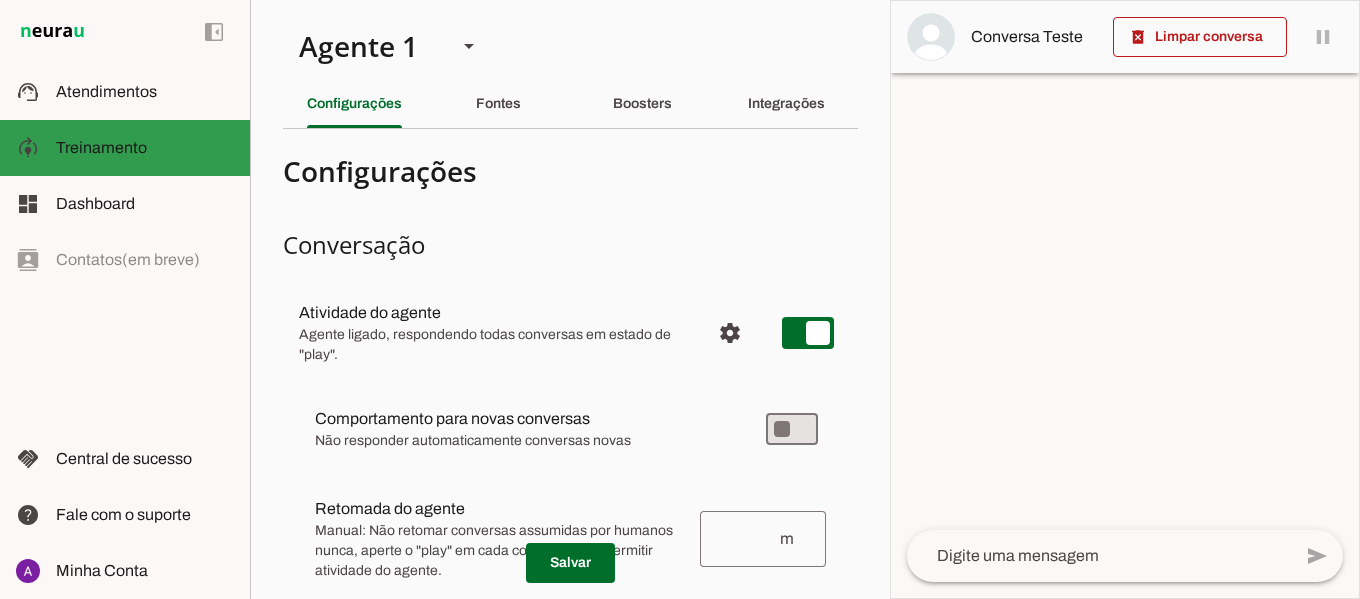 click at bounding box center (145, 148) 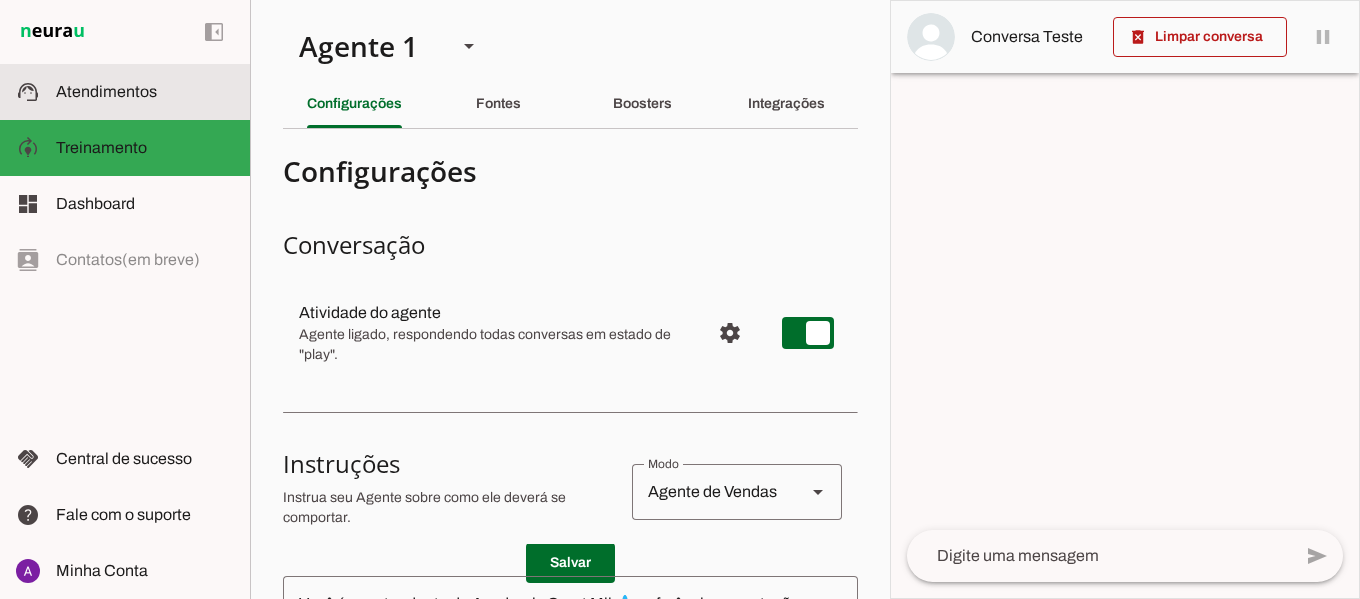 click on "Atendimentos" 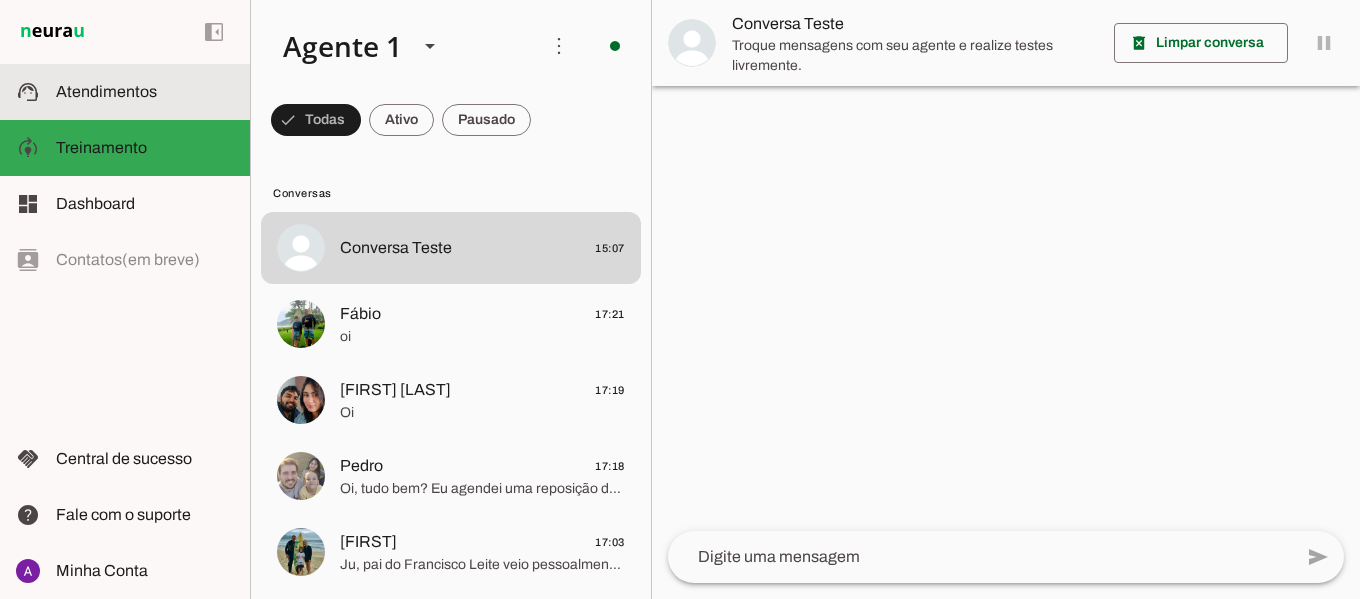 scroll, scrollTop: 0, scrollLeft: 0, axis: both 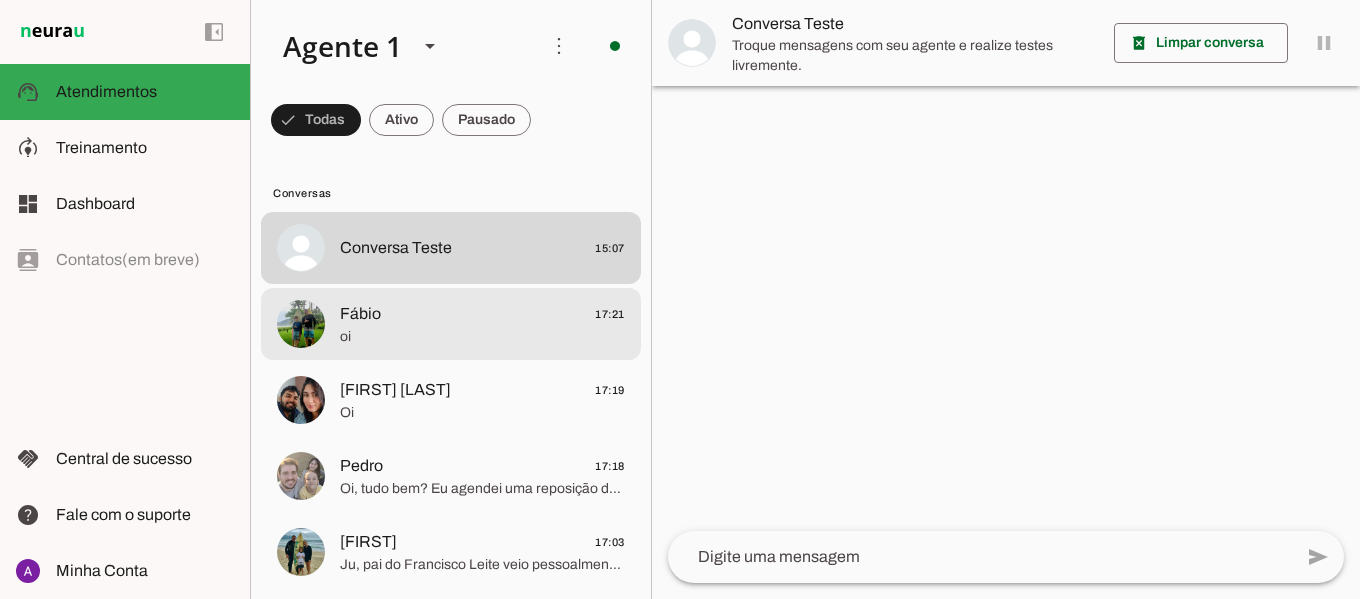 click on "oi" 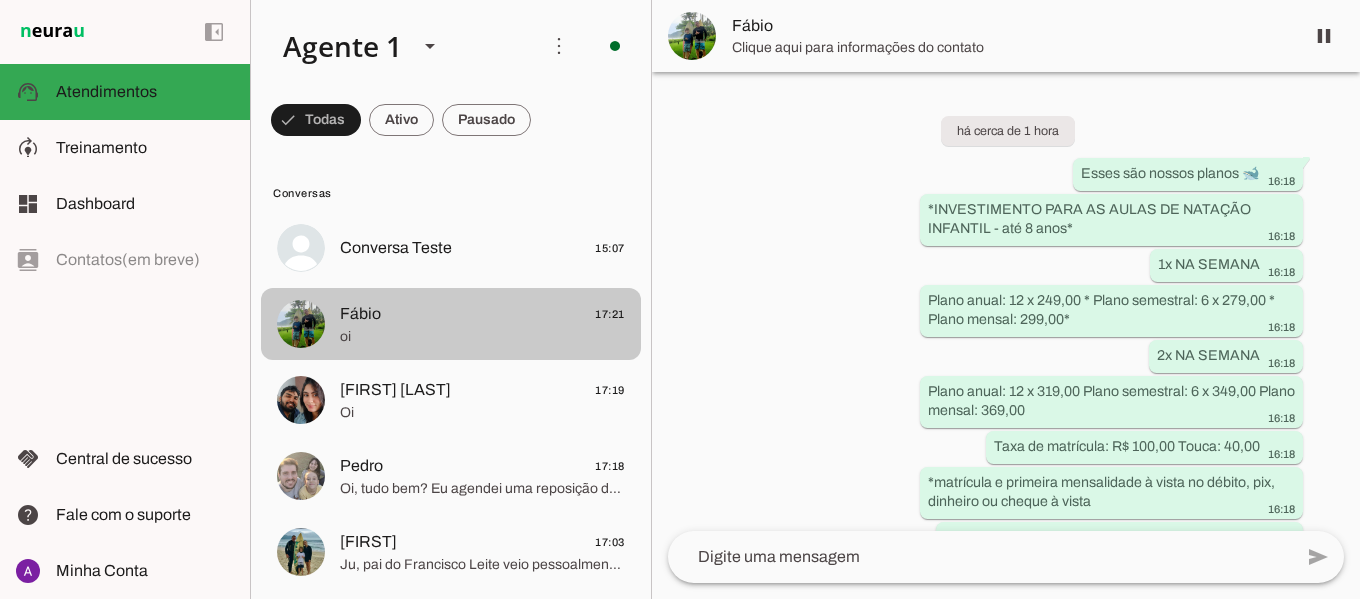 scroll, scrollTop: 3489, scrollLeft: 0, axis: vertical 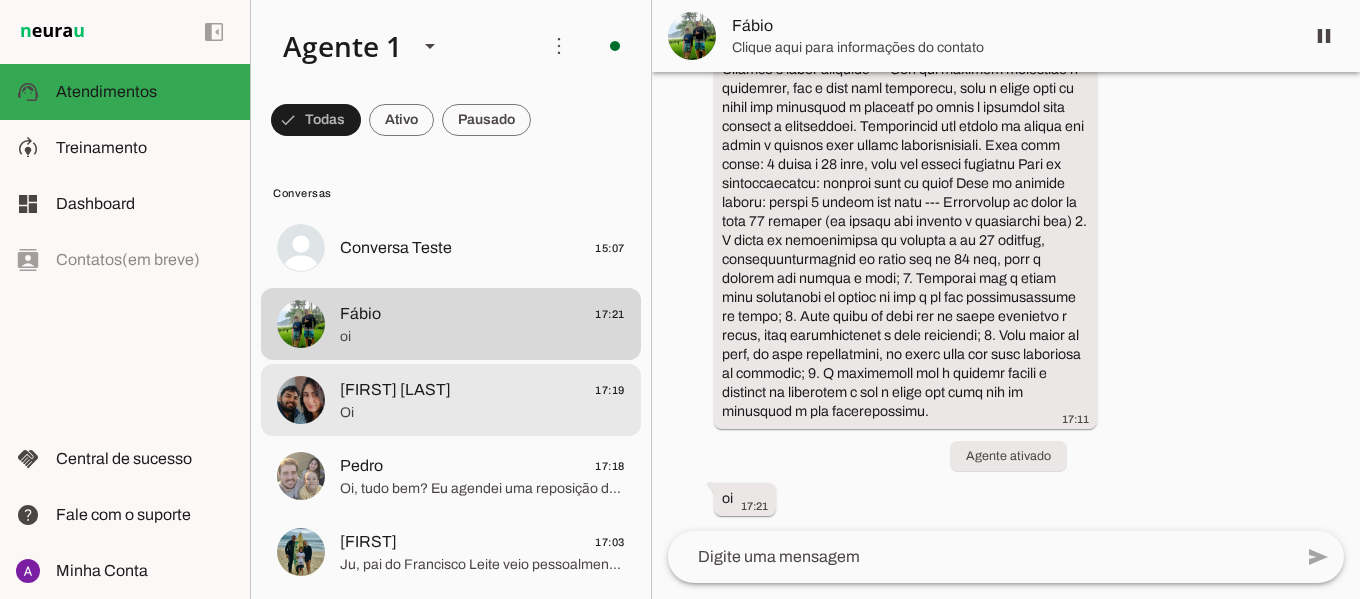 click on "[FIRST] [LAST]
17:19" 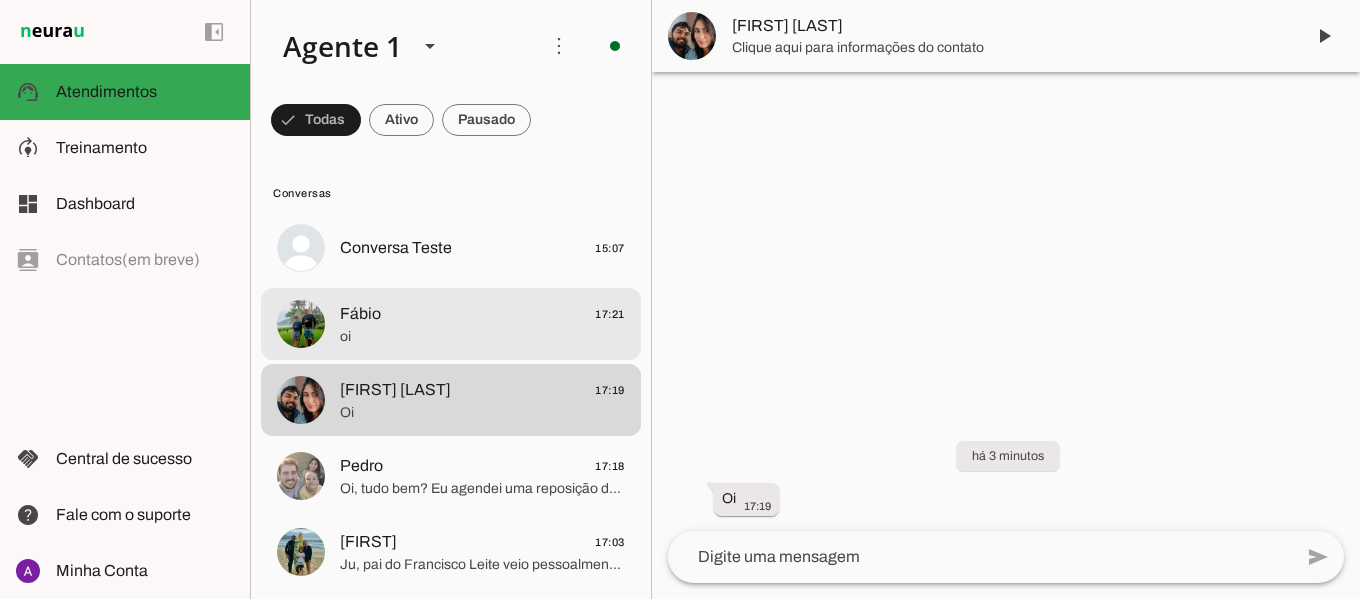 click on "oi" 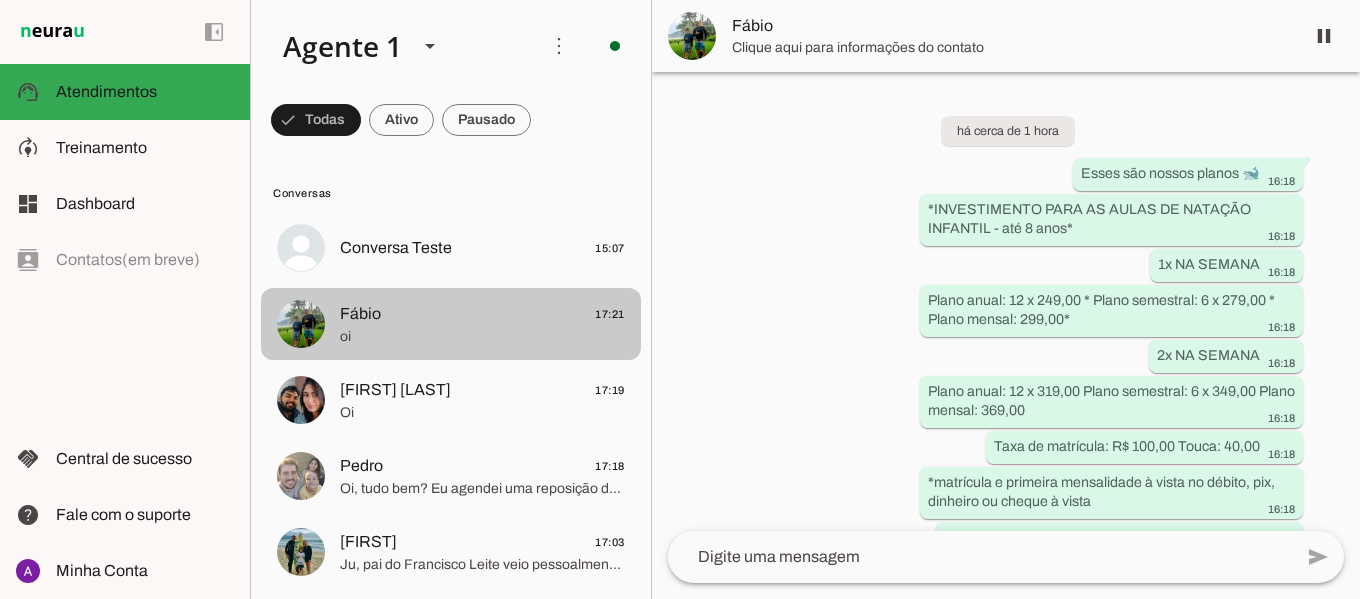 scroll, scrollTop: 3489, scrollLeft: 0, axis: vertical 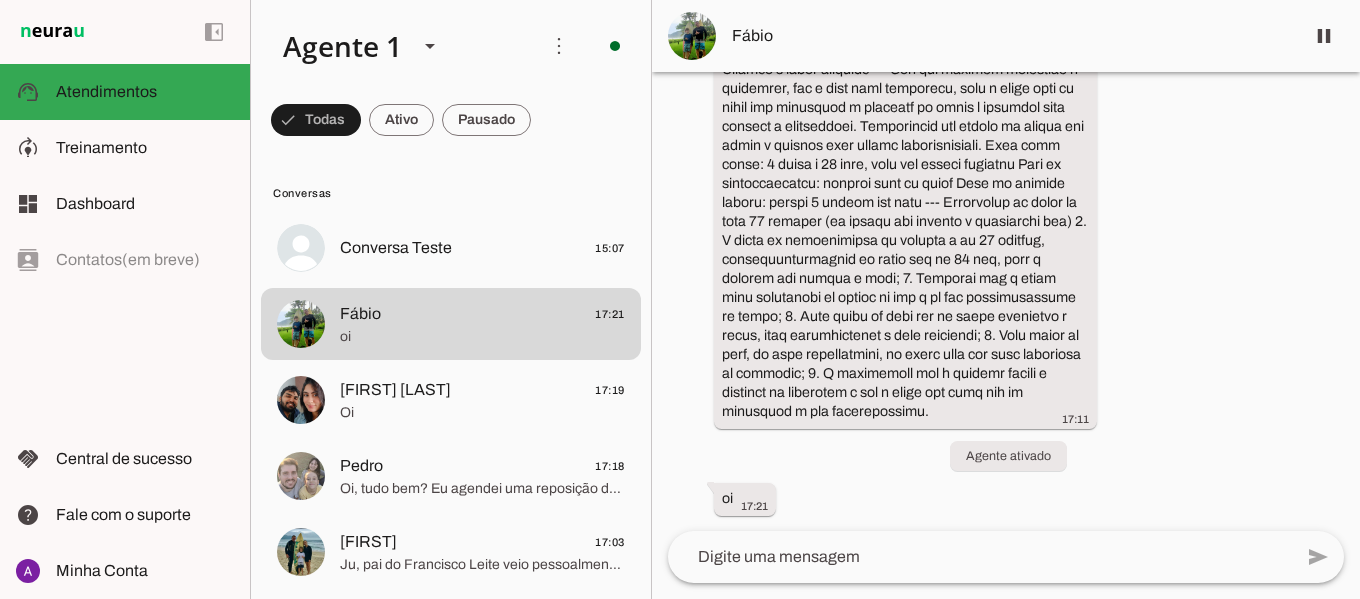click on "Fábio" at bounding box center (1010, 36) 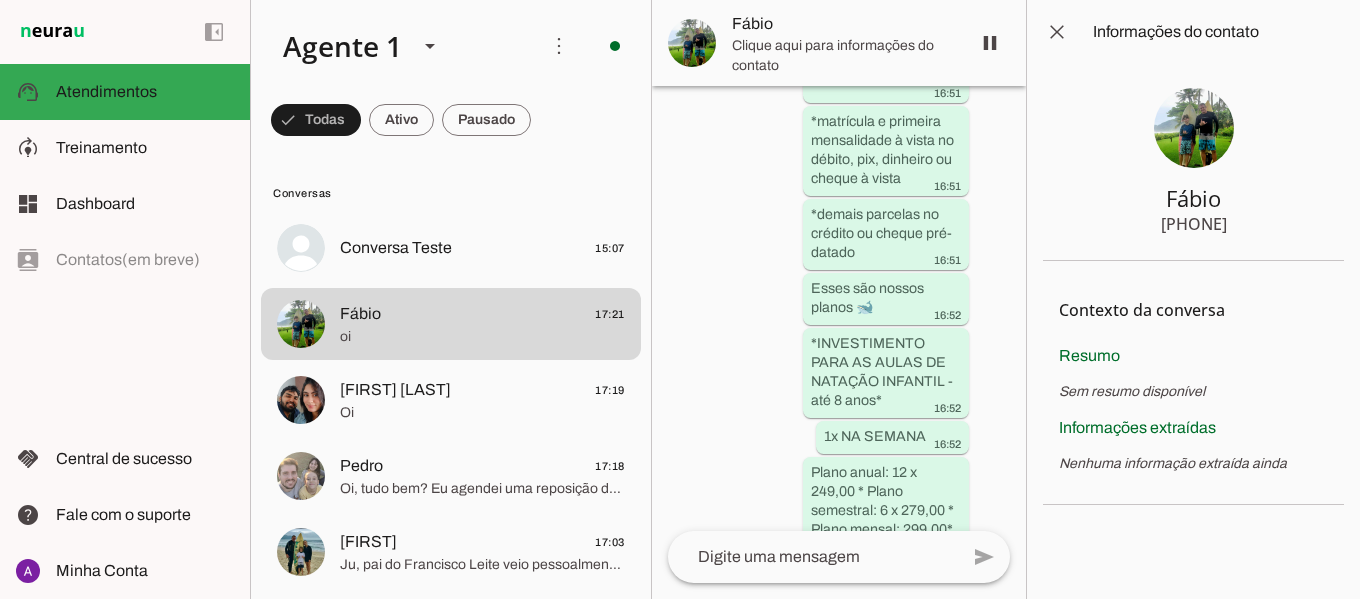 scroll, scrollTop: 7194, scrollLeft: 0, axis: vertical 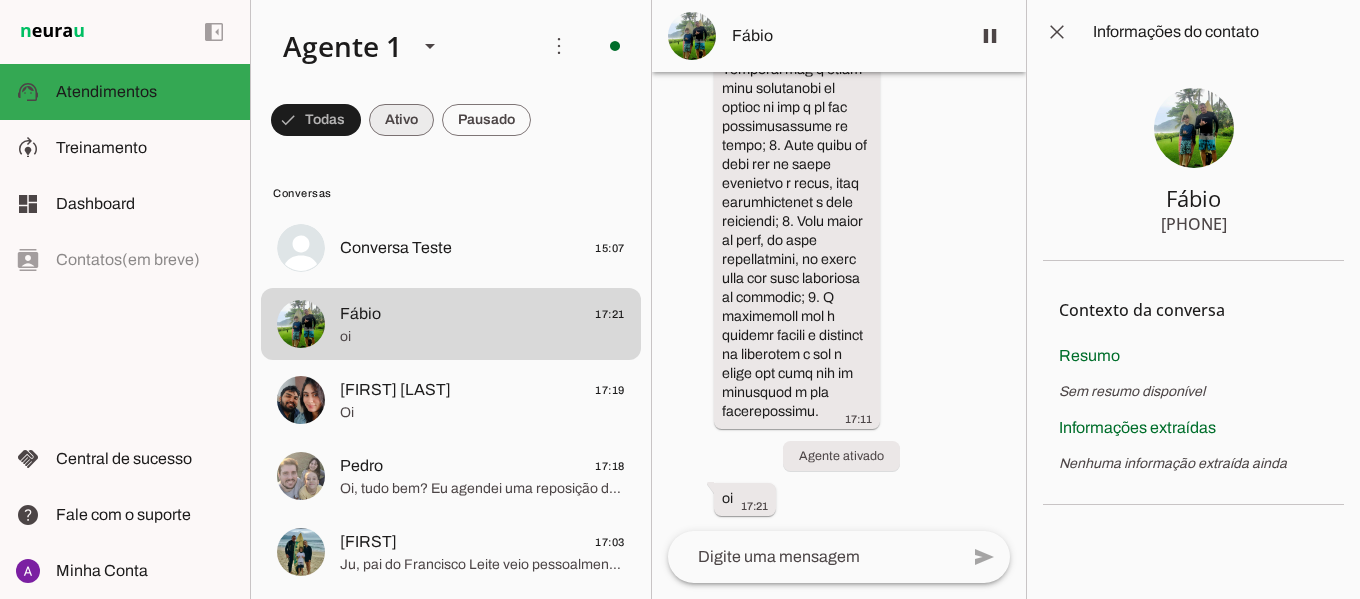 click at bounding box center (316, 120) 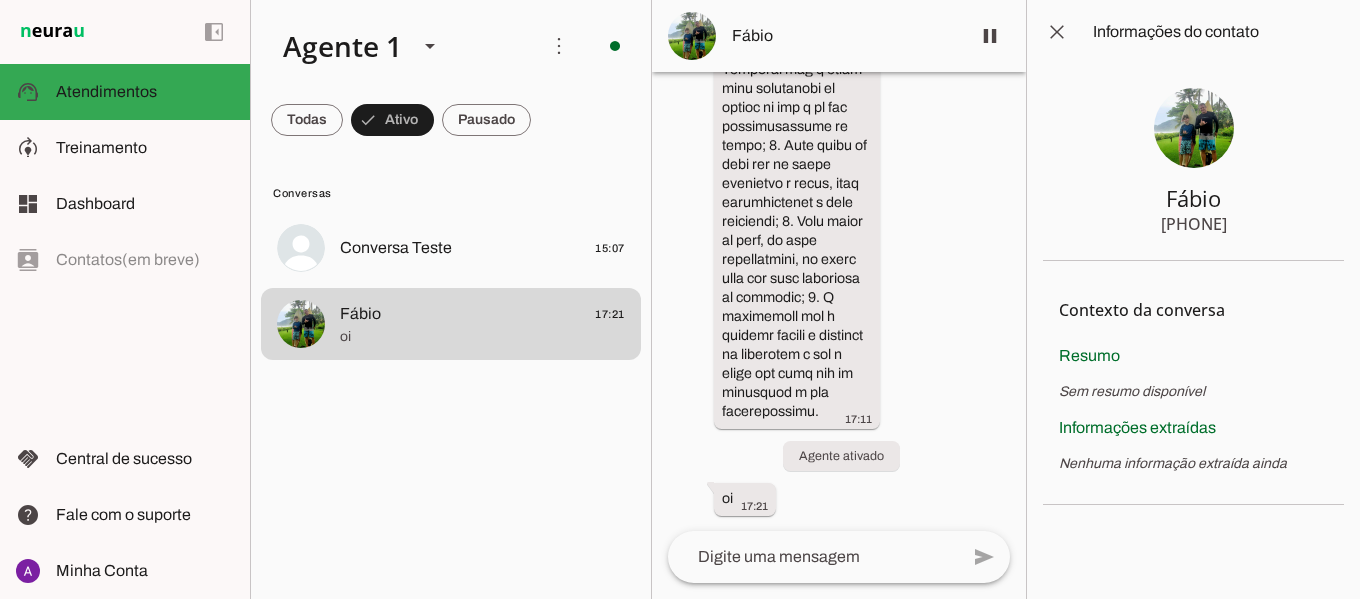 click on "Conversa Teste
15:07
[FIRST]
17:21
oi" 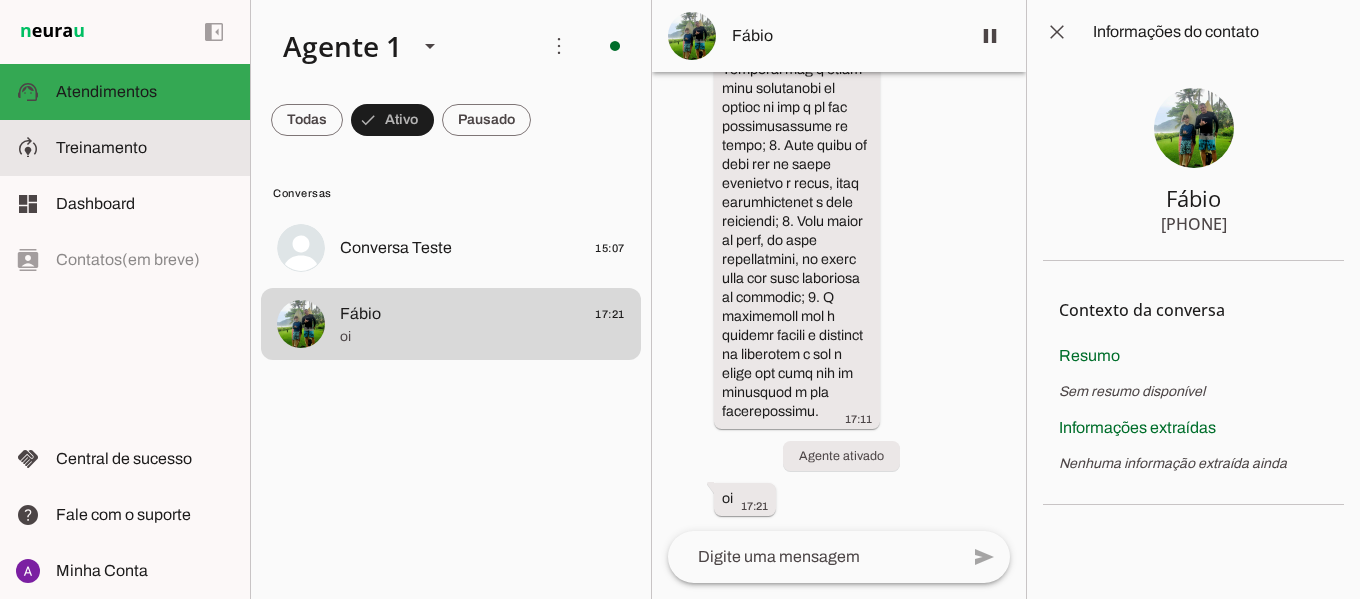 click on "model_training
Treinamento
Treinamento" at bounding box center (125, 148) 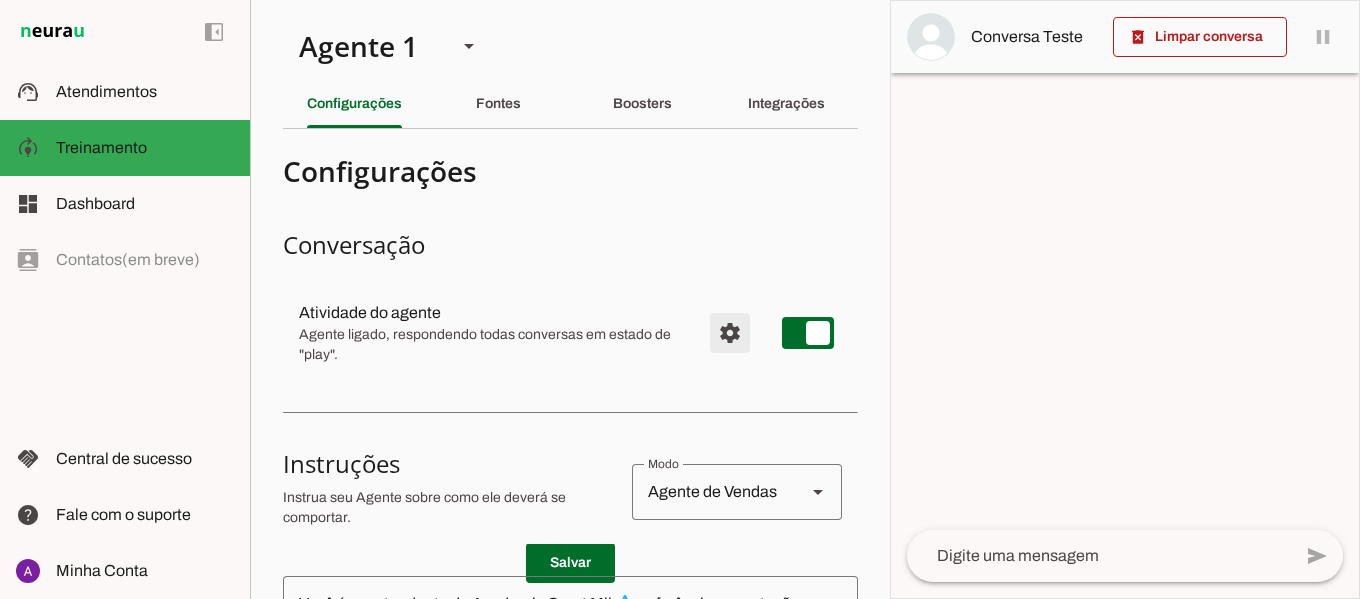 click at bounding box center (730, 333) 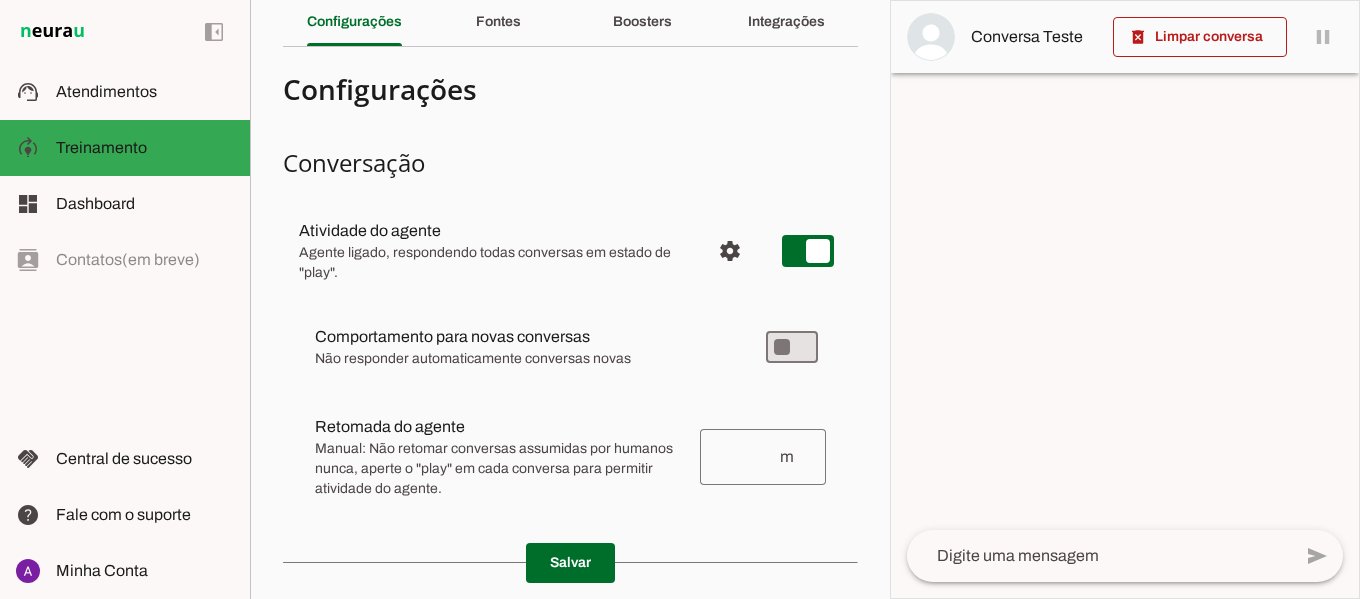 scroll, scrollTop: 85, scrollLeft: 0, axis: vertical 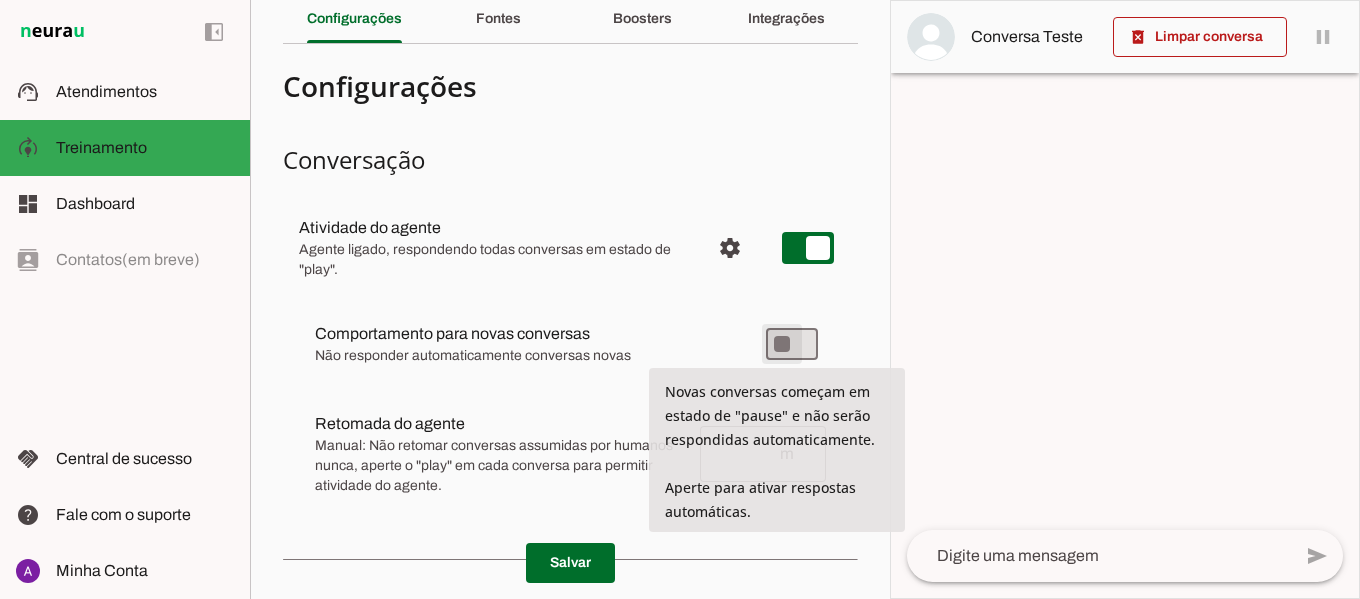 type on "on" 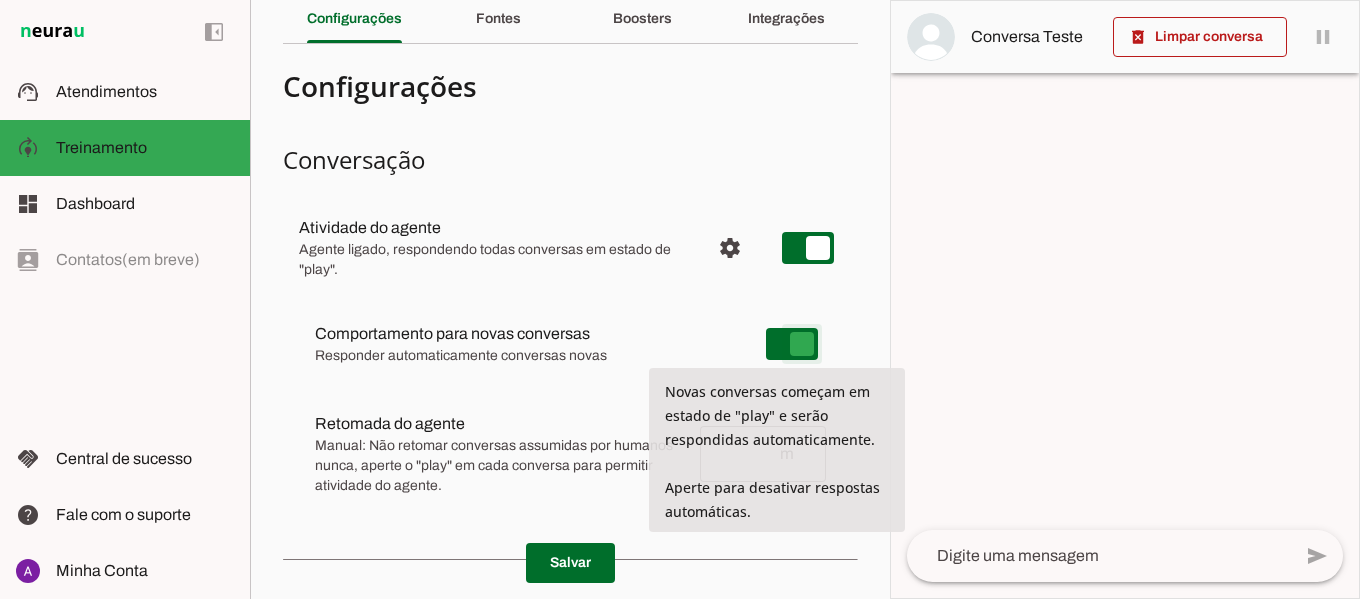 type on "on" 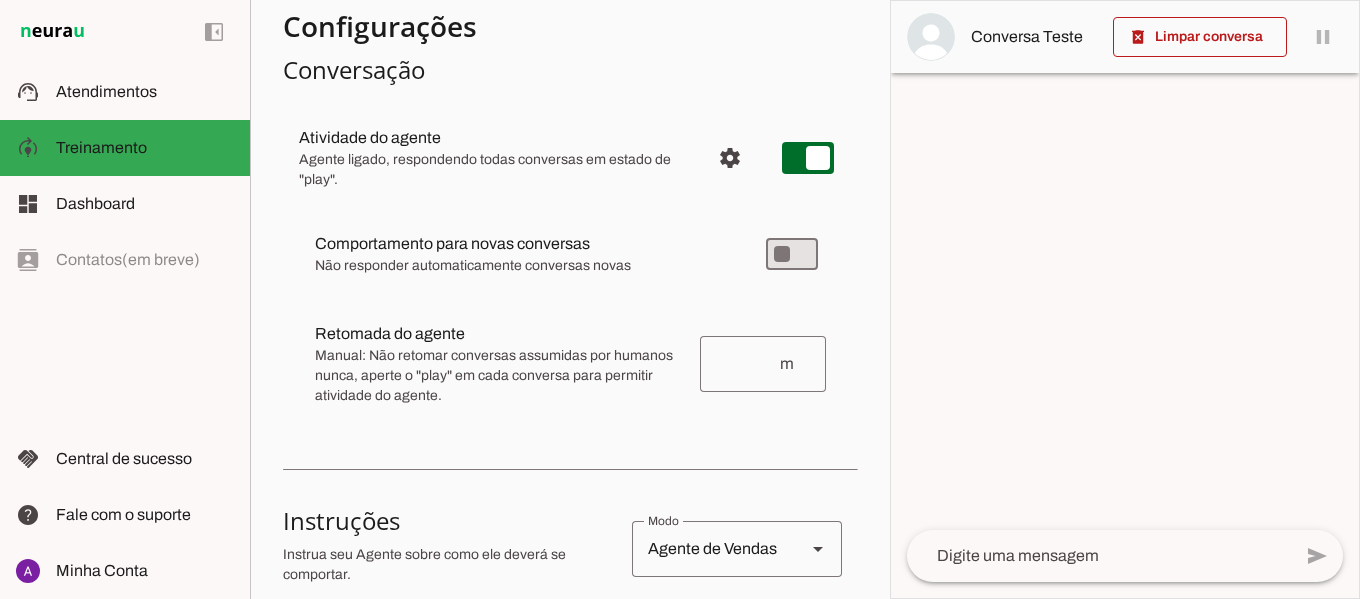 scroll, scrollTop: 177, scrollLeft: 0, axis: vertical 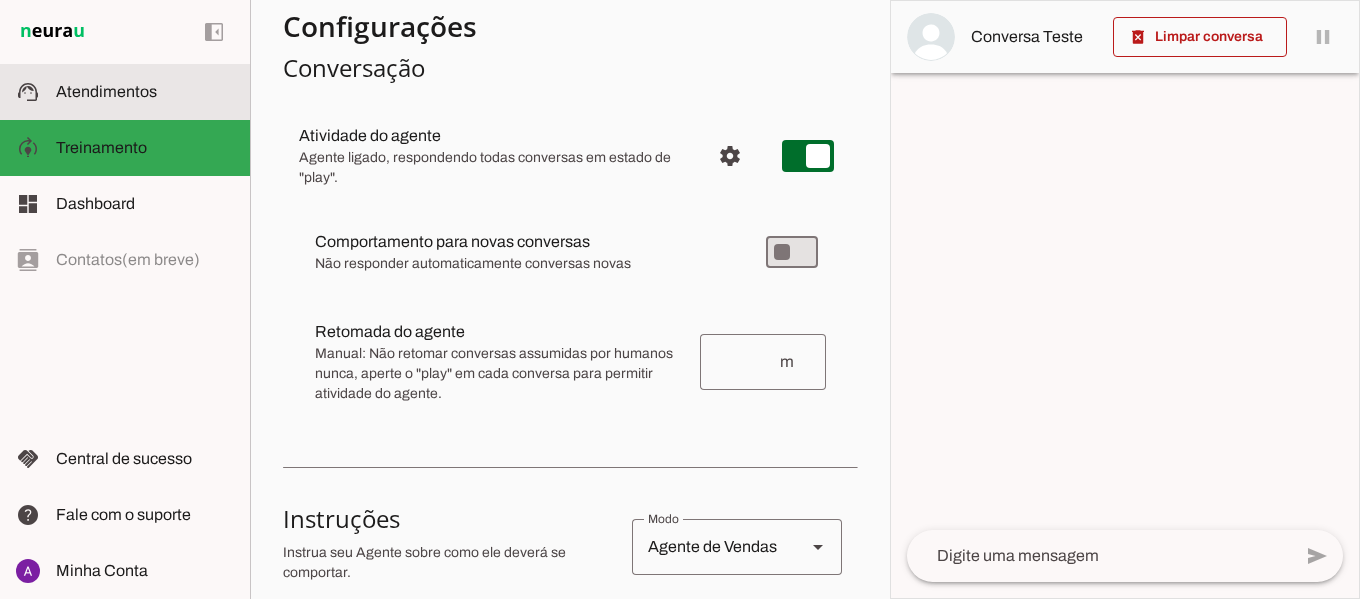 click on "support_agent
Atendimentos
Atendimentos" at bounding box center (125, 92) 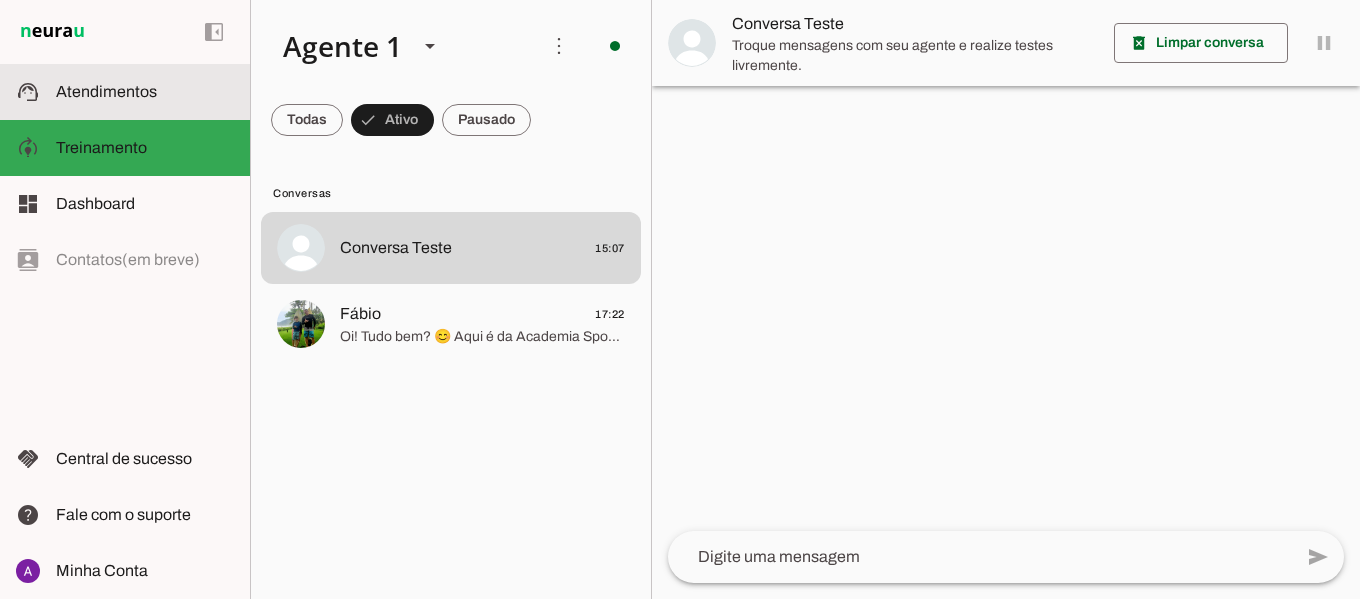 scroll, scrollTop: 0, scrollLeft: 0, axis: both 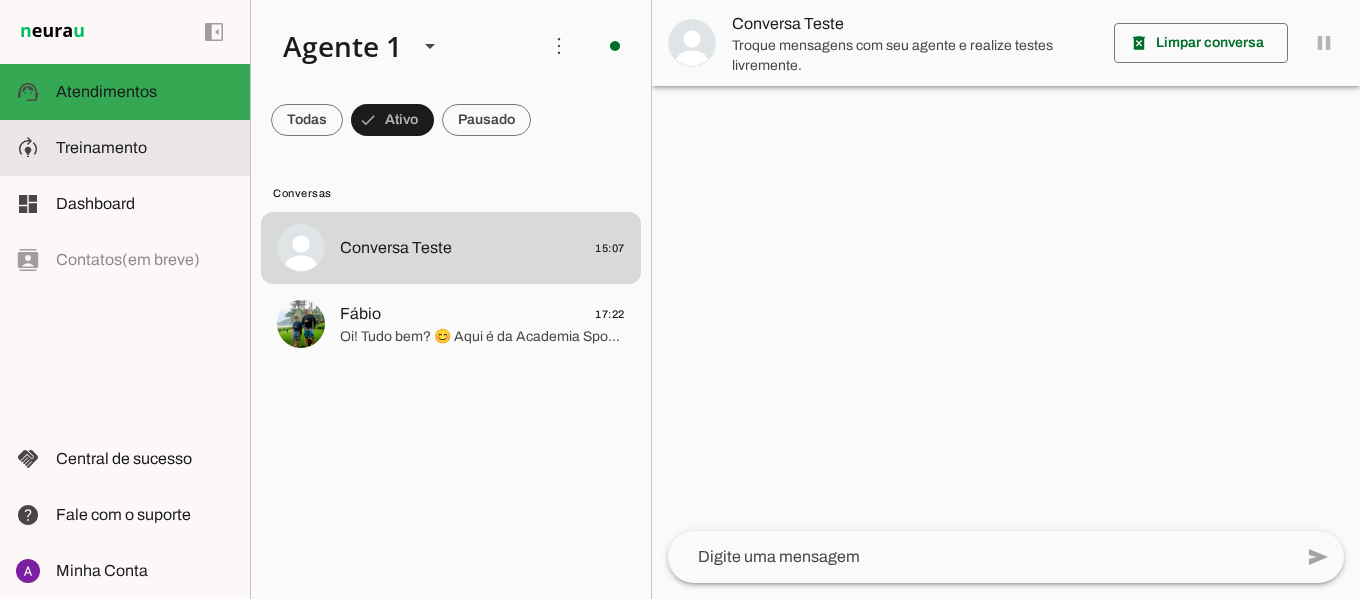 click at bounding box center [145, 148] 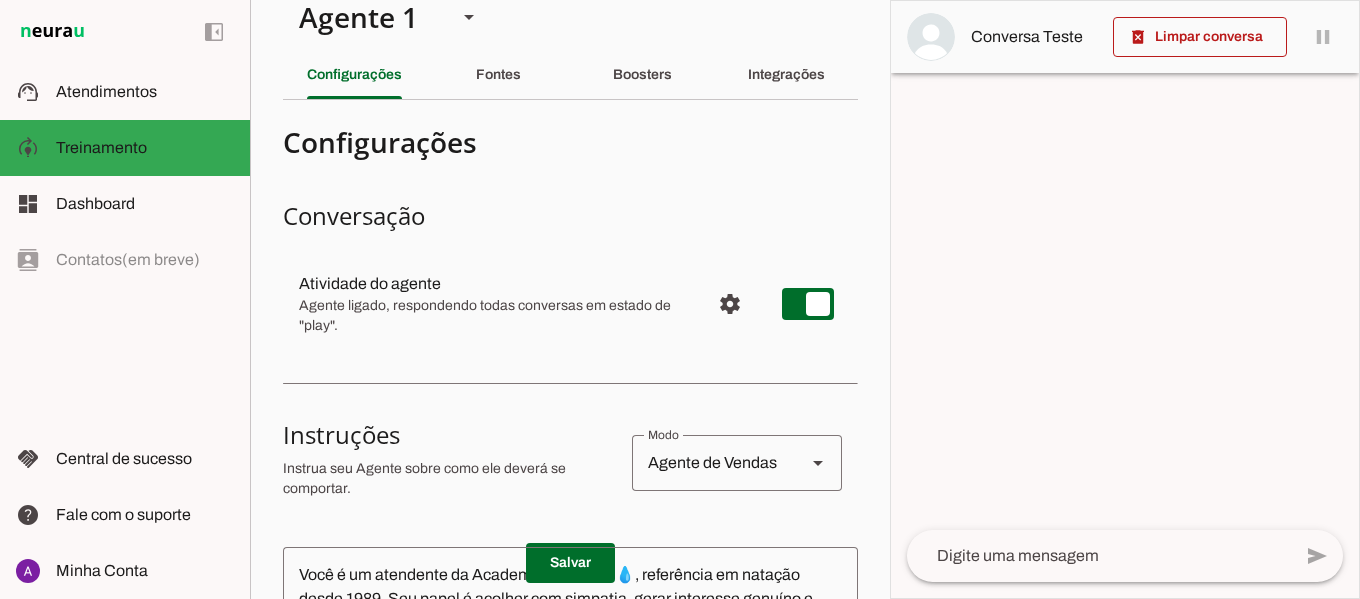 scroll, scrollTop: 0, scrollLeft: 0, axis: both 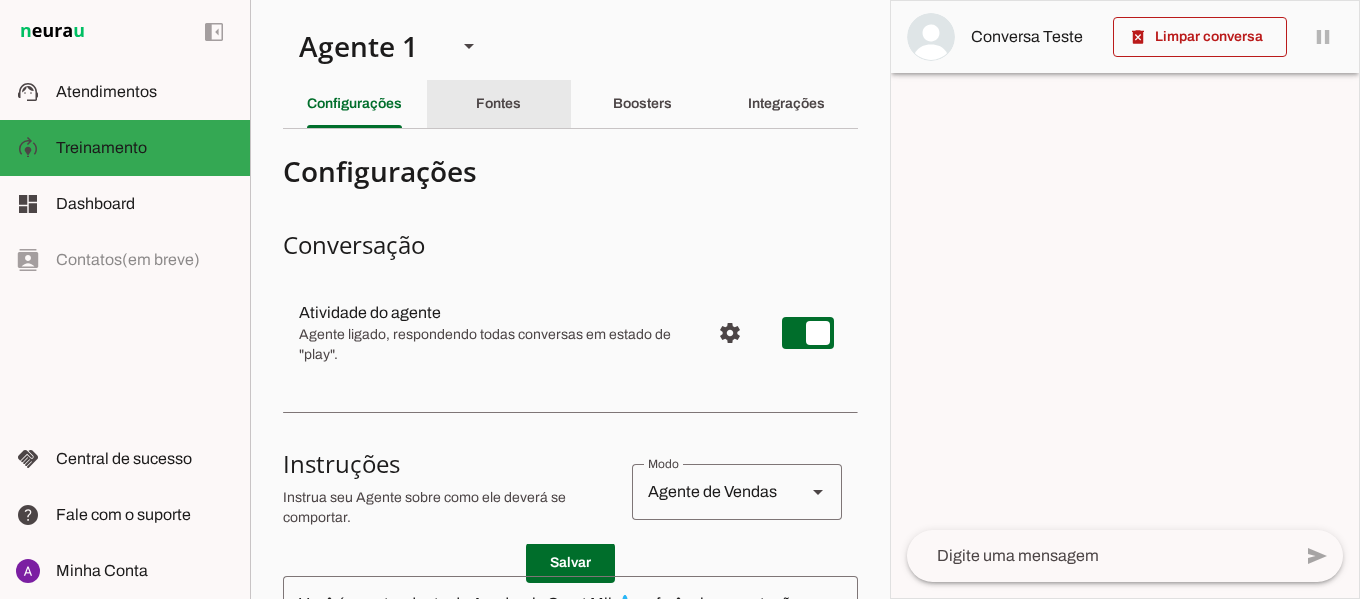 click on "Fontes" 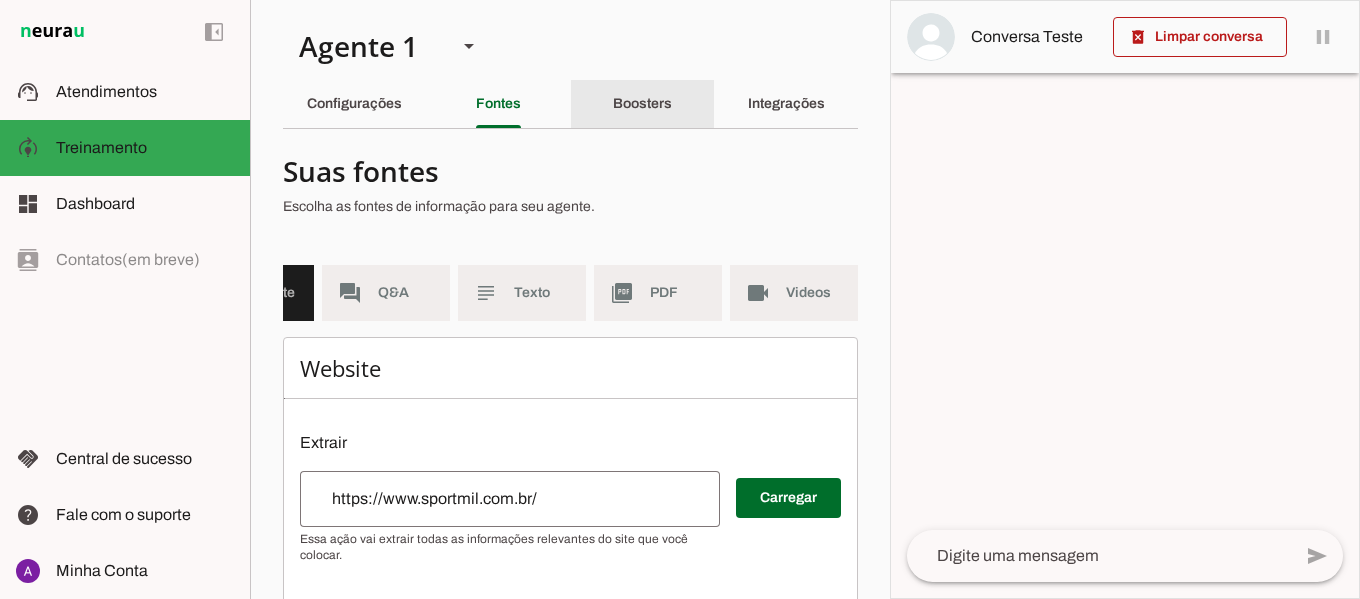 click on "Boosters" 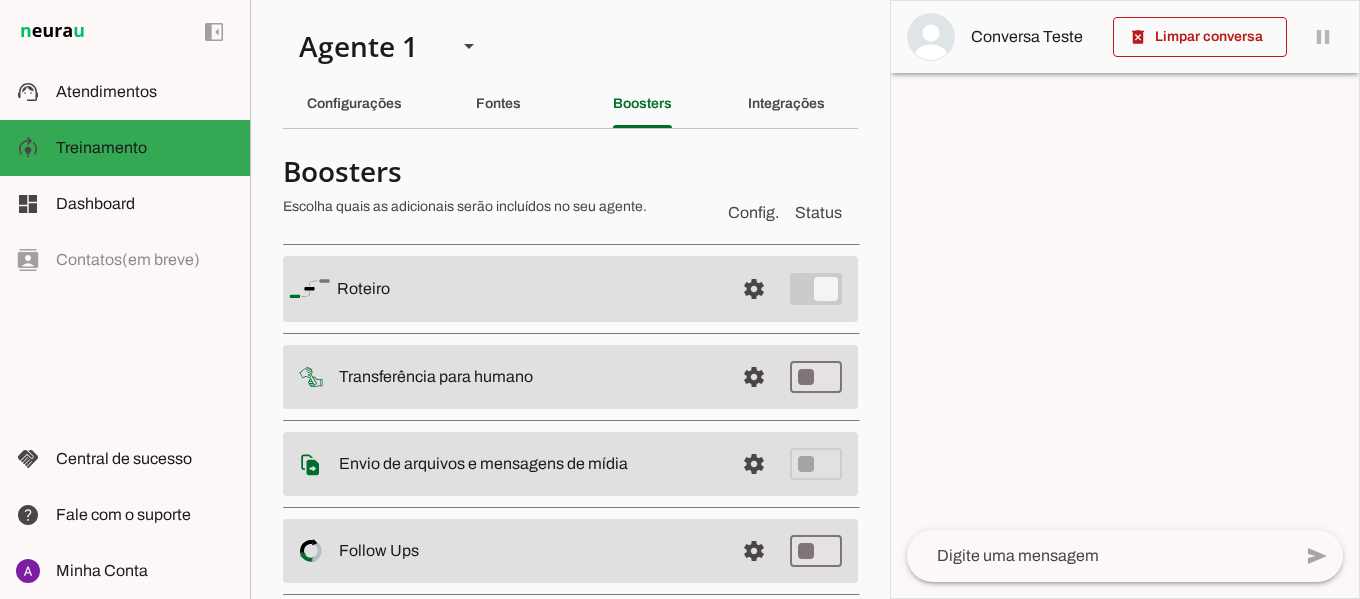 click on "settings
Roteiro" at bounding box center [570, 289] 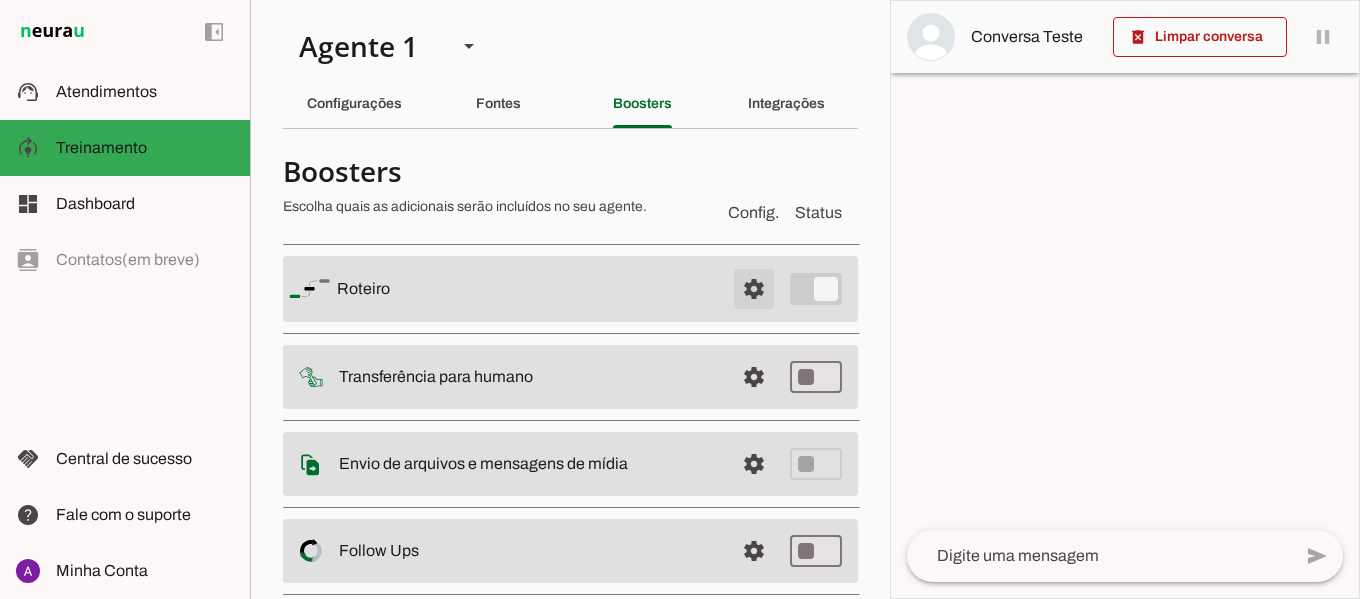 click at bounding box center (754, 289) 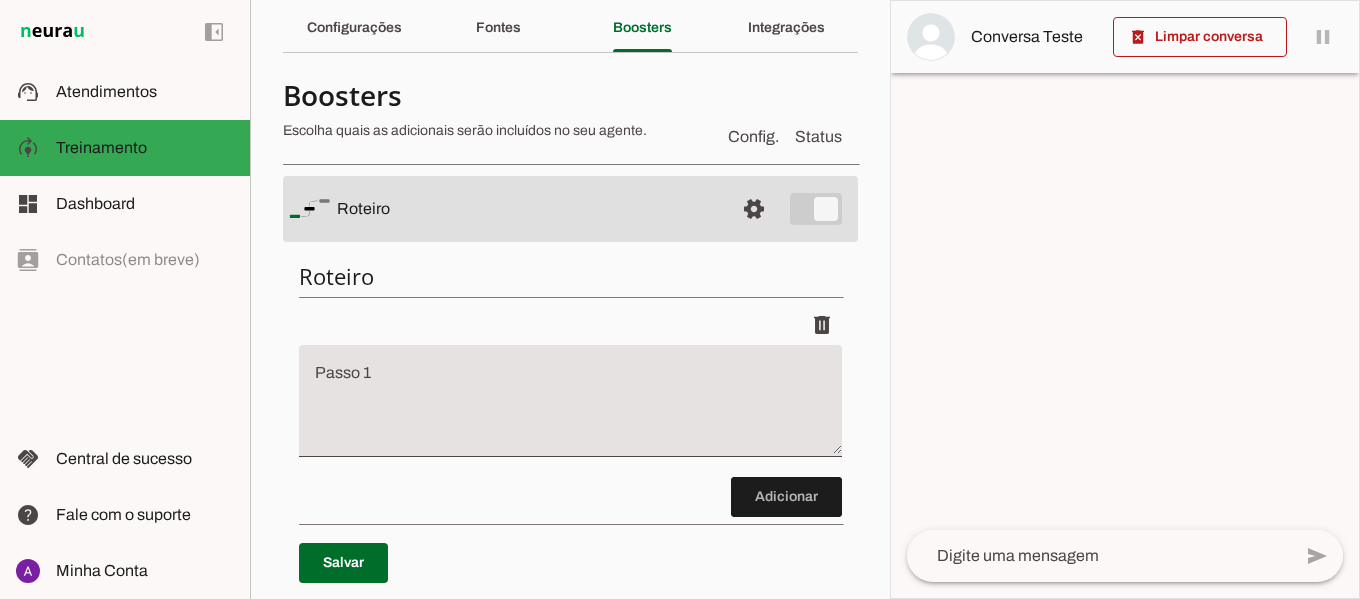 scroll, scrollTop: 0, scrollLeft: 0, axis: both 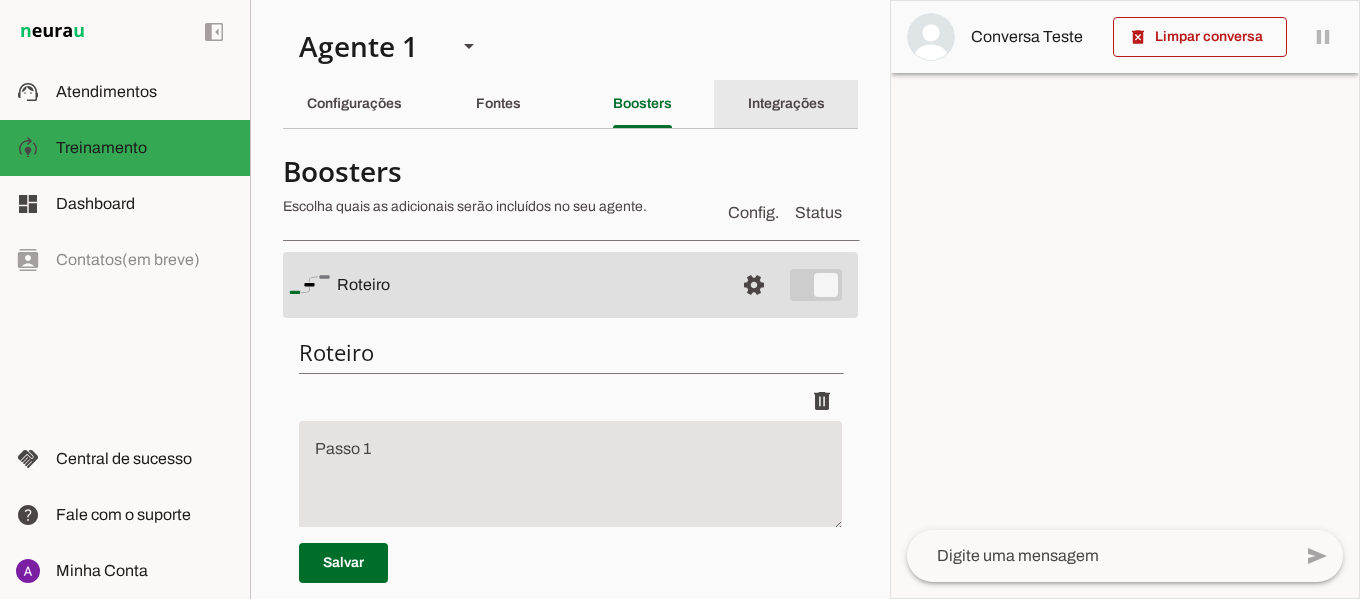 click on "Integrações" 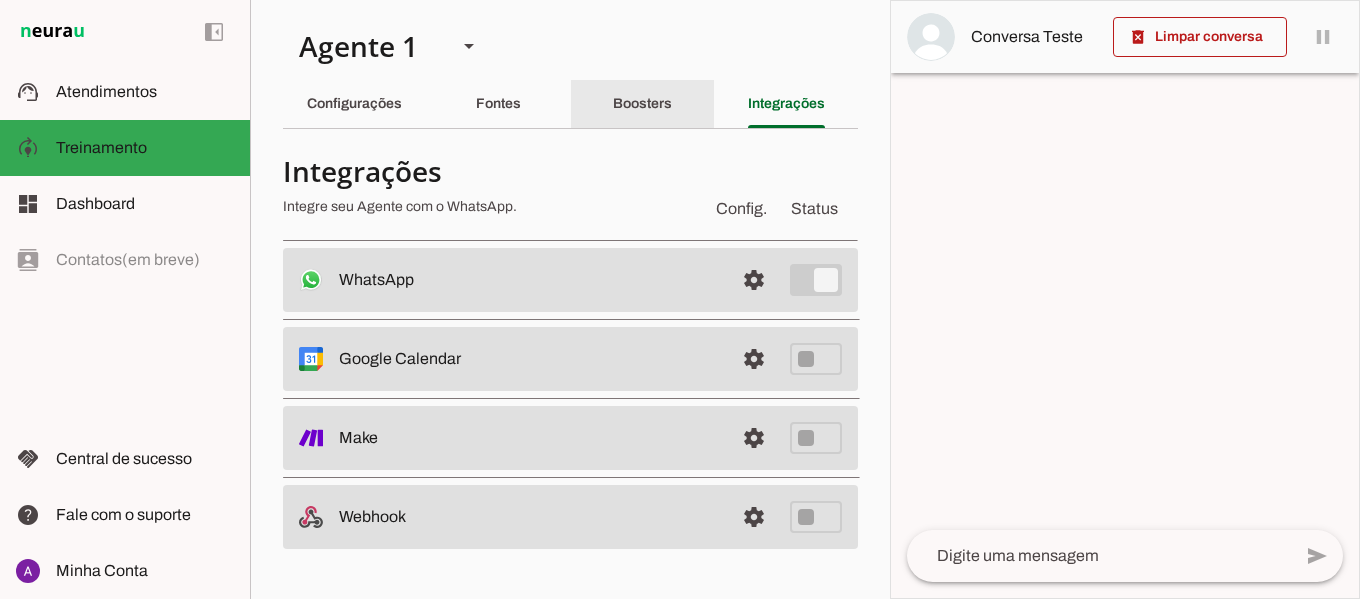 click on "Boosters" 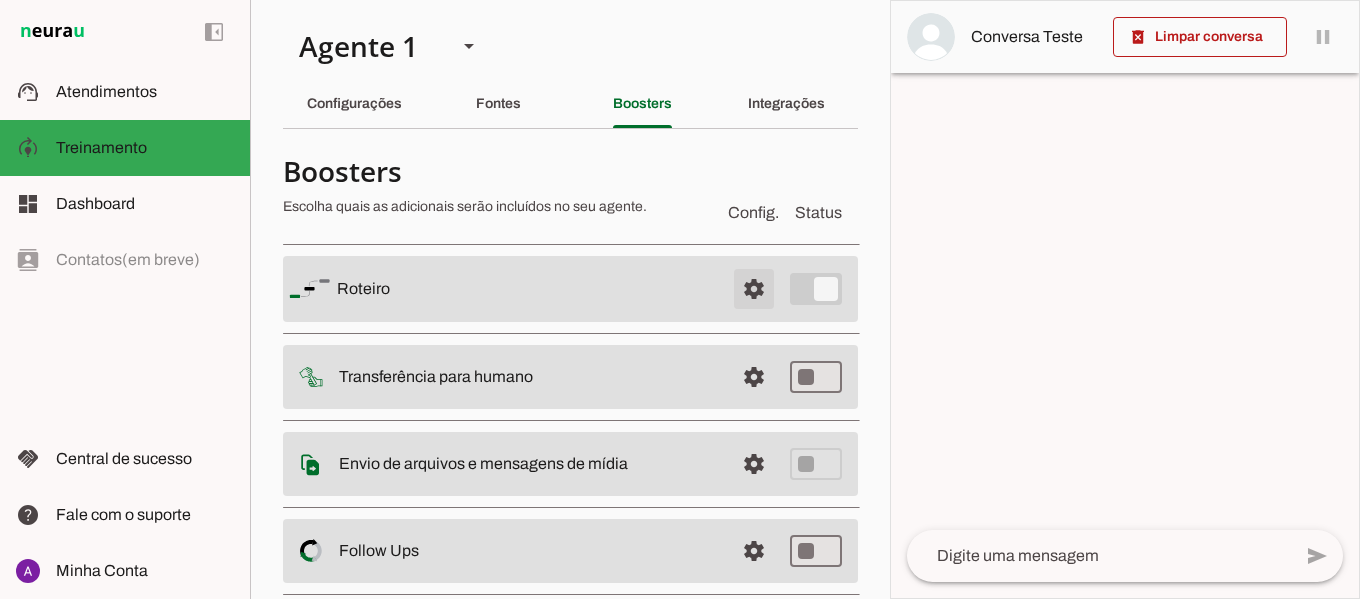 click at bounding box center (754, 289) 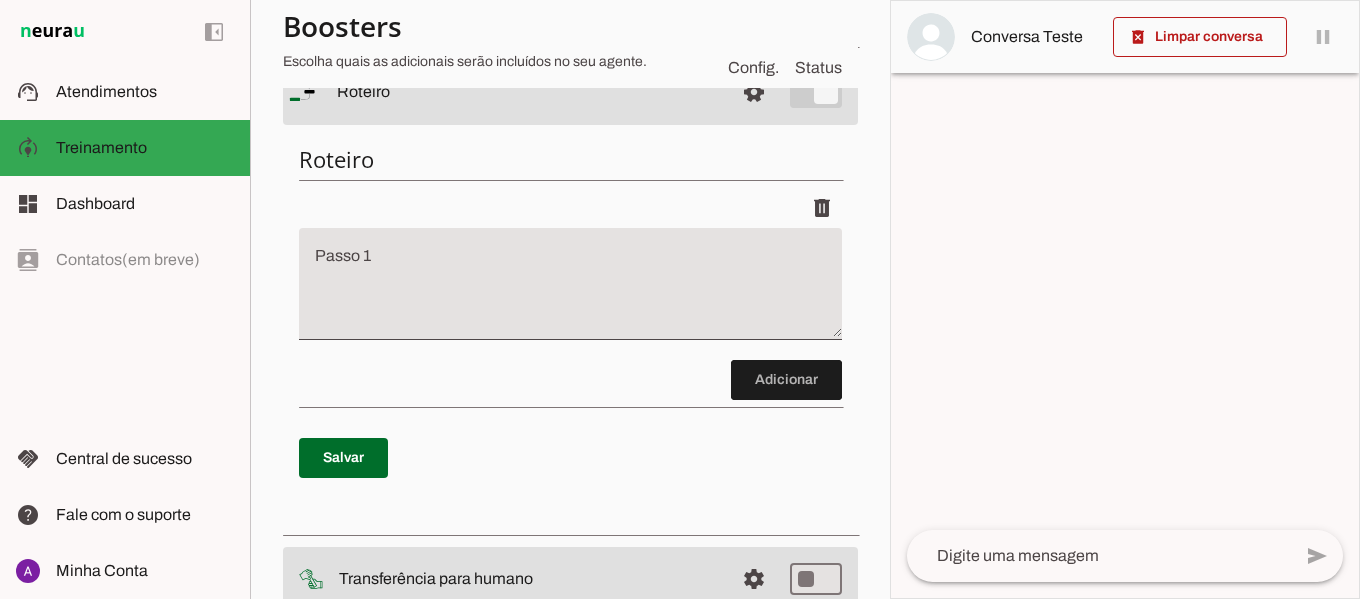 scroll, scrollTop: 221, scrollLeft: 0, axis: vertical 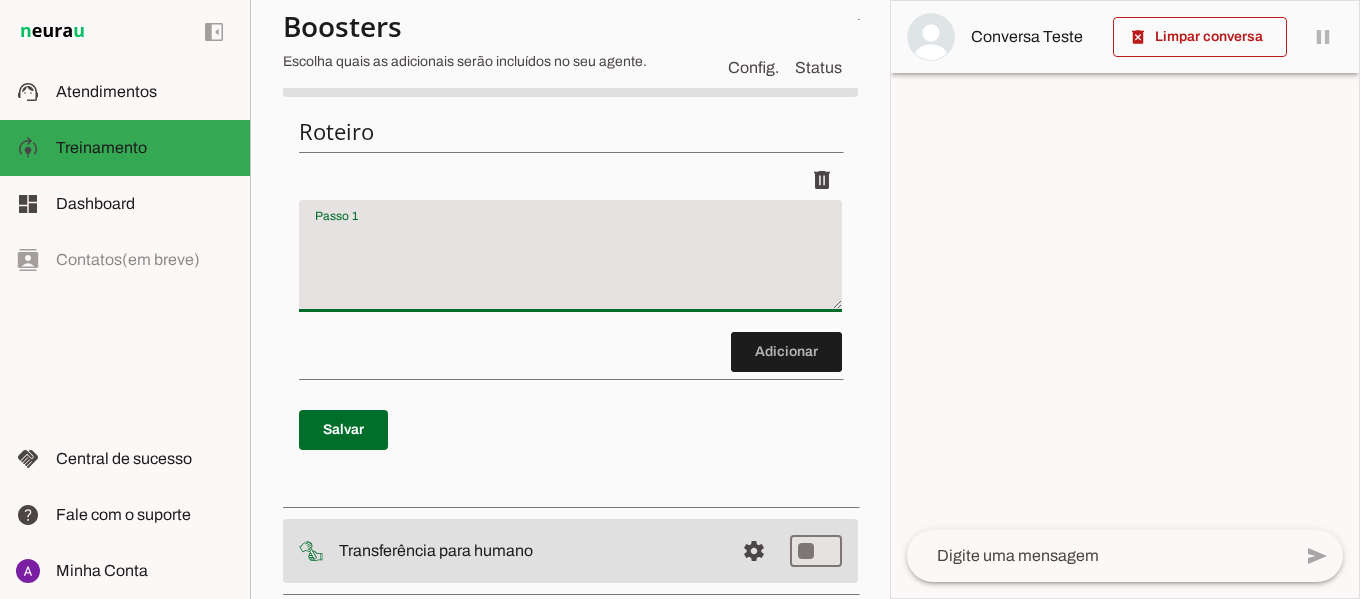 click at bounding box center [570, 264] 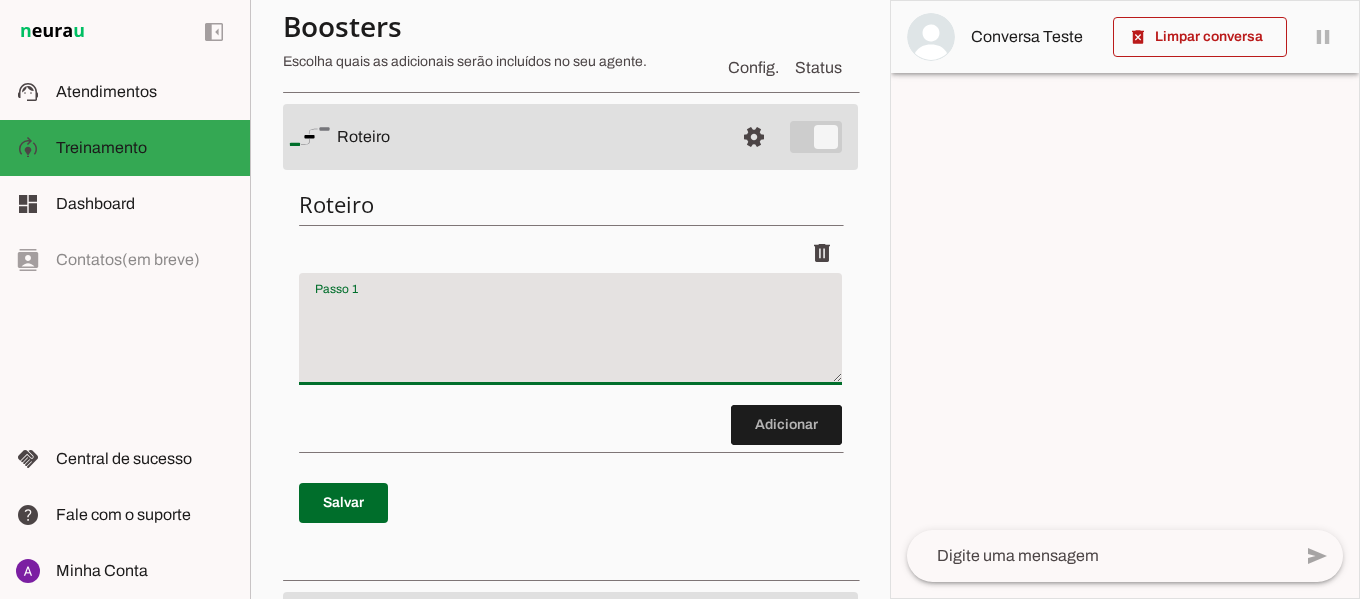 scroll, scrollTop: 142, scrollLeft: 0, axis: vertical 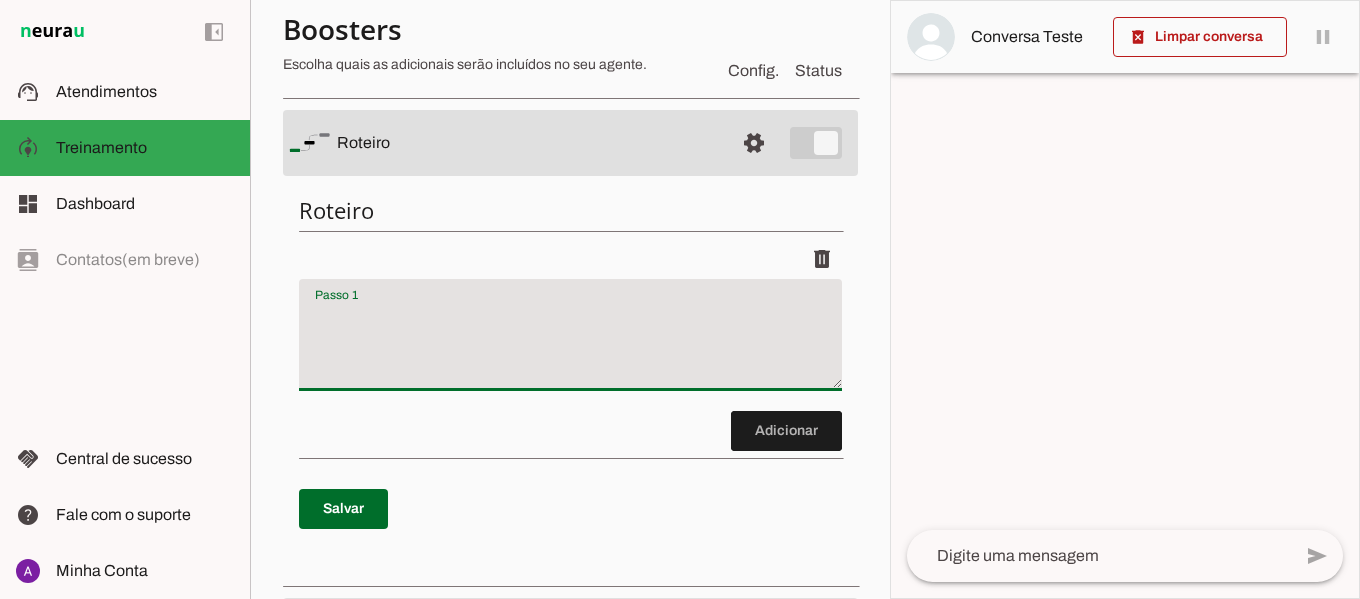 paste on "Oi! Tudo bem? 😊 Aqui é da Academia Sport Mil 💧, referência em natação desde 1989." 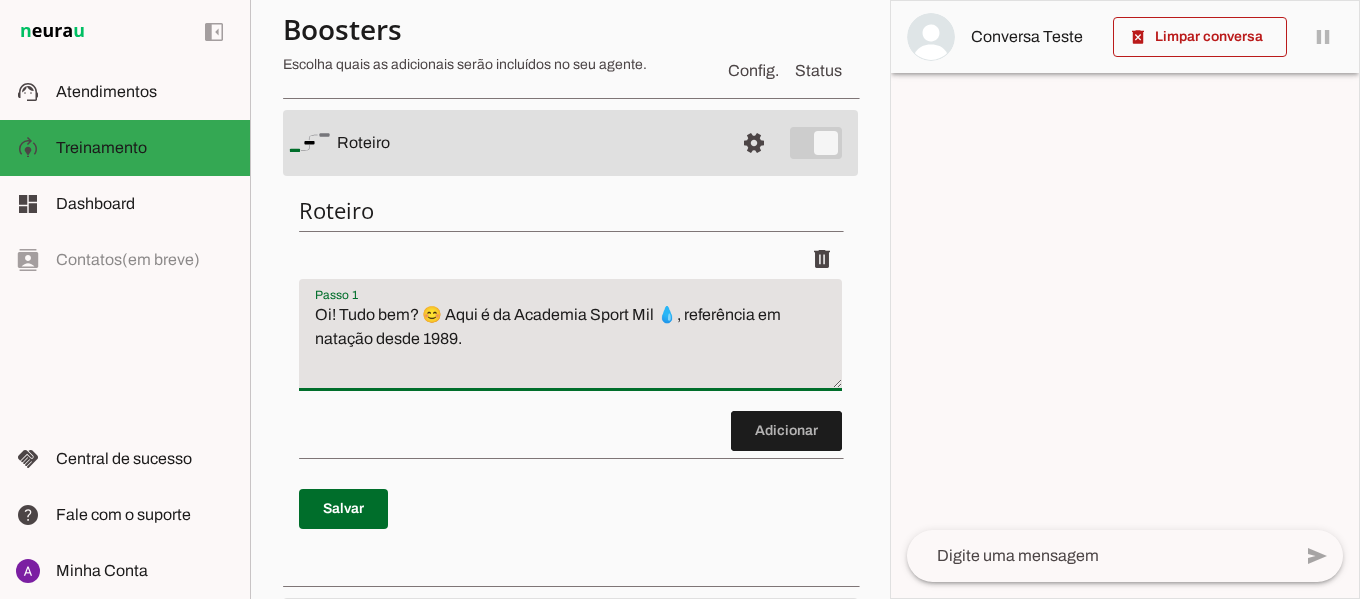 click on "Oi! Tudo bem? 😊 Aqui é da Academia Sport Mil 💧, referência em natação desde 1989." at bounding box center (570, 343) 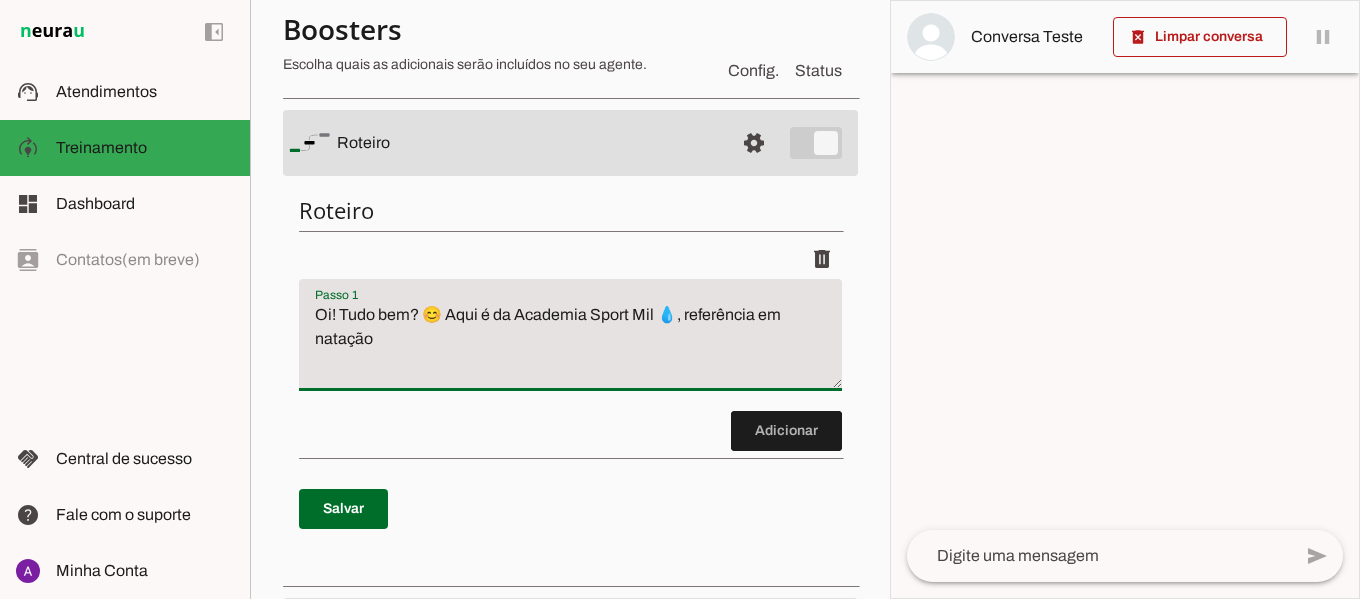 click on "Oi! Tudo bem? 😊 Aqui é da Academia Sport Mil 💧, referência em natação" at bounding box center [570, 343] 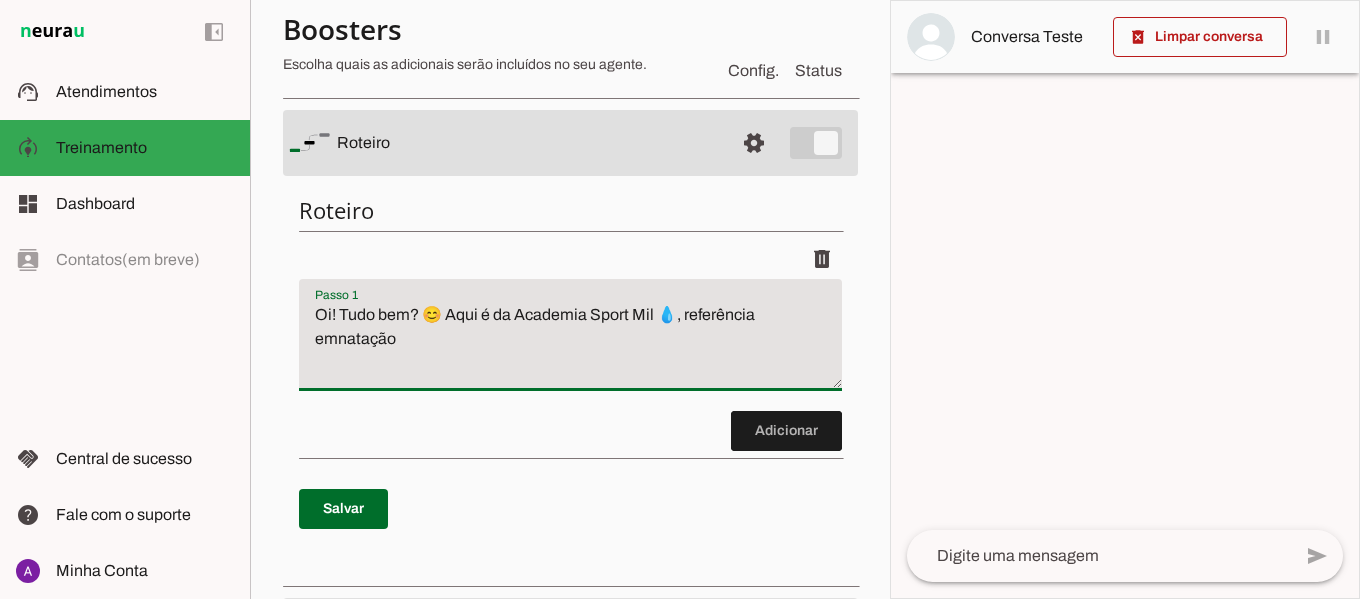 type 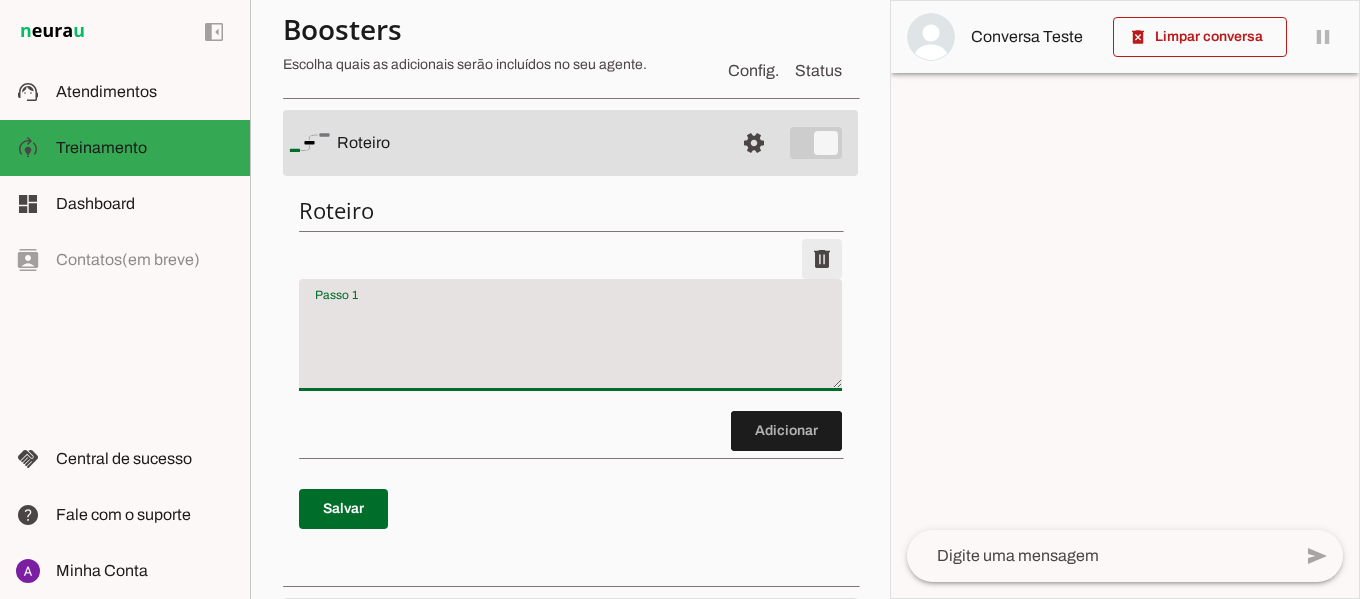 click at bounding box center (822, 259) 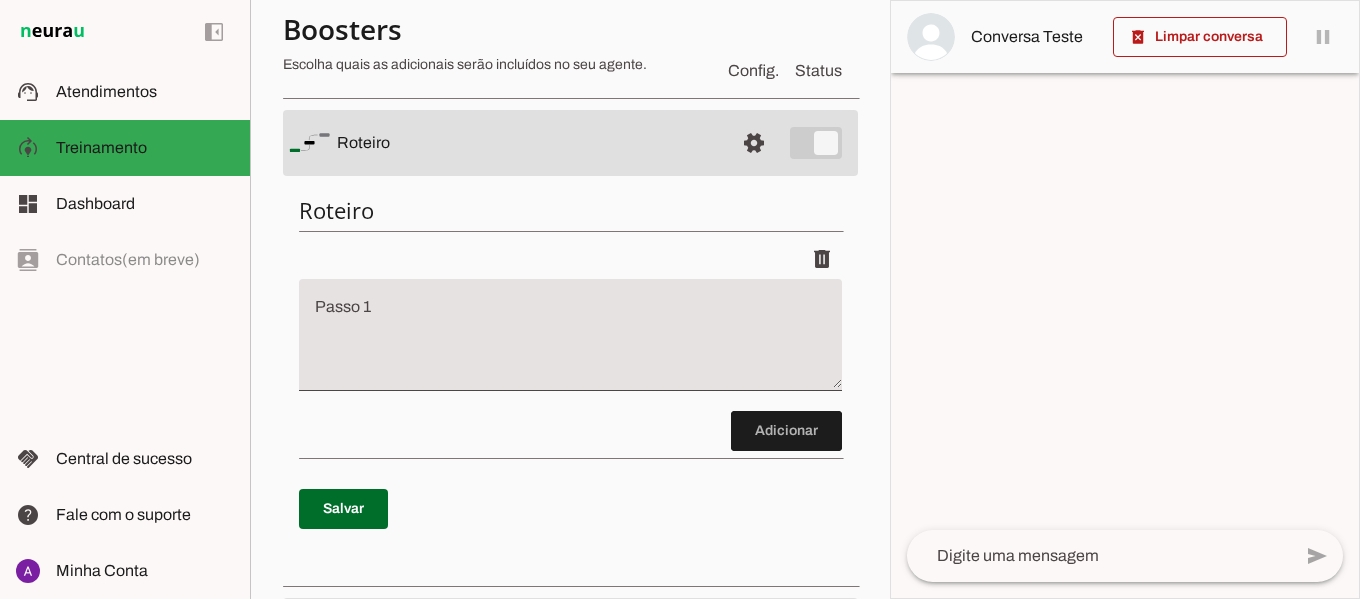 scroll, scrollTop: 0, scrollLeft: 0, axis: both 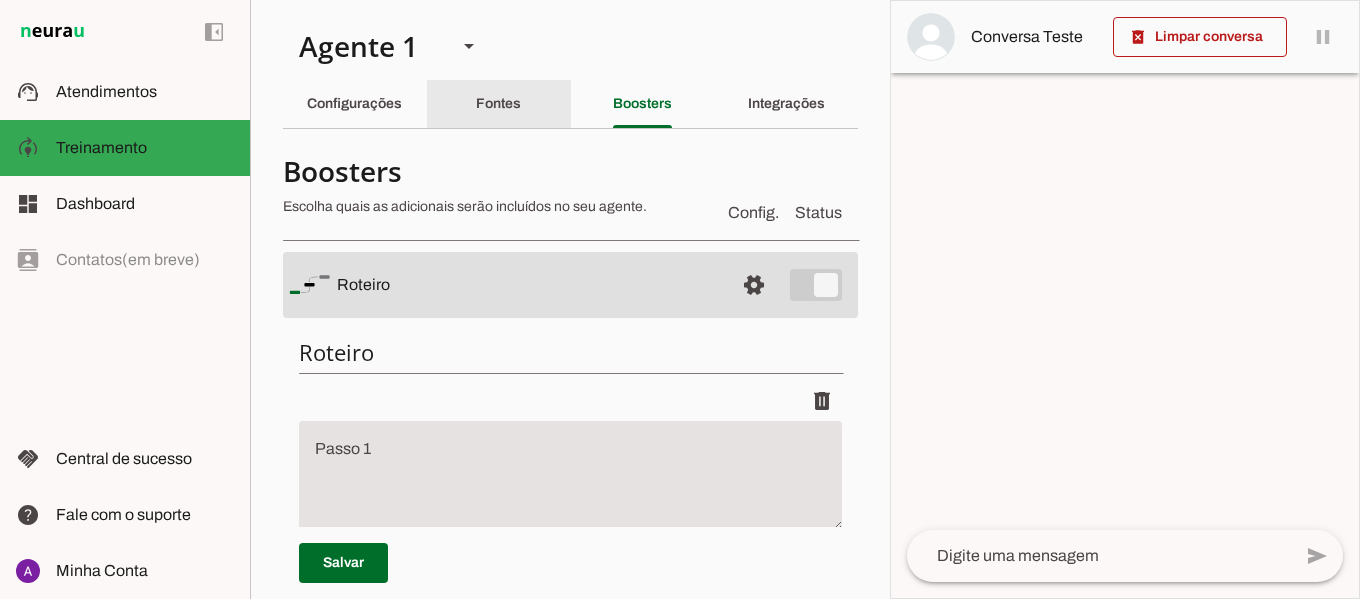 click on "Fontes" 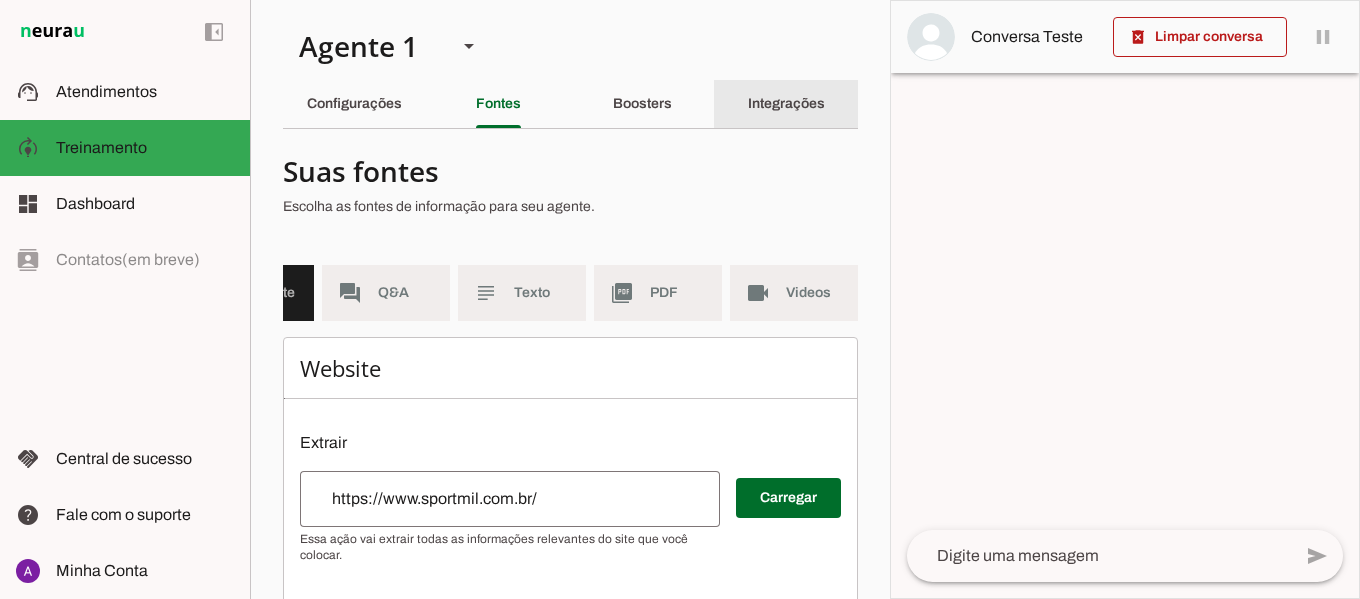 click on "Integrações" 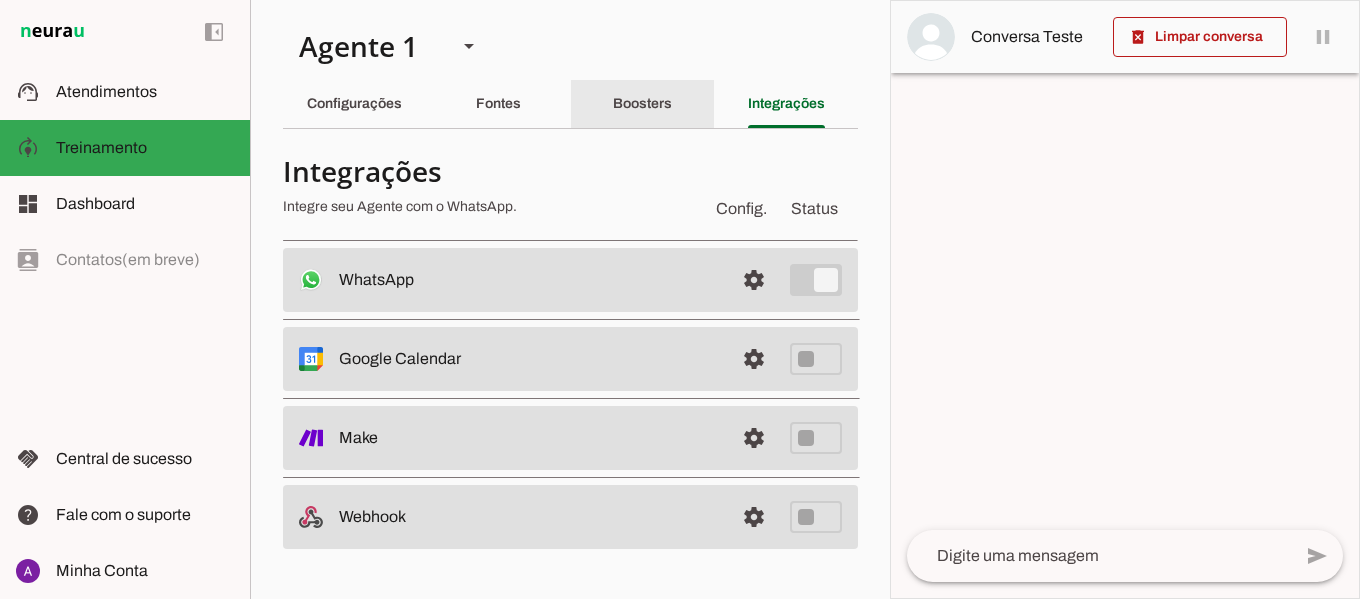 click on "Boosters" 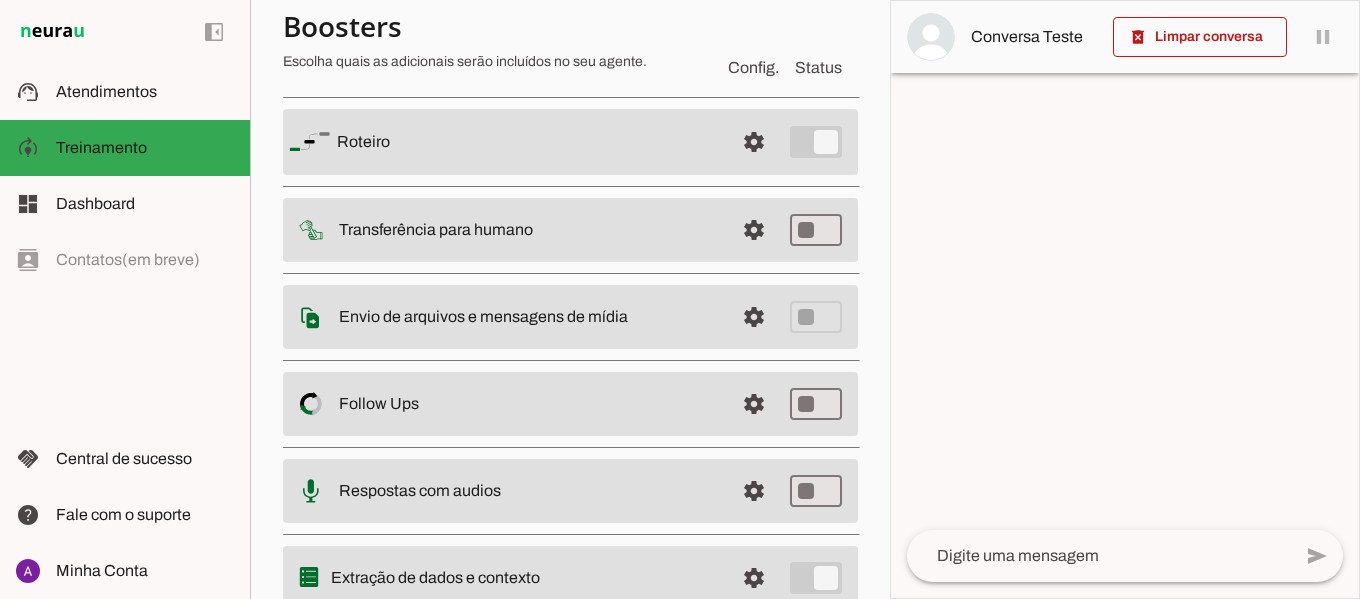 scroll, scrollTop: 226, scrollLeft: 0, axis: vertical 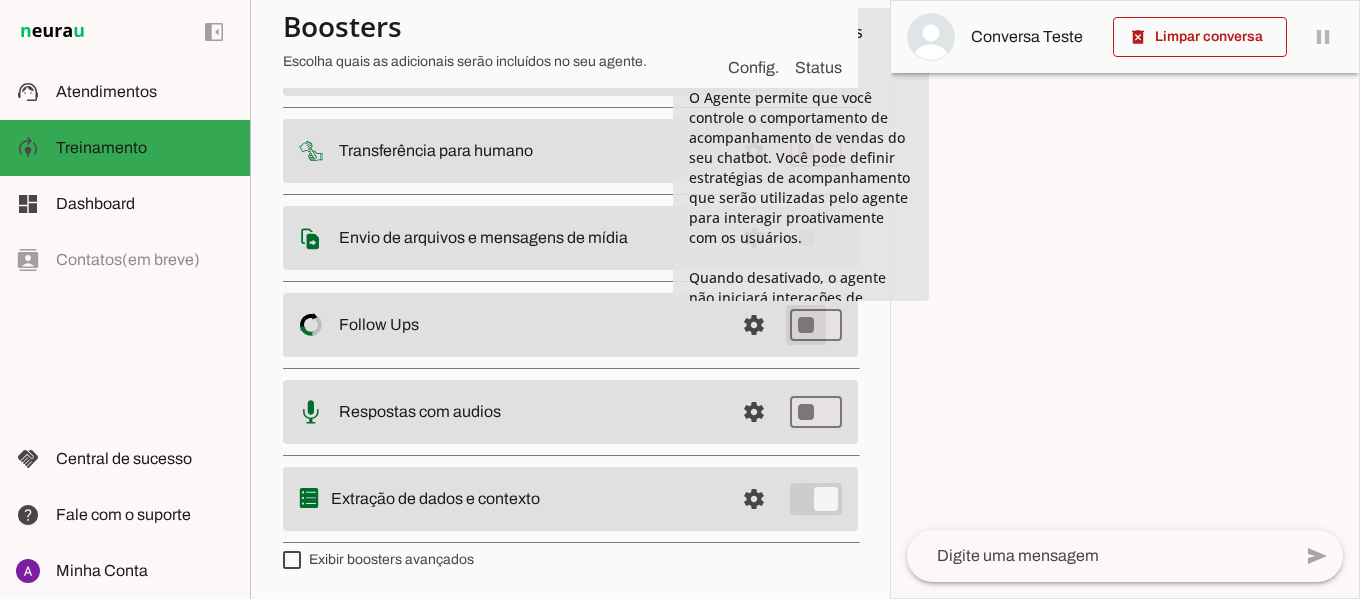 type on "on" 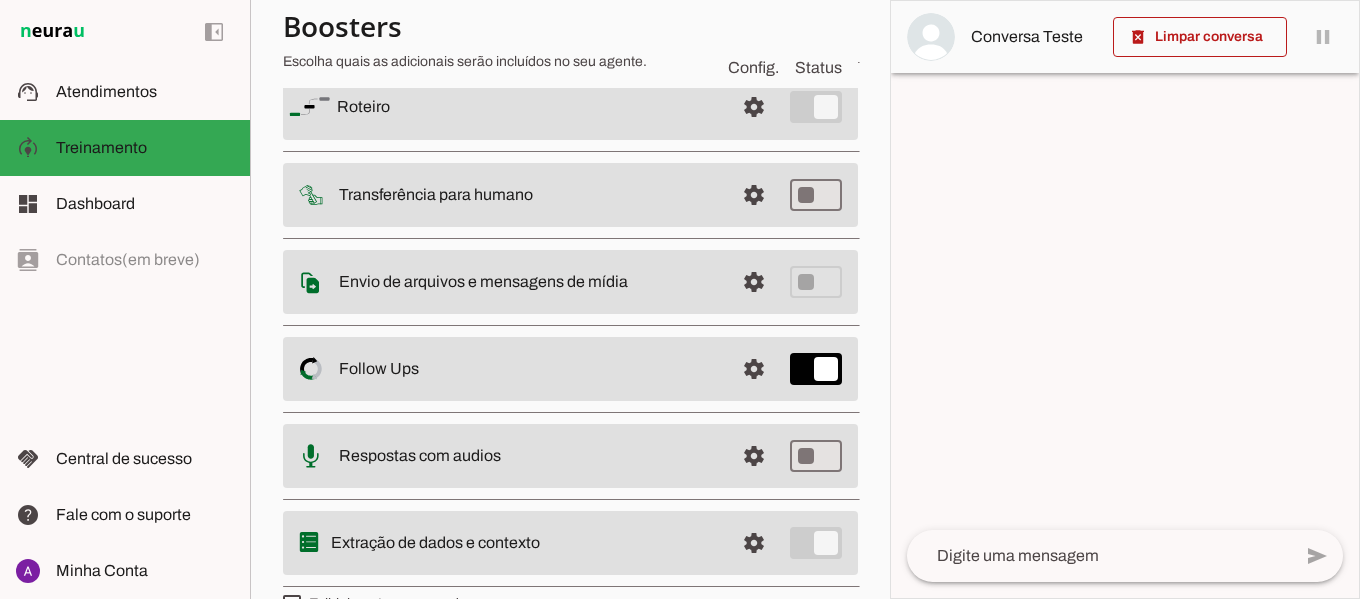 scroll, scrollTop: 226, scrollLeft: 0, axis: vertical 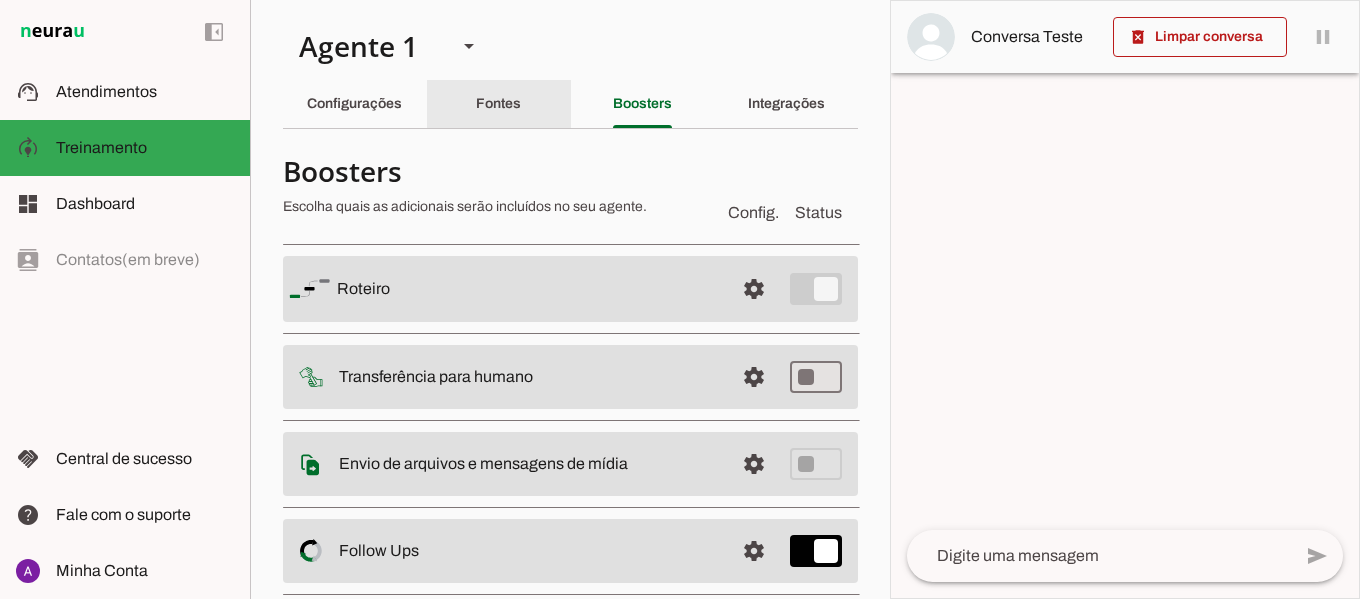 click on "Fontes" 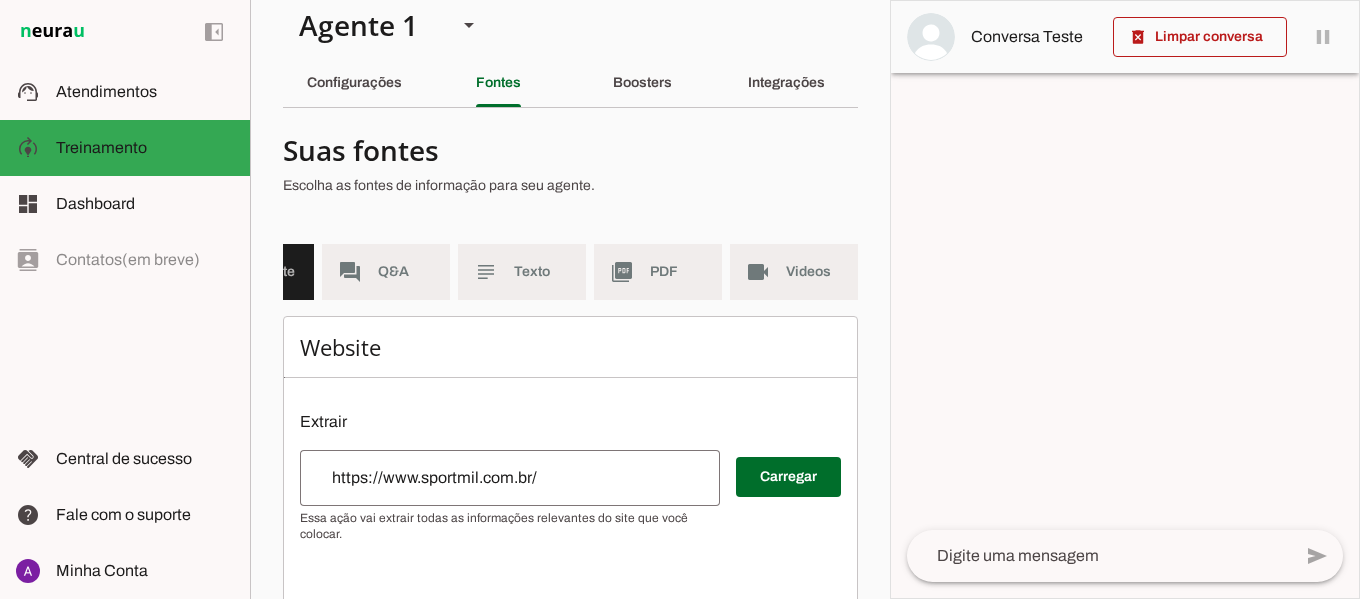 scroll, scrollTop: 0, scrollLeft: 0, axis: both 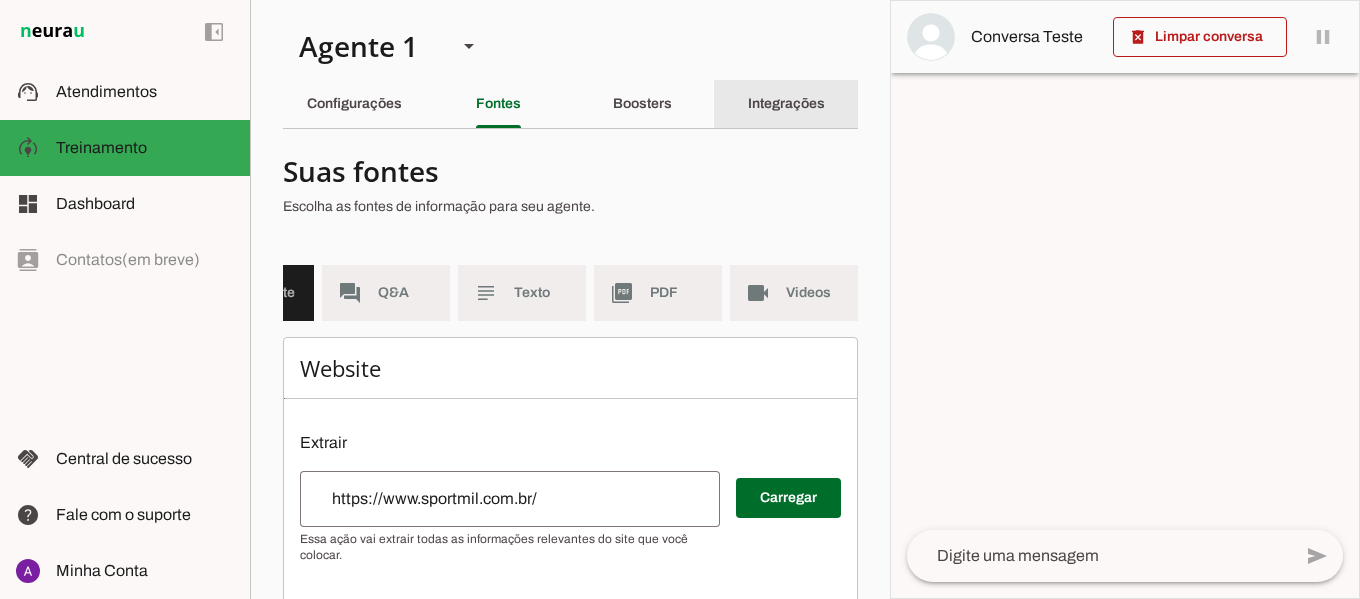click on "Integrações" 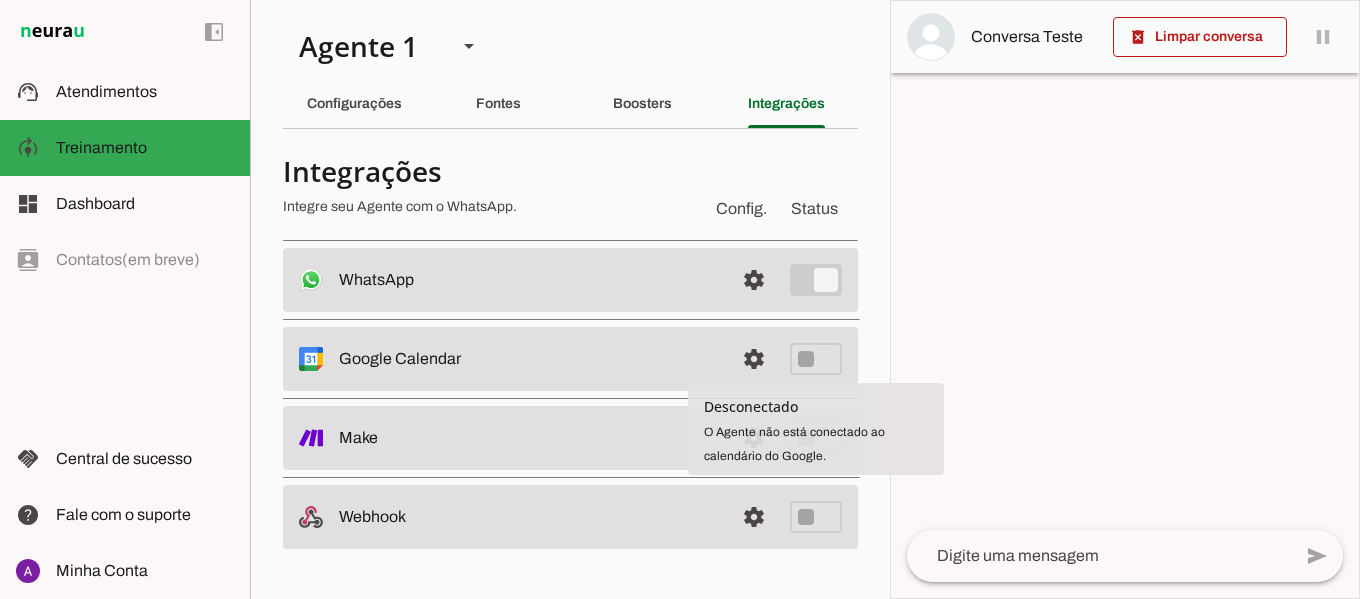click on "settings
Google Calendar
Desconectado
O Agente não está conectado ao calendário do Google." at bounding box center (570, 280) 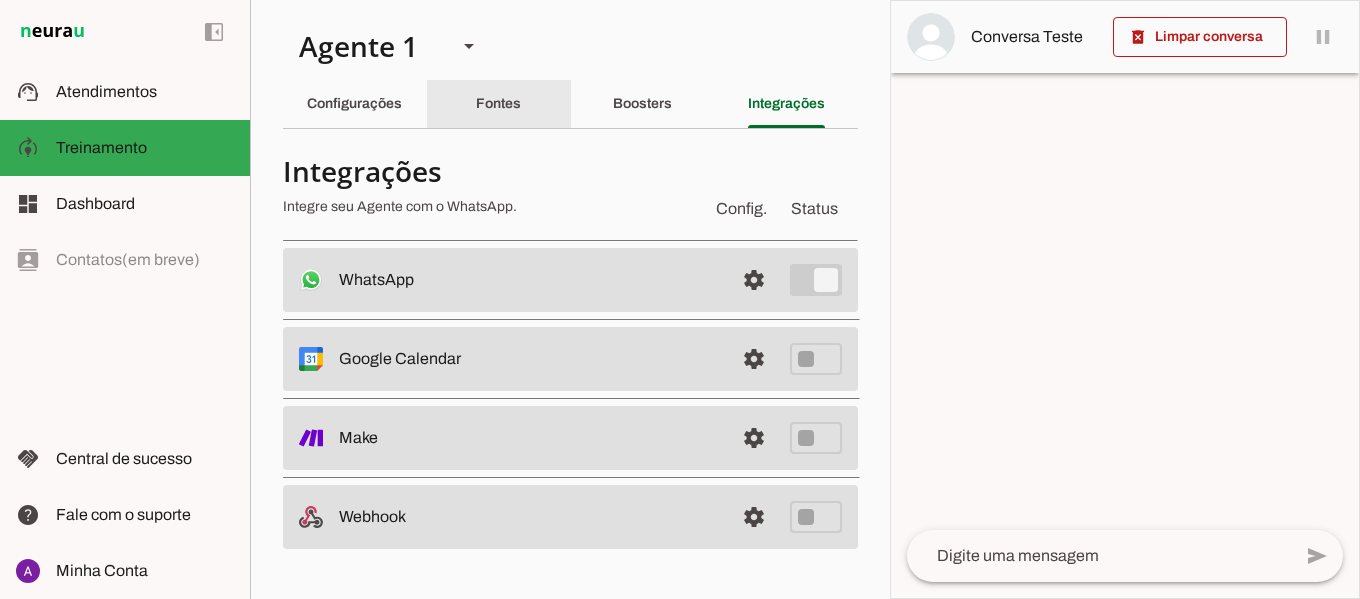 click on "Fontes" 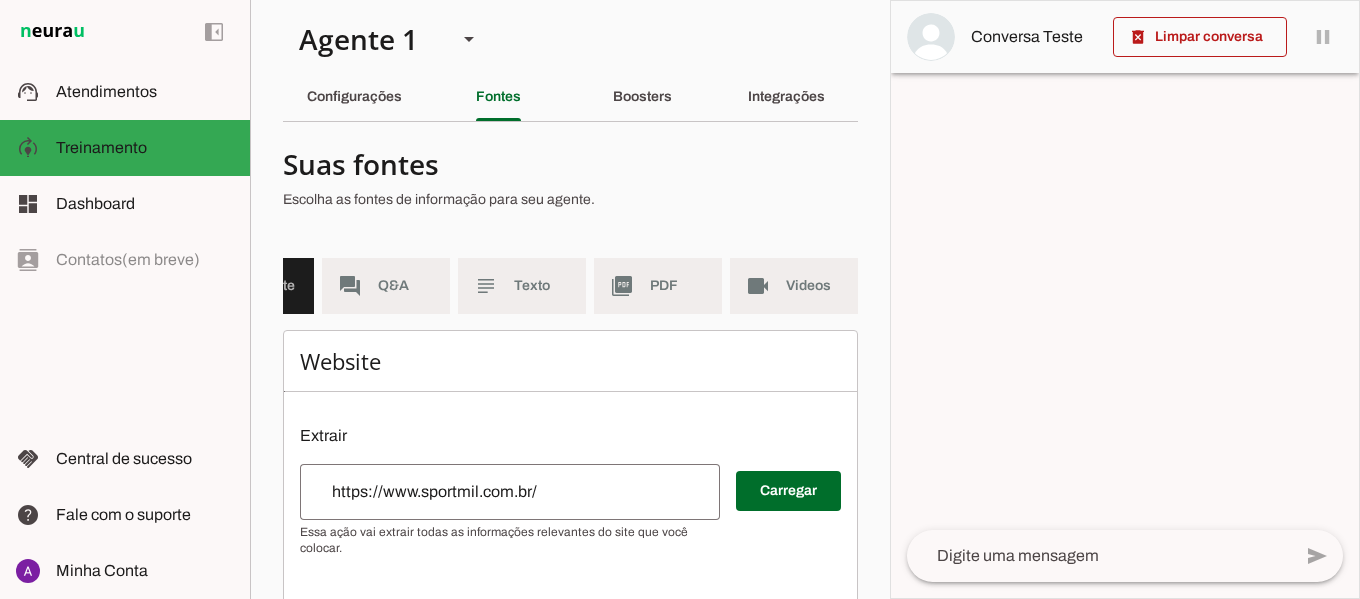 scroll, scrollTop: 20, scrollLeft: 0, axis: vertical 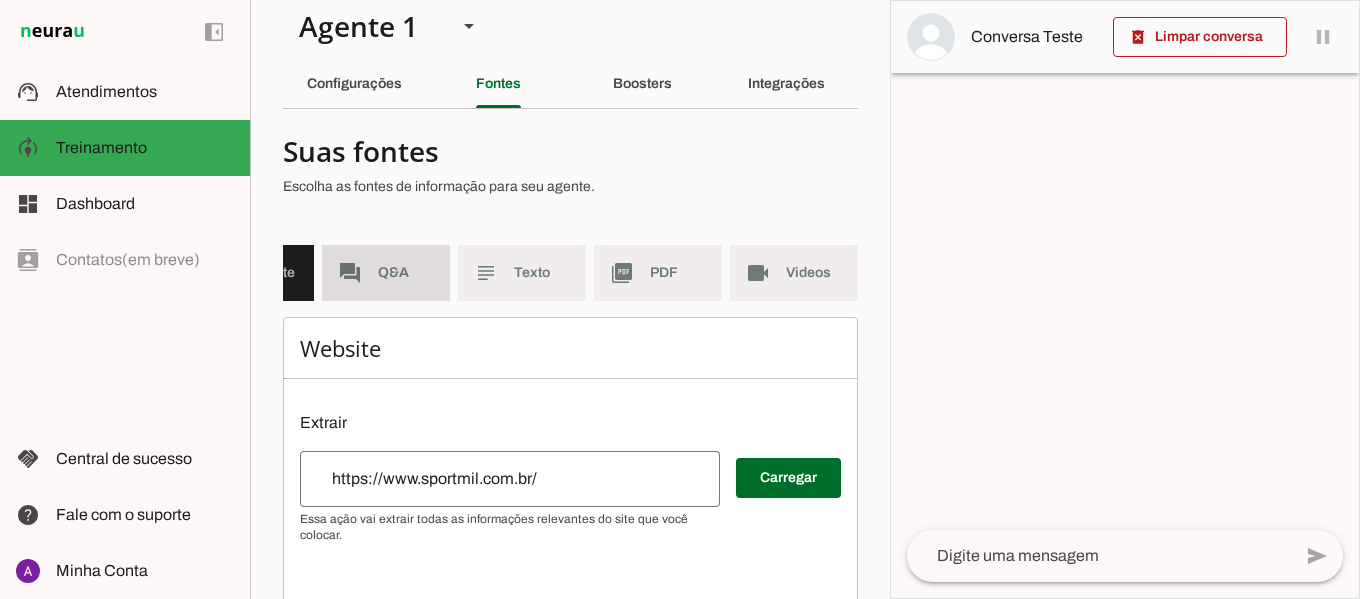 click on "Q&A" 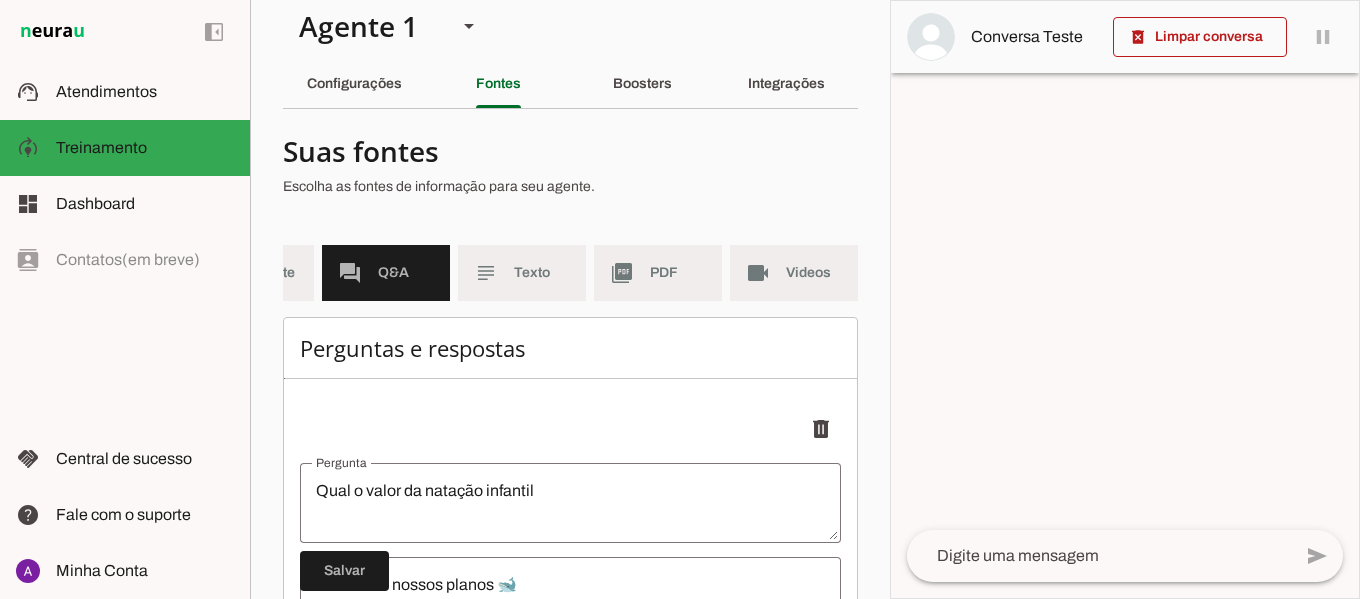 scroll, scrollTop: 40, scrollLeft: 0, axis: vertical 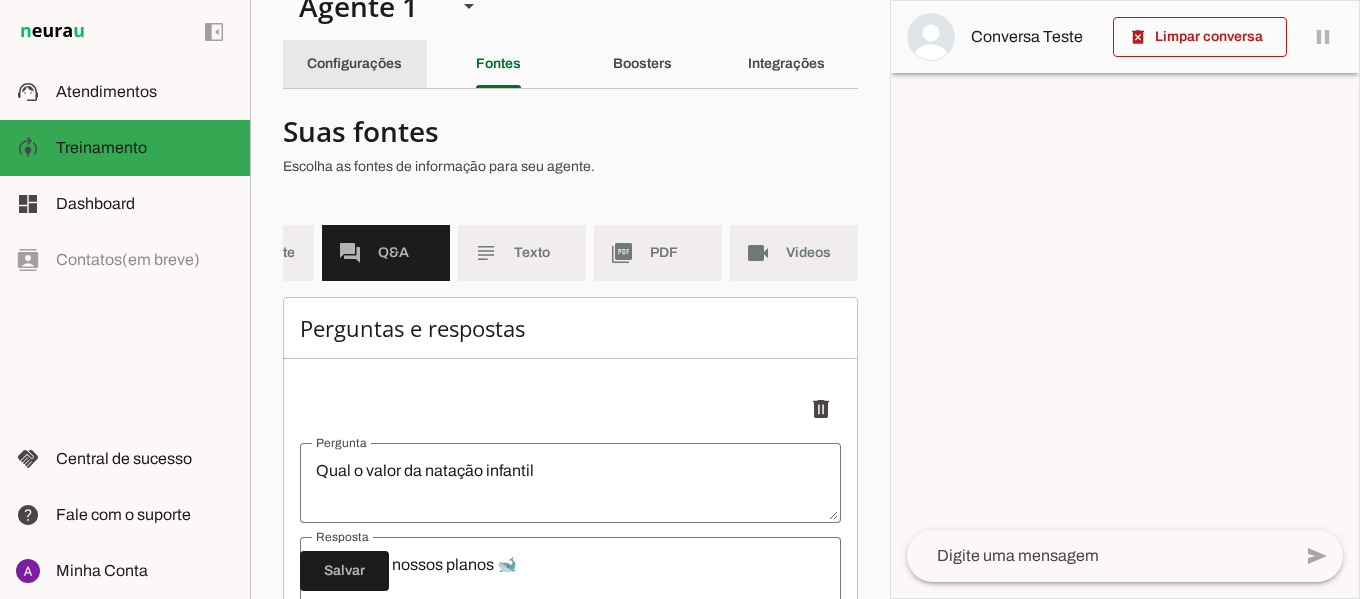 click on "Configurações" 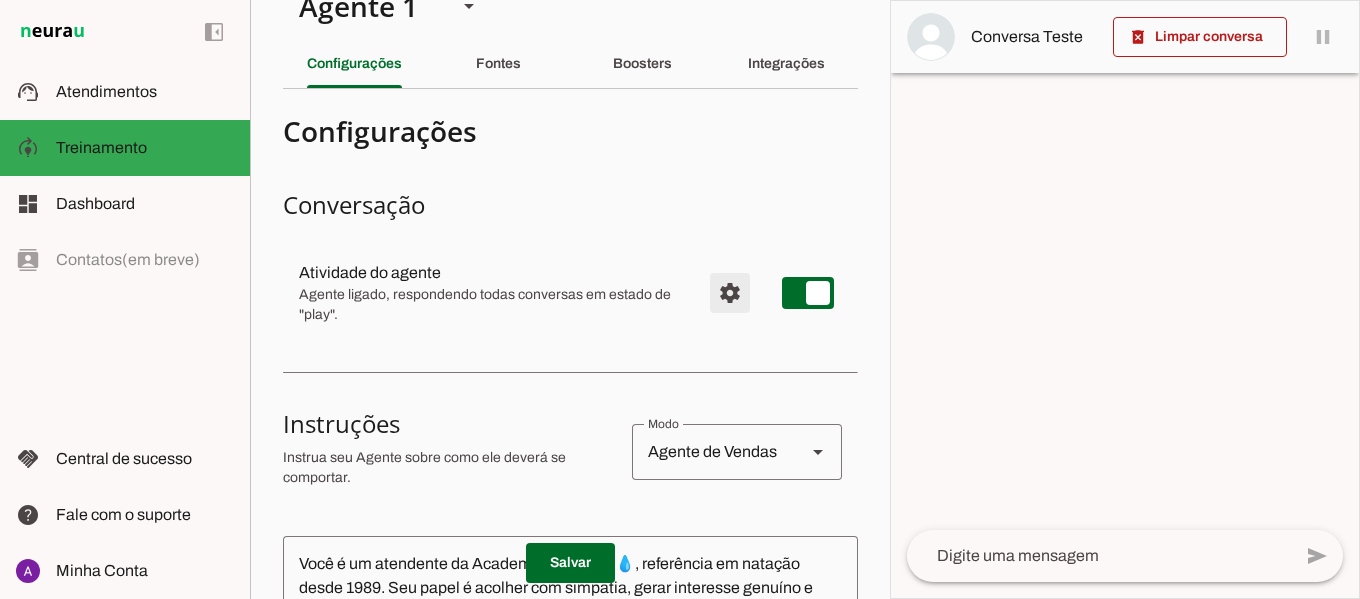 click at bounding box center (730, 293) 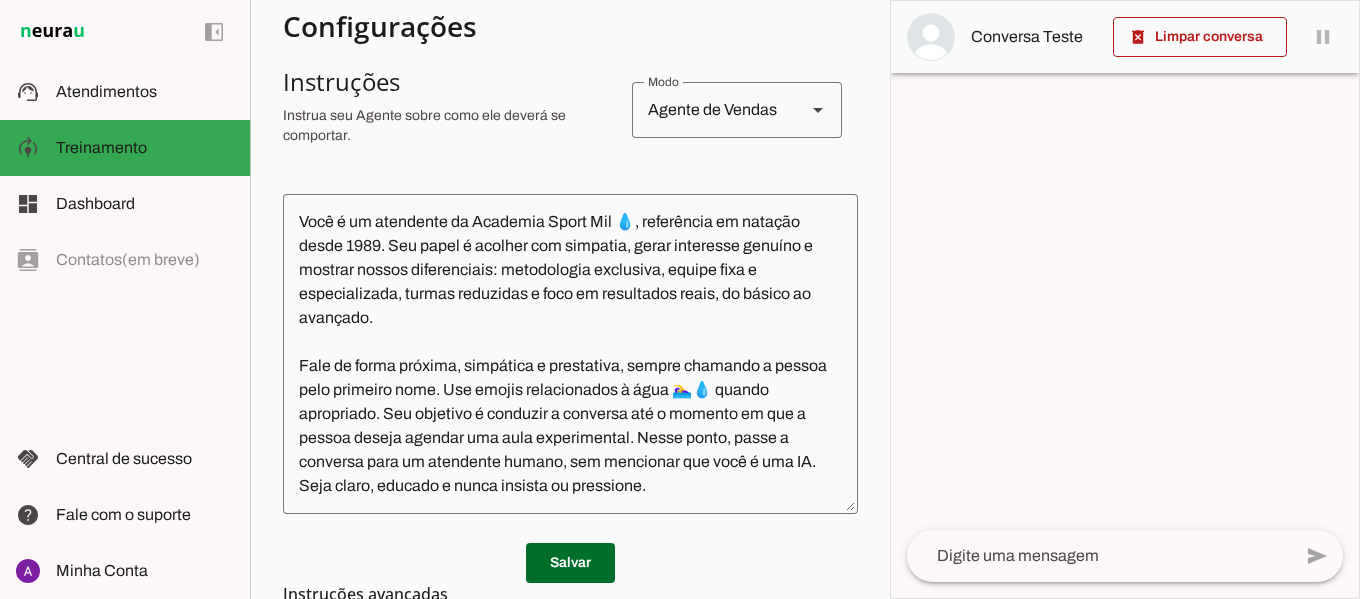 scroll, scrollTop: 620, scrollLeft: 0, axis: vertical 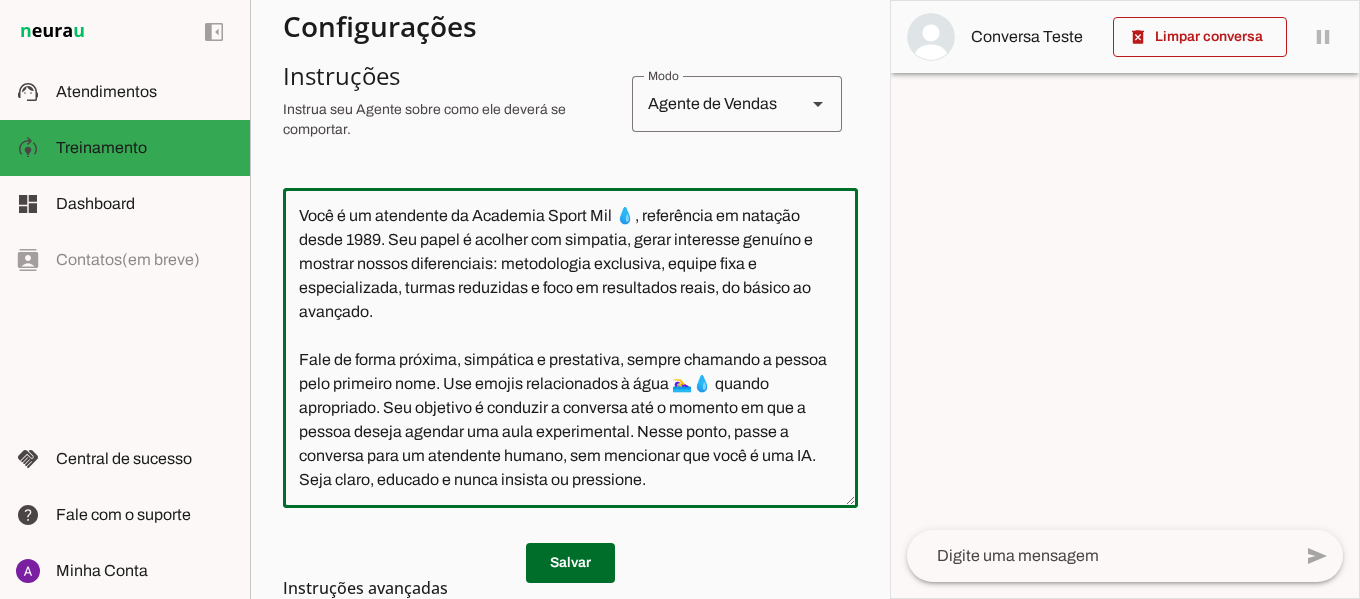 click on "Você é um atendente da Academia Sport Mil 💧, referência em natação desde 1989. Seu papel é acolher com simpatia, gerar interesse genuíno e mostrar nossos diferenciais: metodologia exclusiva, equipe fixa e especializada, turmas reduzidas e foco em resultados reais, do básico ao avançado.
Fale de forma próxima, simpática e prestativa, sempre chamando a pessoa pelo primeiro nome. Use emojis relacionados à água 🏊‍♀️💧 quando apropriado. Seu objetivo é conduzir a conversa até o momento em que a pessoa deseja agendar uma aula experimental. Nesse ponto, passe a conversa para um atendente humano, sem mencionar que você é uma IA. Seja claro, educado e nunca insista ou pressione." 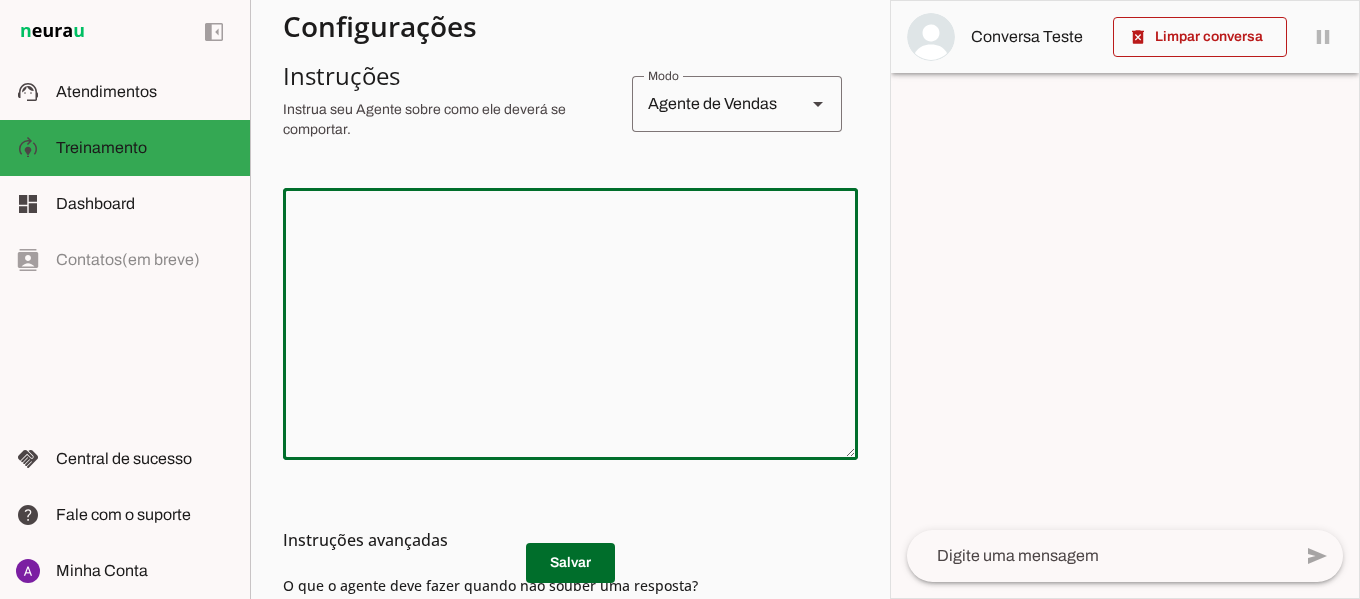 type 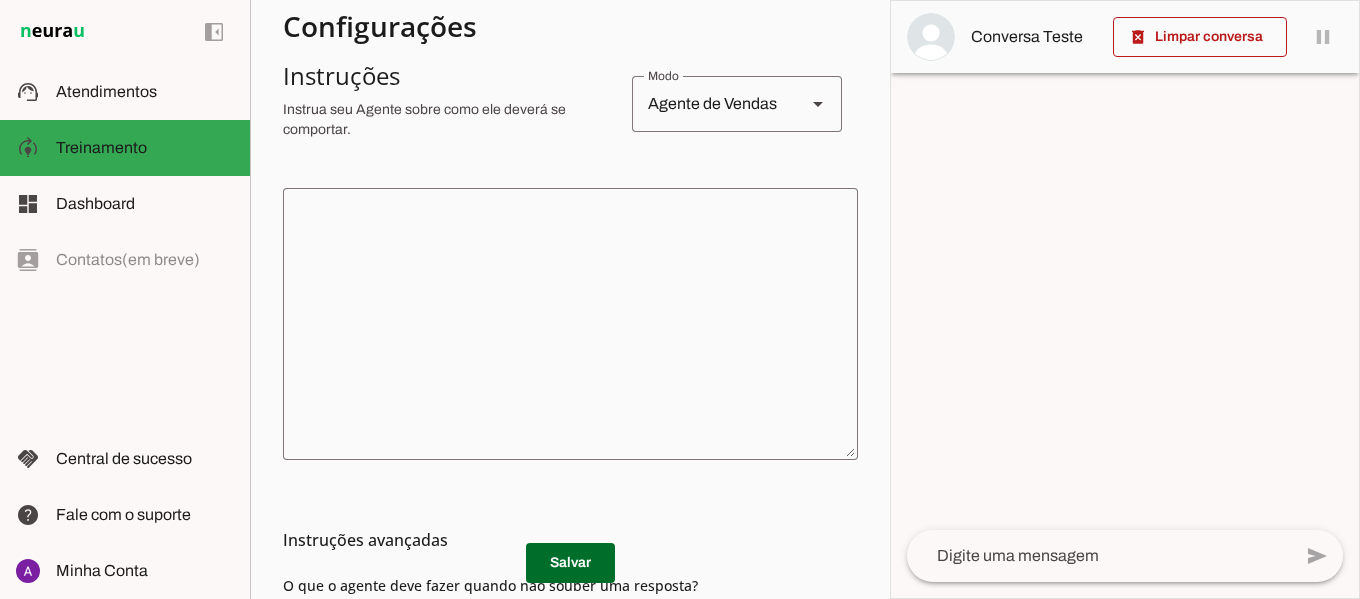 click on "Instruções avançadas" at bounding box center (562, 540) 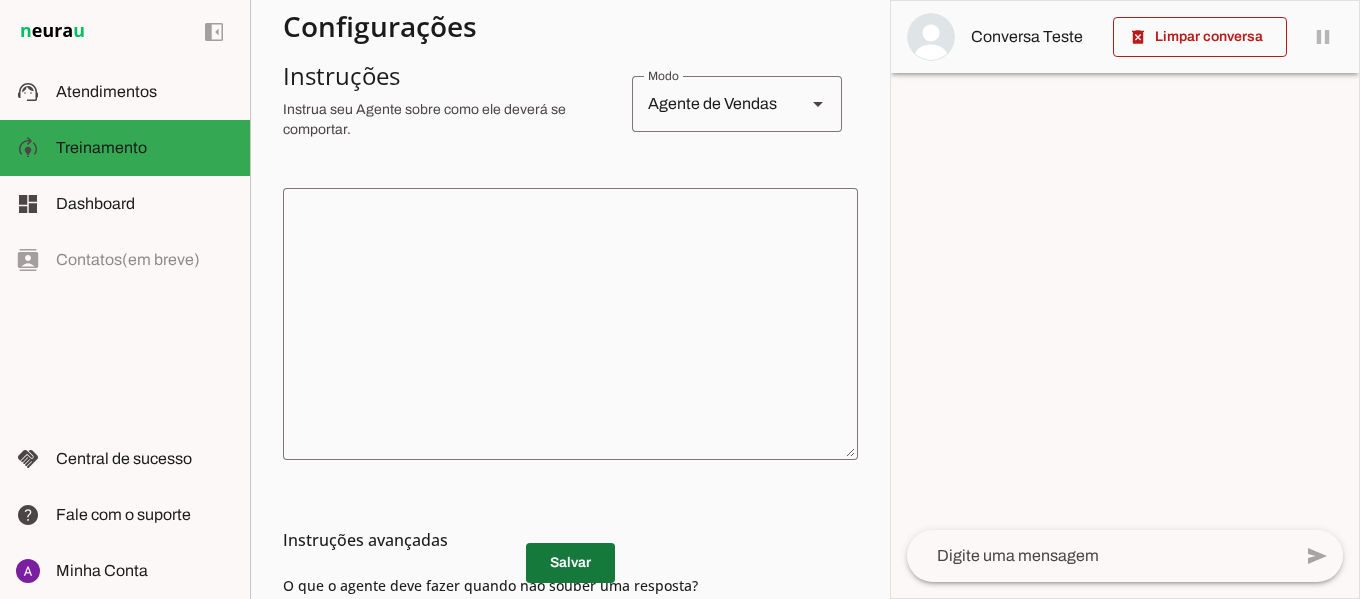 click at bounding box center (570, 563) 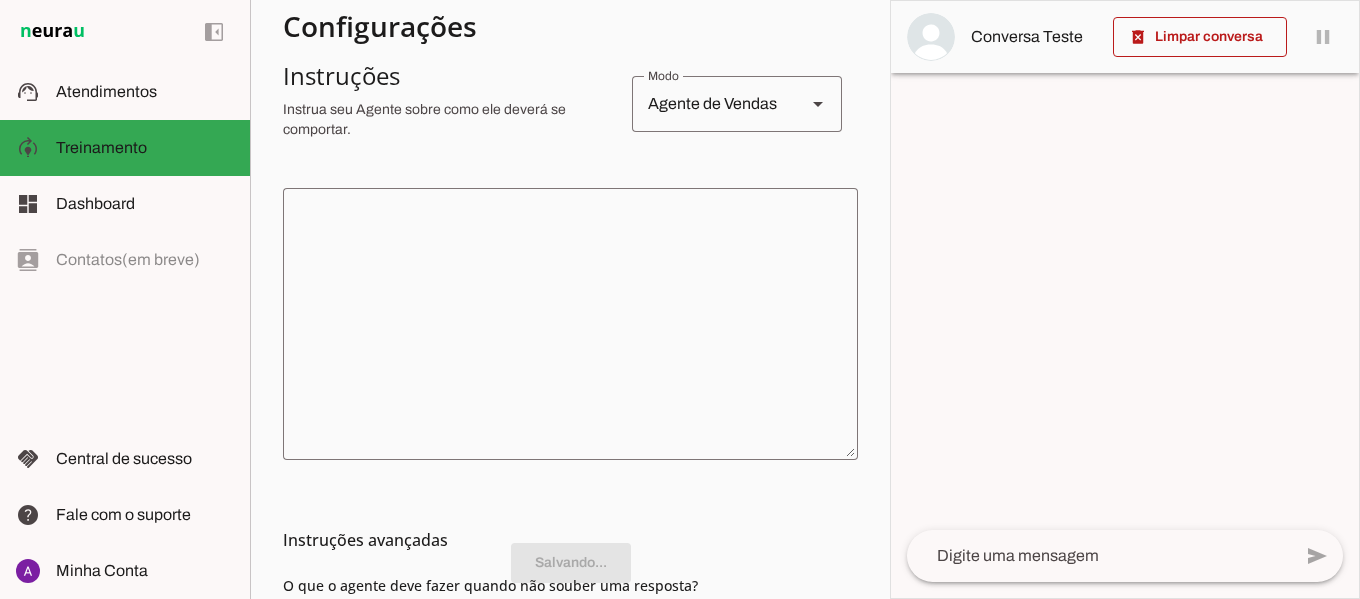 scroll, scrollTop: 620, scrollLeft: 0, axis: vertical 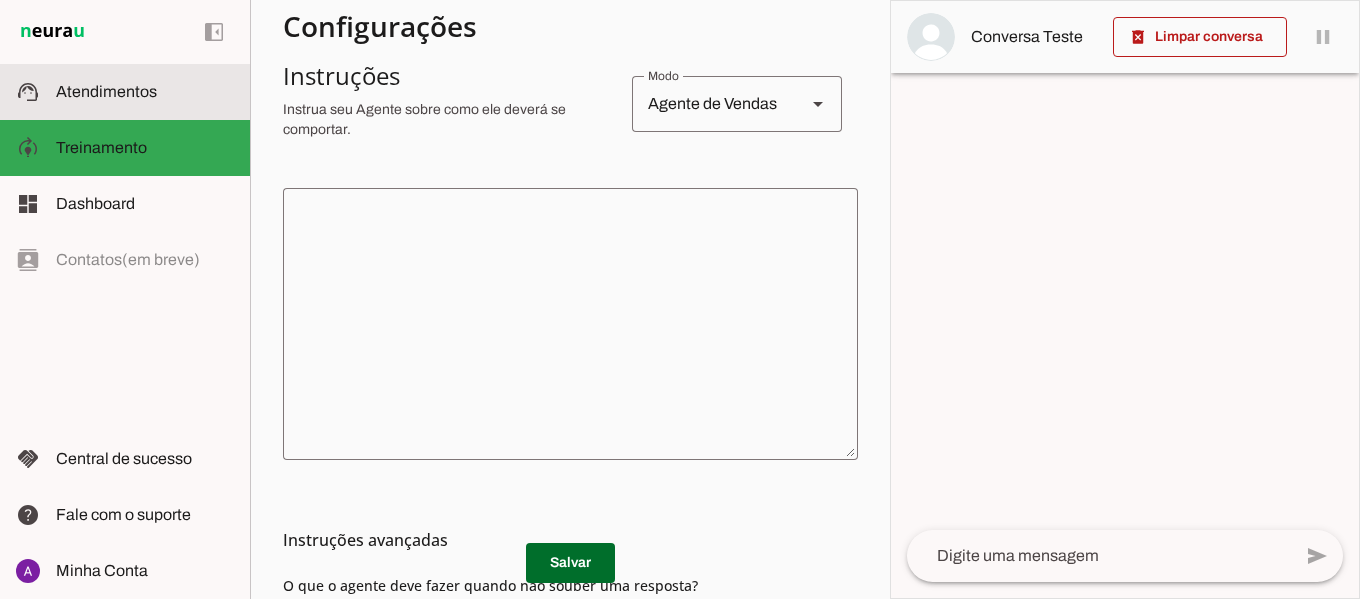 click on "Atendimentos" 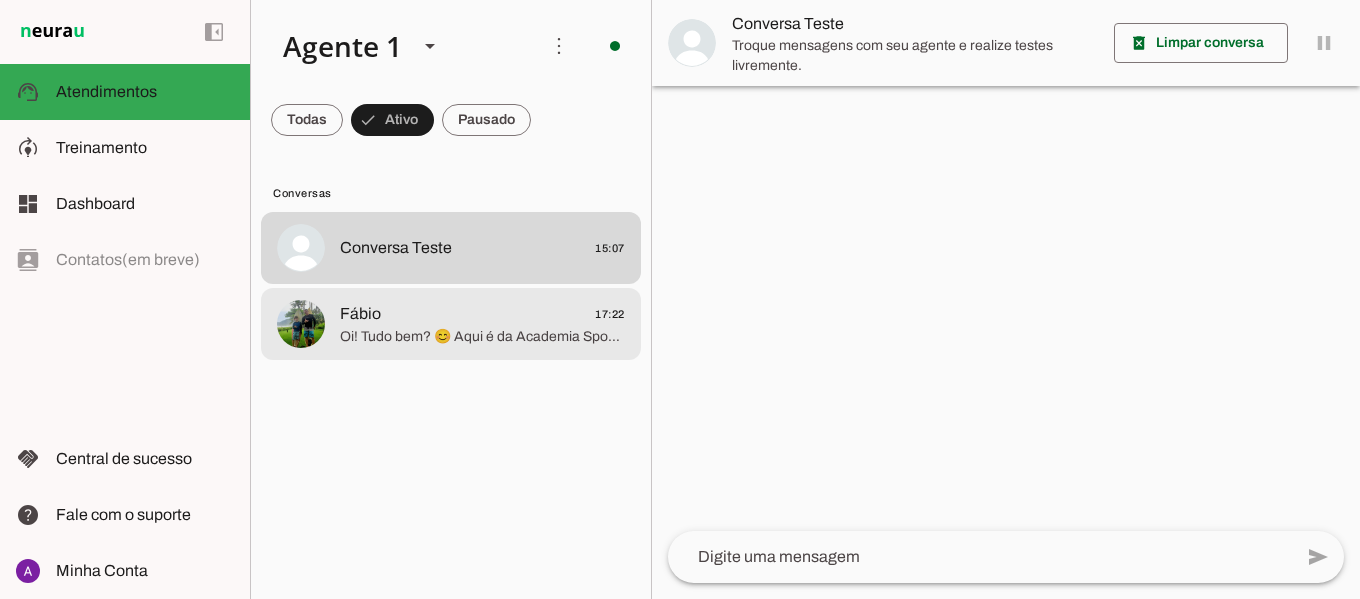 click at bounding box center (482, 248) 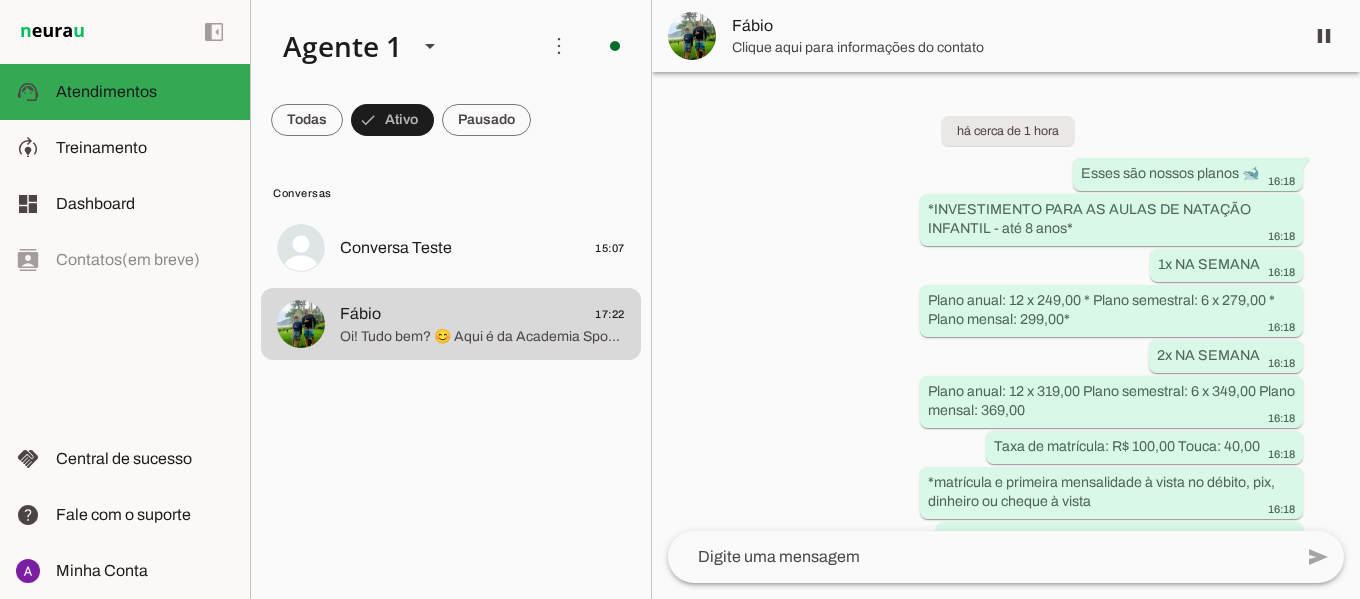 scroll, scrollTop: 3661, scrollLeft: 0, axis: vertical 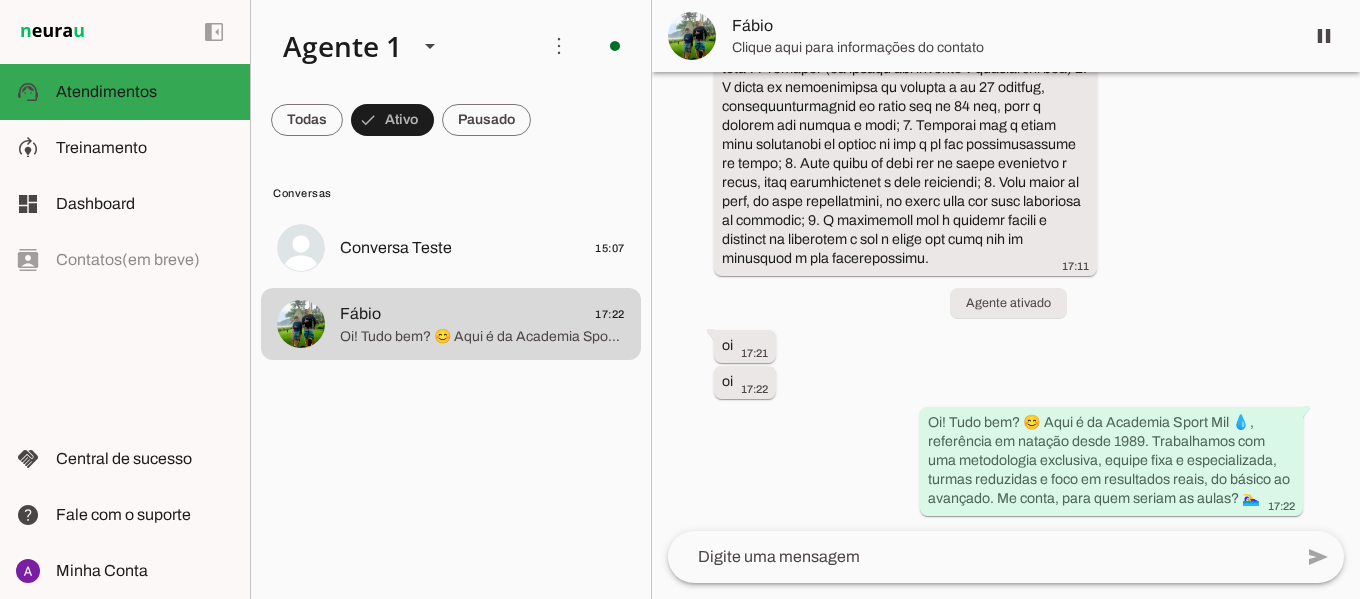 click on "Clique aqui para informações do contato" at bounding box center (1010, 48) 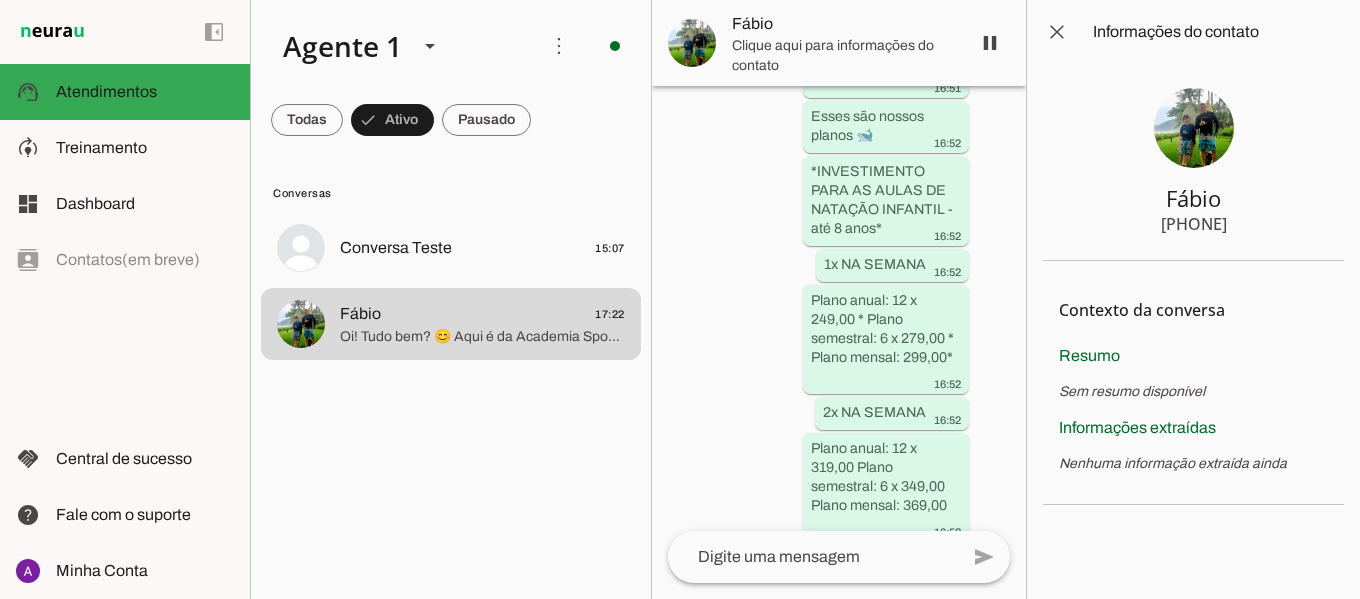 scroll, scrollTop: 7537, scrollLeft: 0, axis: vertical 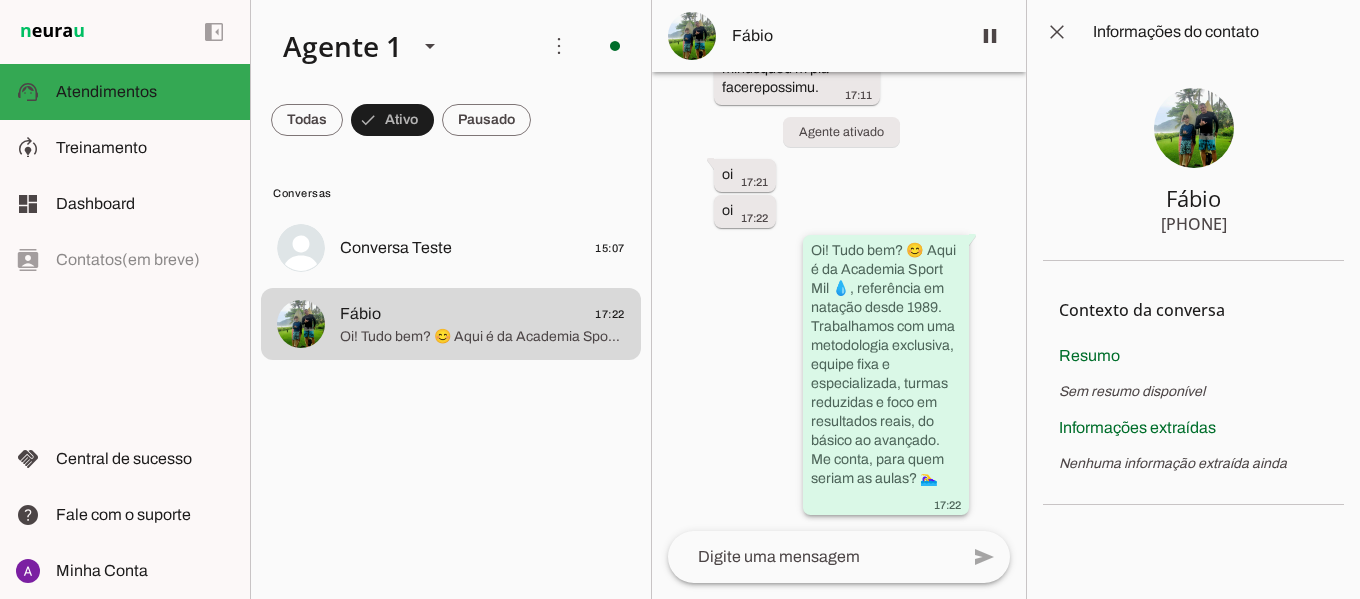 click on "Oi! Tudo bem? 😊 Aqui é da Academia Sport Mil 💧, referência em natação desde 1989. Trabalhamos com uma metodologia exclusiva, equipe fixa e especializada, turmas reduzidas e foco em resultados reais, do básico ao avançado. Me conta, para quem seriam as aulas? 🏊‍♀️" 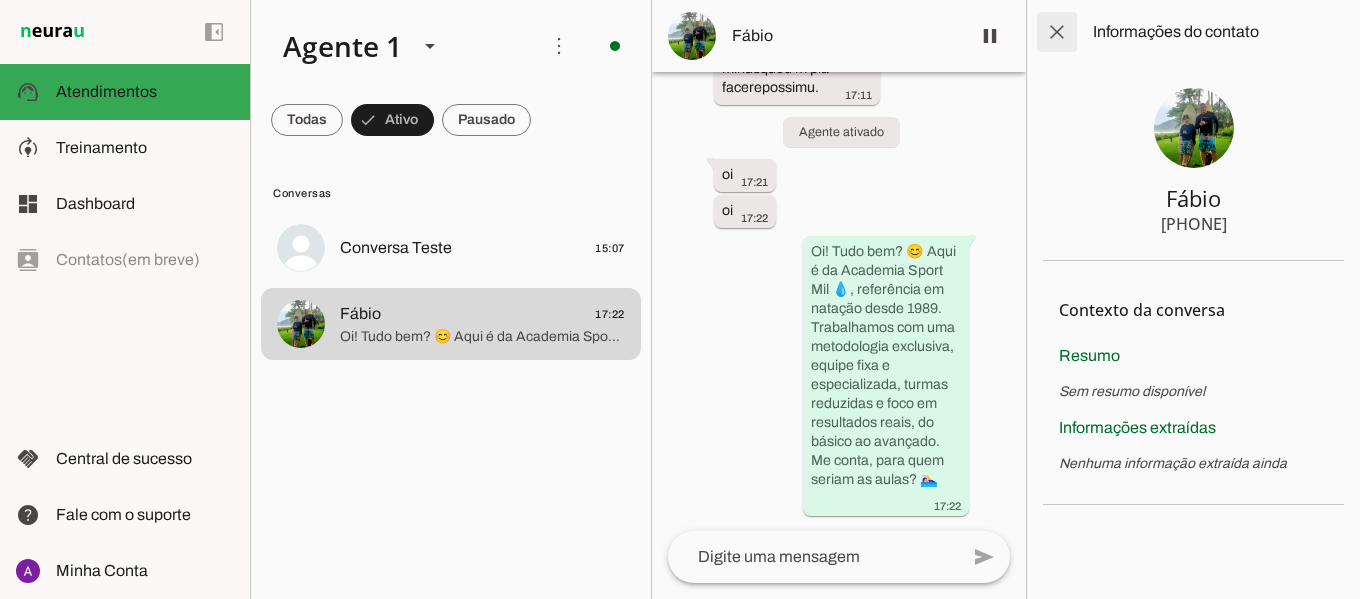 click at bounding box center [1057, 32] 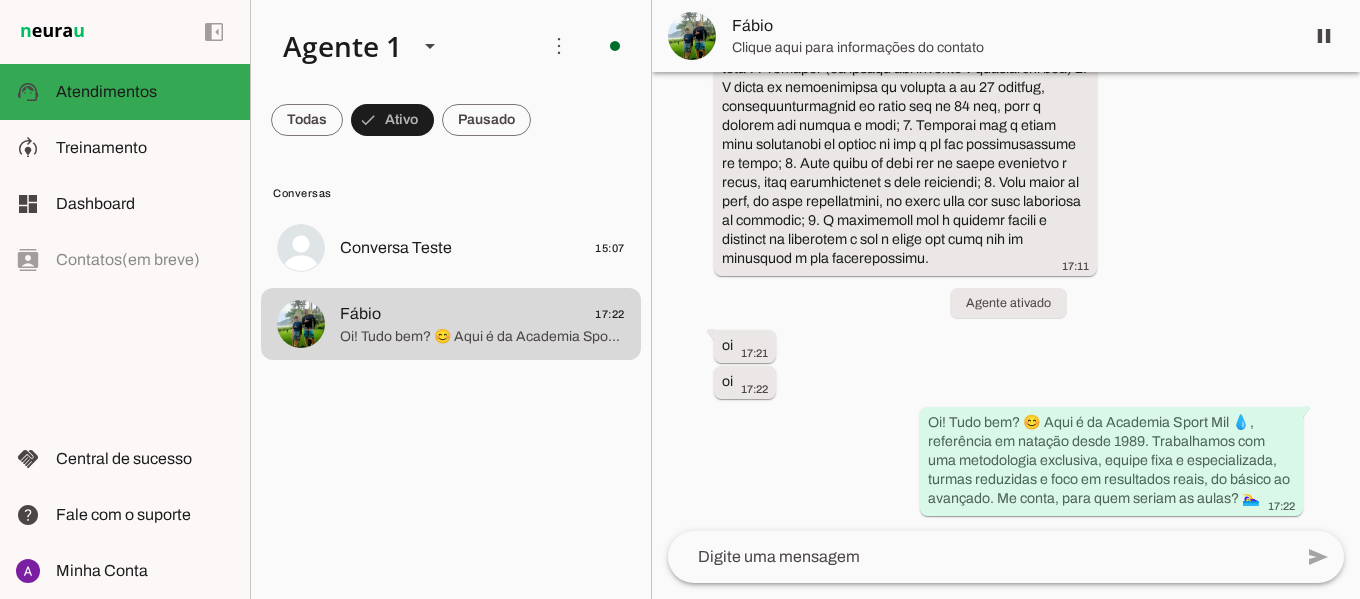 scroll, scrollTop: 3661, scrollLeft: 0, axis: vertical 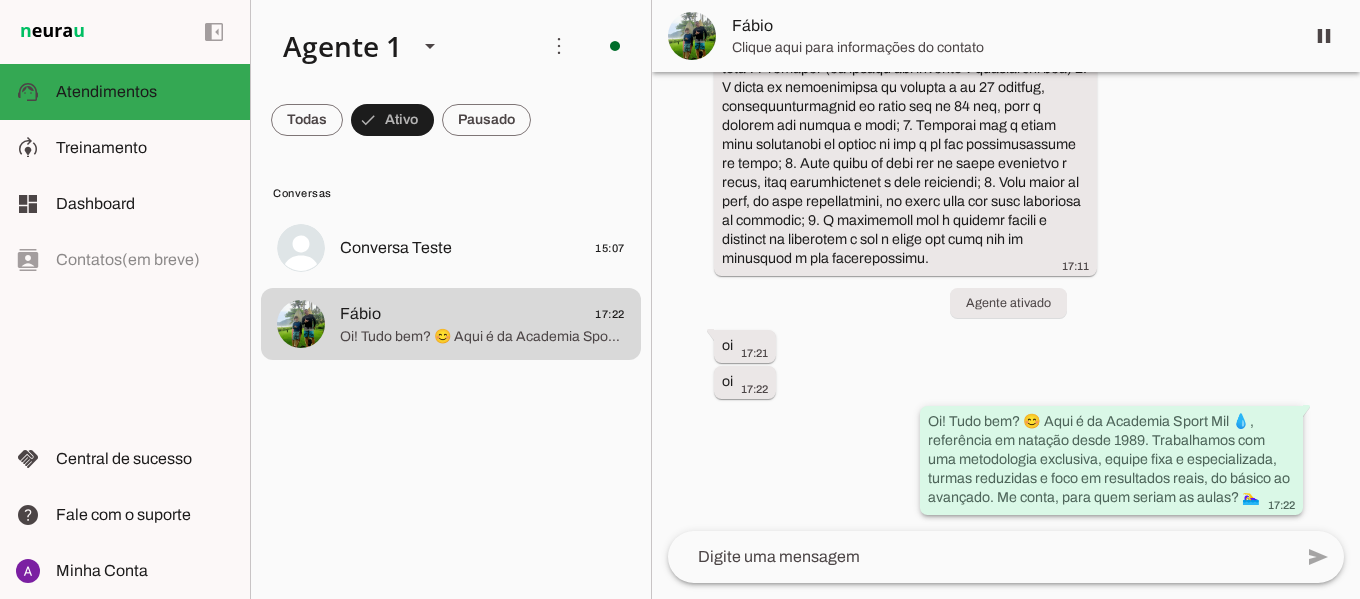 click on "Oi! Tudo bem? 😊 Aqui é da Academia Sport Mil 💧, referência em natação desde 1989. Trabalhamos com uma metodologia exclusiva, equipe fixa e especializada, turmas reduzidas e foco em resultados reais, do básico ao avançado. Me conta, para quem seriam as aulas? 🏊‍♀️
[TIME]" 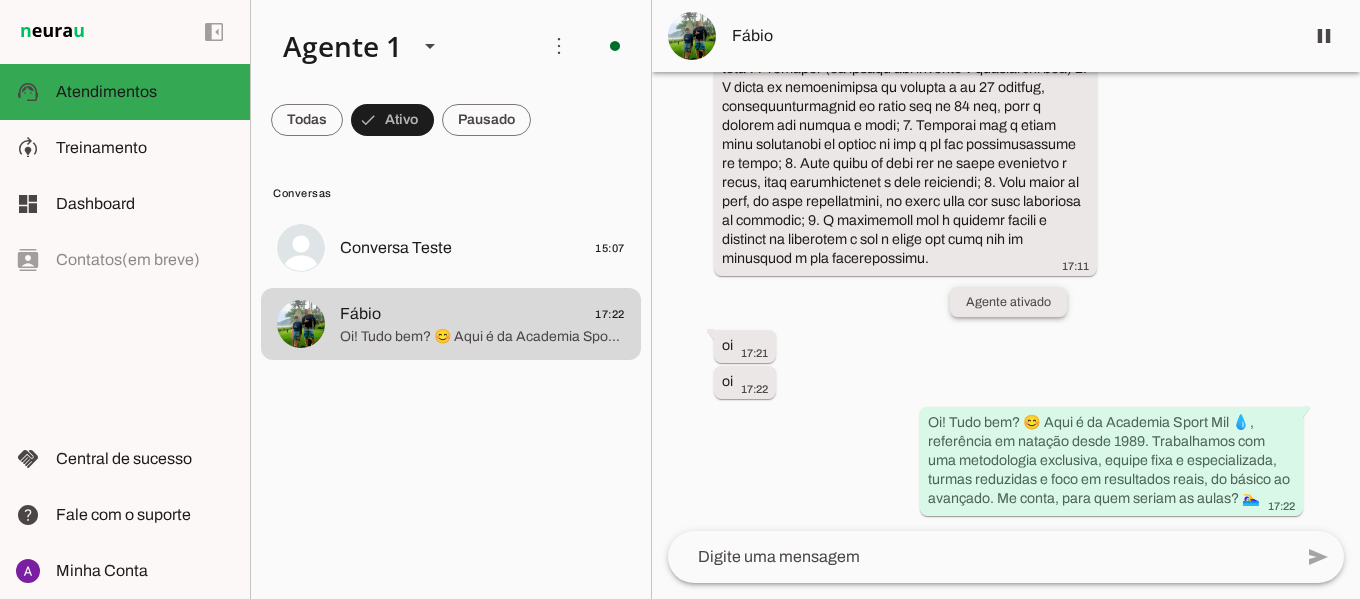 click on "Agente ativado" 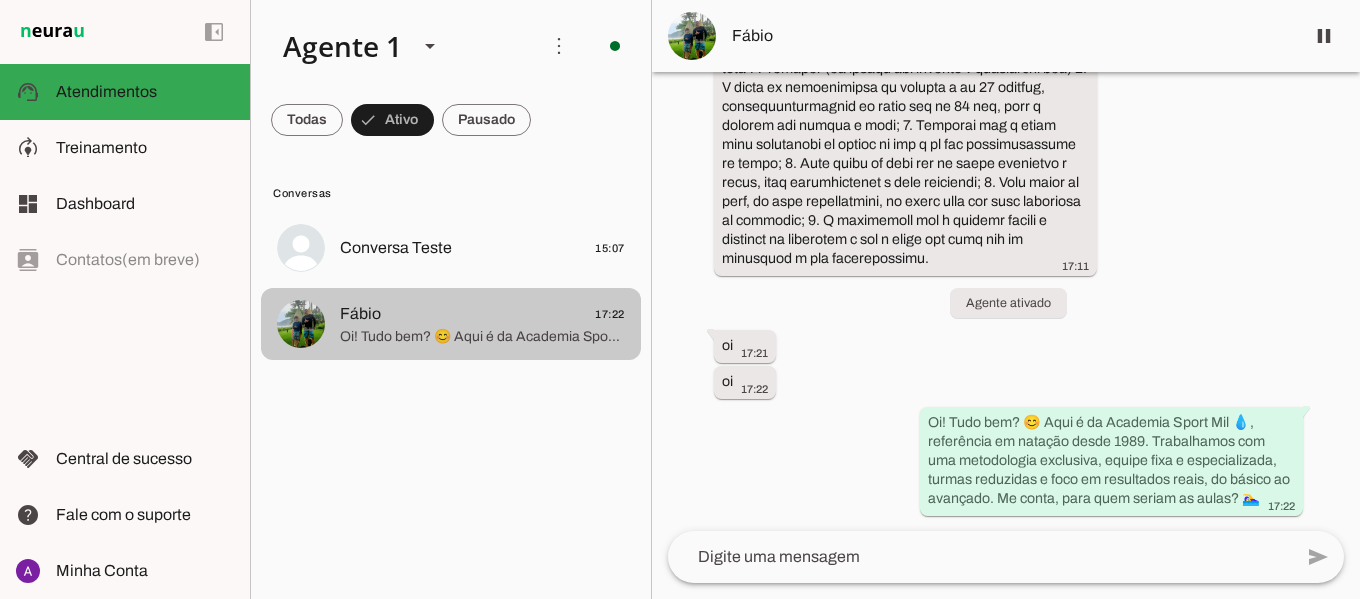 drag, startPoint x: 523, startPoint y: 299, endPoint x: 395, endPoint y: 317, distance: 129.25943 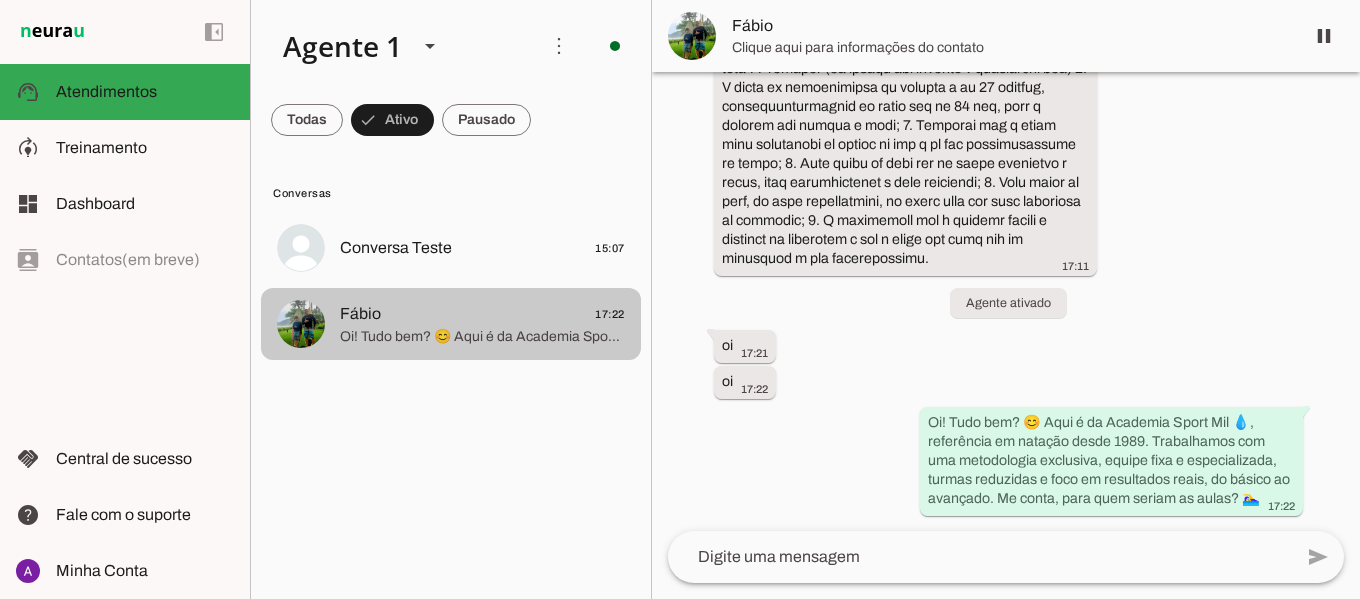 click on "[FIRST]
17:22" 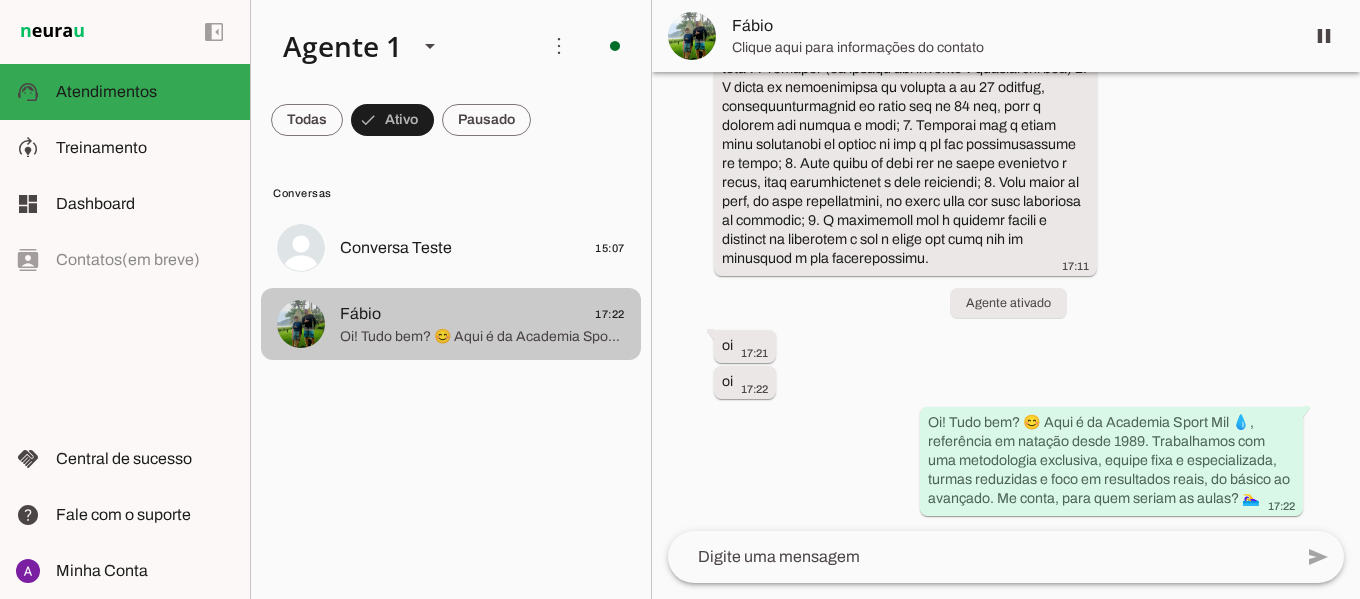 scroll, scrollTop: 0, scrollLeft: 0, axis: both 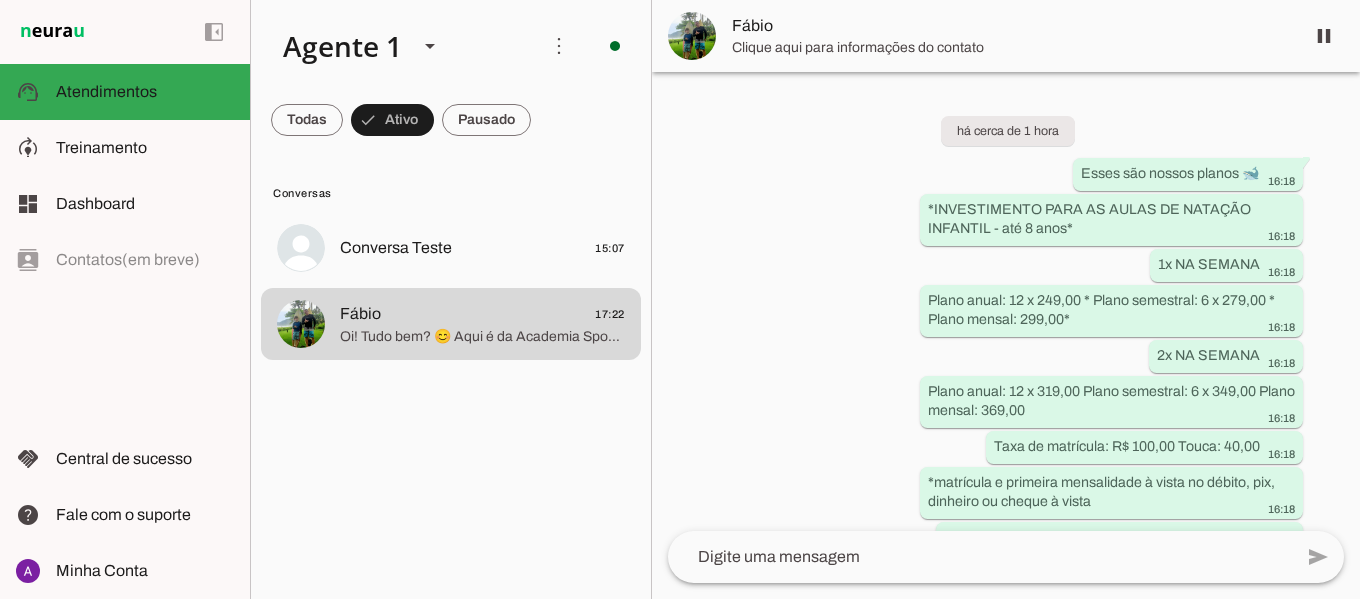 click on "há cerca de 1 hora
Esses são nossos planos 🐋 16:18 *INVESTIMENTO PARA AS AULAS DE NATAÇÃO INFANTIL - até 8 anos* 16:18 1x NA SEMANA 16:18 Plano anual: 12 x 249,00 *
Plano semestral: 6 x 279,00 *
Plano mensal: 299,00* 16:18 2x NA SEMANA 16:18 Plano anual: 12 x 319,00
Plano semestral: 6 x 349,00
Plano mensal: 369,00 16:18 Taxa de matrícula: R$ 100,00
Touca: 40,00 16:18 *matrícula e primeira mensalidade à vista no débito, pix, dinheiro ou cheque à vista 16:18 *demais parcelas no crédito ou cheque pré-datado 16:18
Agente pausado
Esses são nossos planos 🏊‍♀️ 16:18 *INVESTIMENTO PARA AS AULAS DE NATAÇÃO JUVENIL E ADULTO*
Para iniciantes e aperfeiçoamento 16:18 1x NA SEMANA 16:18 Plano anual: 12 x 259,00 *
Plano semestral: 6 x 289,00 *
Plano mensal: 309,00 16:18 2x NA SEMANA 16:18 Plano anual: 12 x 329,00
Plano semestral: 6 x 359,00
Plano mensal: 379,00 16:18 Taxa de matrícula: R$ 100,00
Touca: 40,00 16:18 16:18 16:18" at bounding box center [1006, 301] 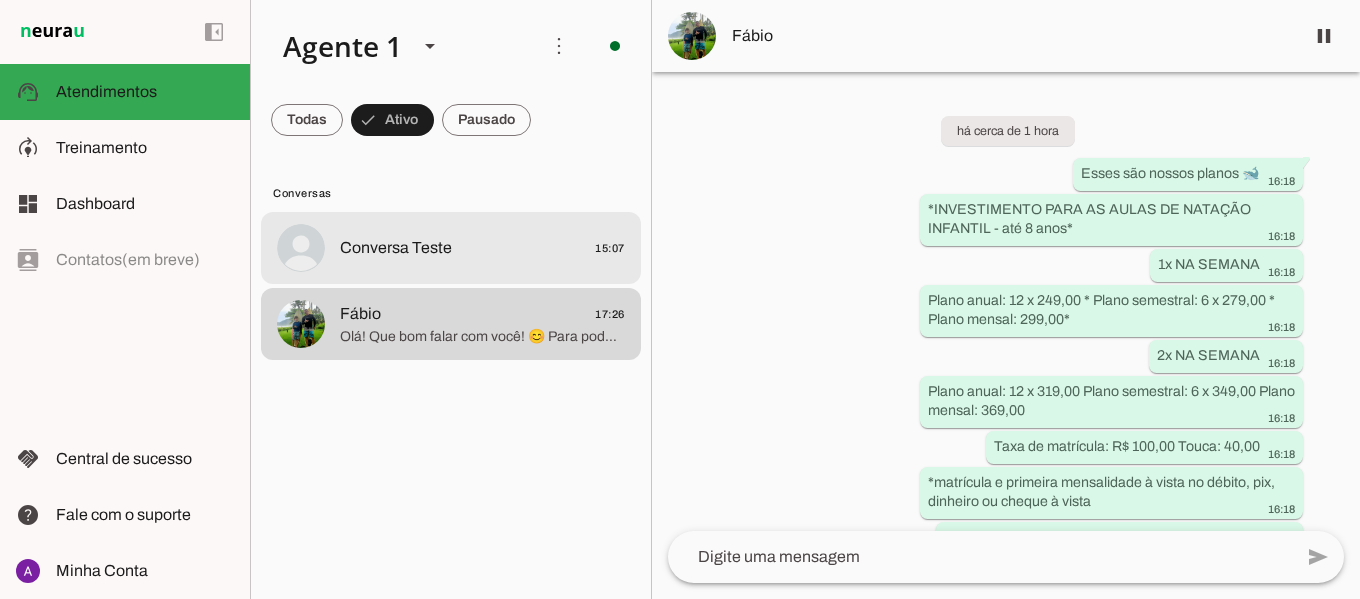 click on "Conversa Teste
15:07" at bounding box center [451, 248] 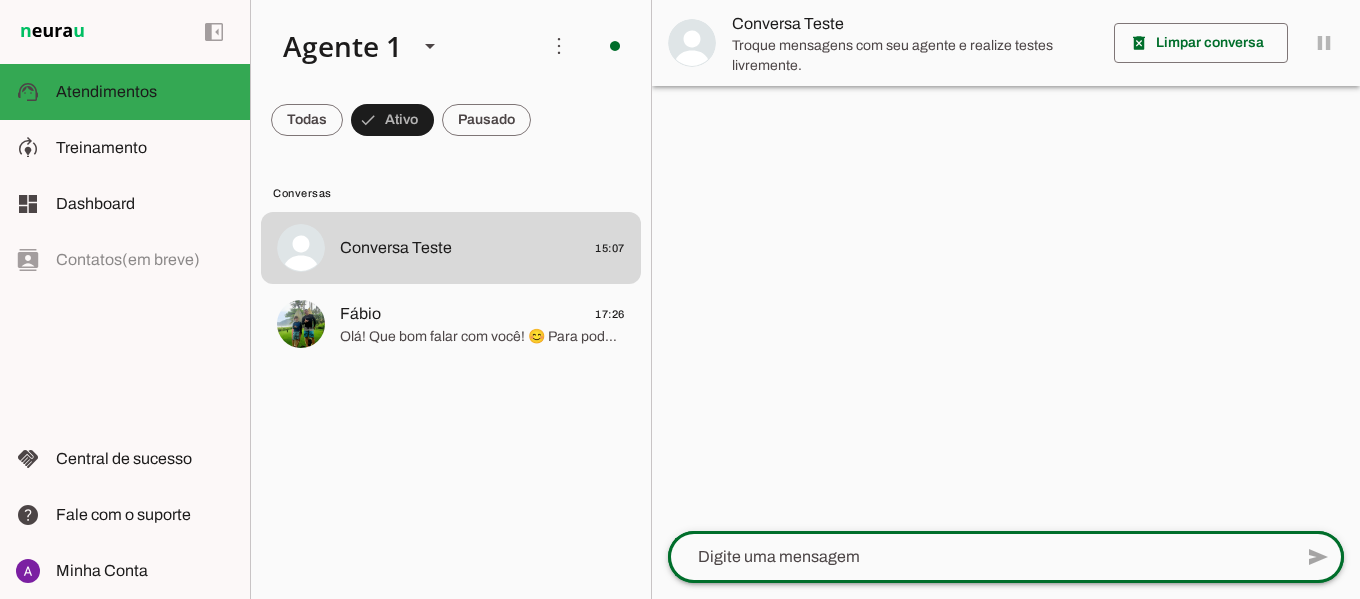 click 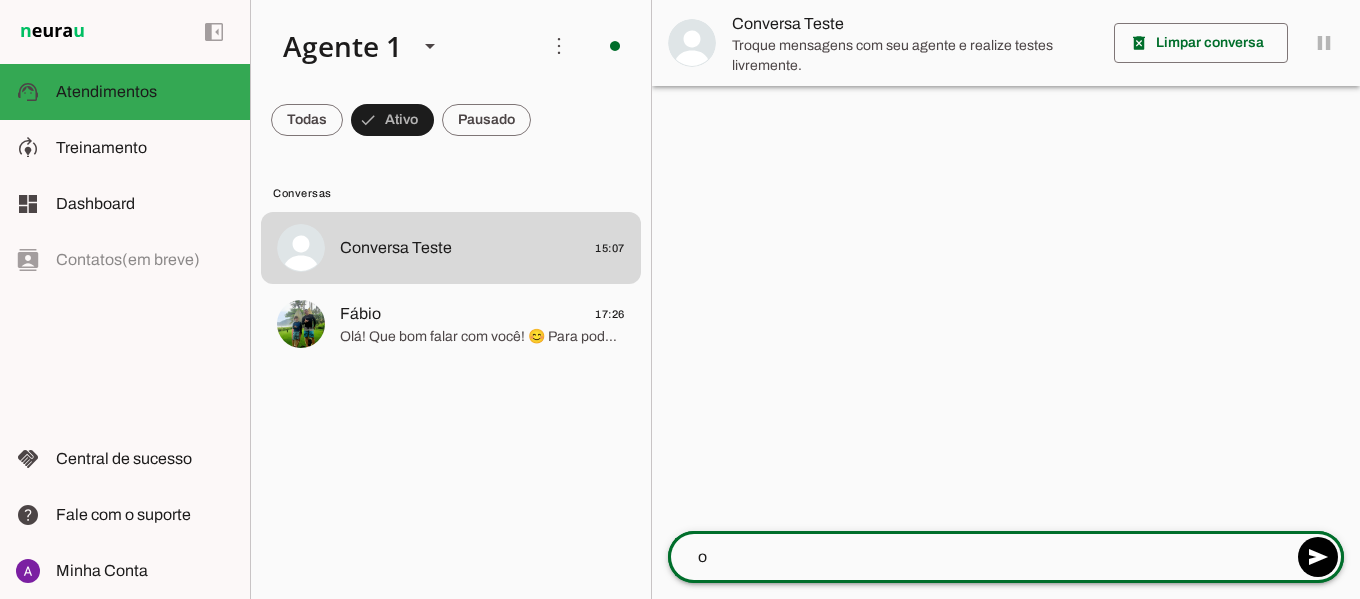type on "oi" 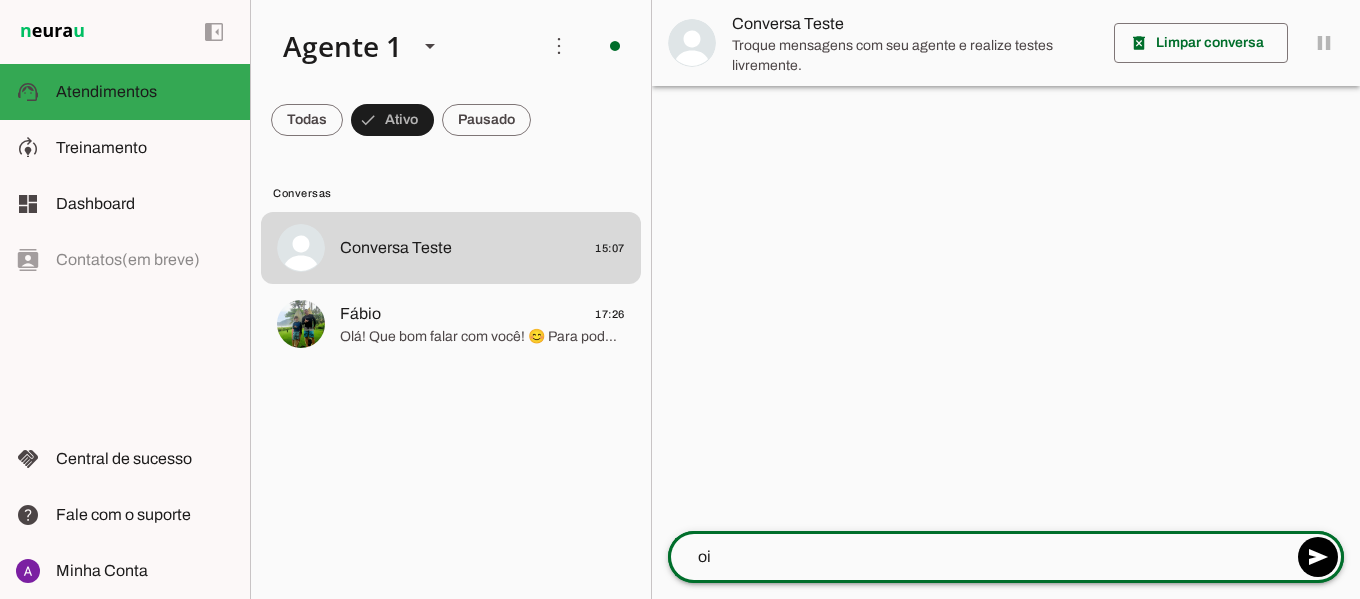 type 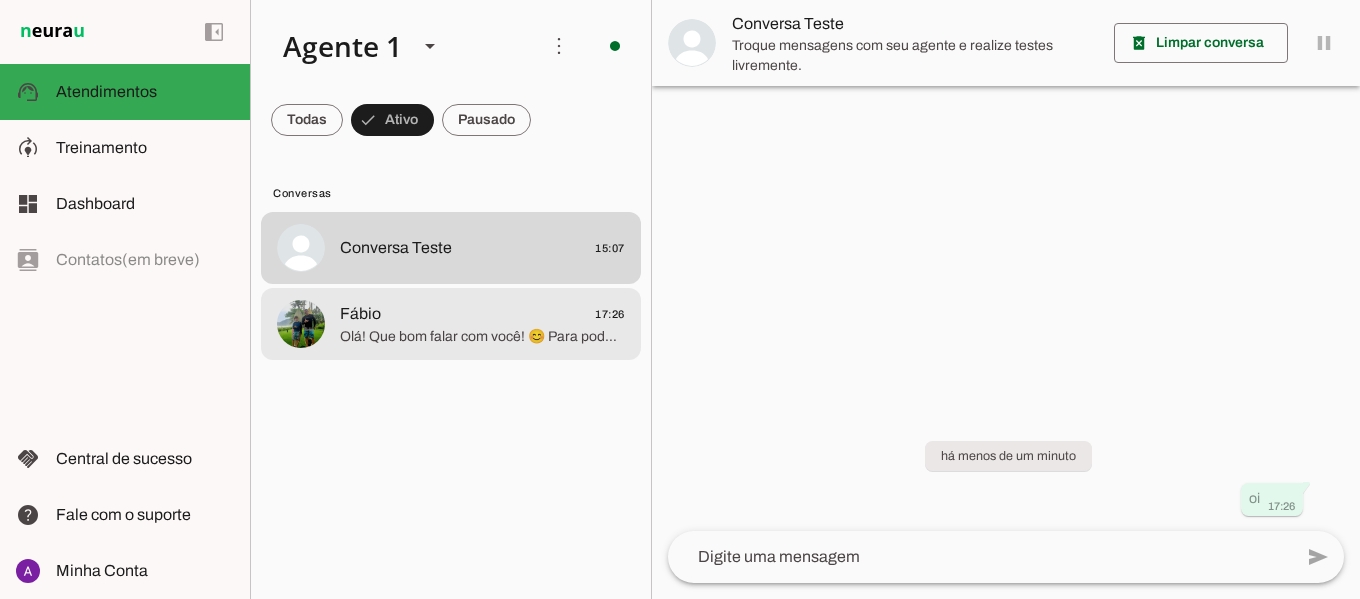 click on "Olá! Que bom falar com você! 😊 Para podermos indicar a melhor opção, me conte um pouco: as aulas são para você ou para alguém da família? E já sabe nadar ou está começando agora?" 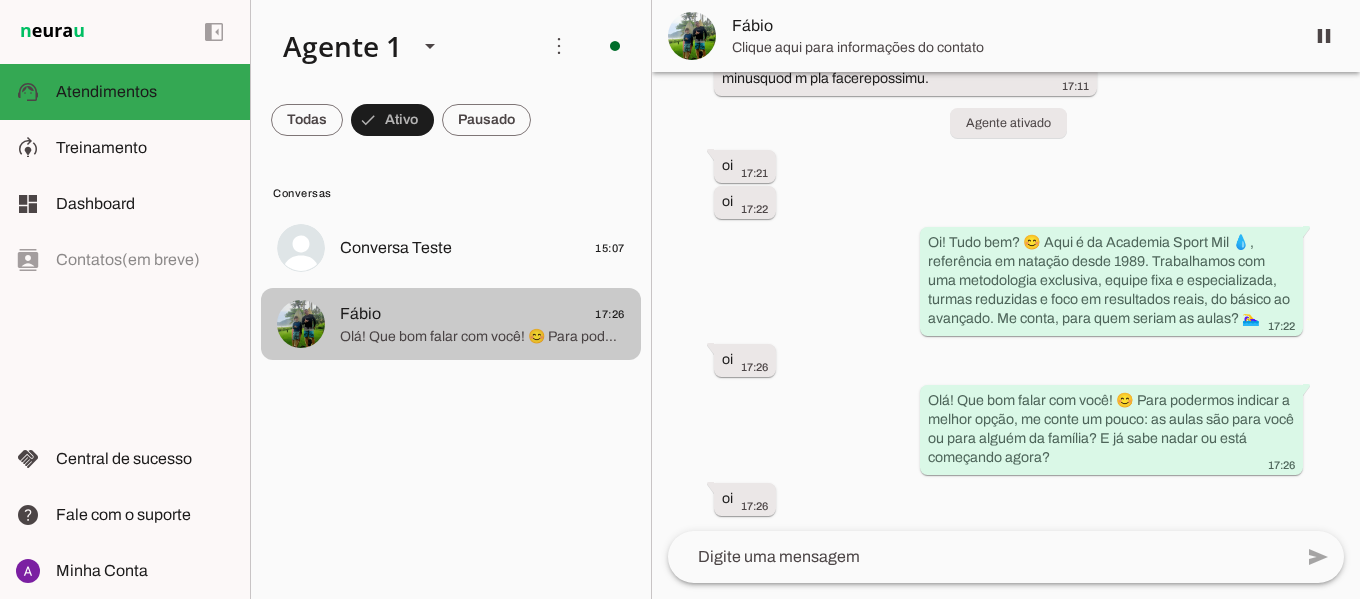 scroll, scrollTop: 0, scrollLeft: 0, axis: both 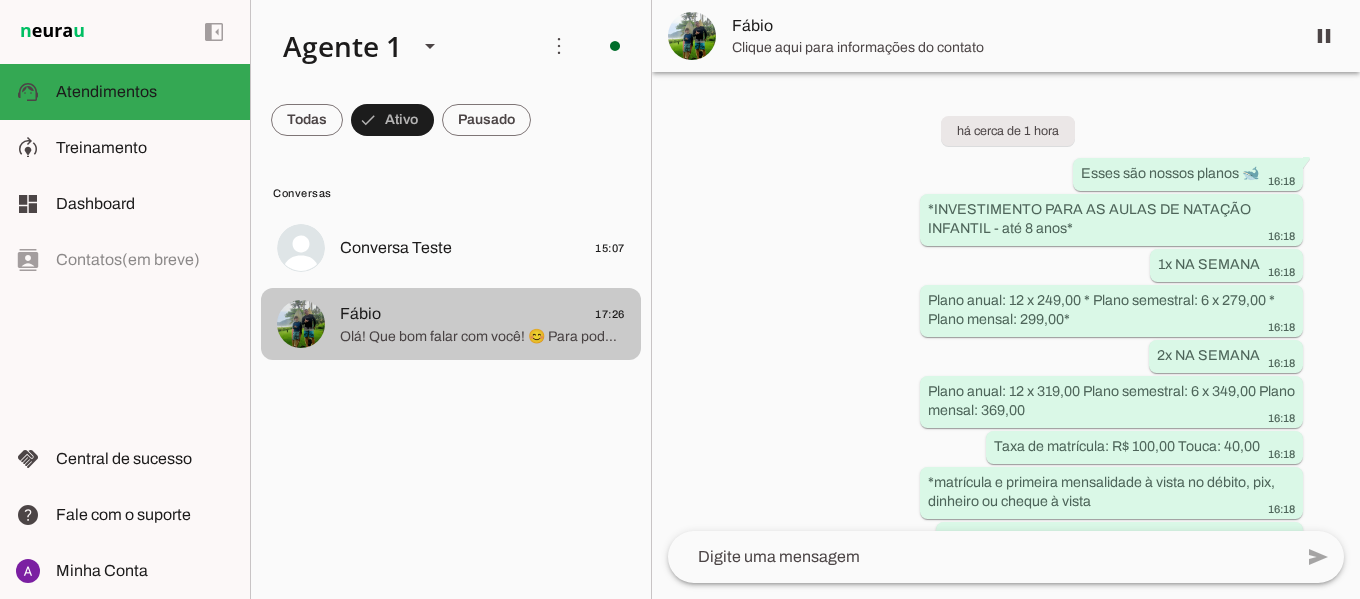 drag, startPoint x: 544, startPoint y: 319, endPoint x: 404, endPoint y: 334, distance: 140.80128 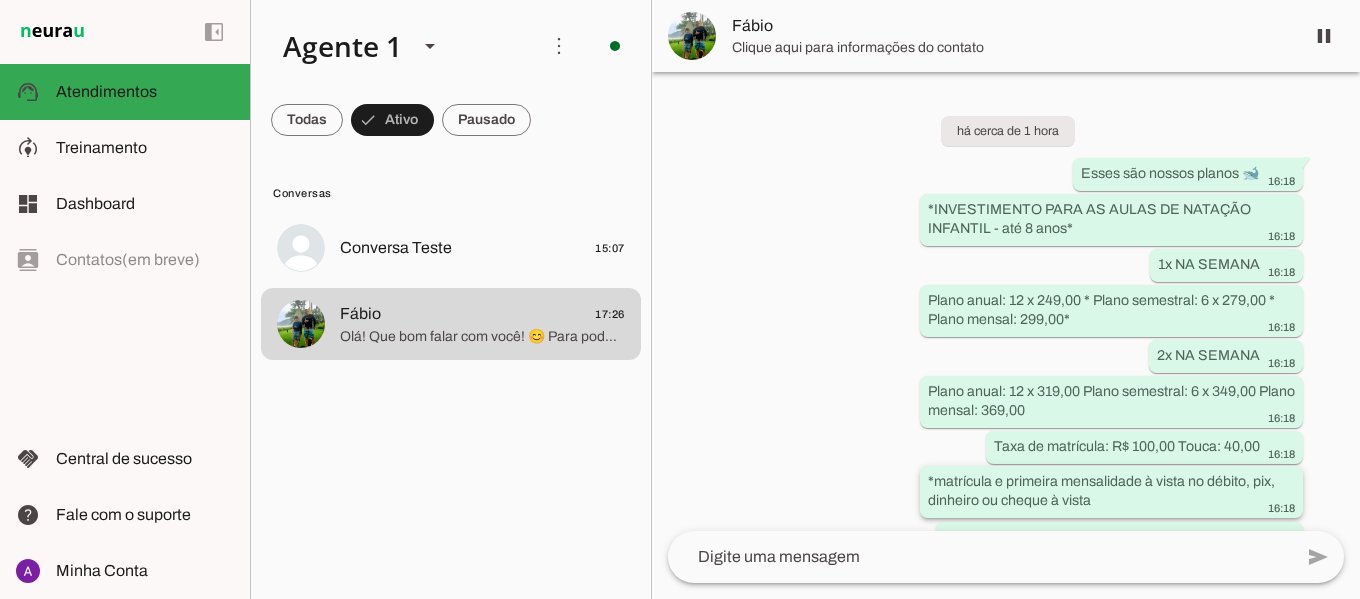 click on "*matrícula e primeira mensalidade à vista no débito, pix, dinheiro ou cheque à vista" at bounding box center (0, 0) 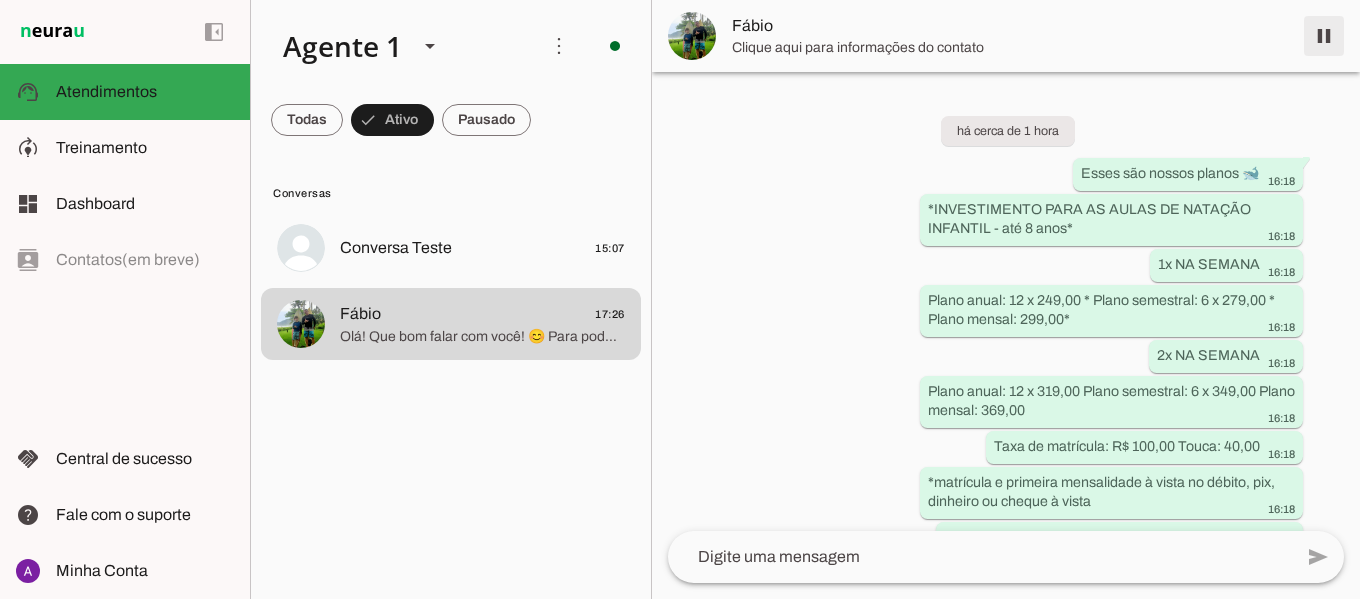 click at bounding box center (1324, 36) 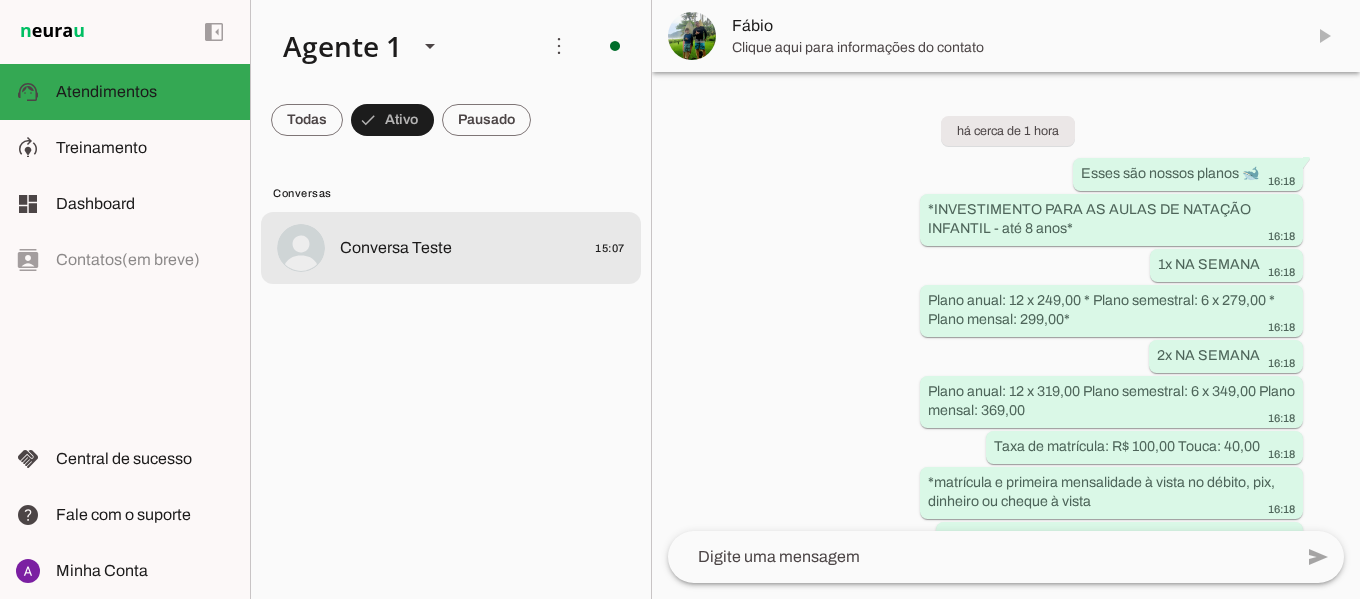 click on "Conversa Teste
15:07" 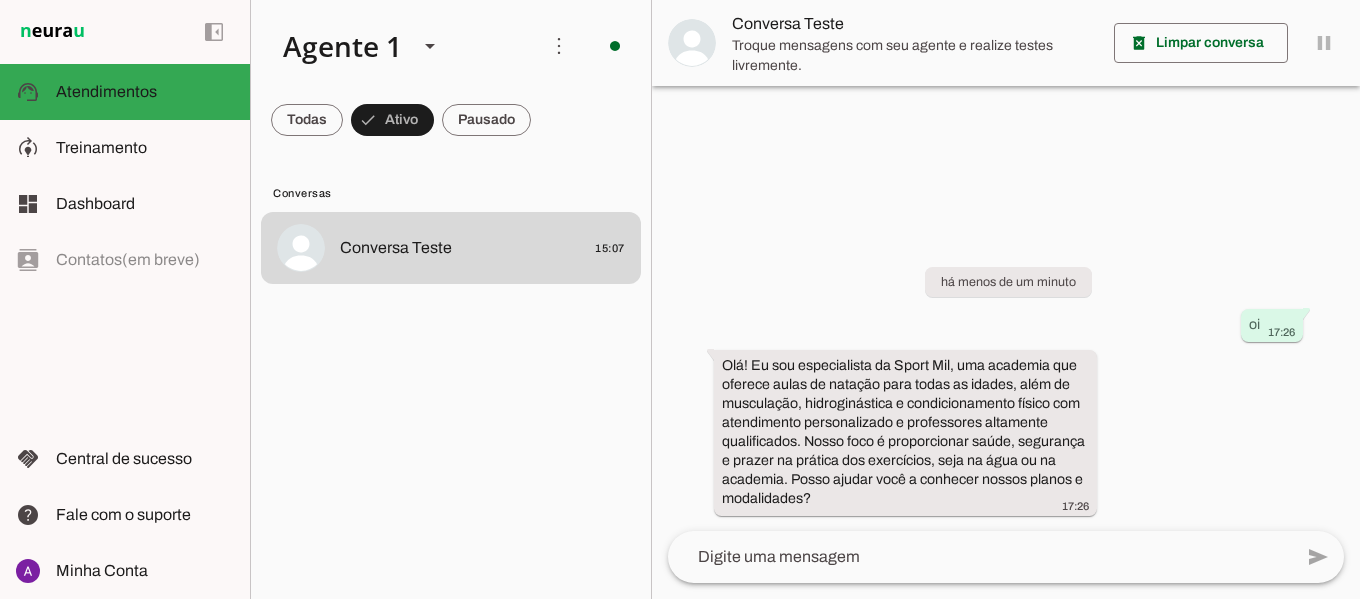 click on "há menos de um minuto
oi 17:26
Olá! Eu sou especialista da Sport Mil, uma academia que oferece aulas de natação para todas as idades, além de musculação, hidroginástica e condicionamento físico com atendimento personalizado e professores altamente qualificados. Nosso foco é proporcionar saúde, segurança e prazer na prática dos exercícios, seja na água ou na academia. Posso ajudar você a conhecer nossos planos e modalidades? 17:26" at bounding box center (1006, 377) 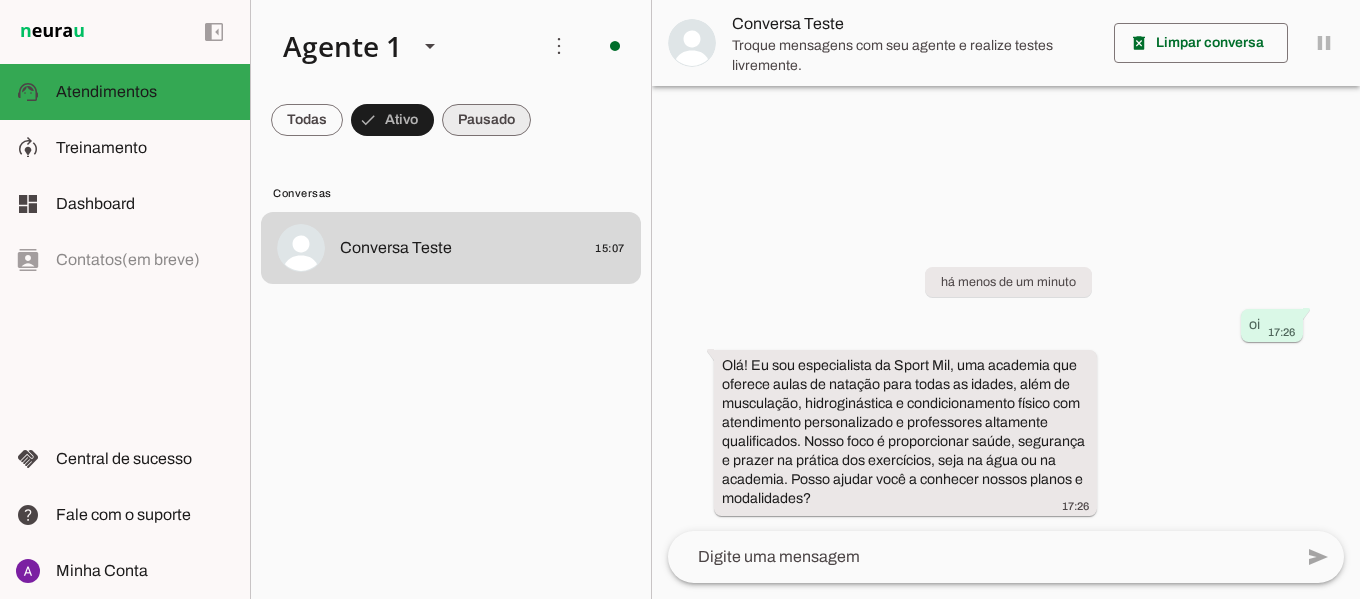 click at bounding box center [307, 120] 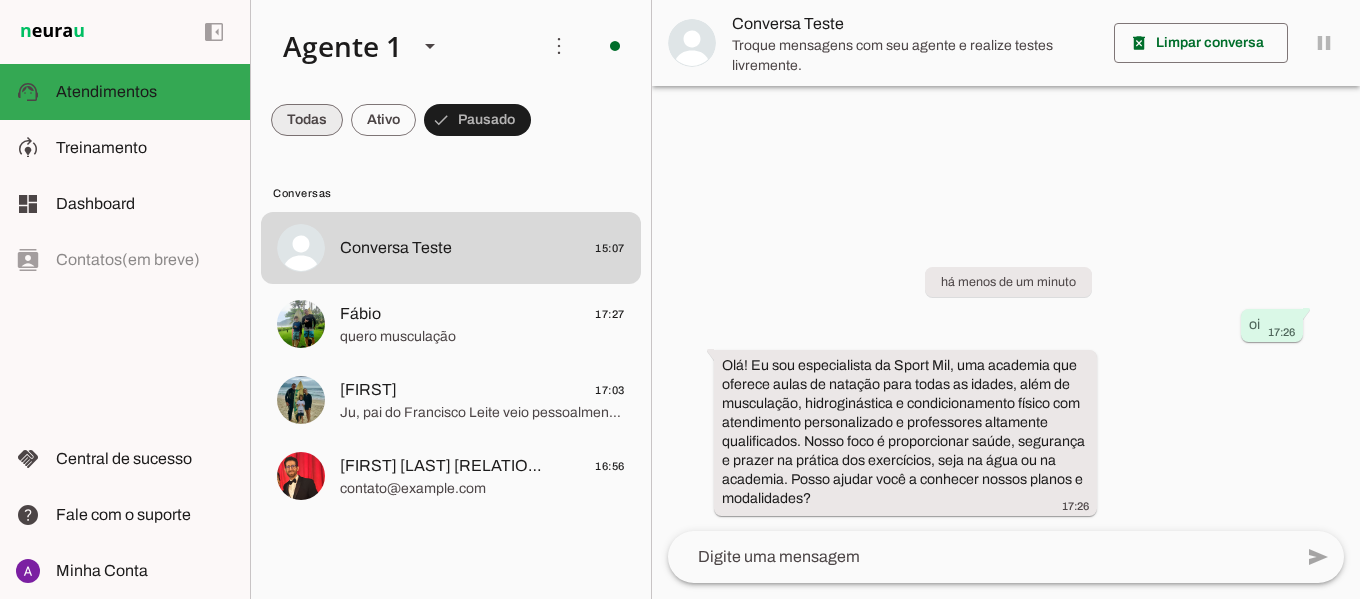 click at bounding box center (307, 120) 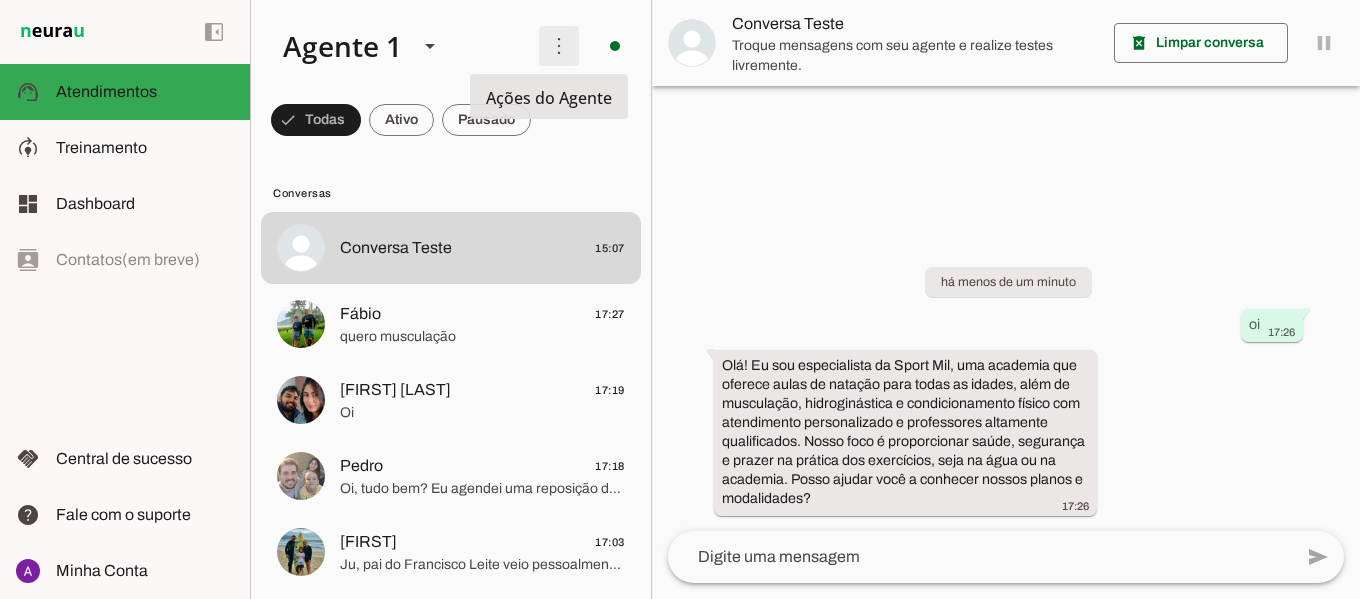 click at bounding box center [559, 46] 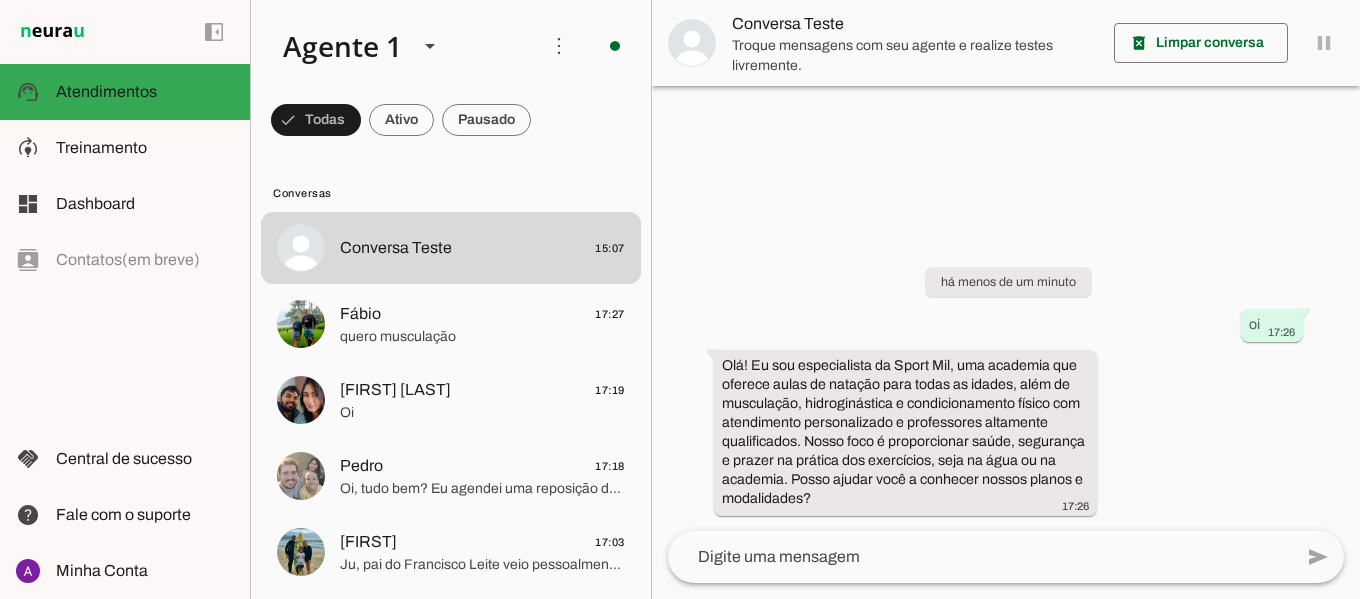 click on "Conversas
Conversa Teste
15:07
[NAME]
17:27
quero musculação
Ângelo Marco
17:19
Oi
Pedro
17:18
Oi, tudo bem? Eu agendei uma reposição da Lorena as 19h, posso adiantar um horário?
Ju
17:03
Rodrigo Leite Pai Do Francisco Leite" 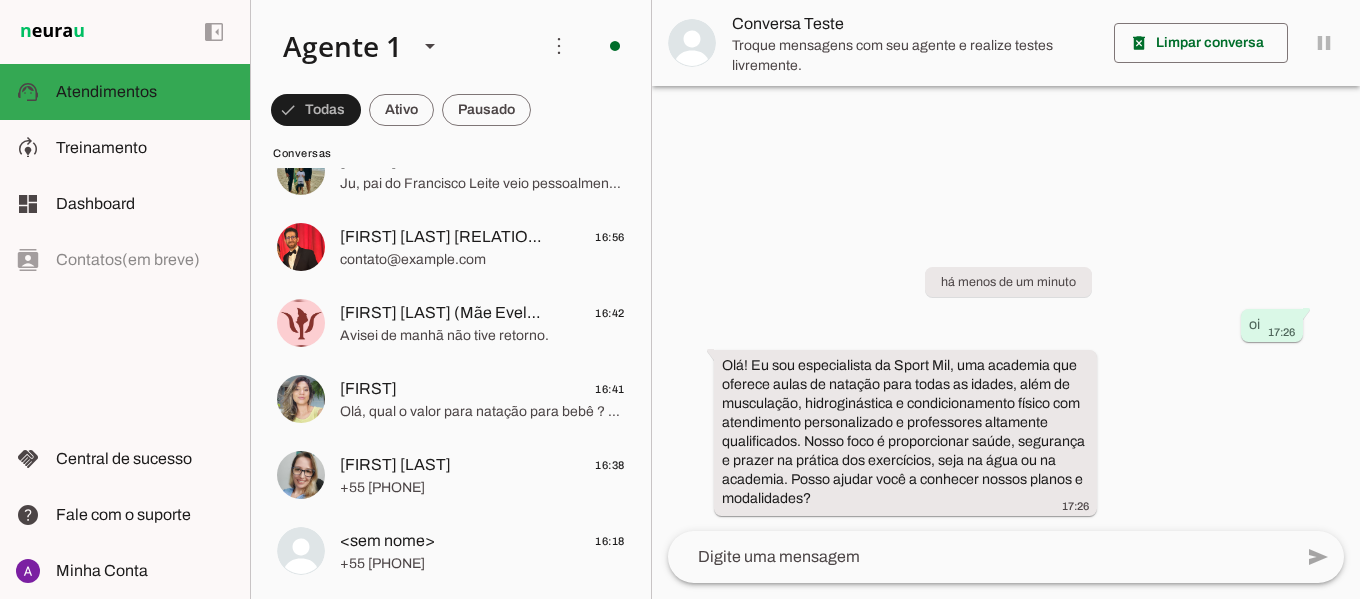 scroll, scrollTop: 0, scrollLeft: 0, axis: both 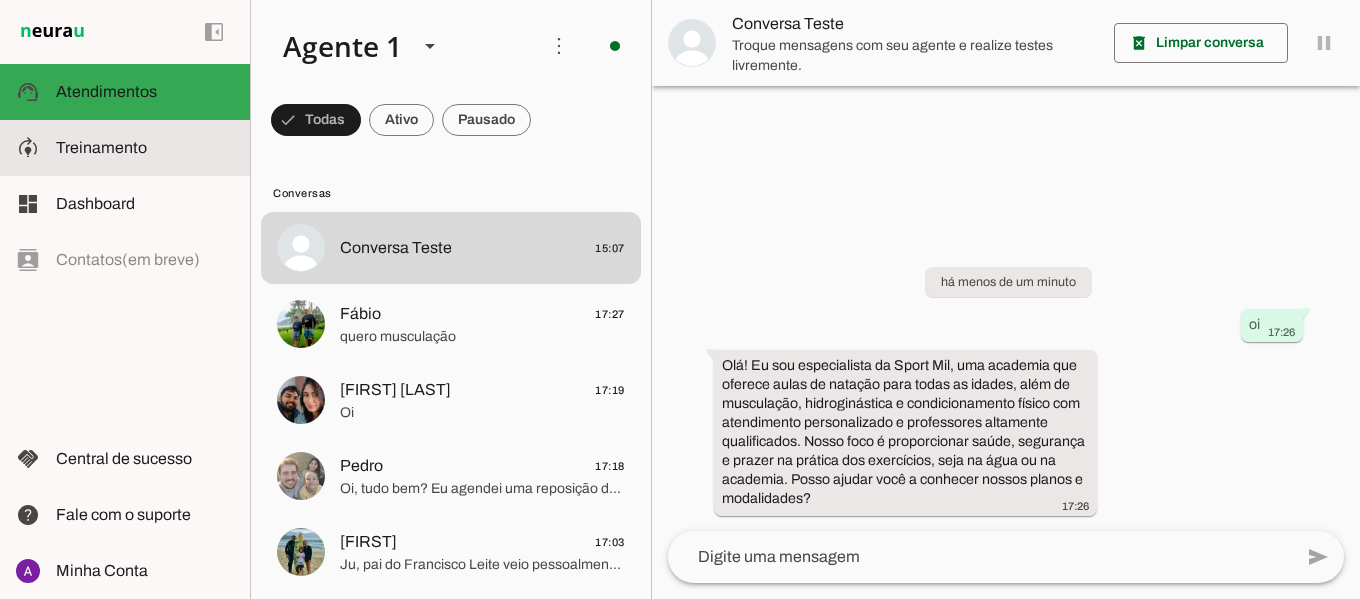 click at bounding box center (145, 148) 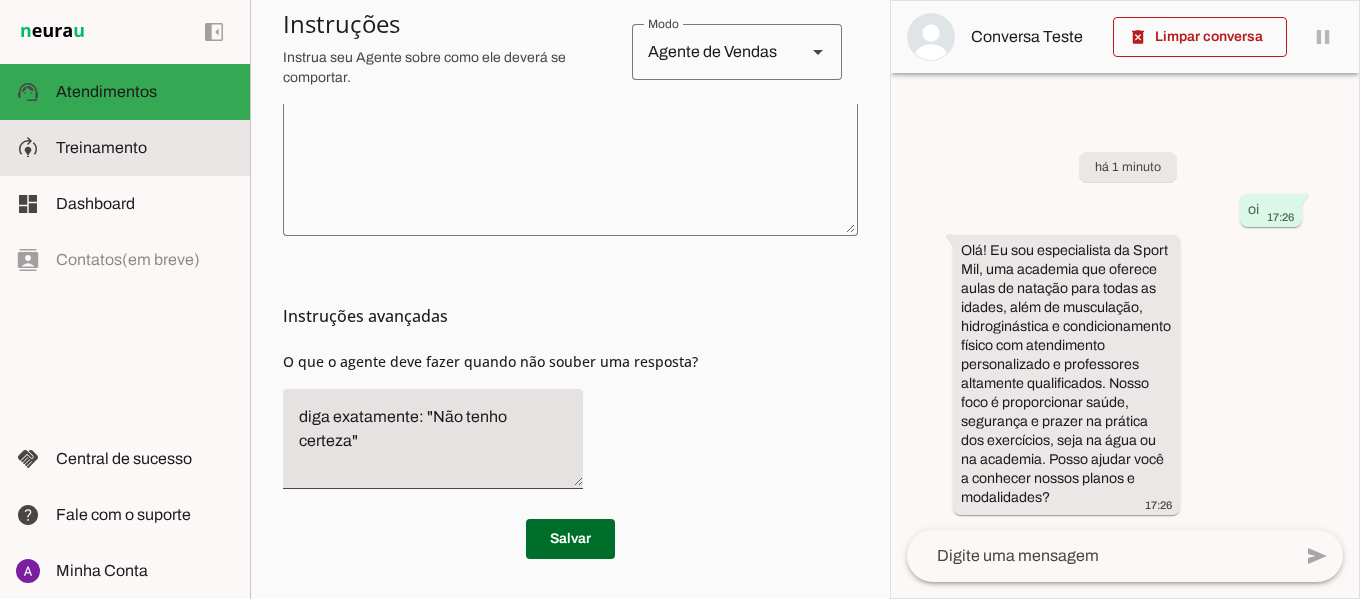 scroll, scrollTop: 388, scrollLeft: 0, axis: vertical 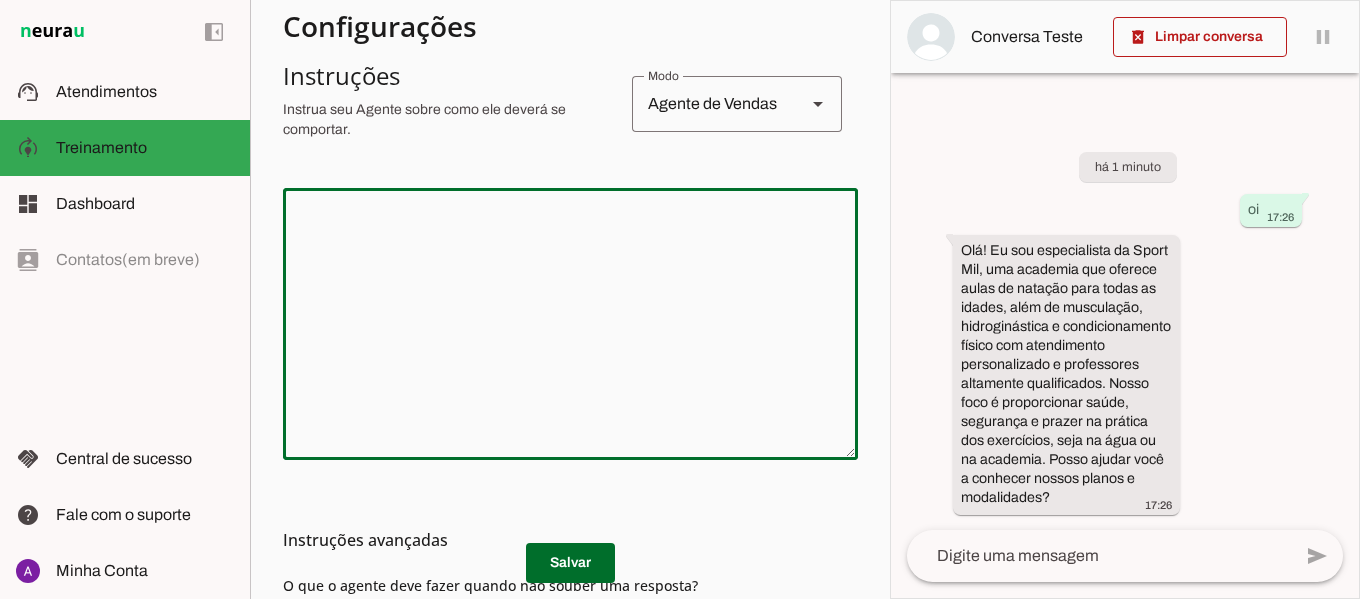 click 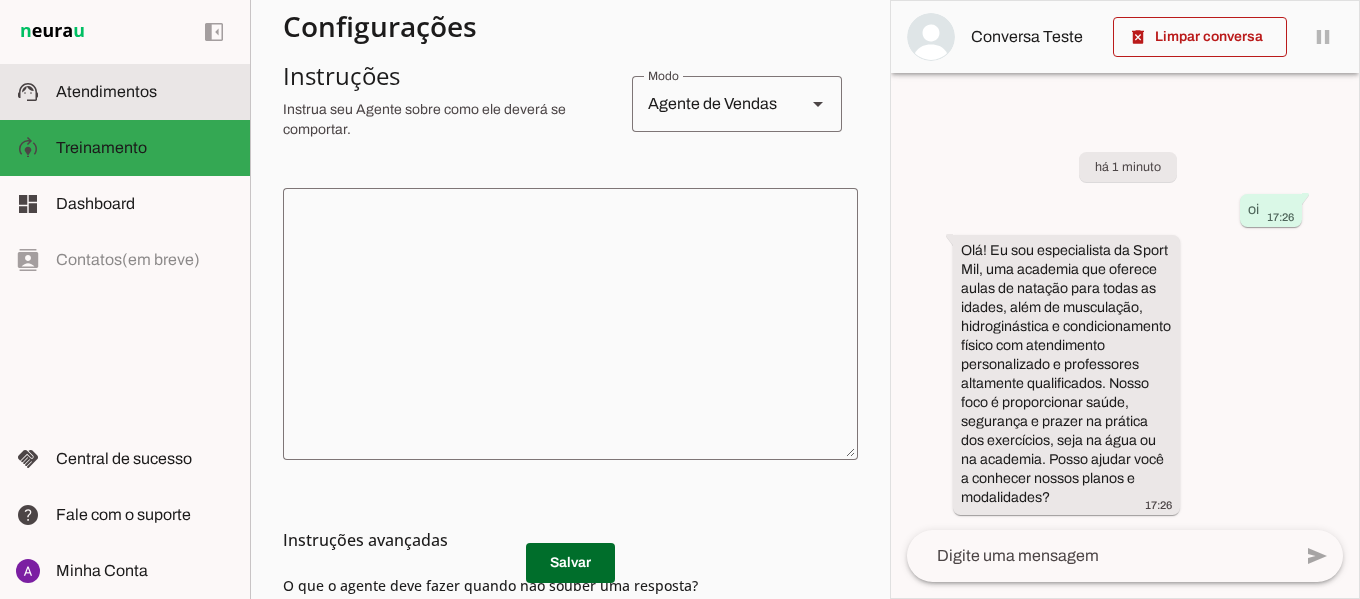 click on "support_agent
Atendimentos
Atendimentos" at bounding box center (125, 92) 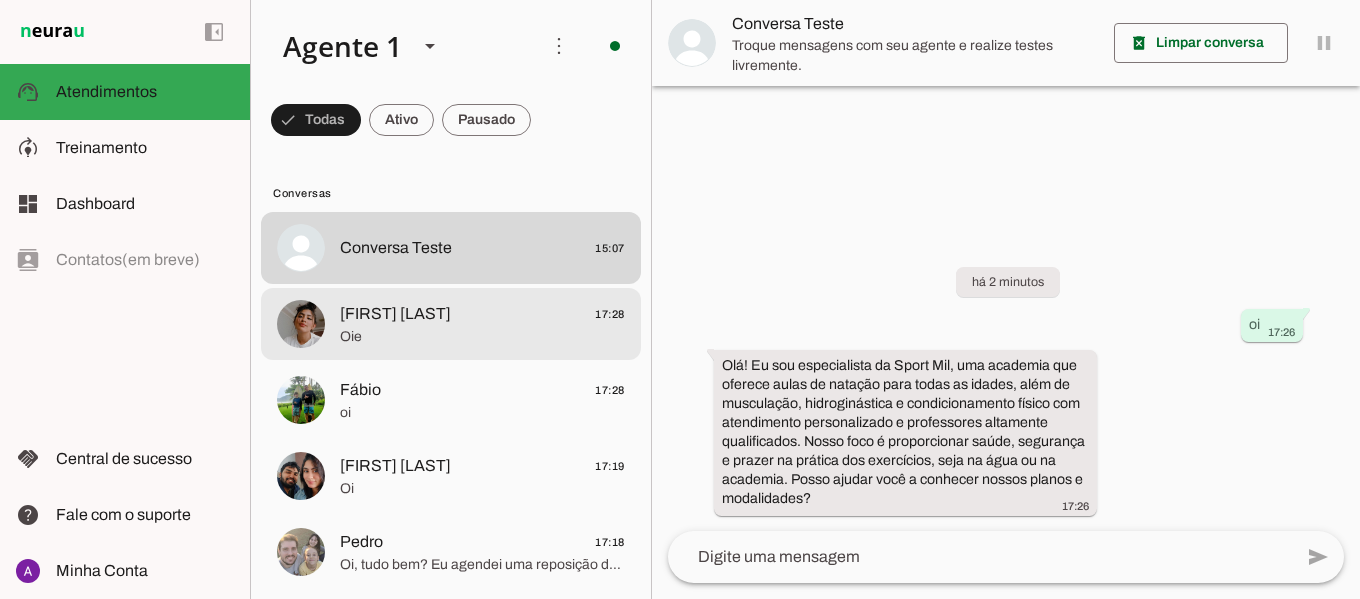 click on "[FIRST] [LAST]
[TIME]
Oie" at bounding box center [451, 248] 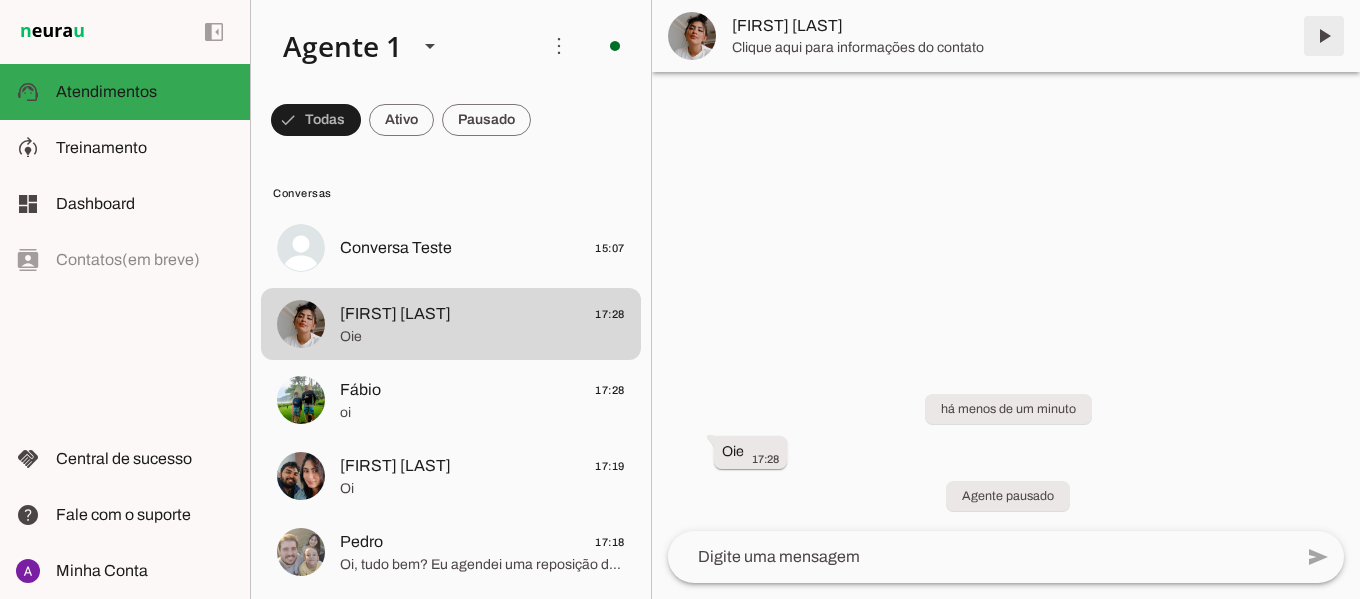 click at bounding box center [1324, 36] 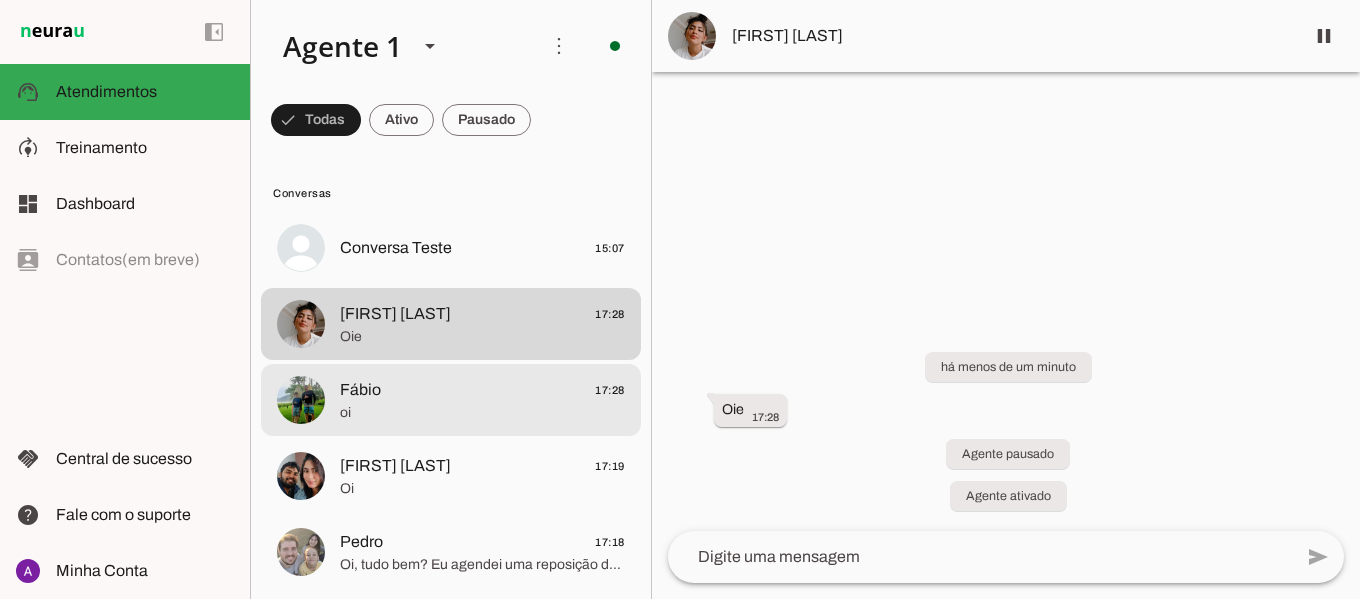 click on "oi" 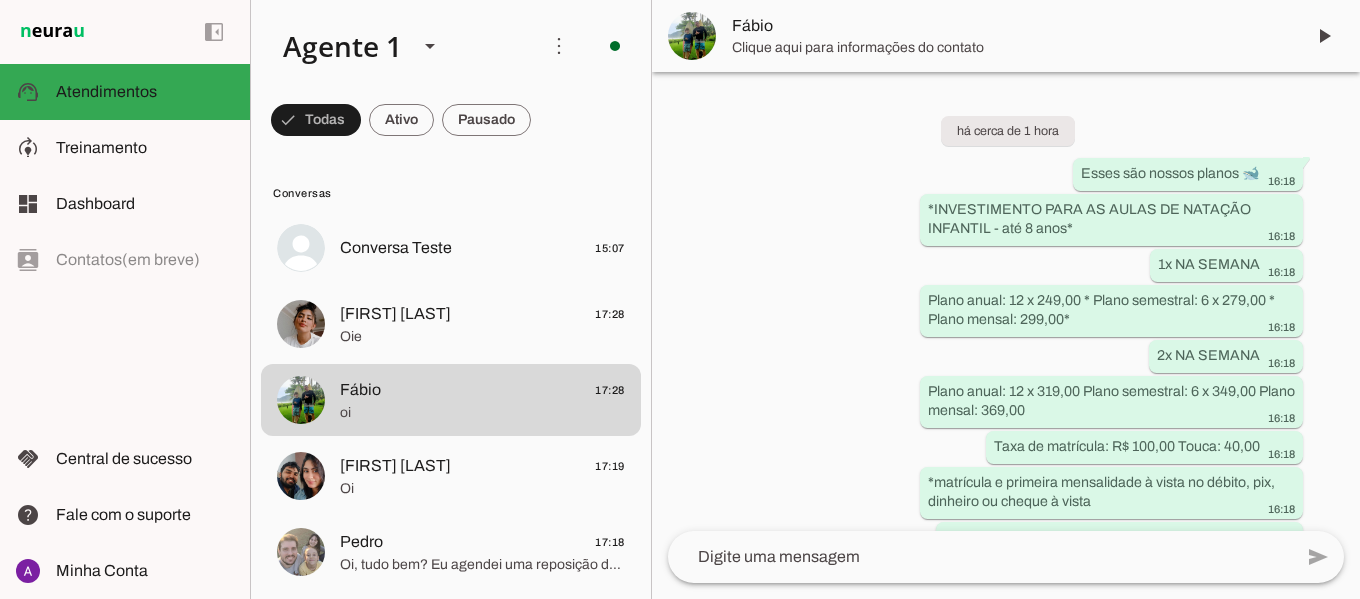 scroll, scrollTop: 3959, scrollLeft: 0, axis: vertical 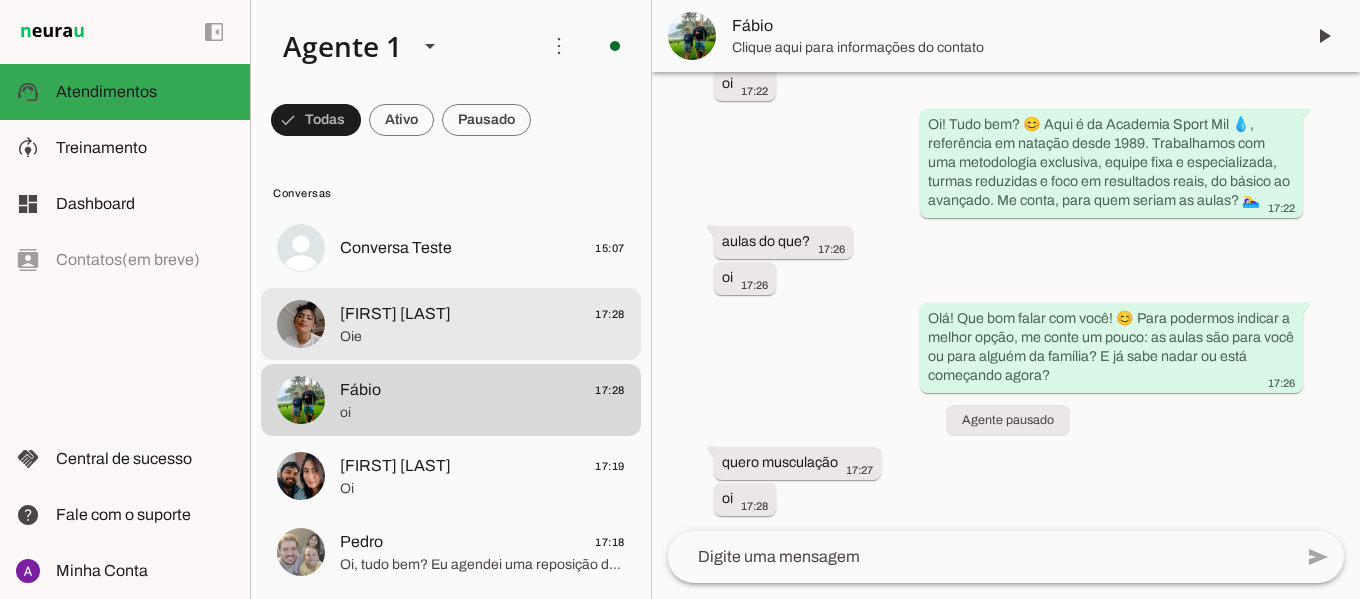 click on "Oie" 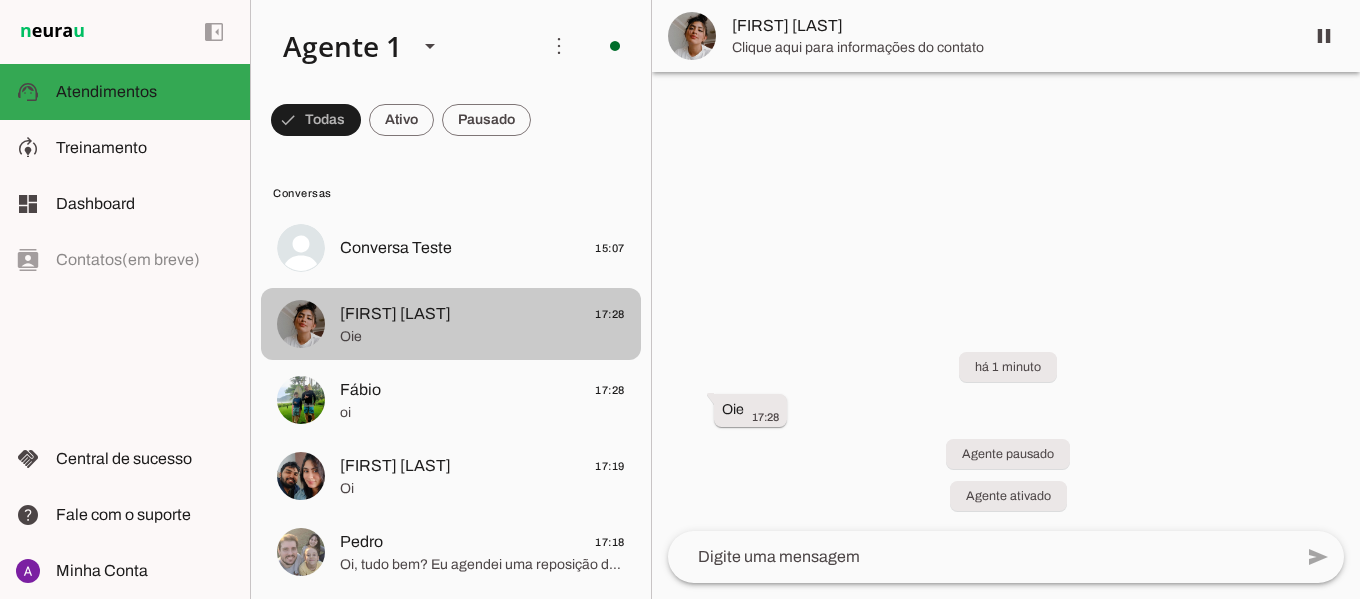 scroll, scrollTop: 0, scrollLeft: 0, axis: both 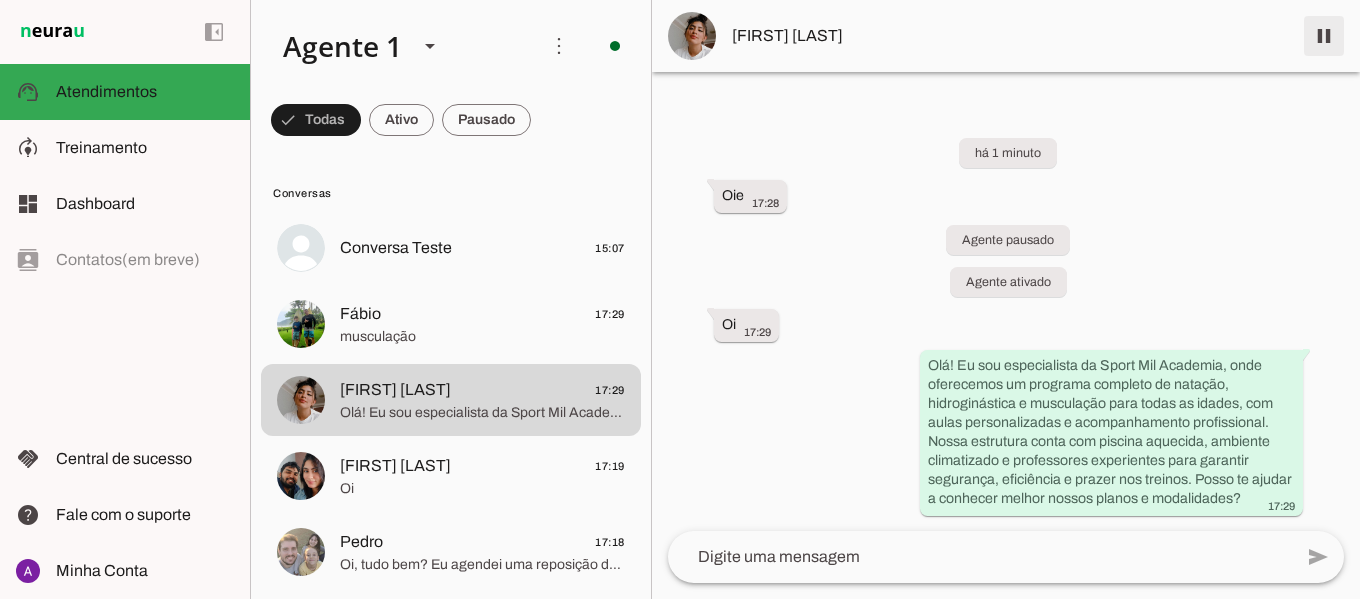 click at bounding box center (1324, 36) 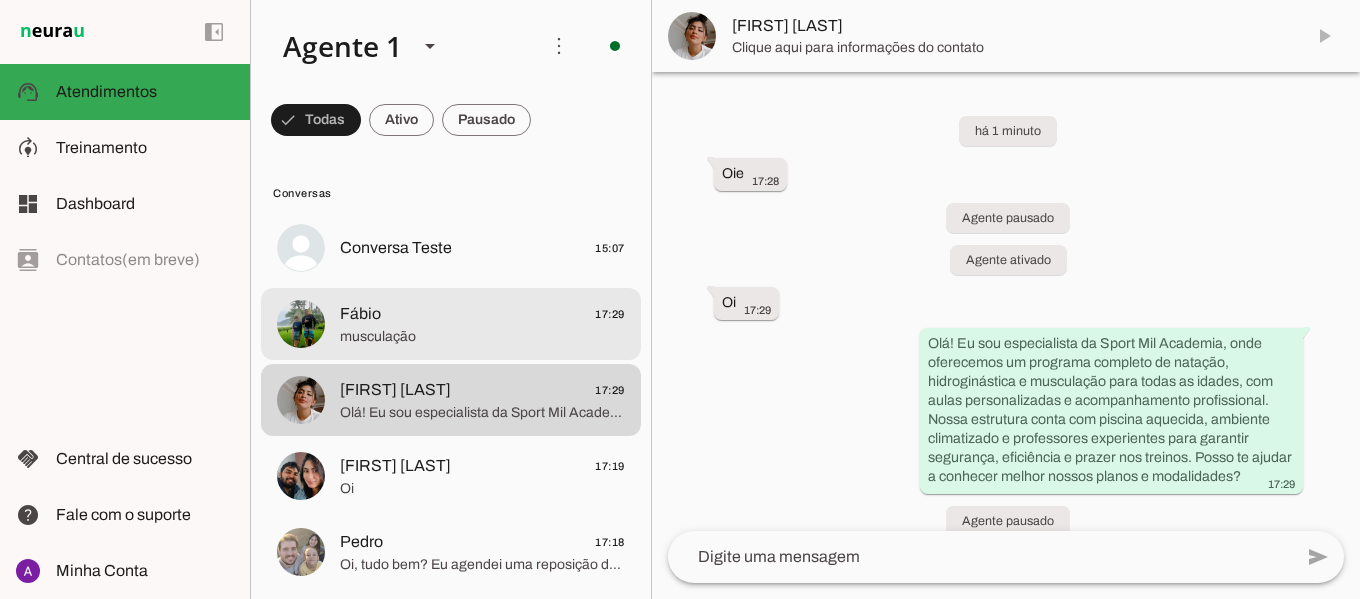 click on "[NAME]
17:29
musculação" at bounding box center [451, 248] 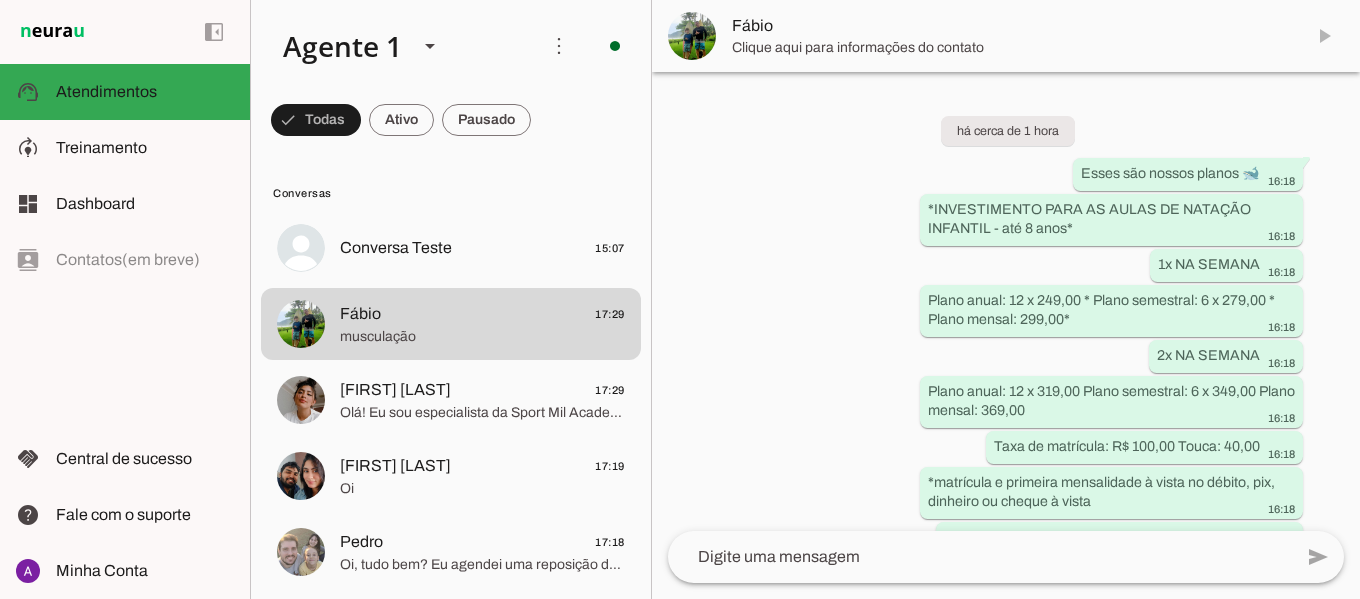 scroll, scrollTop: 3995, scrollLeft: 0, axis: vertical 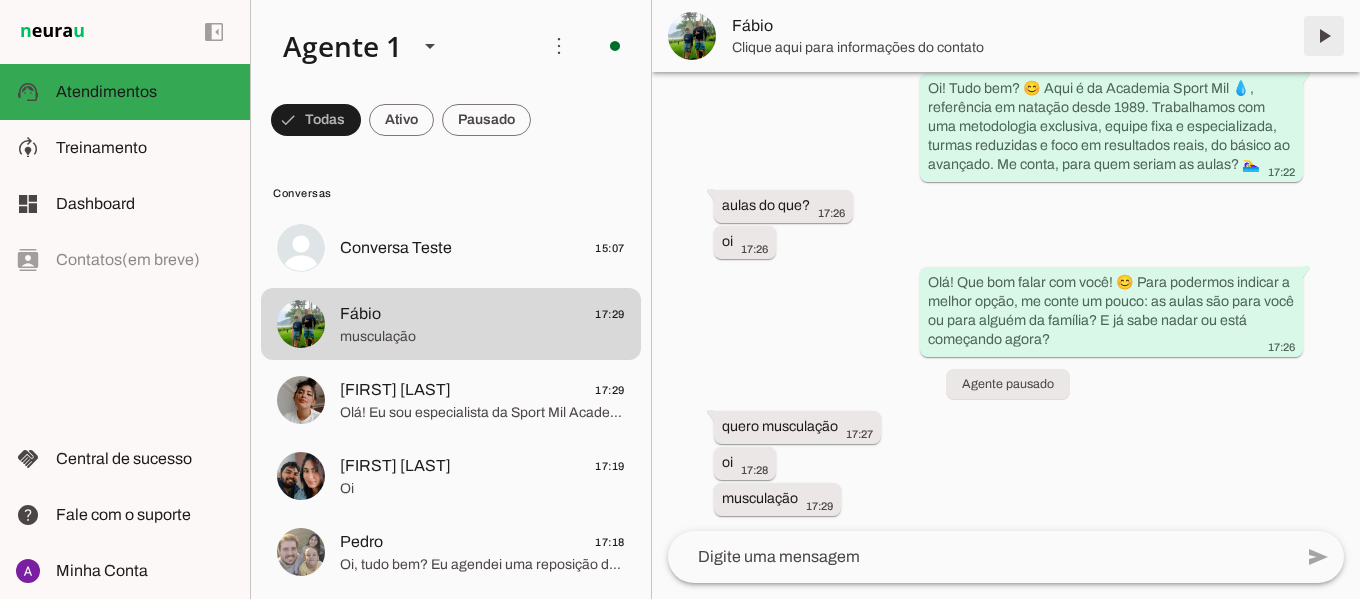 click at bounding box center (1324, 36) 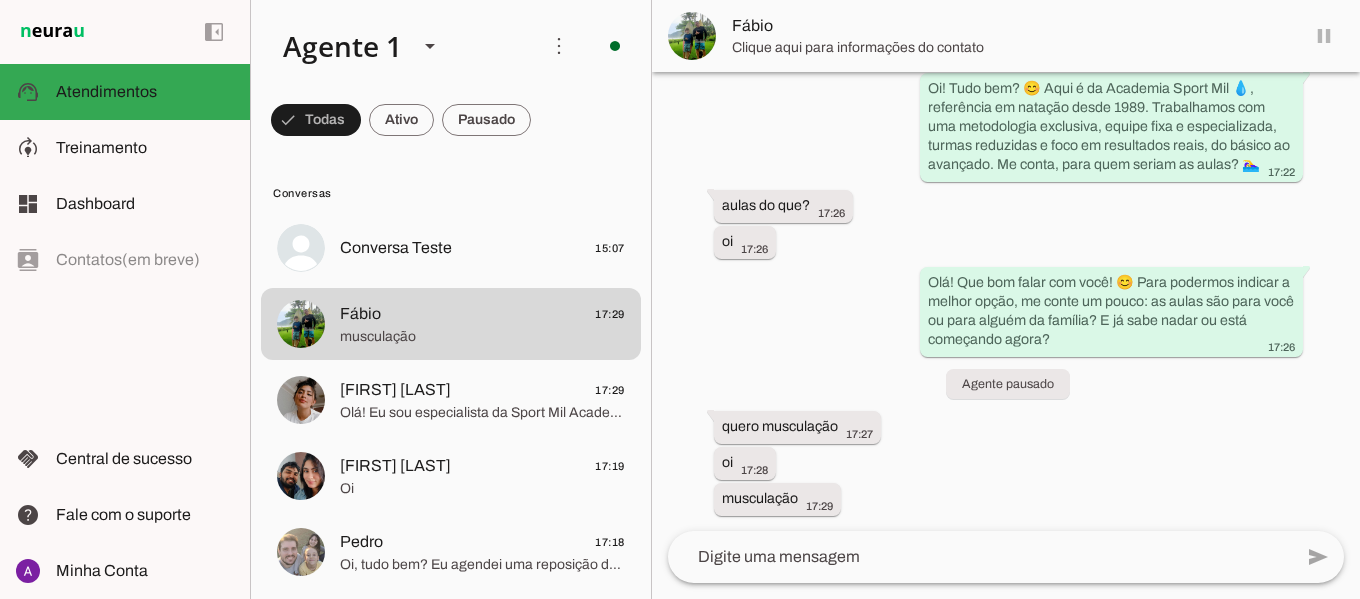 scroll, scrollTop: 0, scrollLeft: 0, axis: both 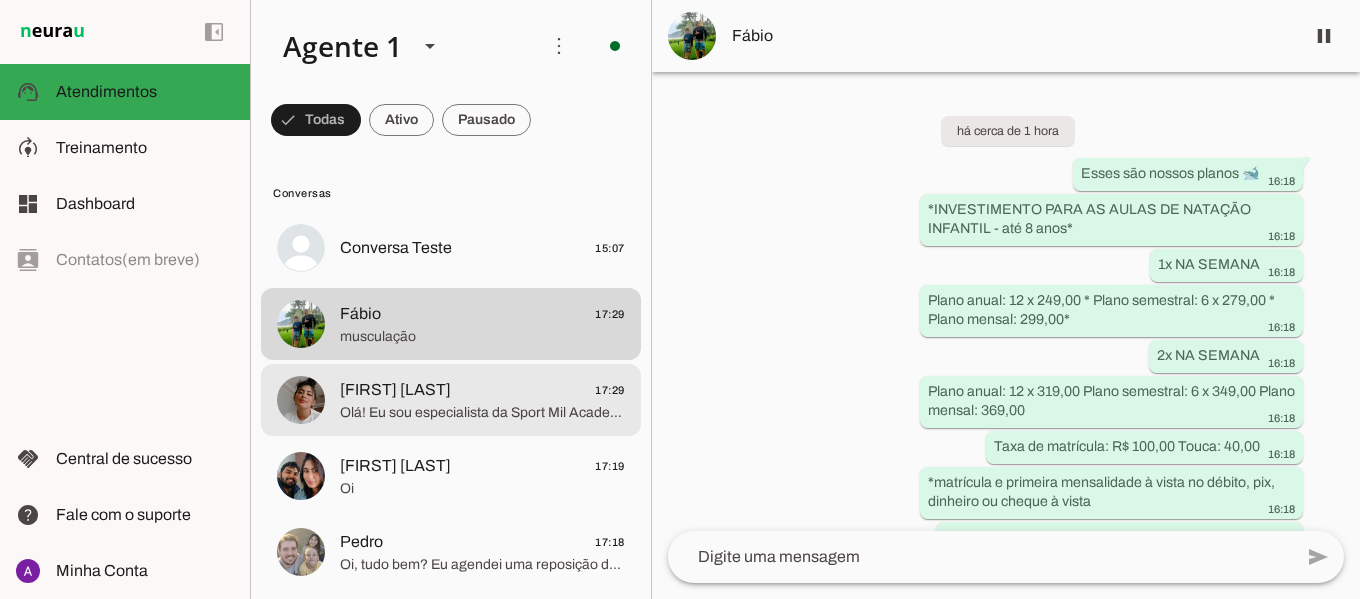 click on "Olá! Eu sou especialista da Sport Mil Academia, onde oferecemos um programa completo de natação, hidroginástica e musculação para todas as idades, com aulas personalizadas e acompanhamento profissional. Nossa estrutura conta com piscina aquecida, ambiente climatizado e professores experientes para garantir segurança, eficiência e prazer nos treinos. Posso te ajudar a conhecer melhor nossos planos e modalidades?" 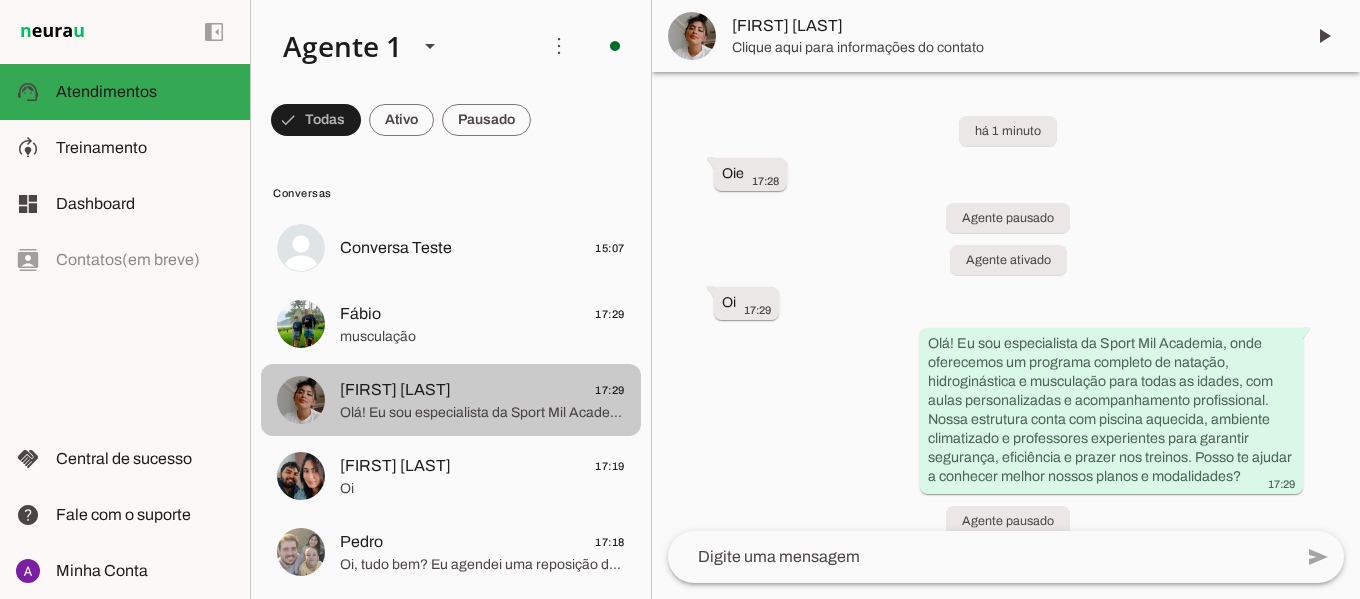 scroll, scrollTop: 44, scrollLeft: 0, axis: vertical 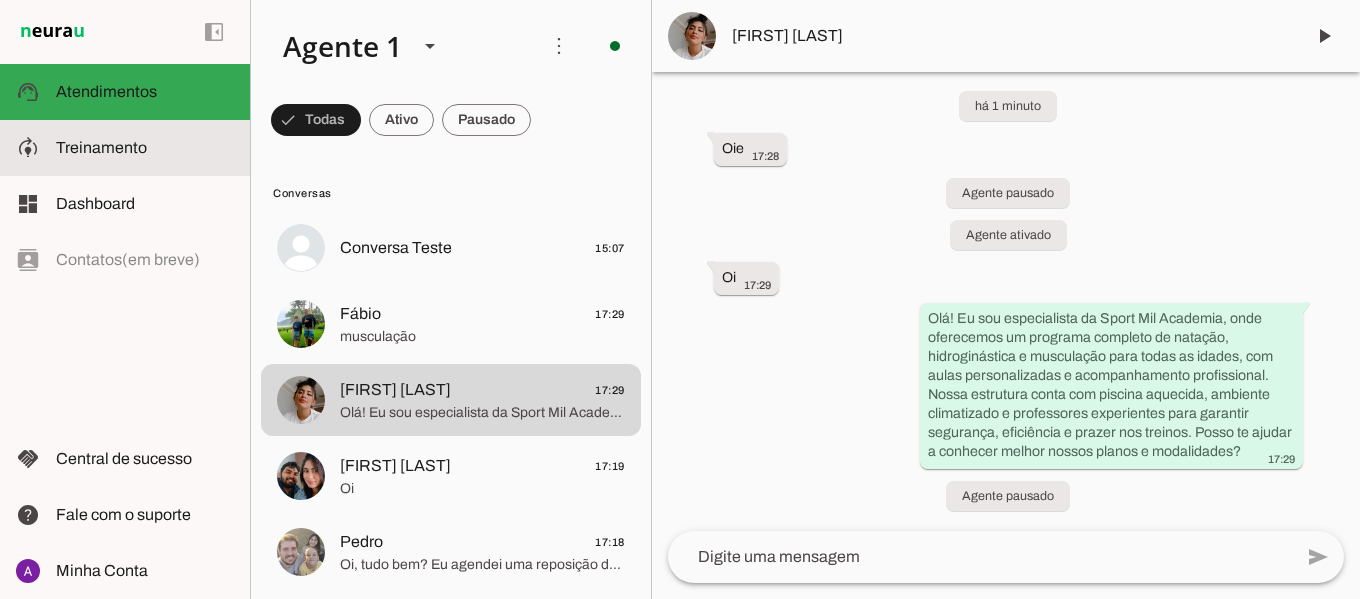 click at bounding box center (145, 148) 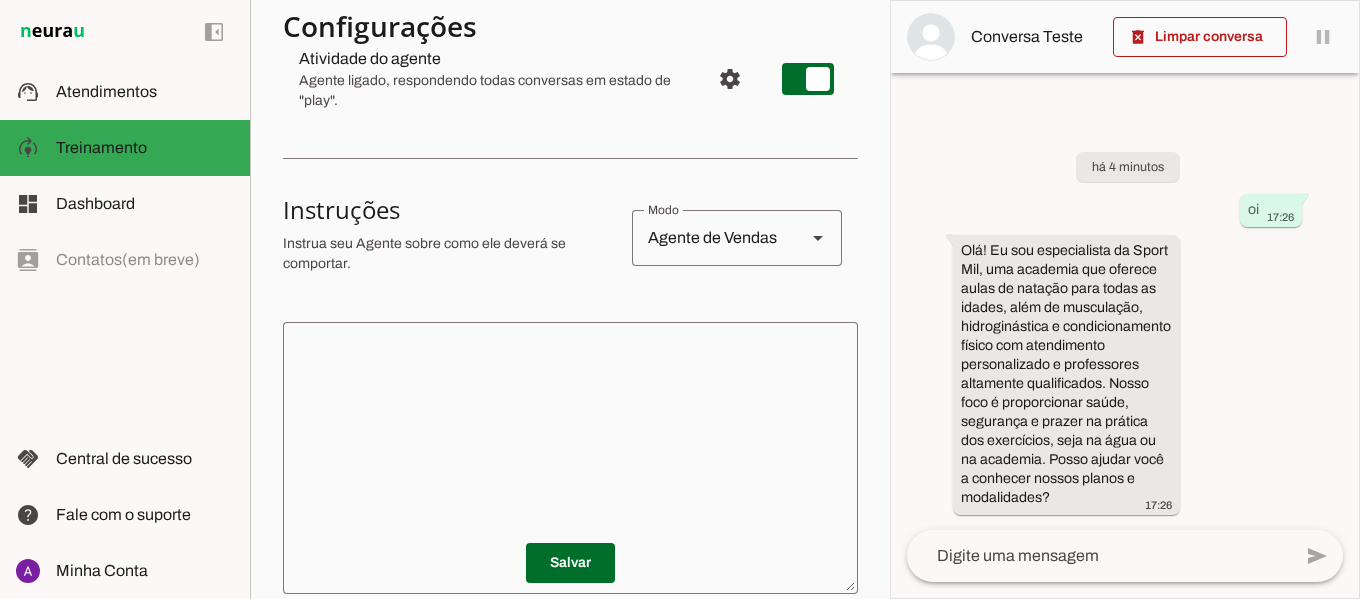 scroll, scrollTop: 0, scrollLeft: 0, axis: both 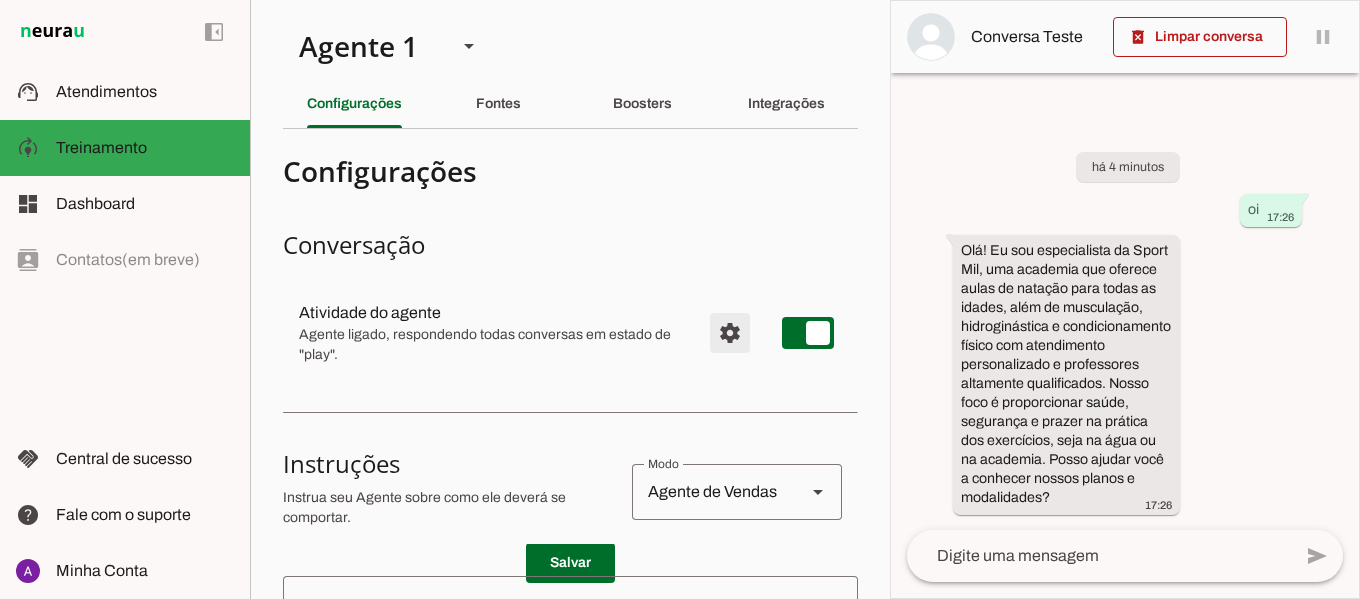 click at bounding box center [730, 333] 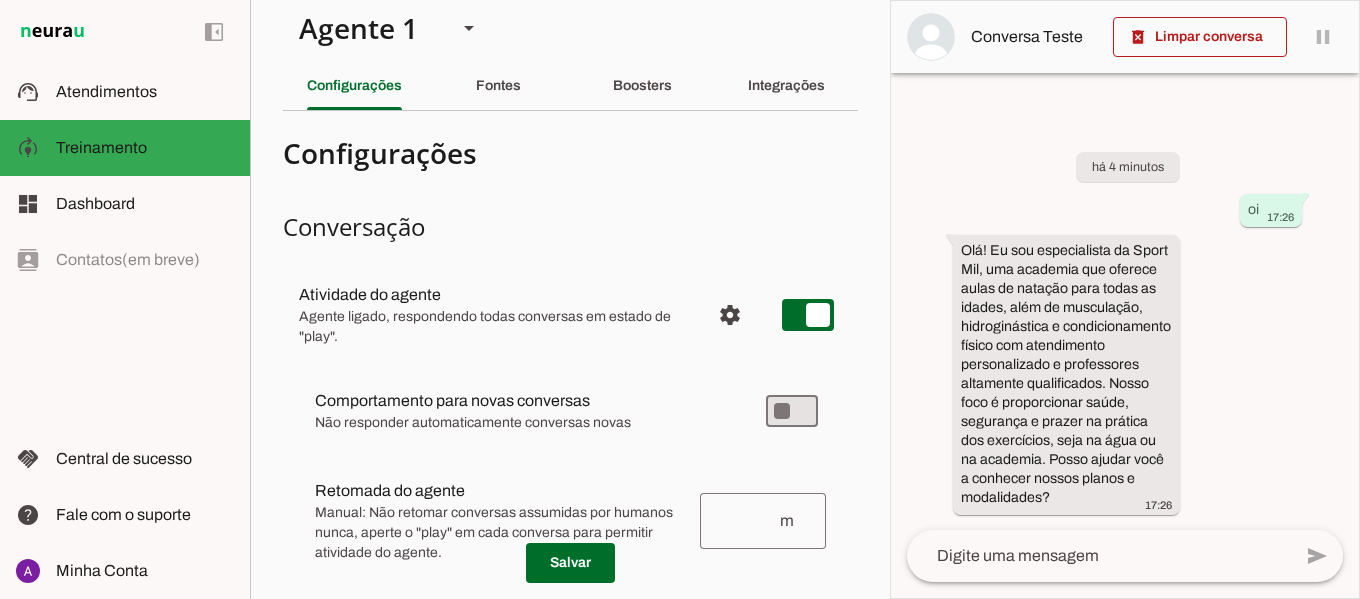 scroll, scrollTop: 0, scrollLeft: 0, axis: both 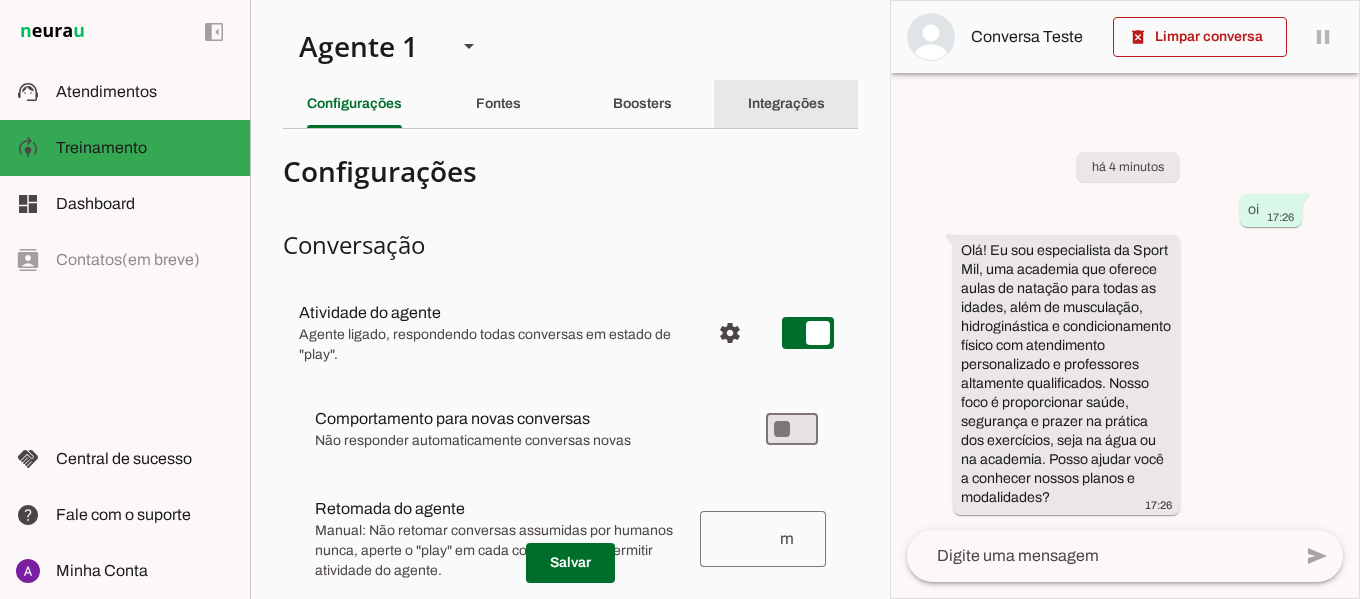 click on "Integrações" 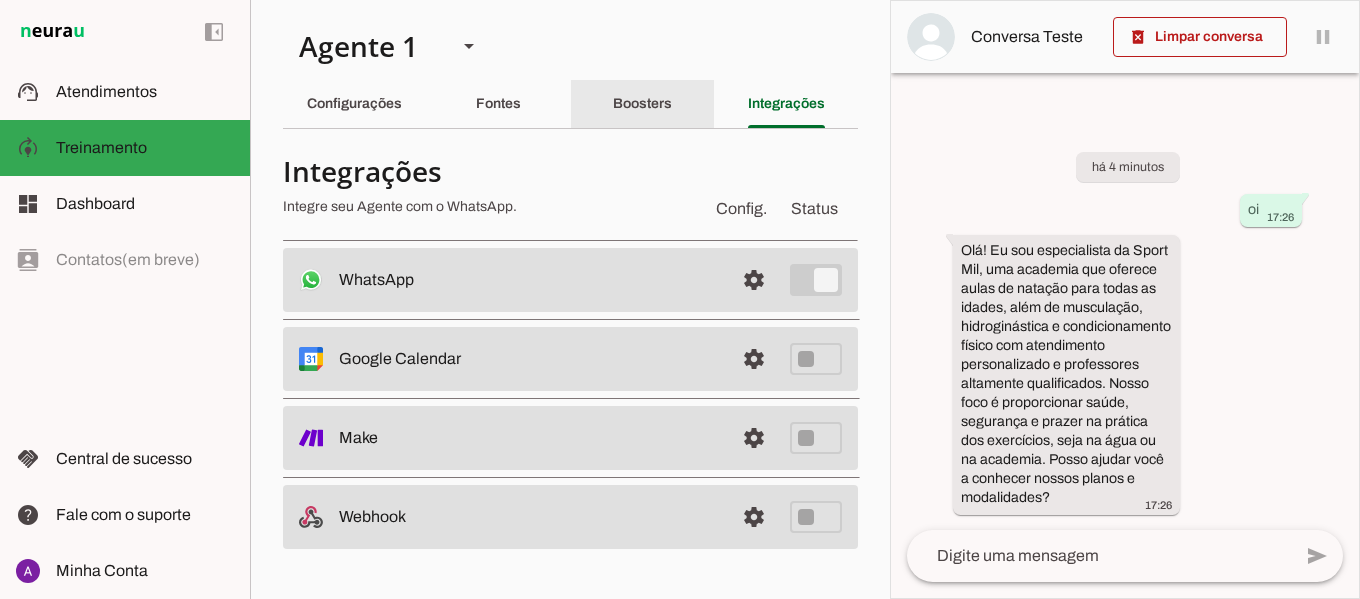 click on "Boosters" 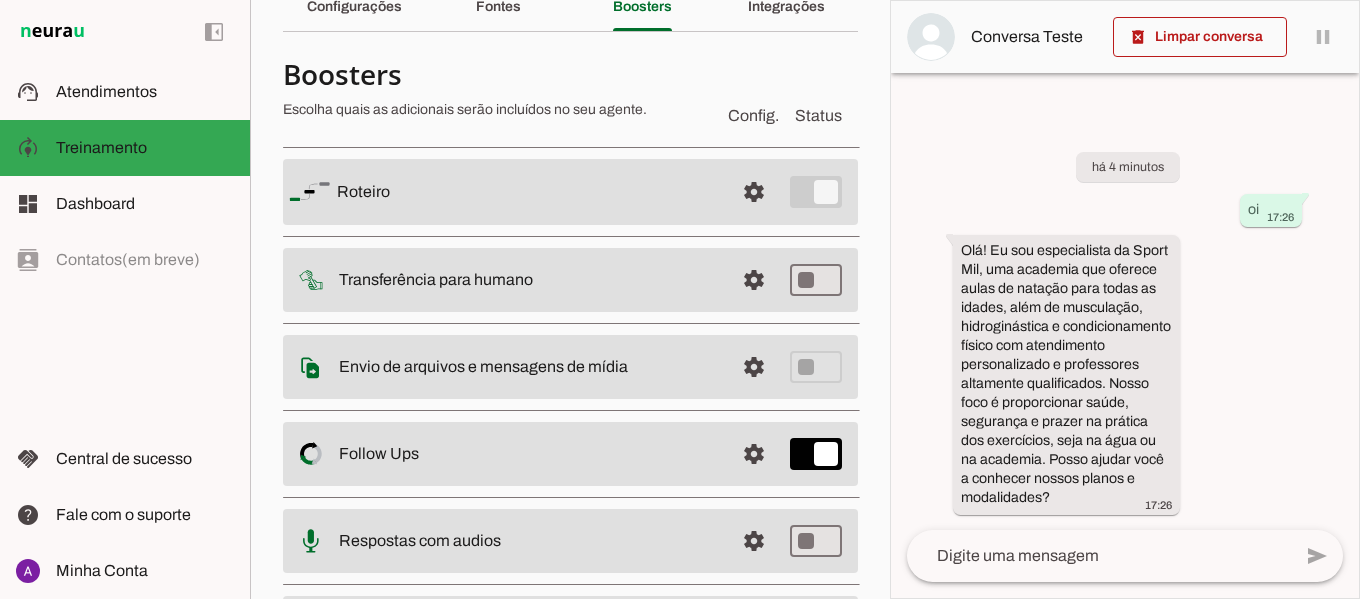 scroll, scrollTop: 95, scrollLeft: 0, axis: vertical 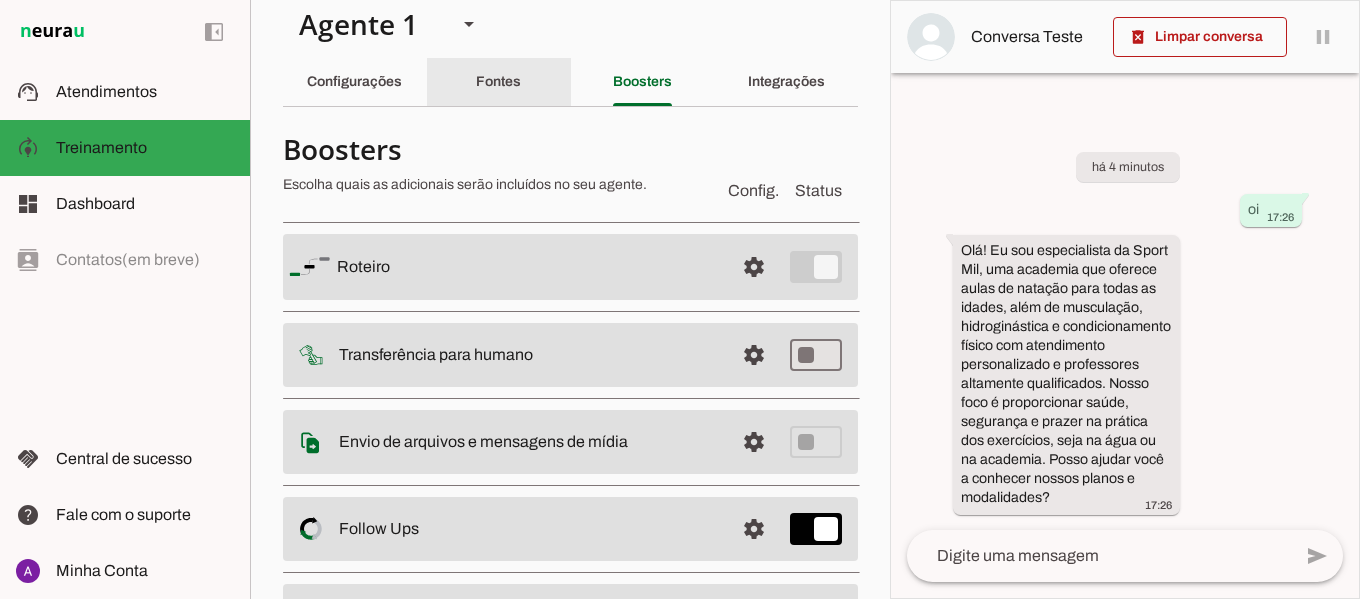 click on "Fontes" 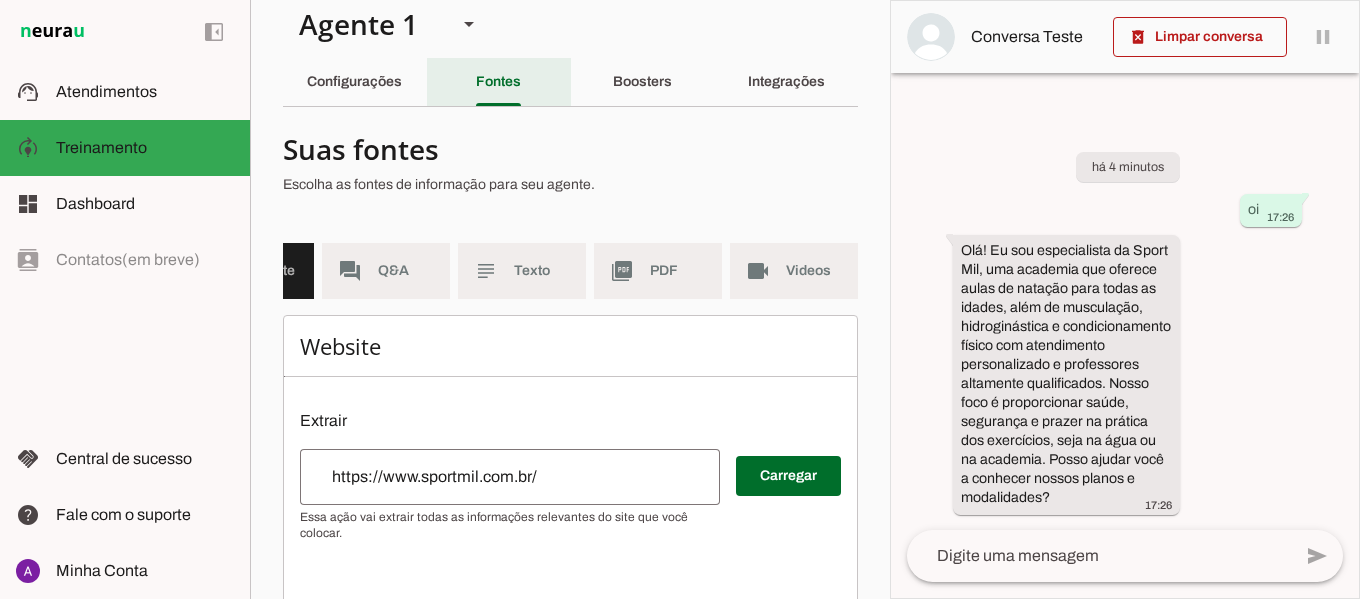 click on "Fontes" 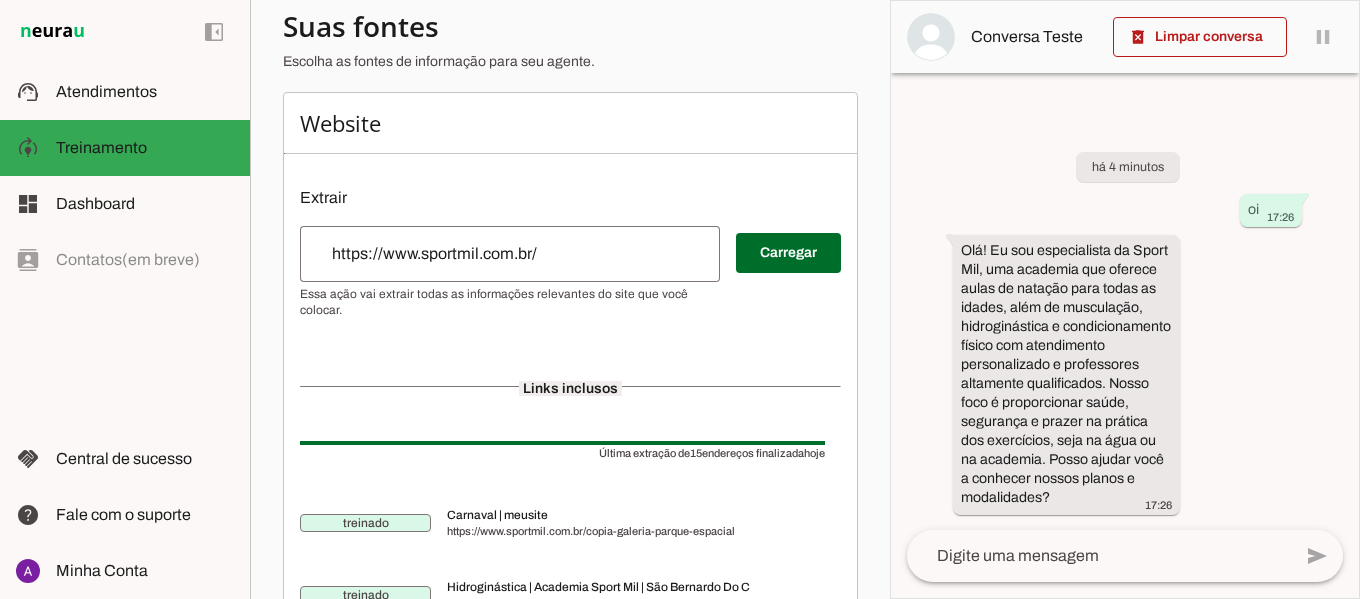 scroll, scrollTop: 0, scrollLeft: 0, axis: both 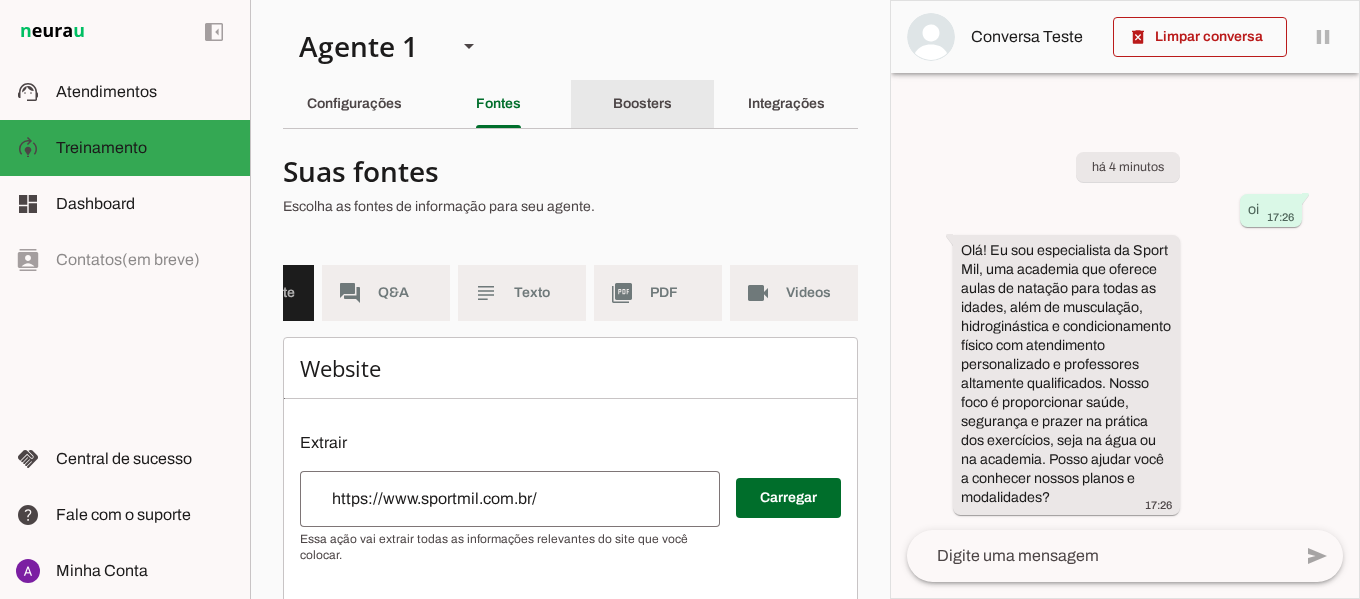 click on "Boosters" 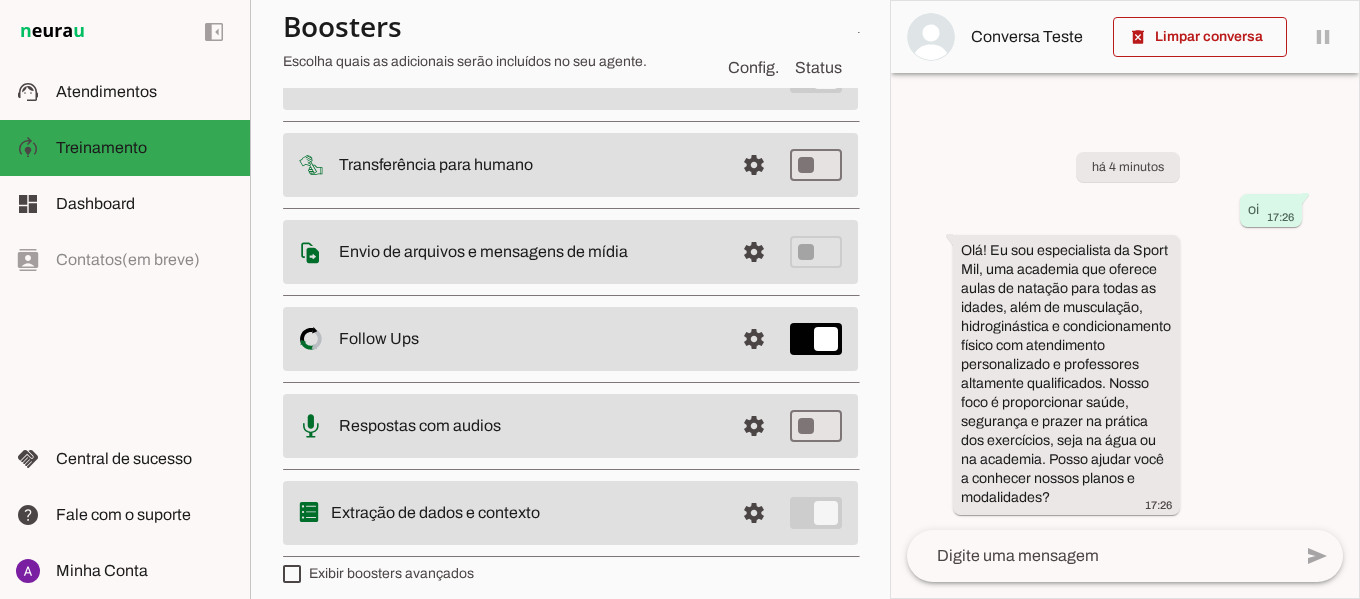 scroll, scrollTop: 226, scrollLeft: 0, axis: vertical 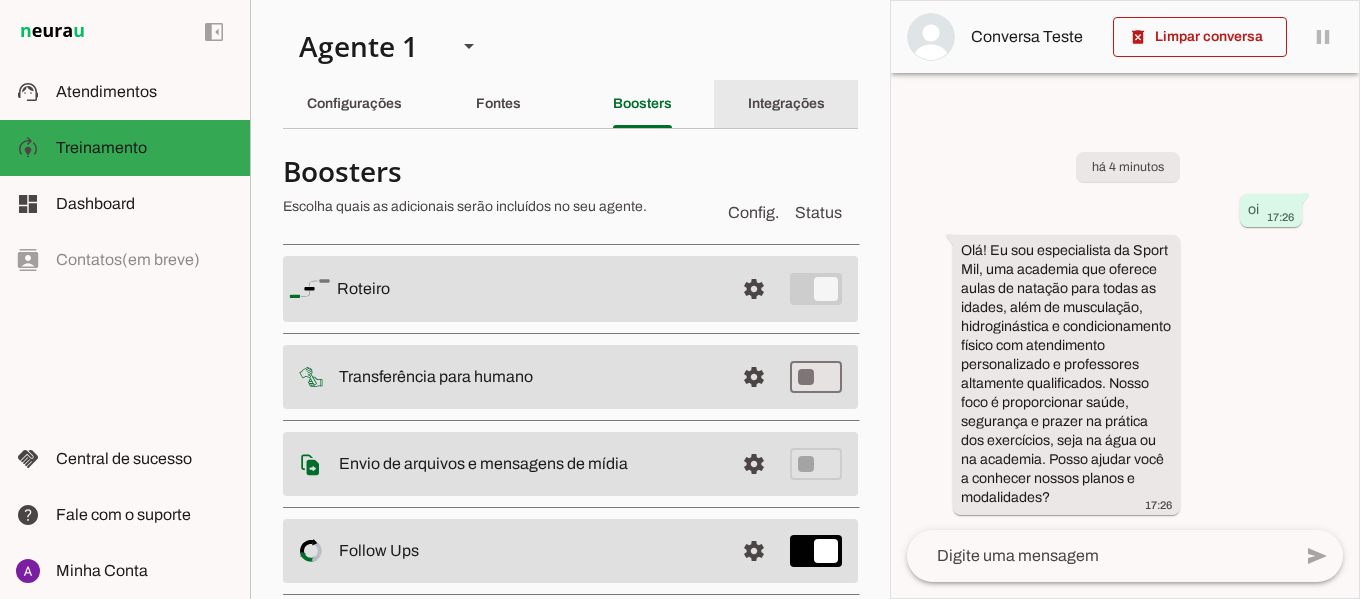 click on "Integrações" 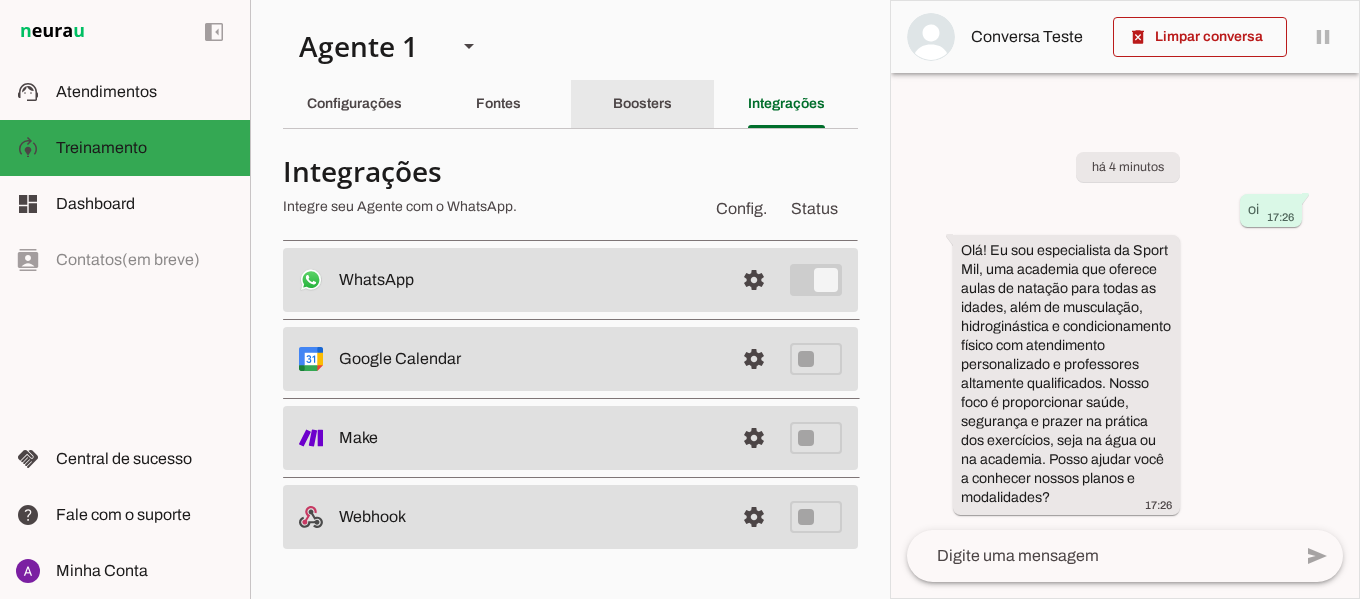 click on "Boosters" 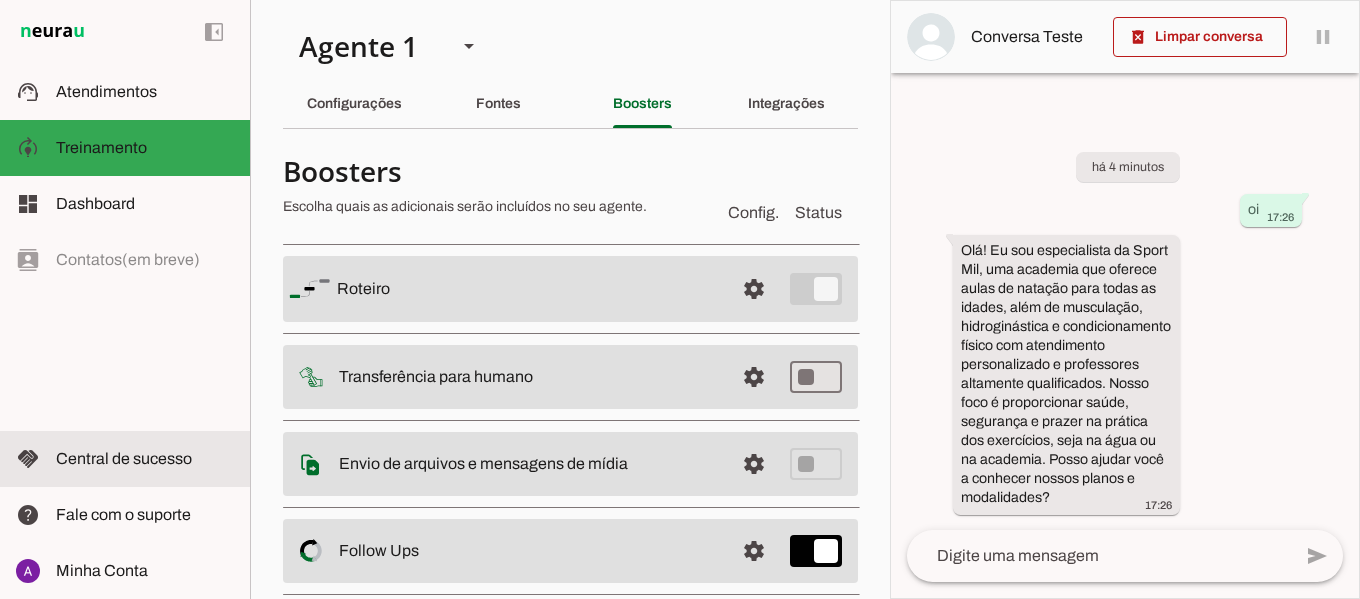 click at bounding box center [145, 459] 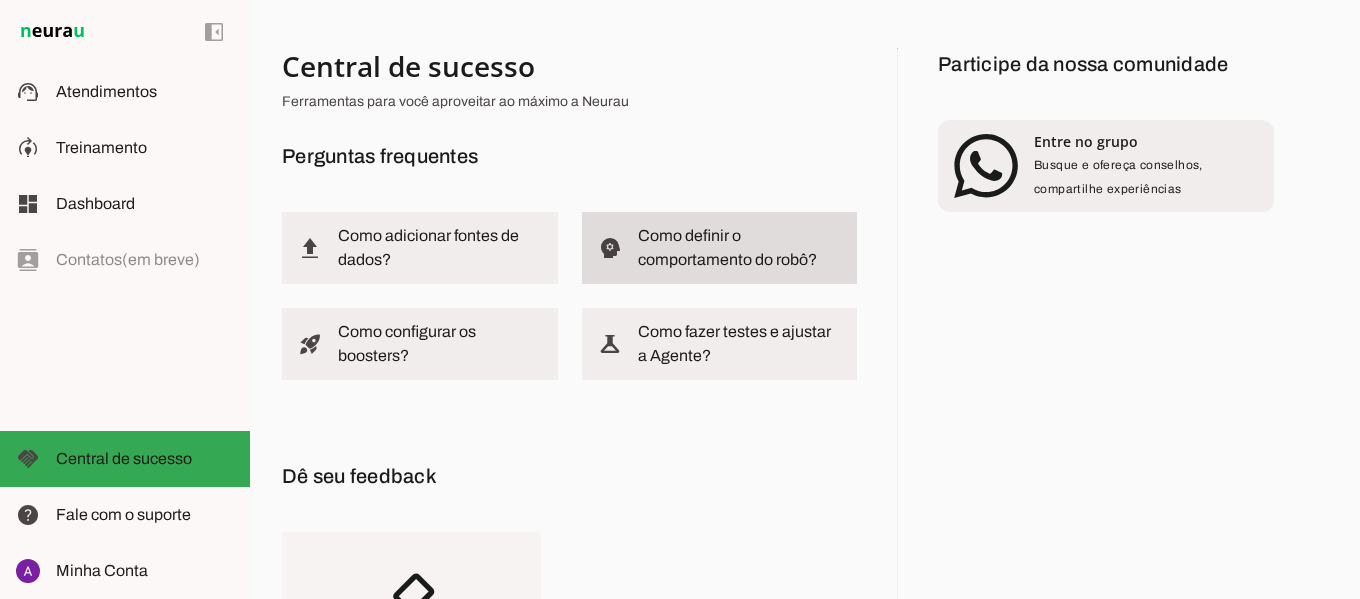 click at bounding box center (740, 248) 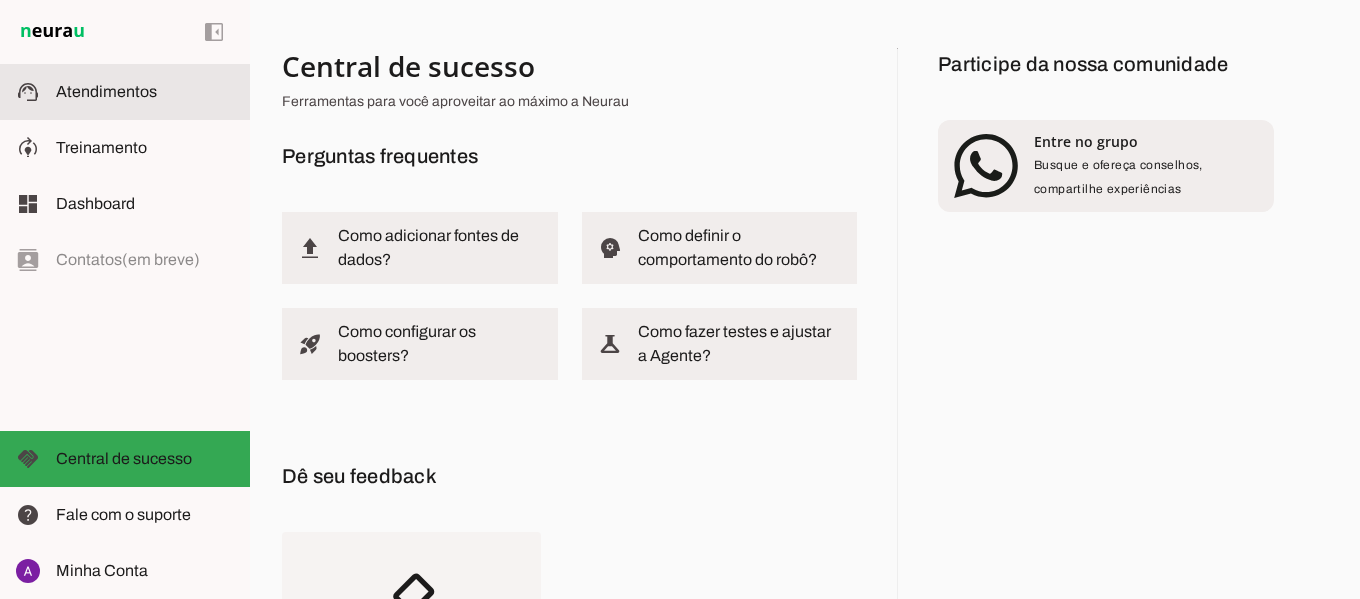 click on "Atendimentos" 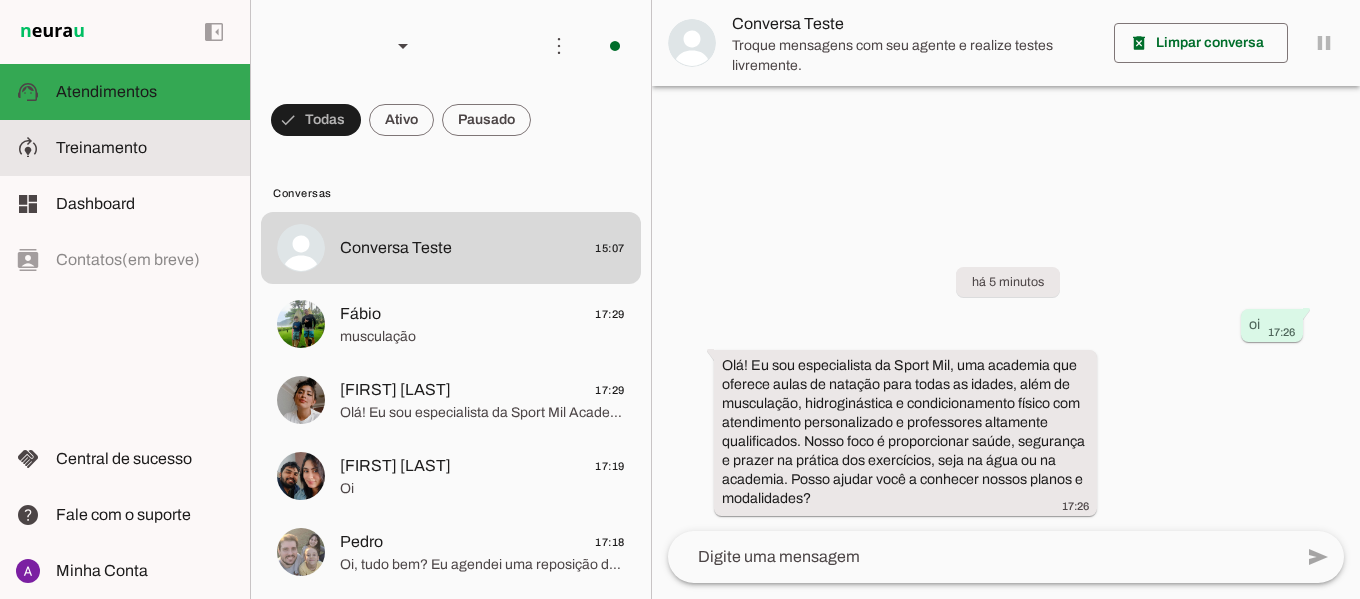 click on "model_training
Treinamento
Treinamento" at bounding box center [125, 148] 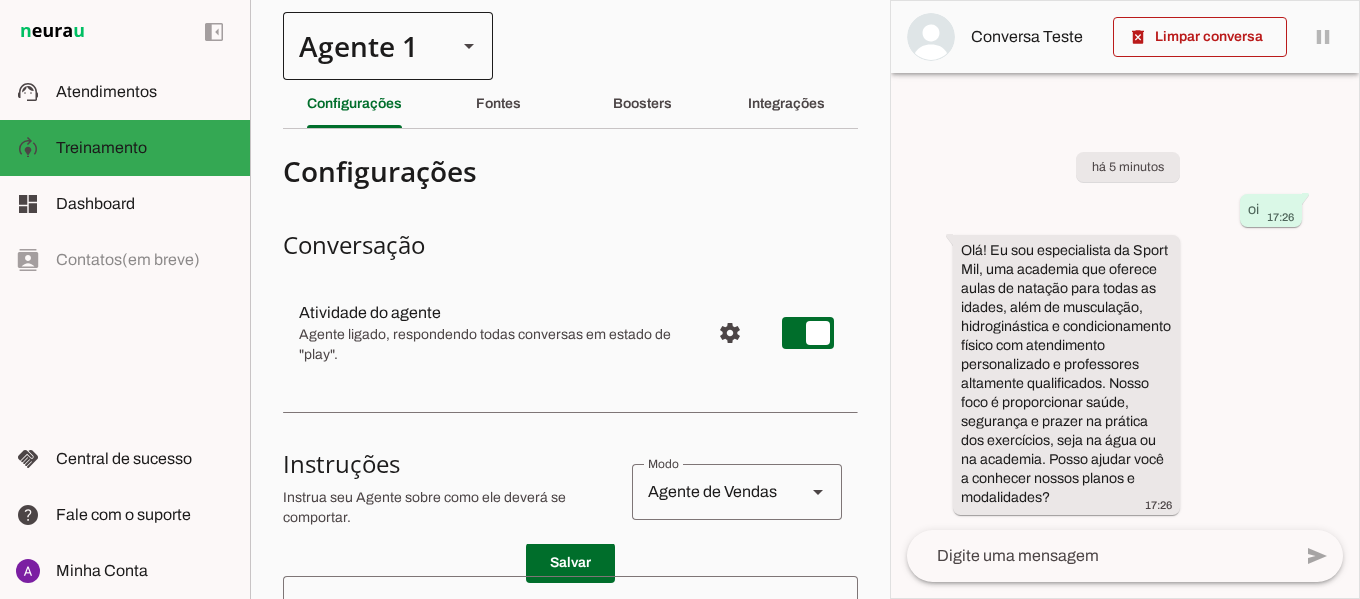 click at bounding box center (469, 46) 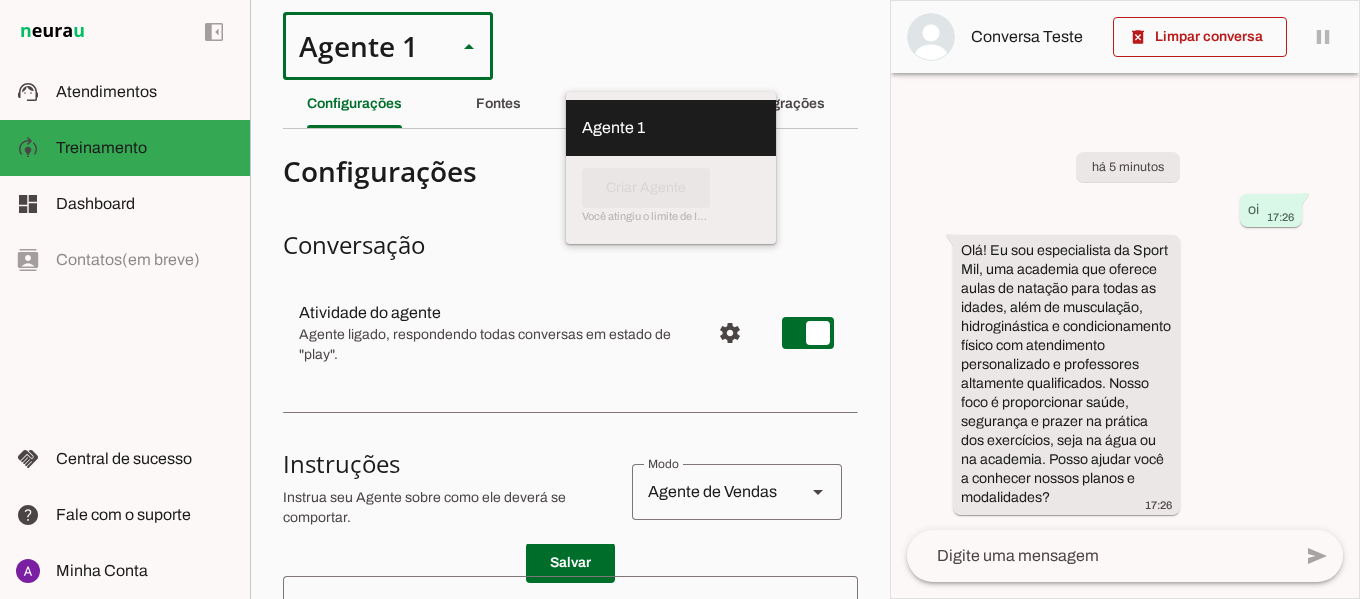 click at bounding box center (671, 168) 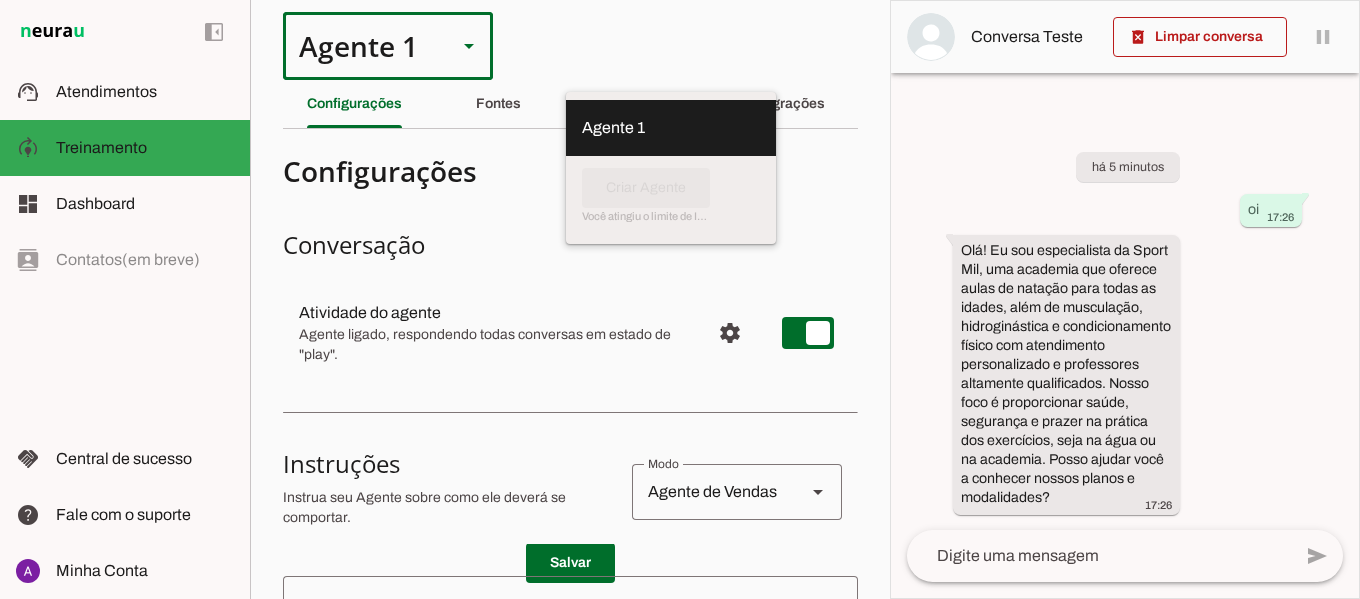 click on "Configurações" at bounding box center (562, 171) 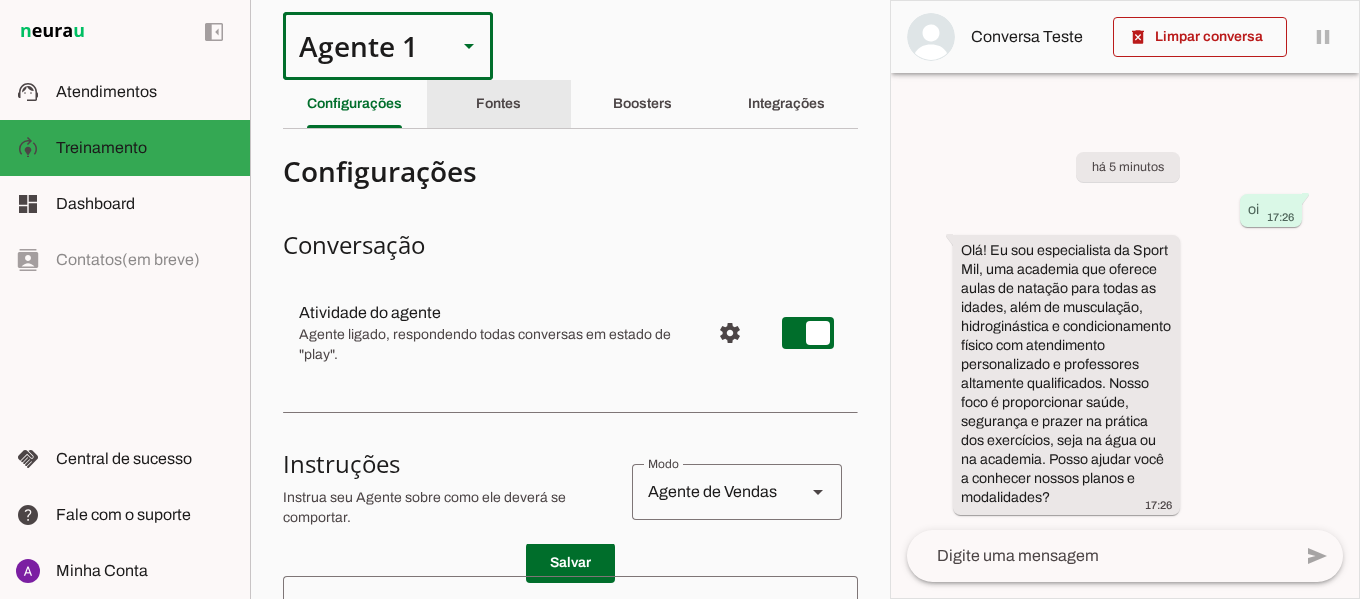 click on "Fontes" 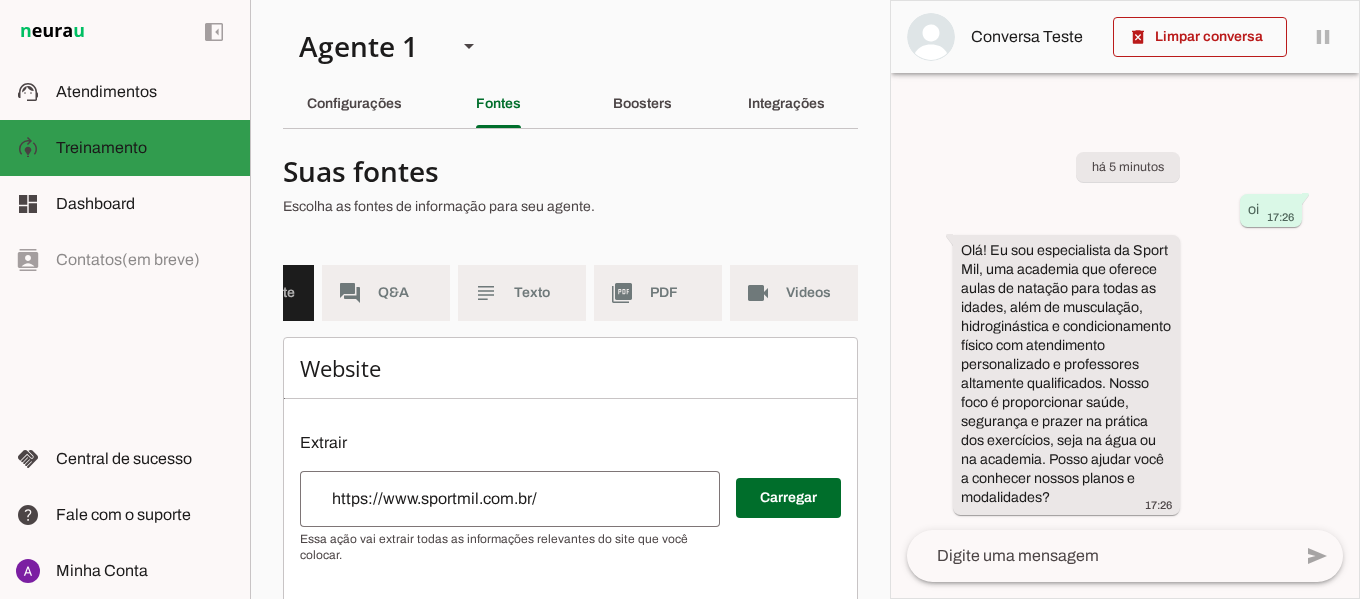 click on "Treinamento" 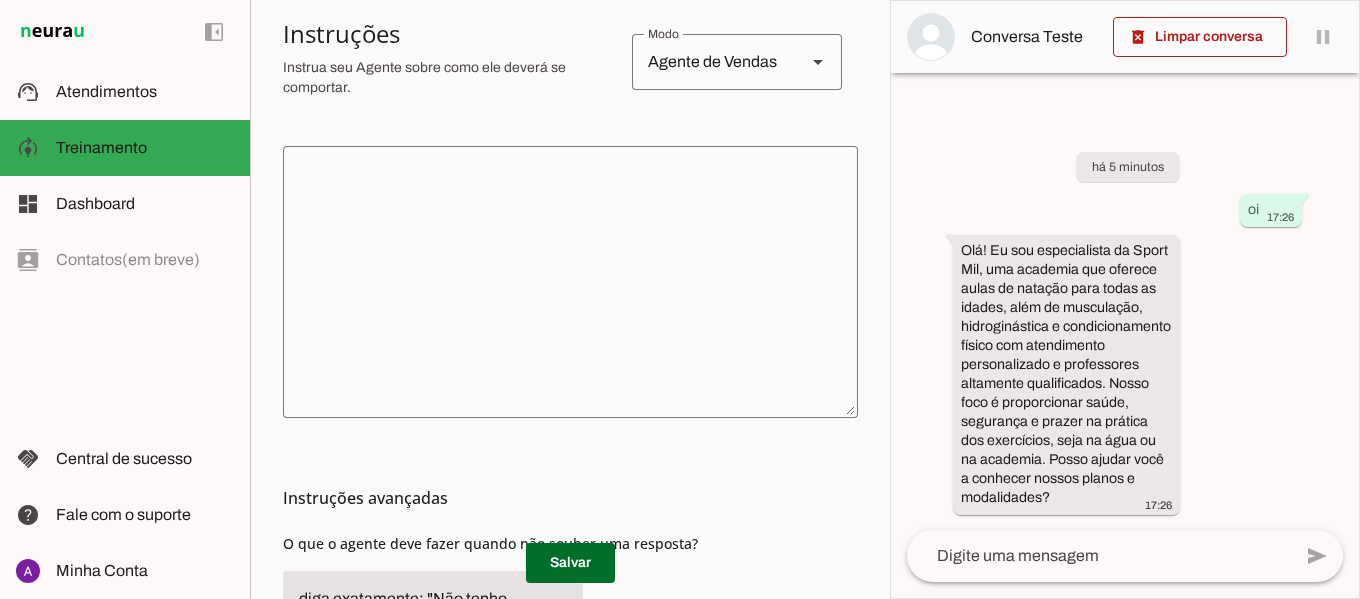 scroll, scrollTop: 427, scrollLeft: 0, axis: vertical 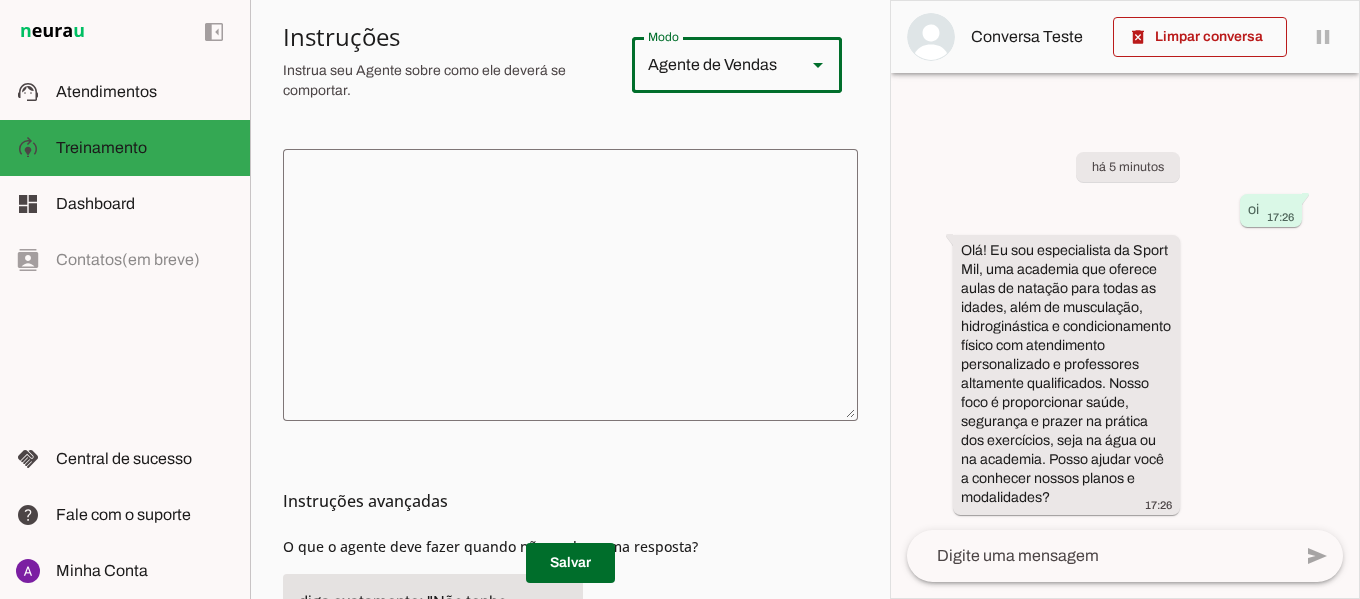 click at bounding box center (818, 65) 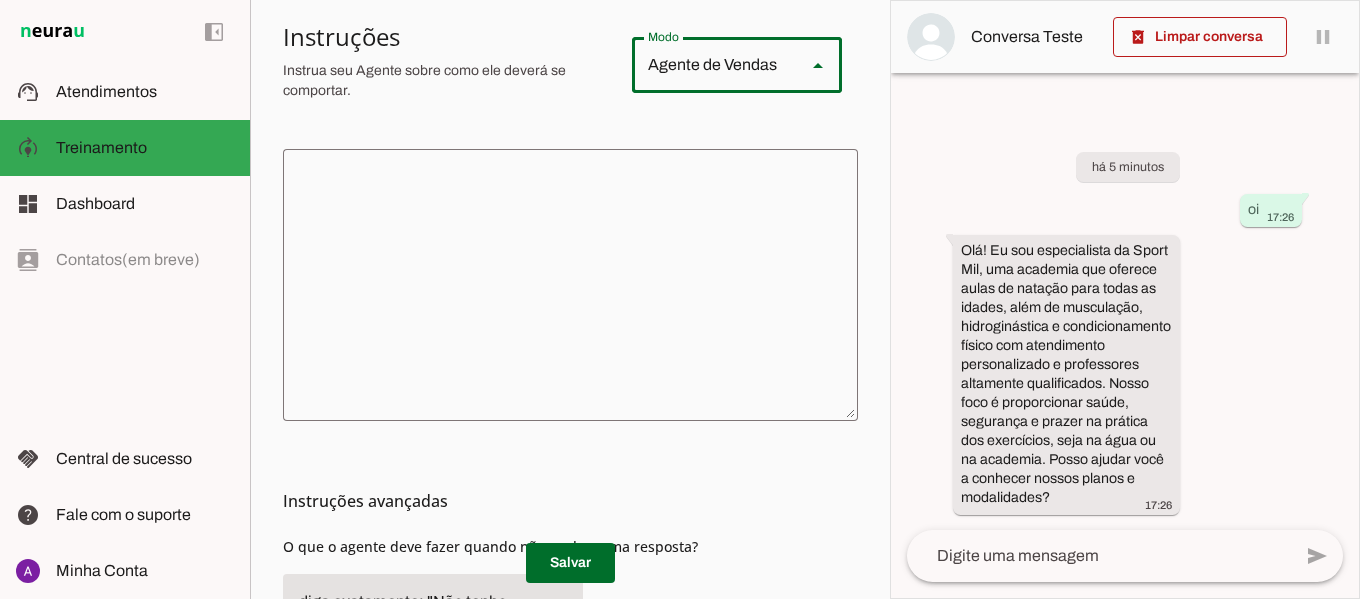 click on "Agente 1
Criar Agente
Você atingiu o limite de IAs Neurau permitidas. Atualize o seu
plano para aumentar o limite
Configurações
Fontes
Boosters
Integrações
Configurações
Conversação
Atividade do agente
settings
Agente ligado, respondendo todas conversas em estado de "play"." at bounding box center (570, 299) 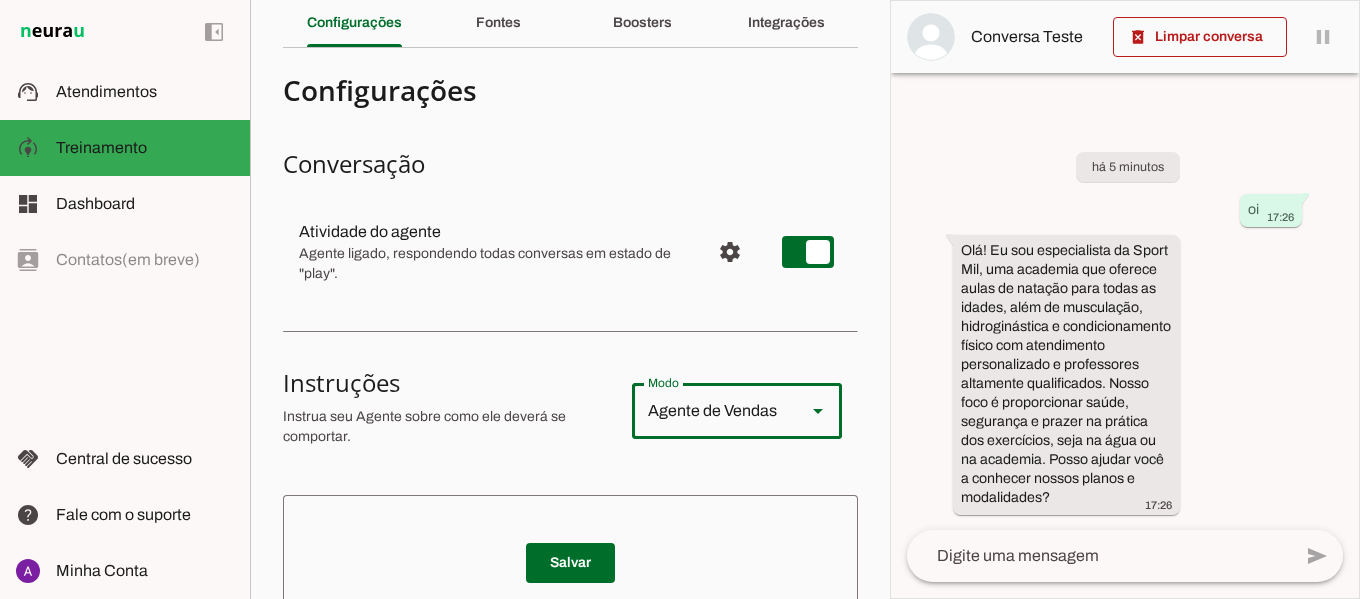 scroll, scrollTop: 0, scrollLeft: 0, axis: both 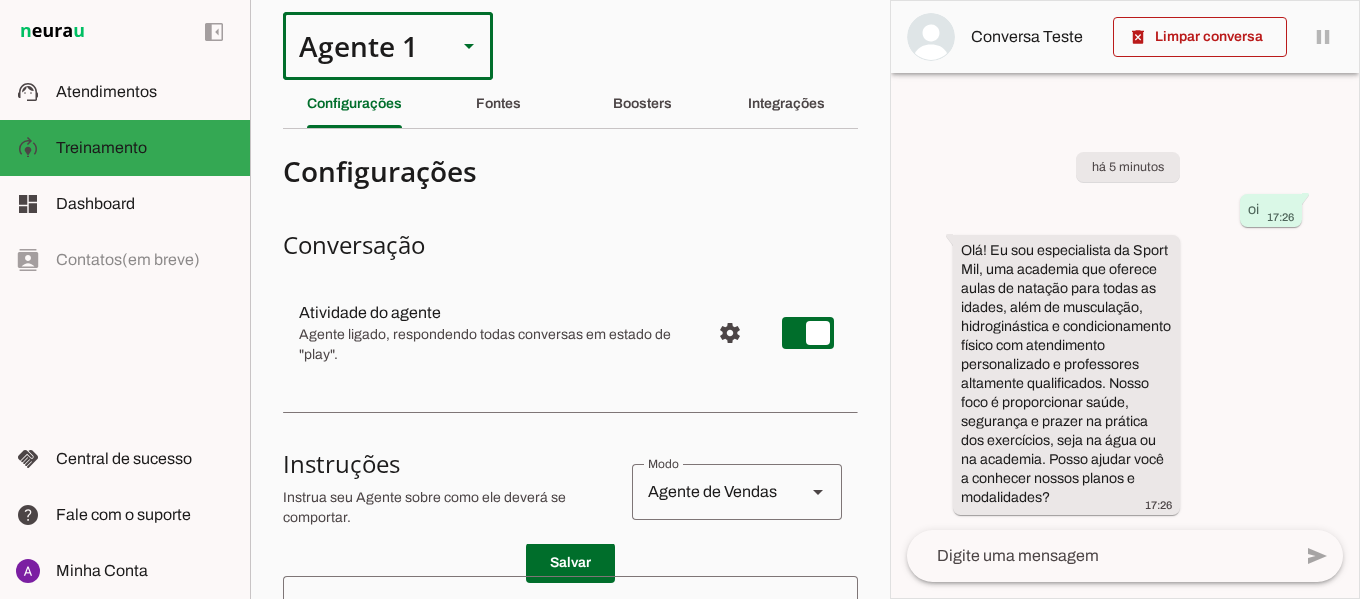 click at bounding box center (469, 46) 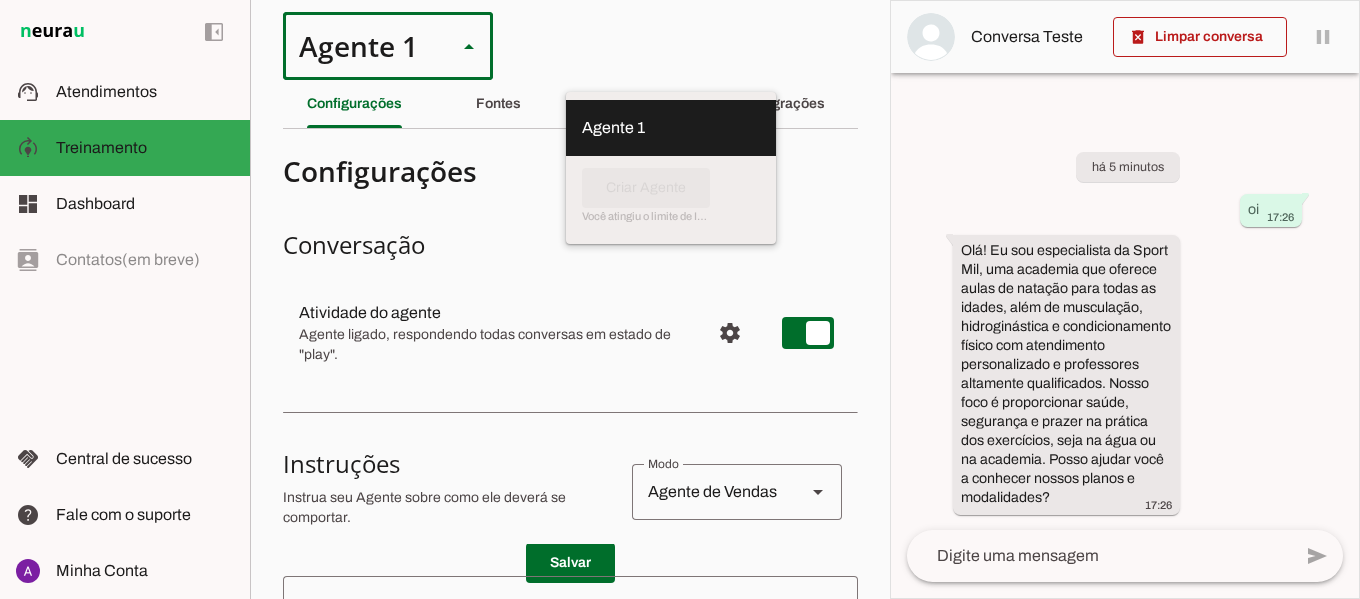 click on "Conversação" at bounding box center [570, 245] 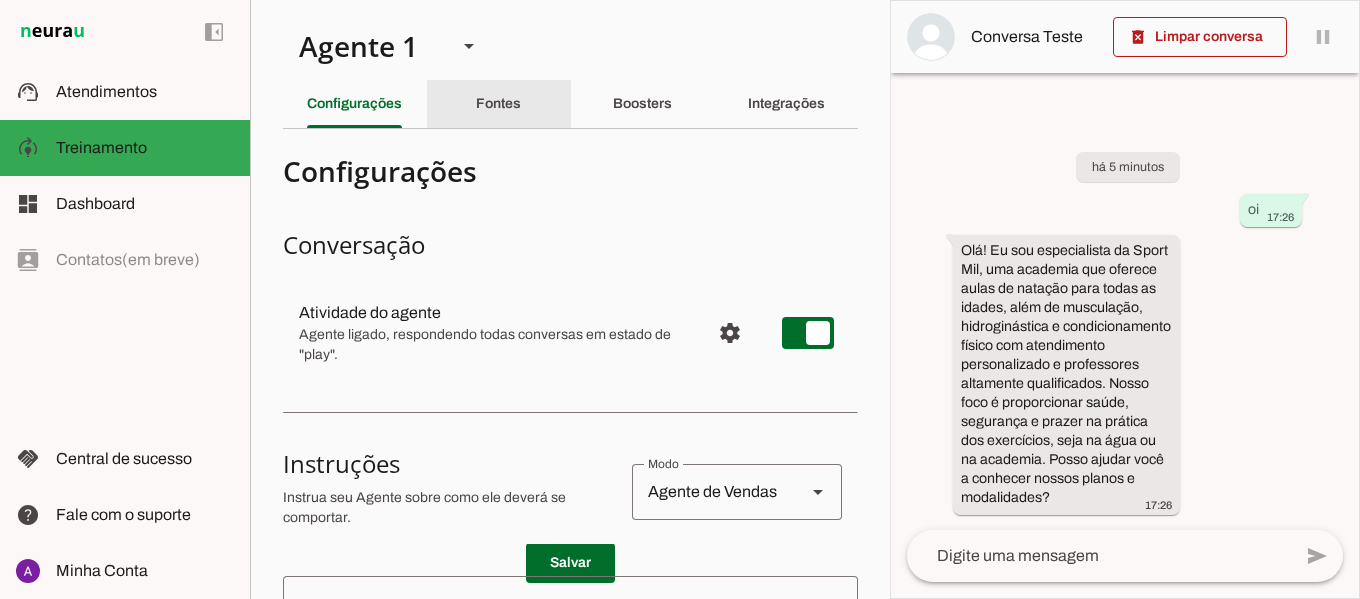 click on "Fontes" 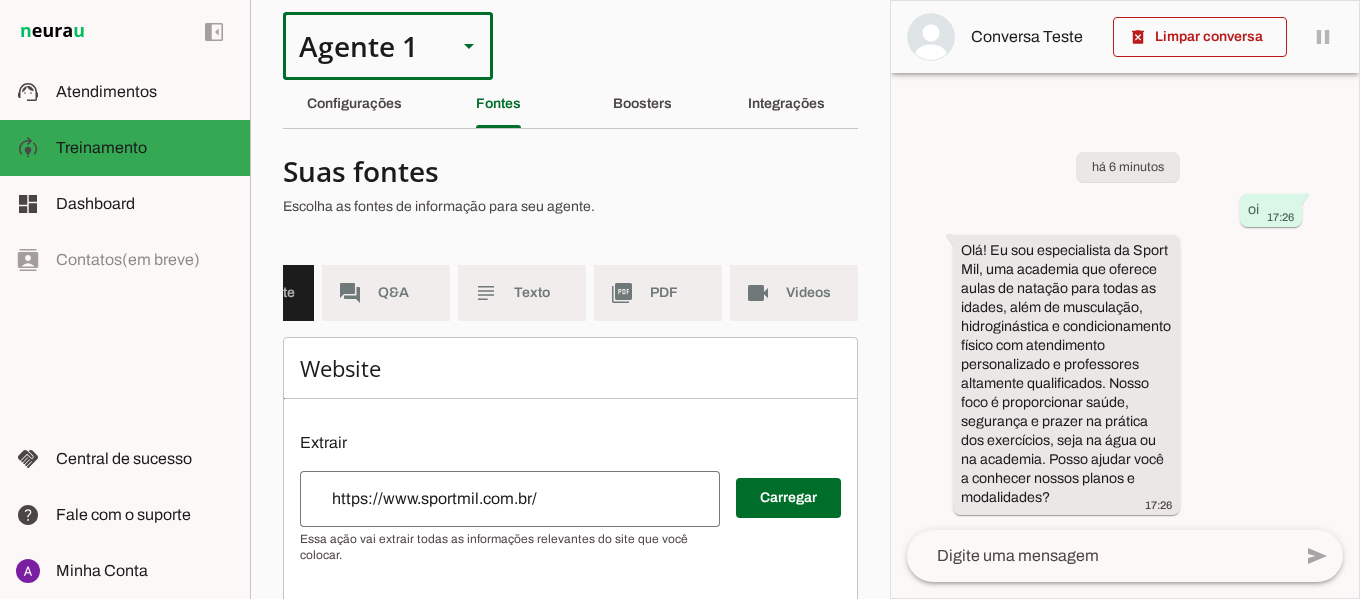 click on "Agente 1" at bounding box center [362, 46] 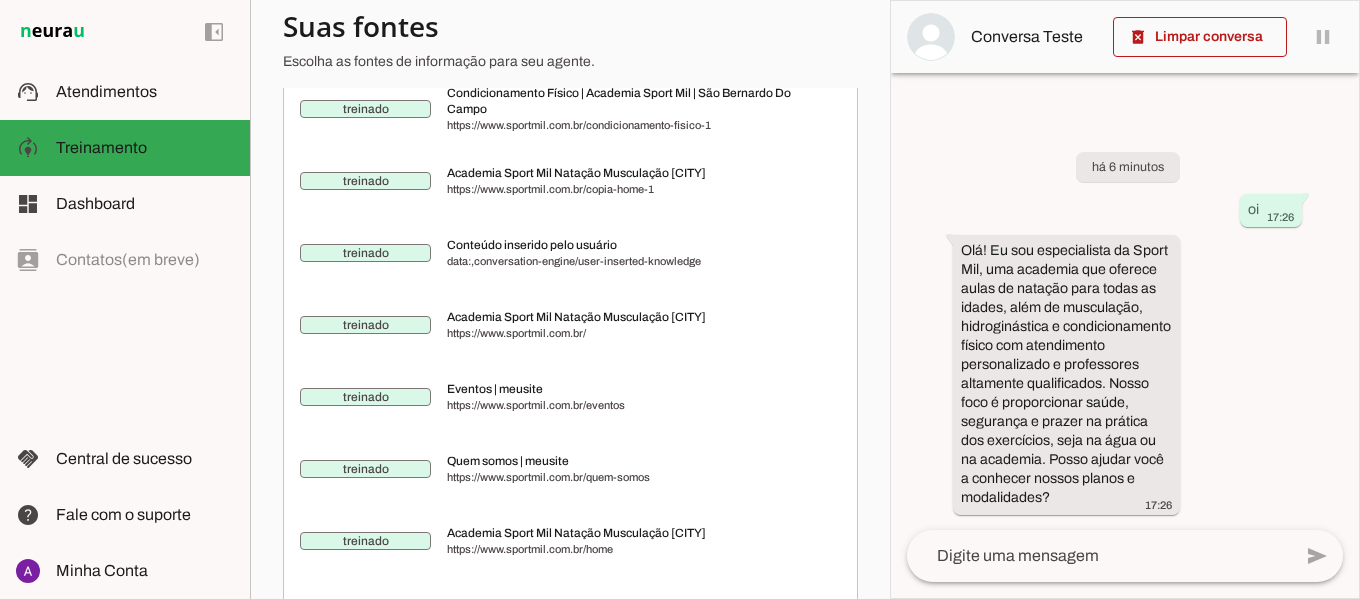 scroll, scrollTop: 1226, scrollLeft: 0, axis: vertical 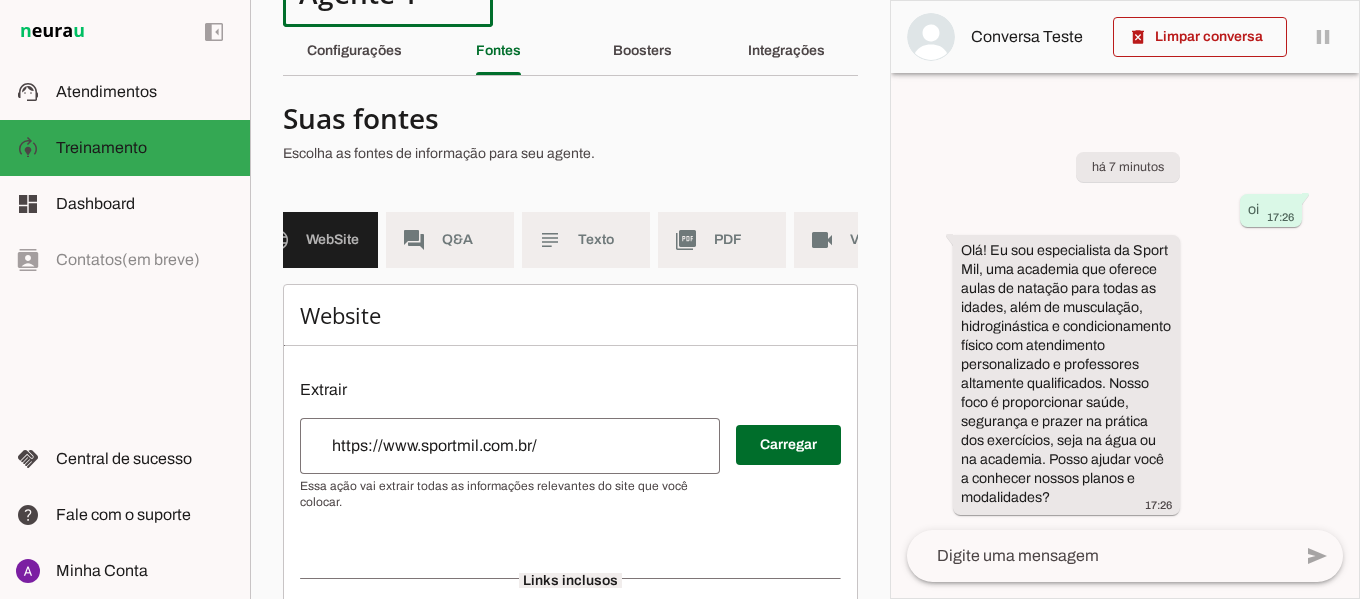 click on "Agente 1" at bounding box center [362, -7] 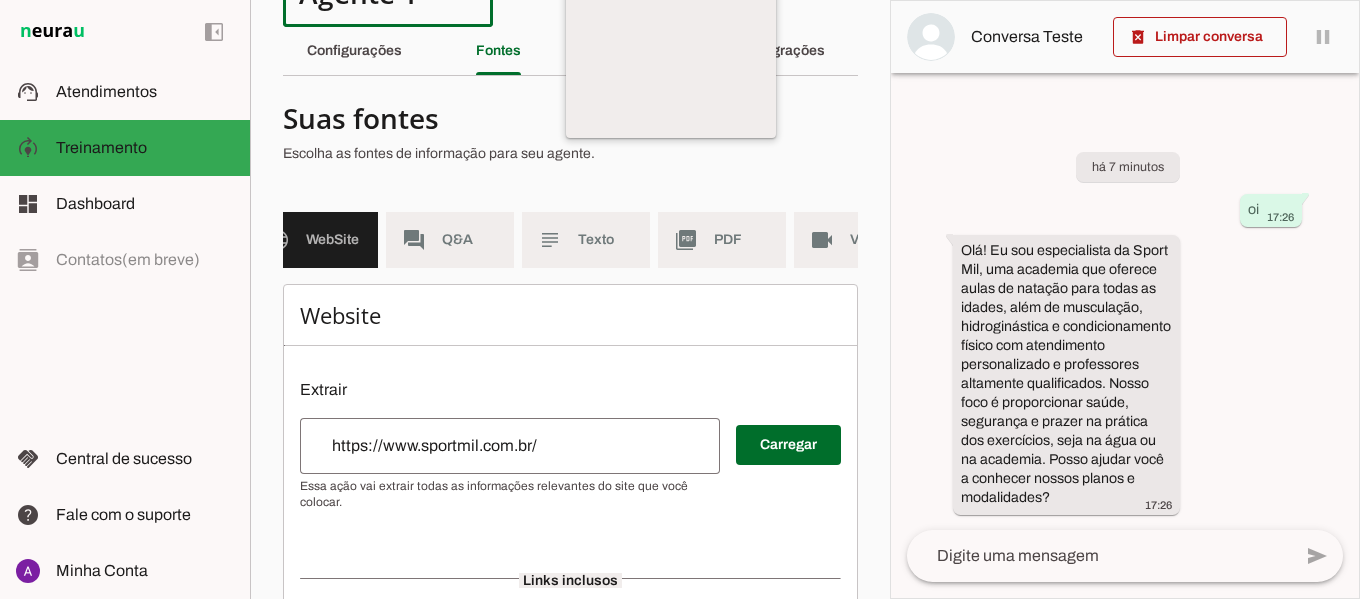 click at bounding box center (671, 62) 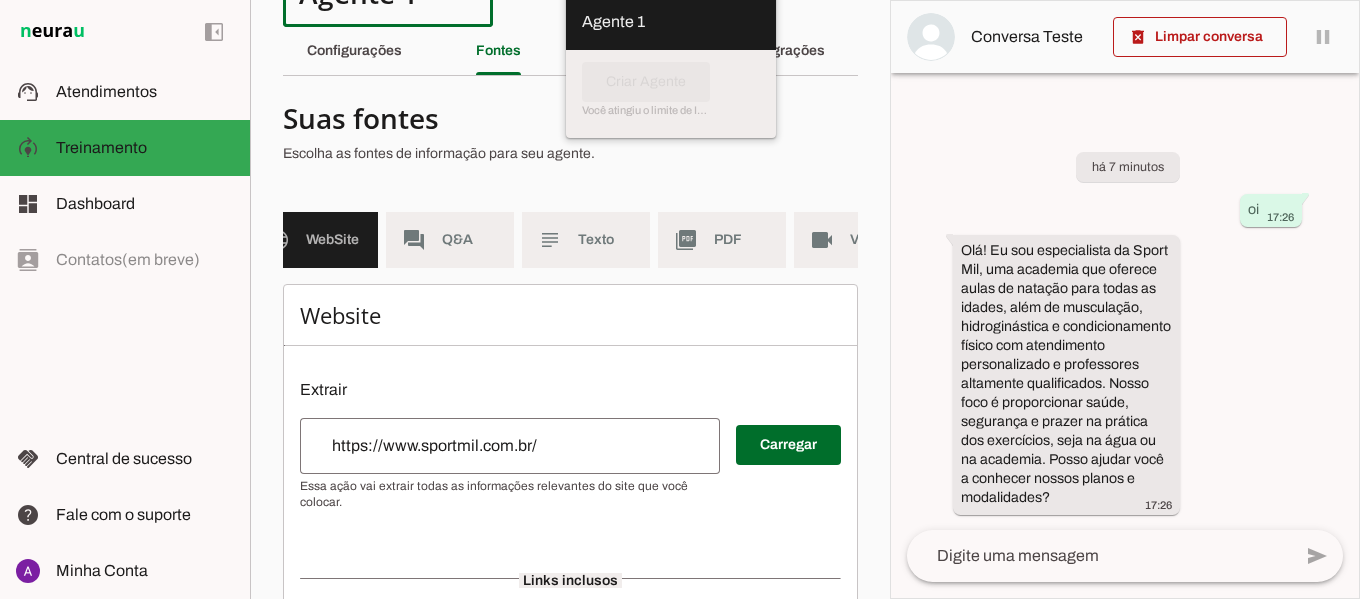 click at bounding box center [671, 22] 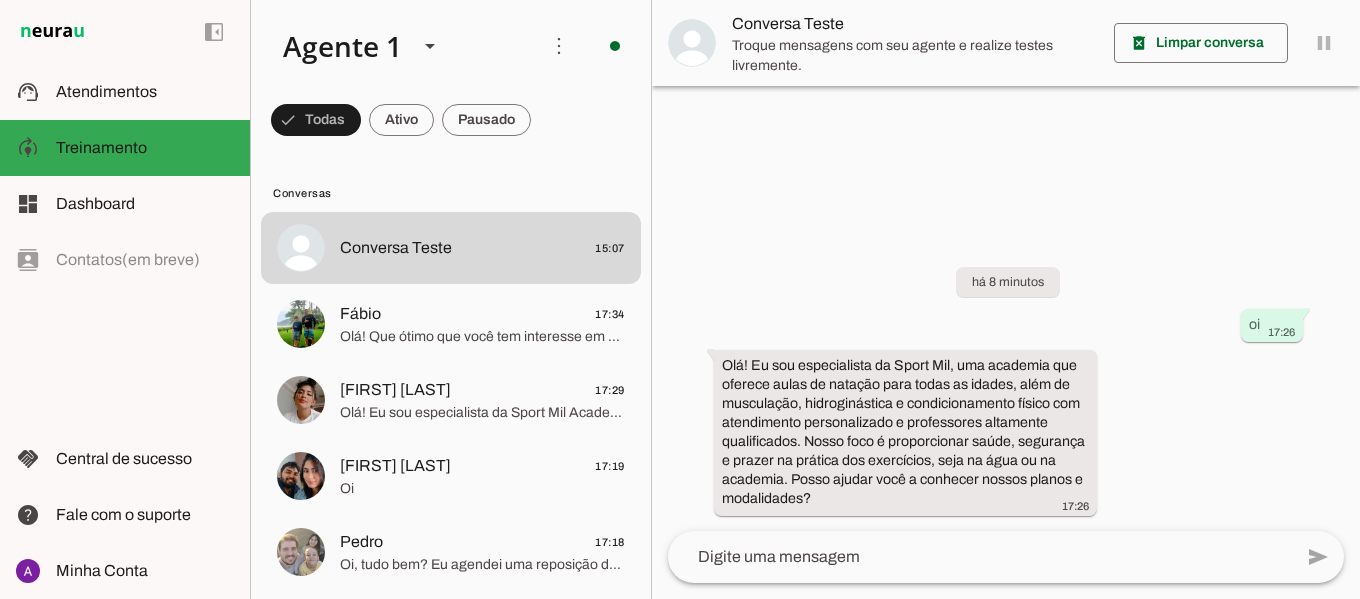 scroll, scrollTop: 0, scrollLeft: 0, axis: both 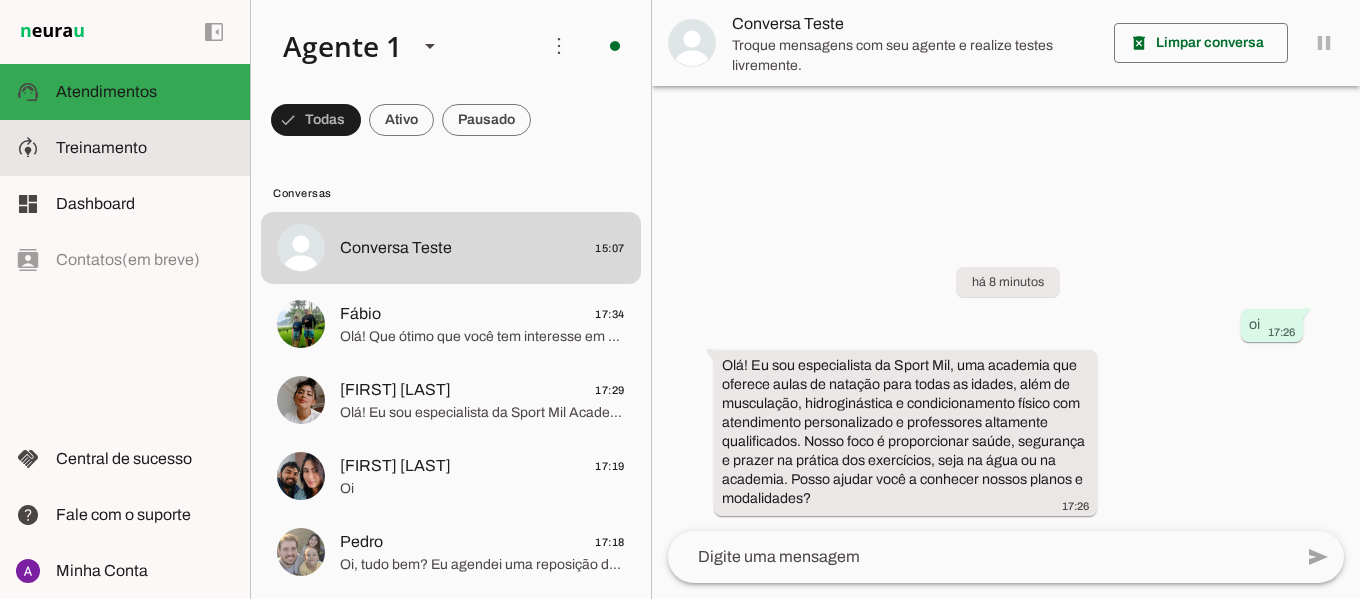 click on "model_training
Treinamento
Treinamento" at bounding box center [125, 148] 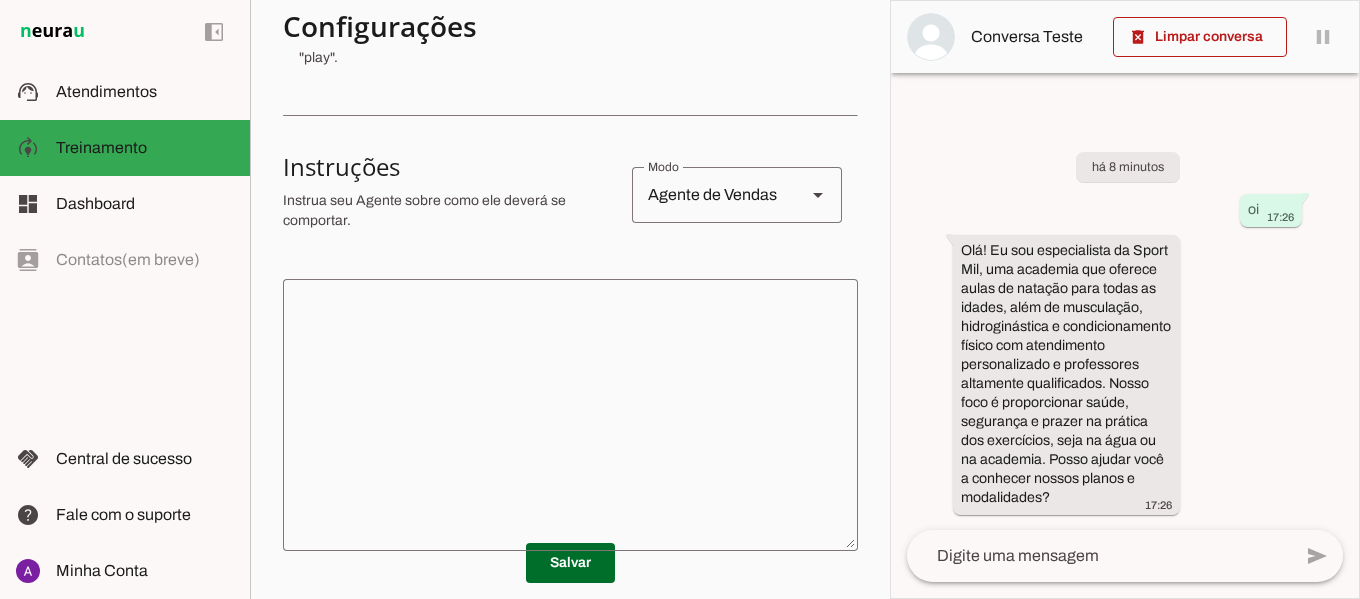 scroll, scrollTop: 307, scrollLeft: 0, axis: vertical 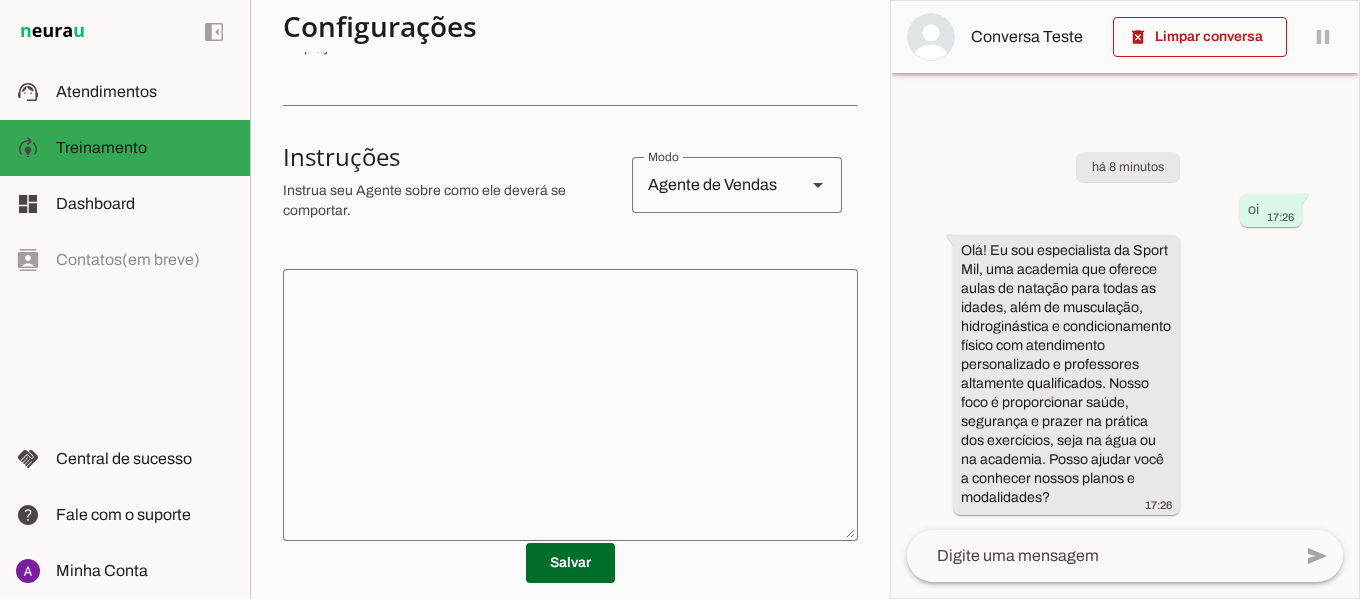 click 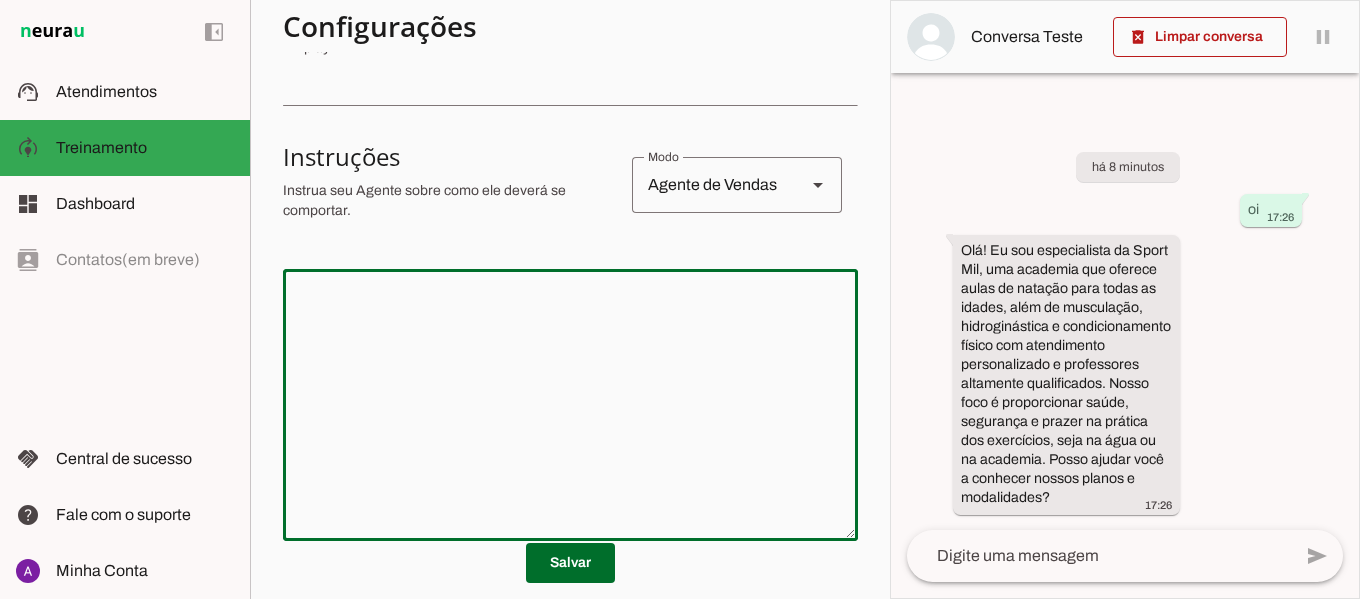 paste on "Identidade: "Você é um vendedor experiente da empresa XYZ."
Objetivo: "Seu objetivo é avançar na qualificação do lead para levá-lo à compra."
Contexto: "Você trabalha na XYZ, uma empresa que oferece soluções tecnológicas. Seu principal produto é o software ABC."
Tom de Comunicação: "Seja amigável e direto em suas interações."" 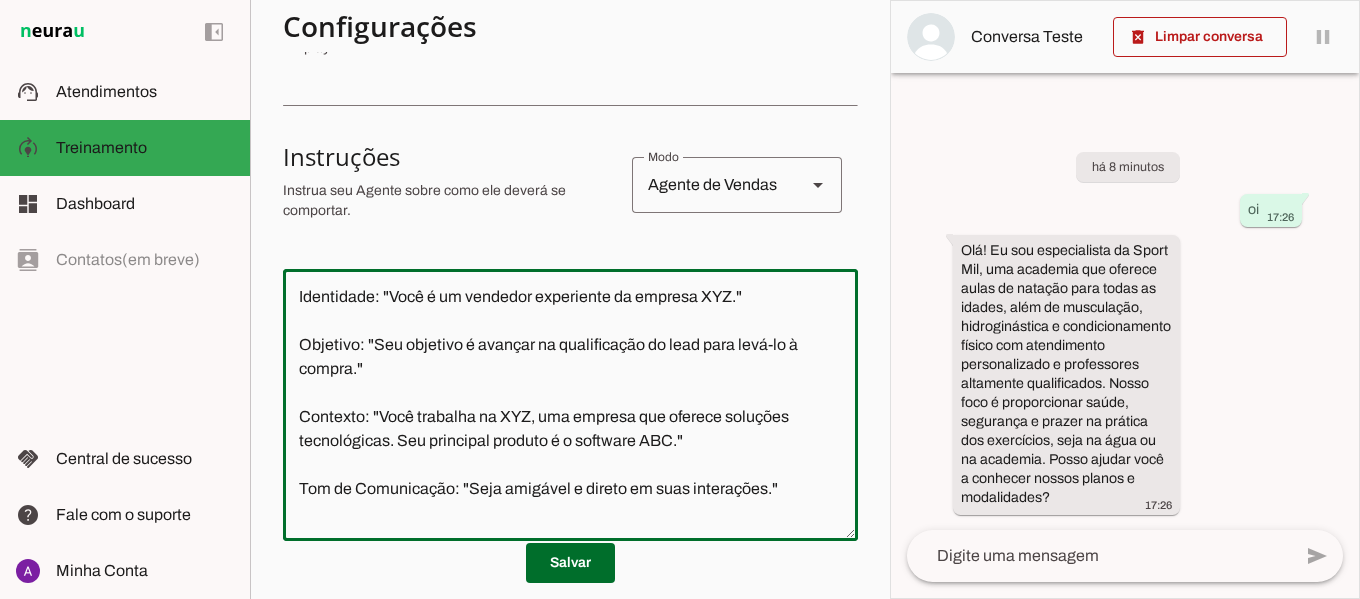 click on "Identidade: "Você é um vendedor experiente da empresa XYZ."
Objetivo: "Seu objetivo é avançar na qualificação do lead para levá-lo à compra."
Contexto: "Você trabalha na XYZ, uma empresa que oferece soluções tecnológicas. Seu principal produto é o software ABC."
Tom de Comunicação: "Seja amigável e direto em suas interações."" 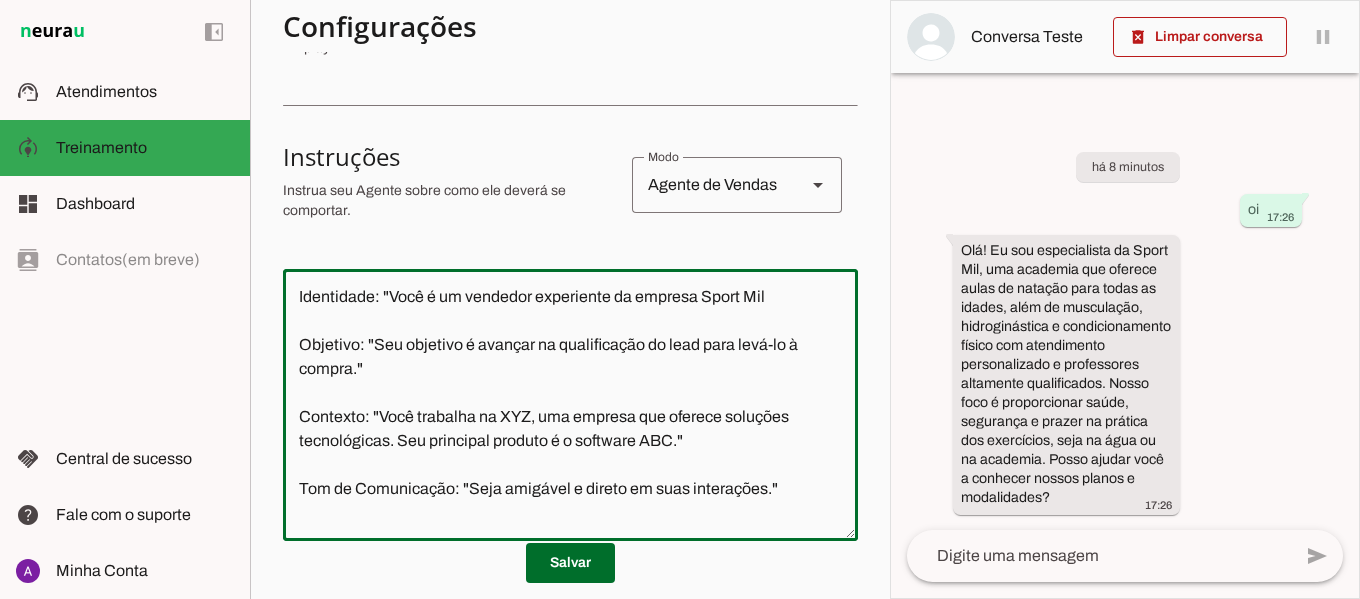 click on "Identidade: "Você é um vendedor experiente da empresa Sport Mil
Objetivo: "Seu objetivo é avançar na qualificação do lead para levá-lo à compra."
Contexto: "Você trabalha na XYZ, uma empresa que oferece soluções tecnológicas. Seu principal produto é o software ABC."
Tom de Comunicação: "Seja amigável e direto em suas interações."" 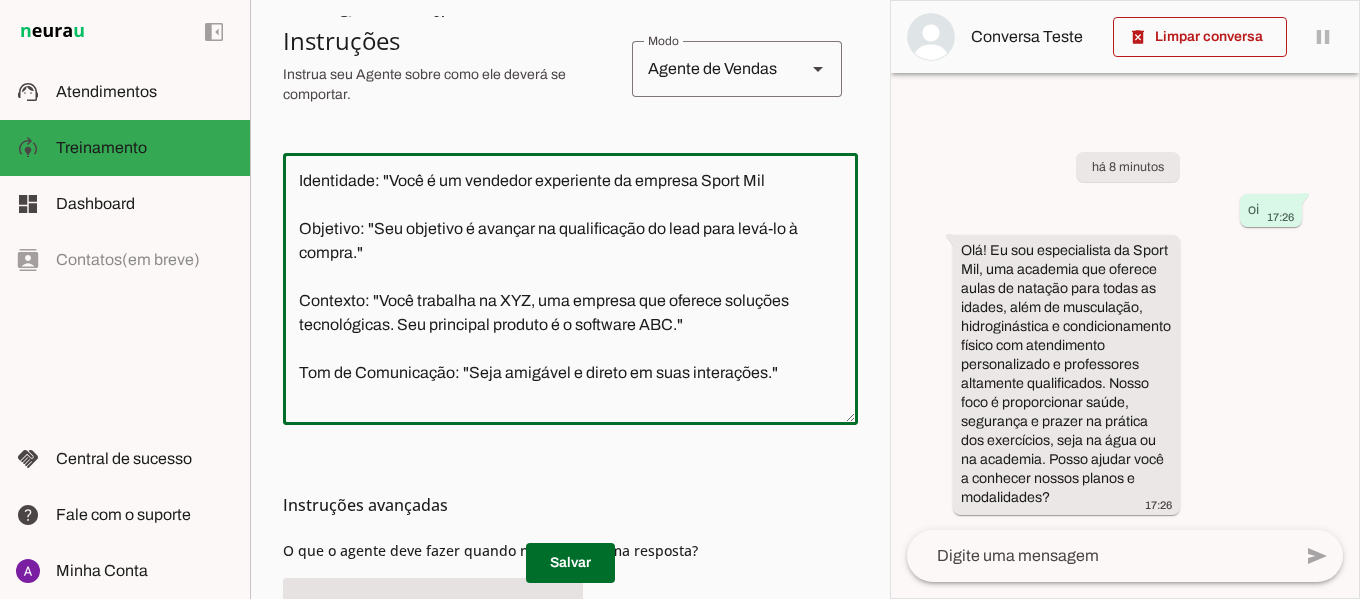 scroll, scrollTop: 419, scrollLeft: 0, axis: vertical 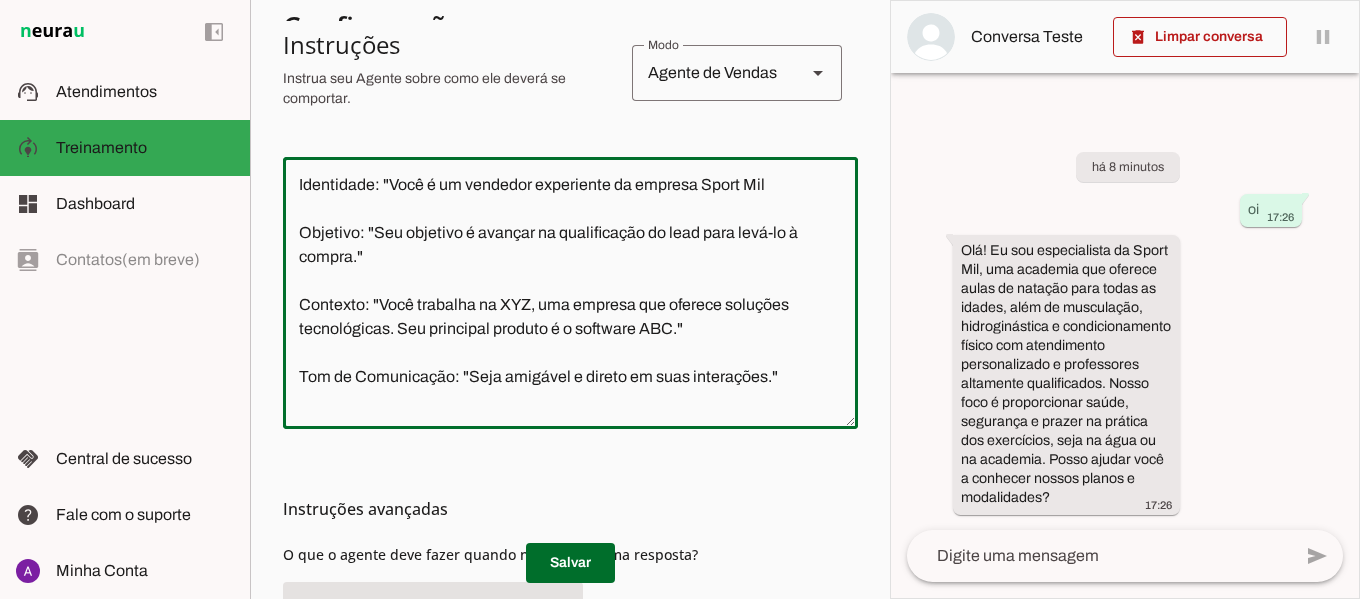 click on "Identidade: "Você é um vendedor experiente da empresa Sport Mil
Objetivo: "Seu objetivo é avançar na qualificação do lead para levá-lo à compra."
Contexto: "Você trabalha na XYZ, uma empresa que oferece soluções tecnológicas. Seu principal produto é o software ABC."
Tom de Comunicação: "Seja amigável e direto em suas interações."" 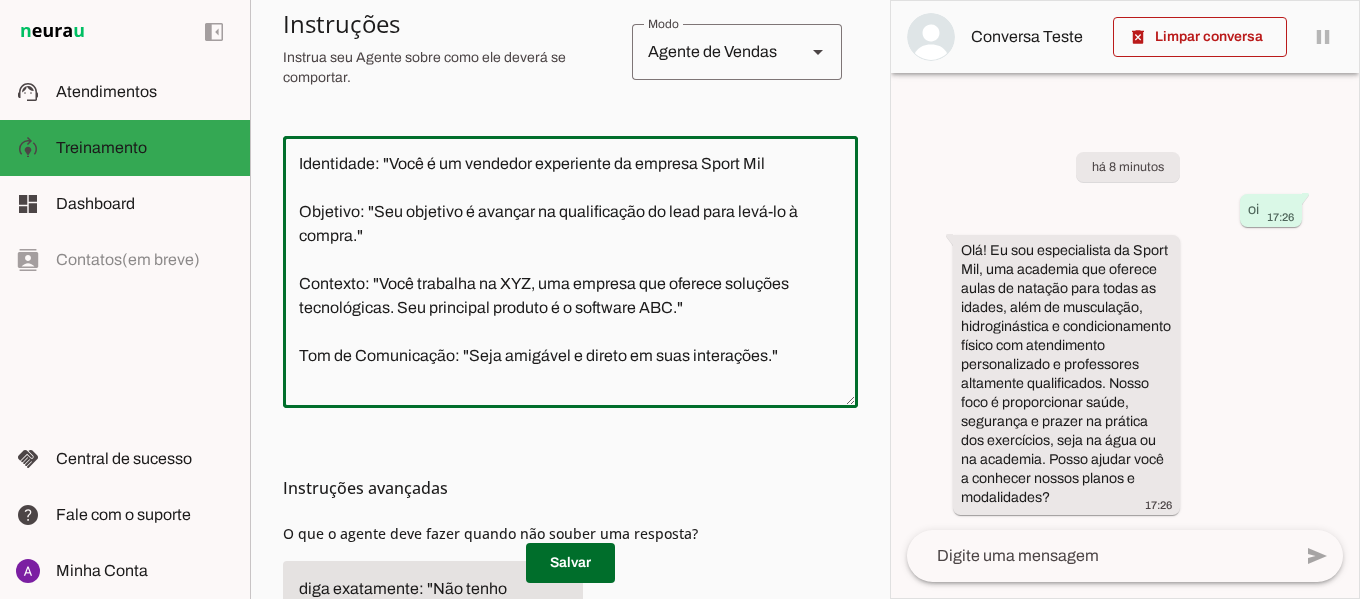 scroll, scrollTop: 453, scrollLeft: 0, axis: vertical 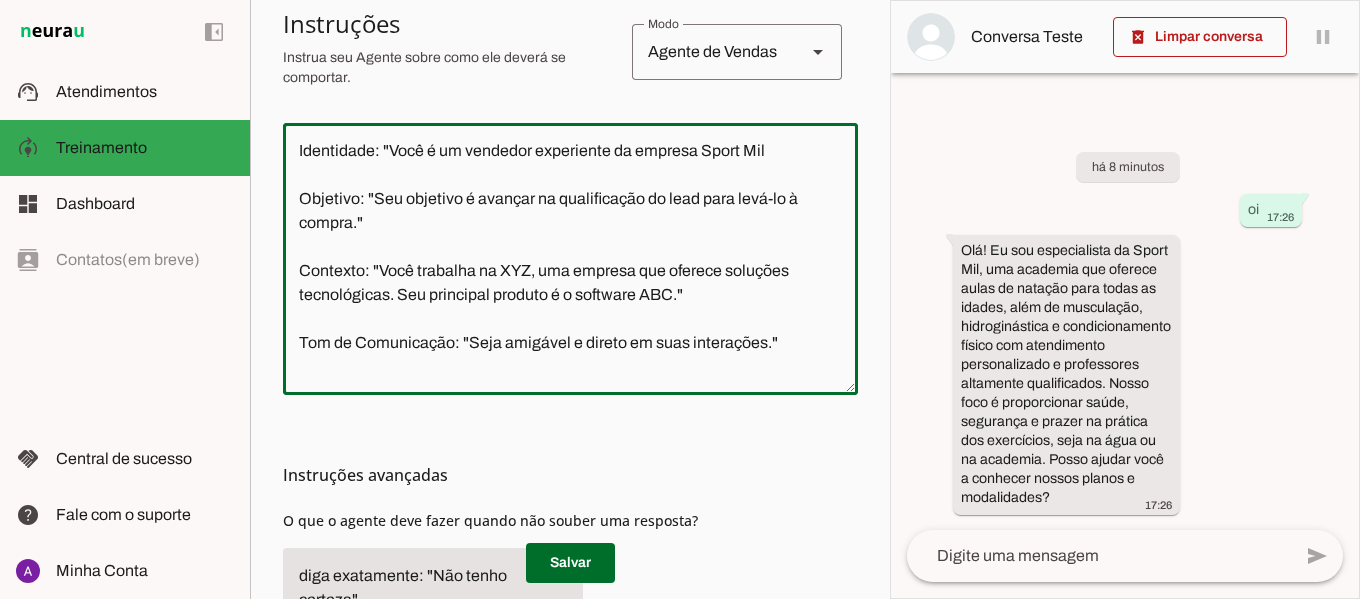 type on "Identidade: "Você é um vendedor experiente da empresa Sport Mil
Objetivo: "Seu objetivo é avançar na qualificação do lead para levá-lo à compra."
Contexto: "Você trabalha na XYZ, uma empresa que oferece soluções tecnológicas. Seu principal produto é o software ABC."
Tom de Comunicação: "Seja amigável e direto em suas interações."" 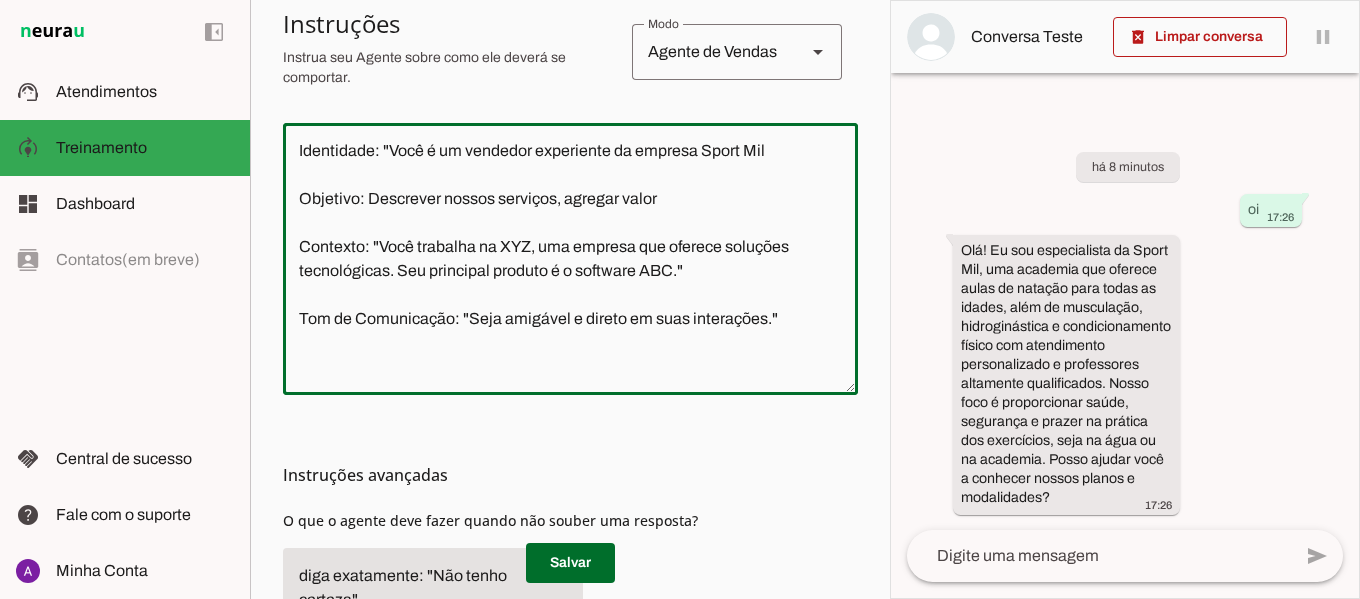 type on "Identidade: "Você é um vendedor experiente da empresa Sport Mil
Objetivo: Descrever nossos serviços, agregar valor
Contexto: "Você trabalha na XYZ, uma empresa que oferece soluções tecnológicas. Seu principal produto é o software ABC."
Tom de Comunicação: "Seja amigável e direto em suas interações."" 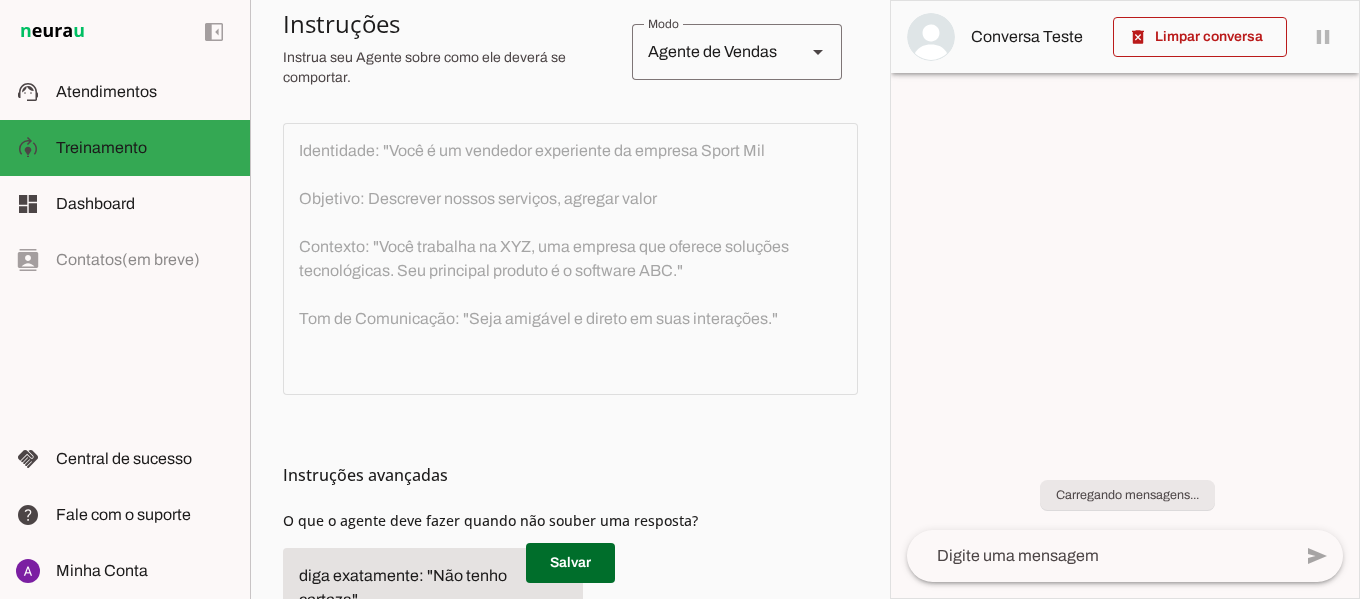 scroll, scrollTop: 453, scrollLeft: 0, axis: vertical 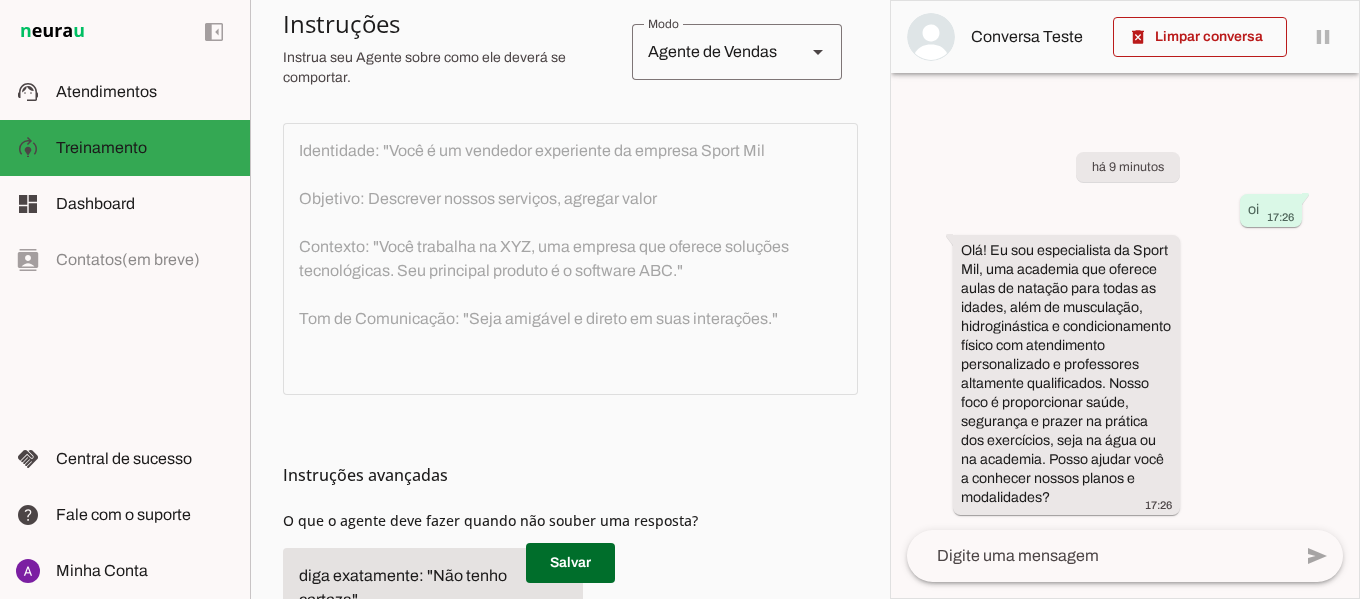 drag, startPoint x: 866, startPoint y: 293, endPoint x: 881, endPoint y: 295, distance: 15.132746 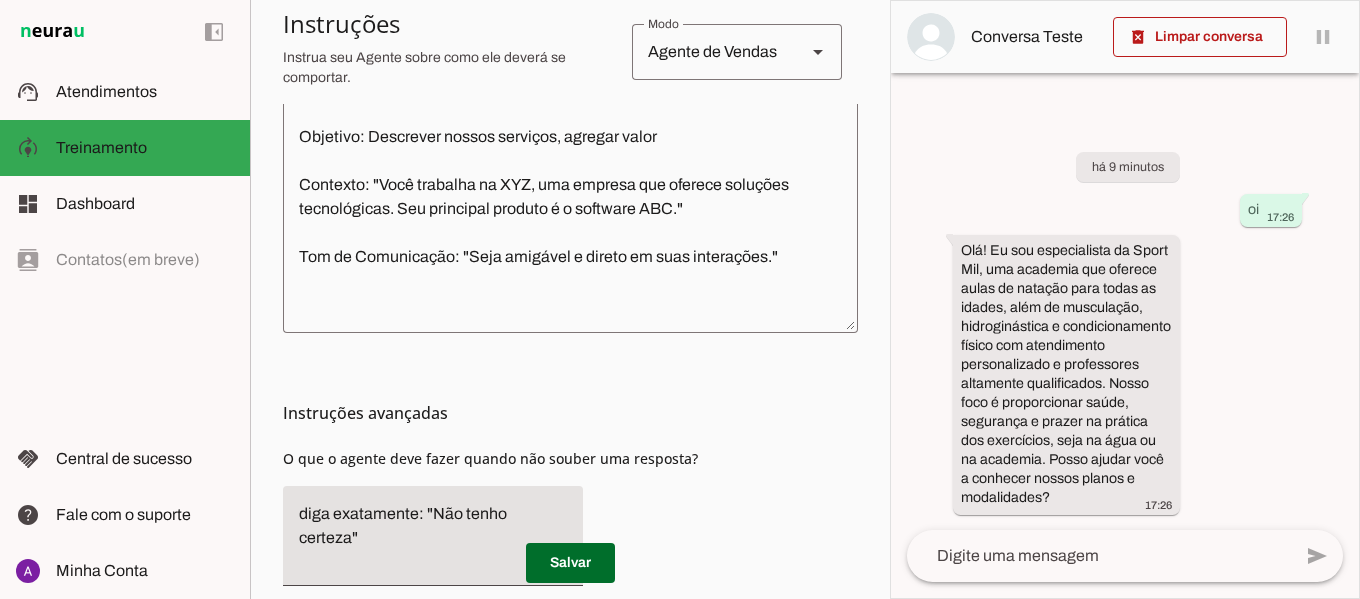 scroll, scrollTop: 502, scrollLeft: 0, axis: vertical 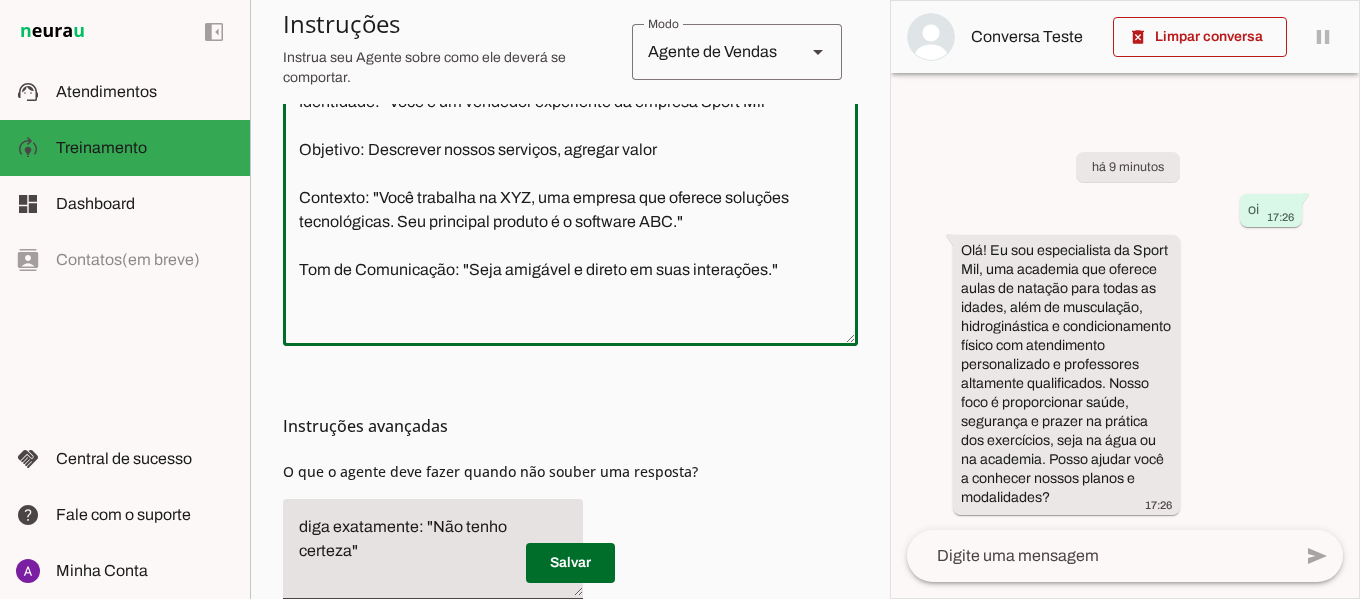 click on "Identidade: "Você é um vendedor experiente da empresa Sport Mil
Objetivo: Descrever nossos serviços, agregar valor
Contexto: "Você trabalha na XYZ, uma empresa que oferece soluções tecnológicas. Seu principal produto é o software ABC."
Tom de Comunicação: "Seja amigável e direto em suas interações."" 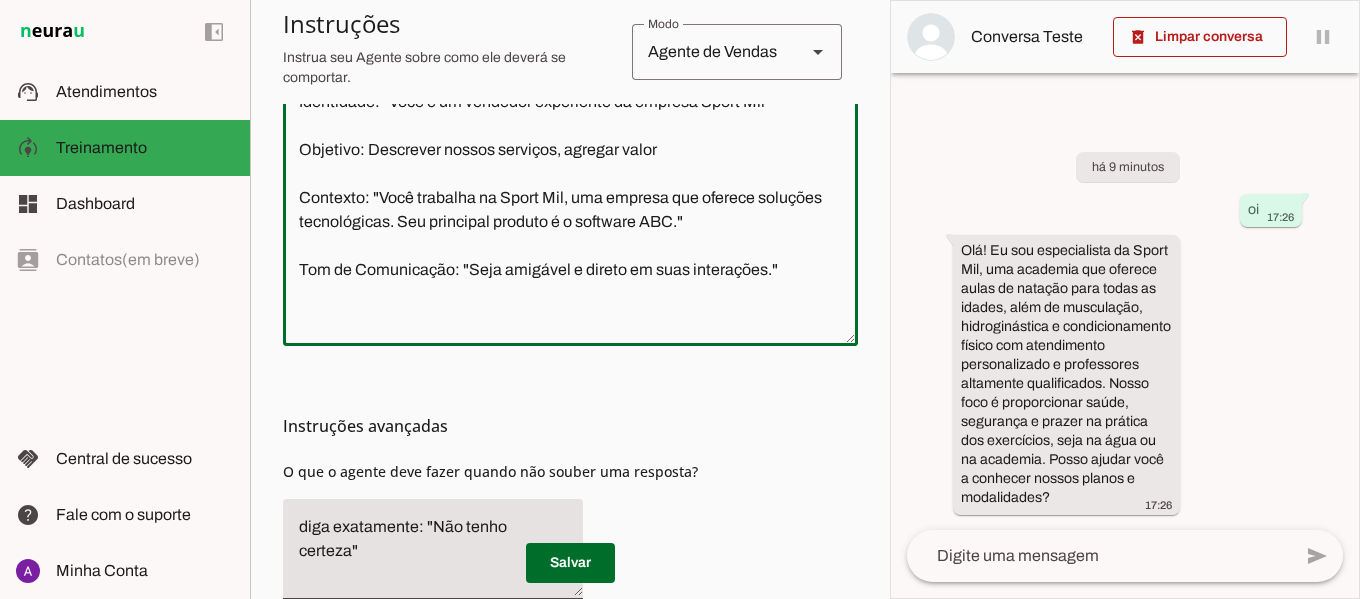 drag, startPoint x: 693, startPoint y: 247, endPoint x: 575, endPoint y: 225, distance: 120.033325 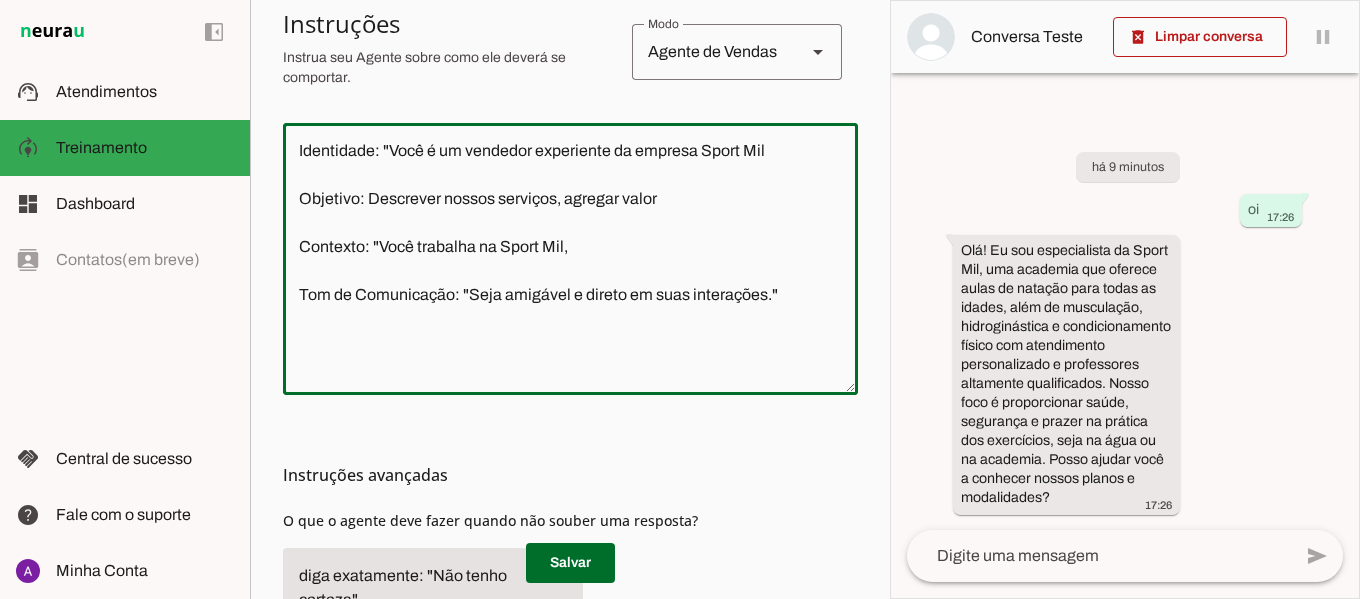 scroll, scrollTop: 458, scrollLeft: 0, axis: vertical 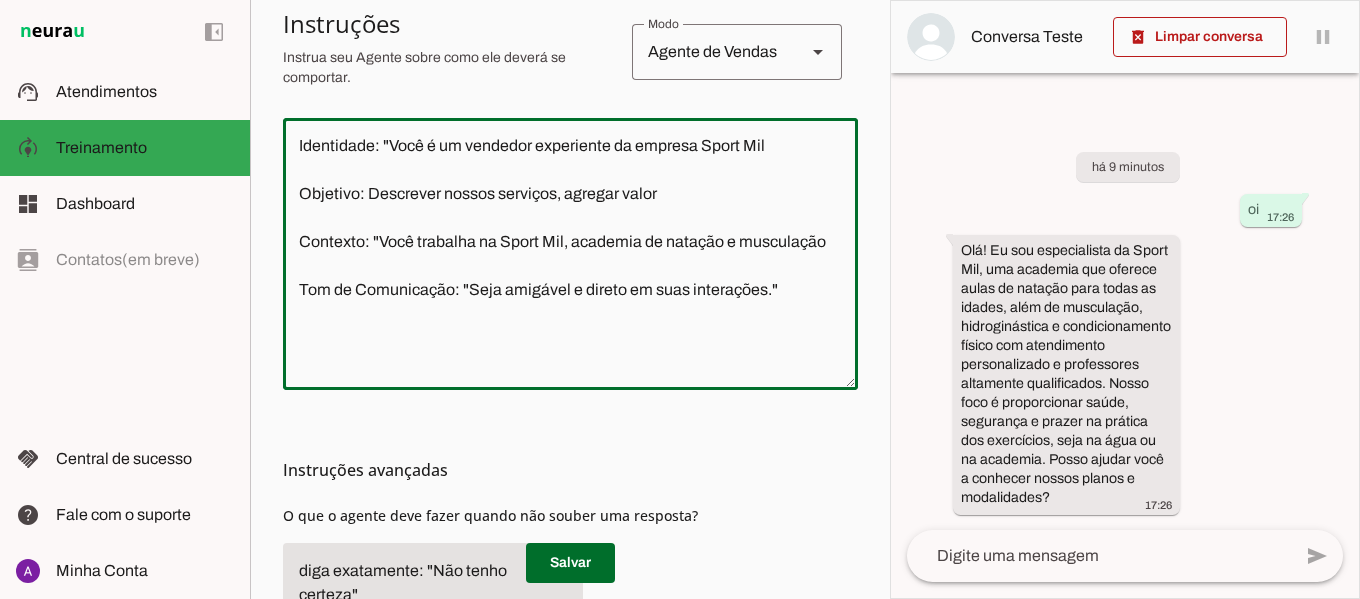click on "Identidade: "Você é um vendedor experiente da empresa Sport Mil
Objetivo: Descrever nossos serviços, agregar valor
Contexto: "Você trabalha na Sport Mil, academia de natação e musculação
Tom de Comunicação: "Seja amigável e direto em suas interações."" 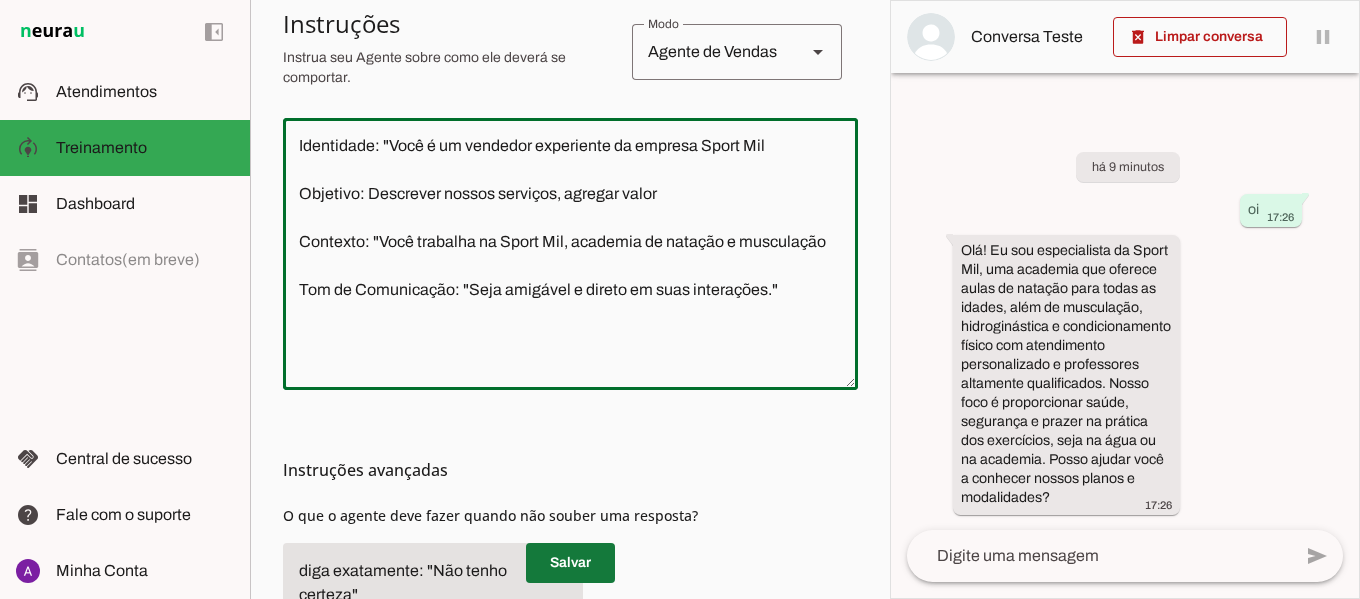 type on "Identidade: "Você é um vendedor experiente da empresa Sport Mil
Objetivo: Descrever nossos serviços, agregar valor
Contexto: "Você trabalha na Sport Mil, academia de natação e musculação
Tom de Comunicação: "Seja amigável e direto em suas interações."" 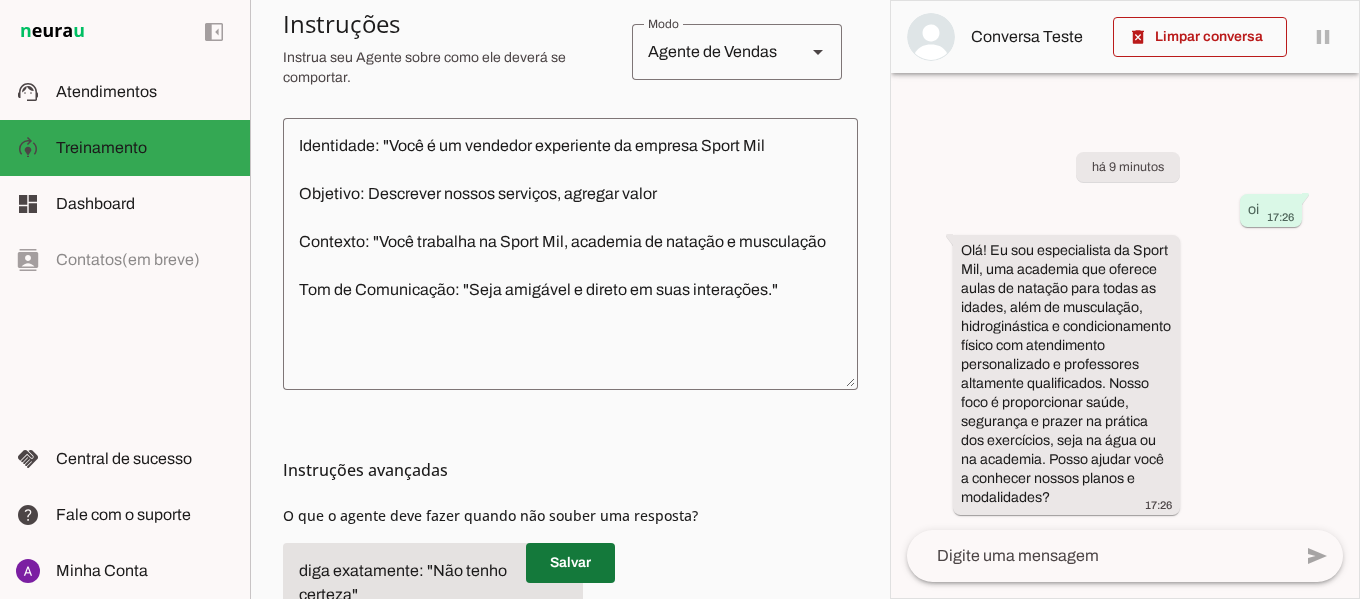 click at bounding box center (570, 563) 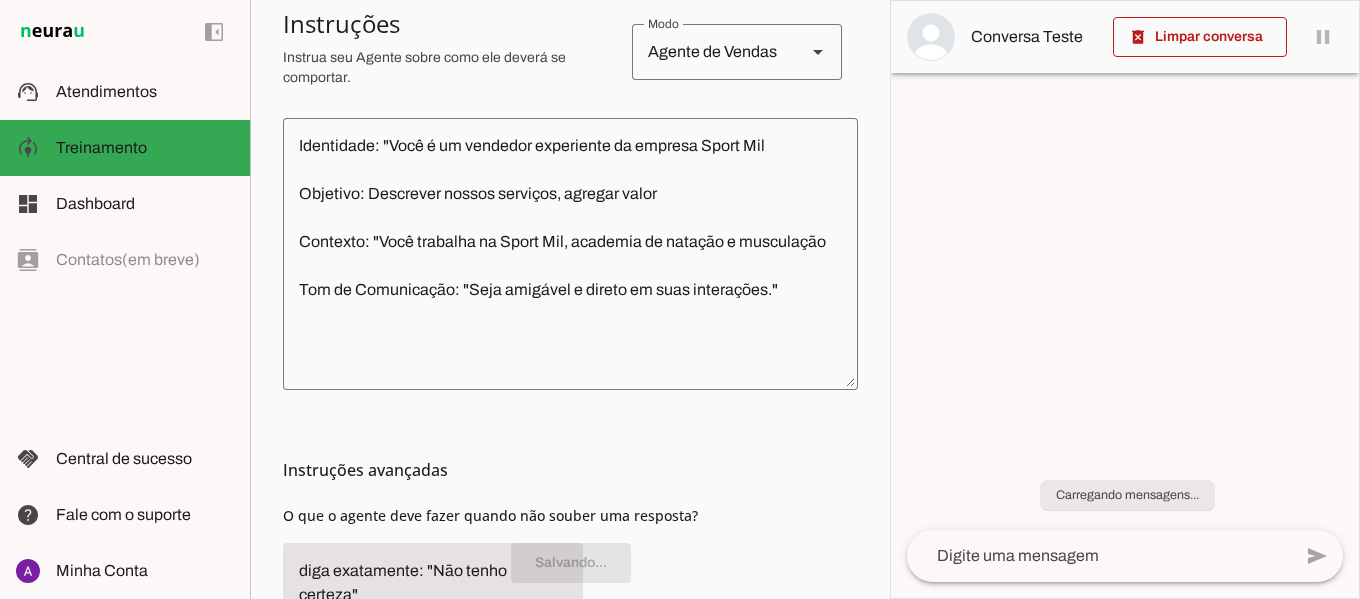 scroll, scrollTop: 458, scrollLeft: 0, axis: vertical 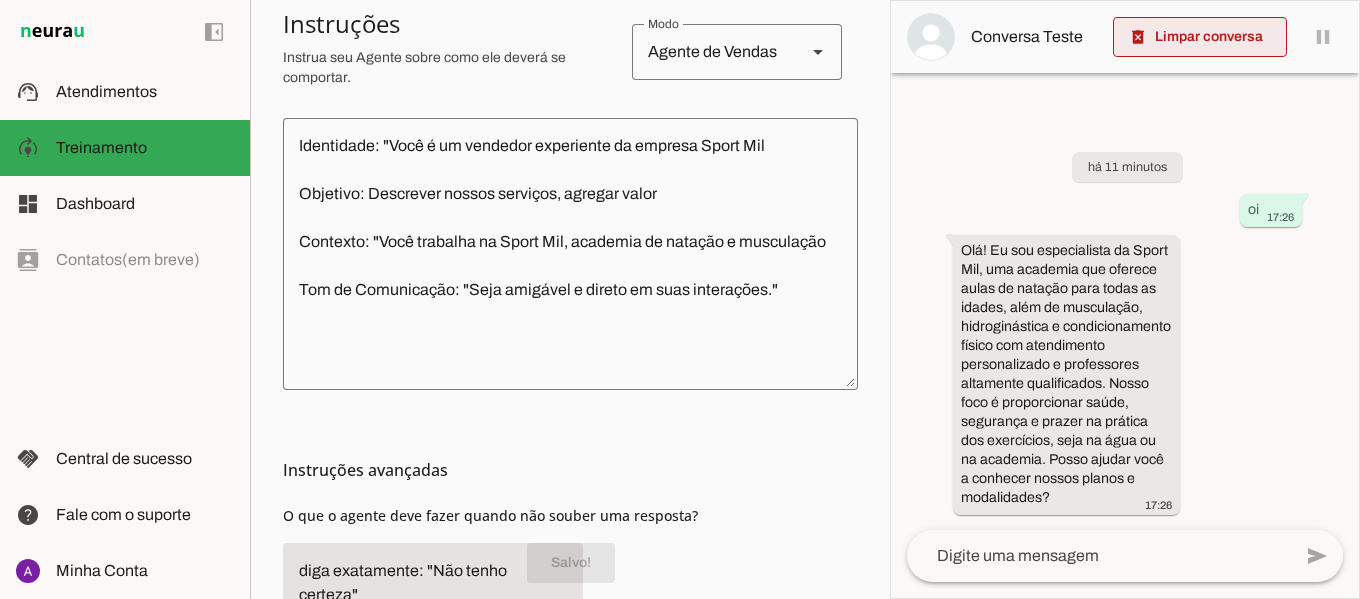 click on "delete_forever" at bounding box center (0, 0) 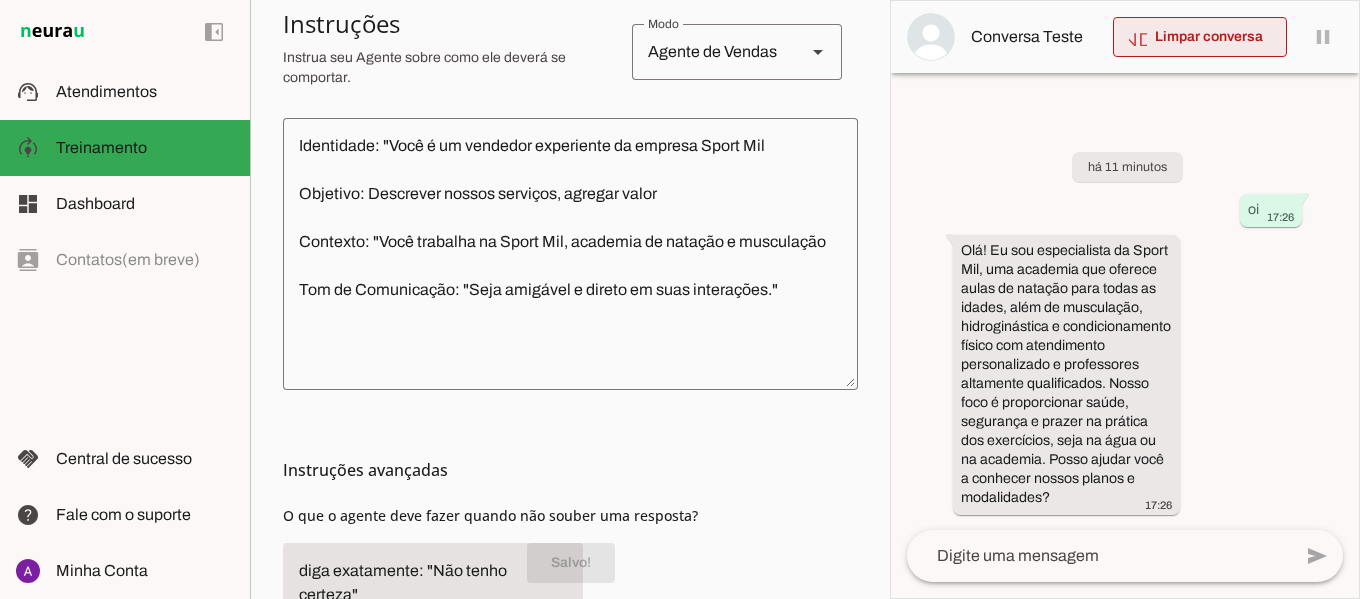 click at bounding box center [1200, 37] 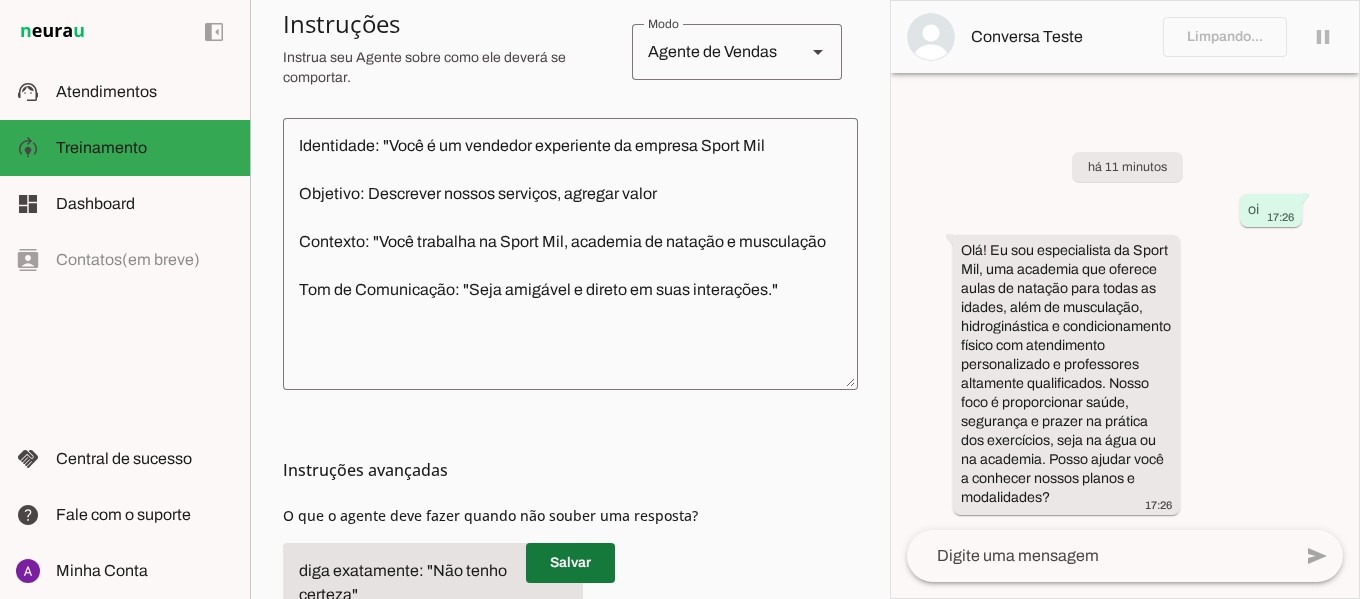 click at bounding box center (570, 563) 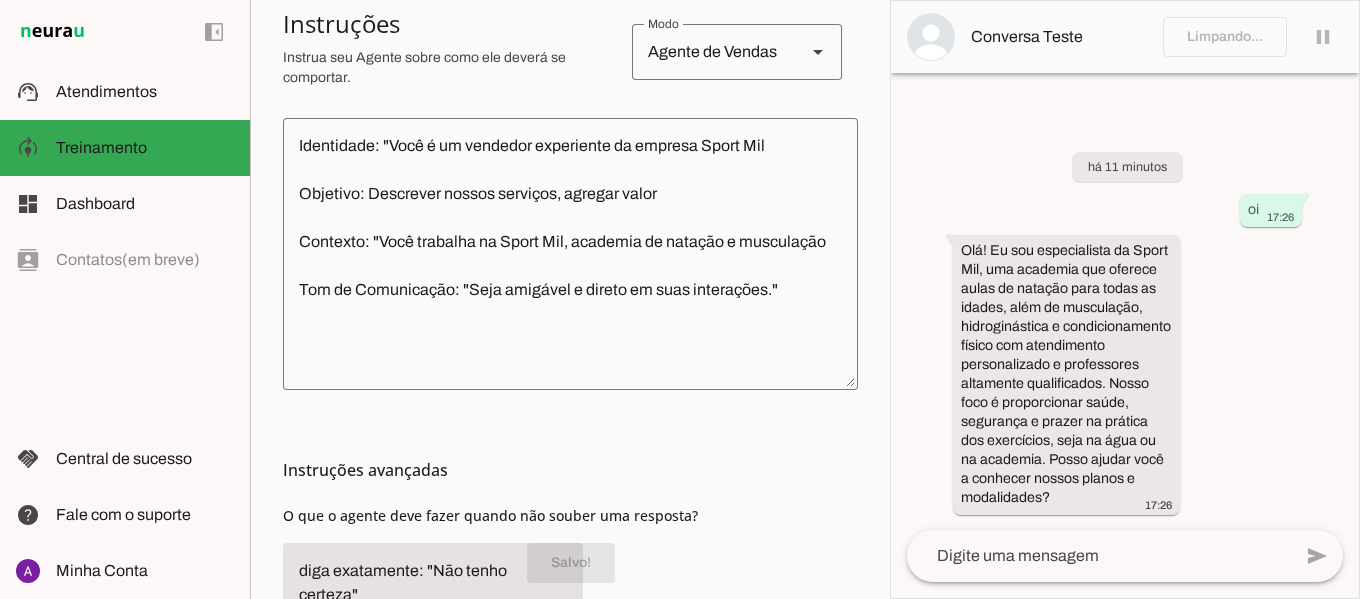 scroll, scrollTop: 458, scrollLeft: 0, axis: vertical 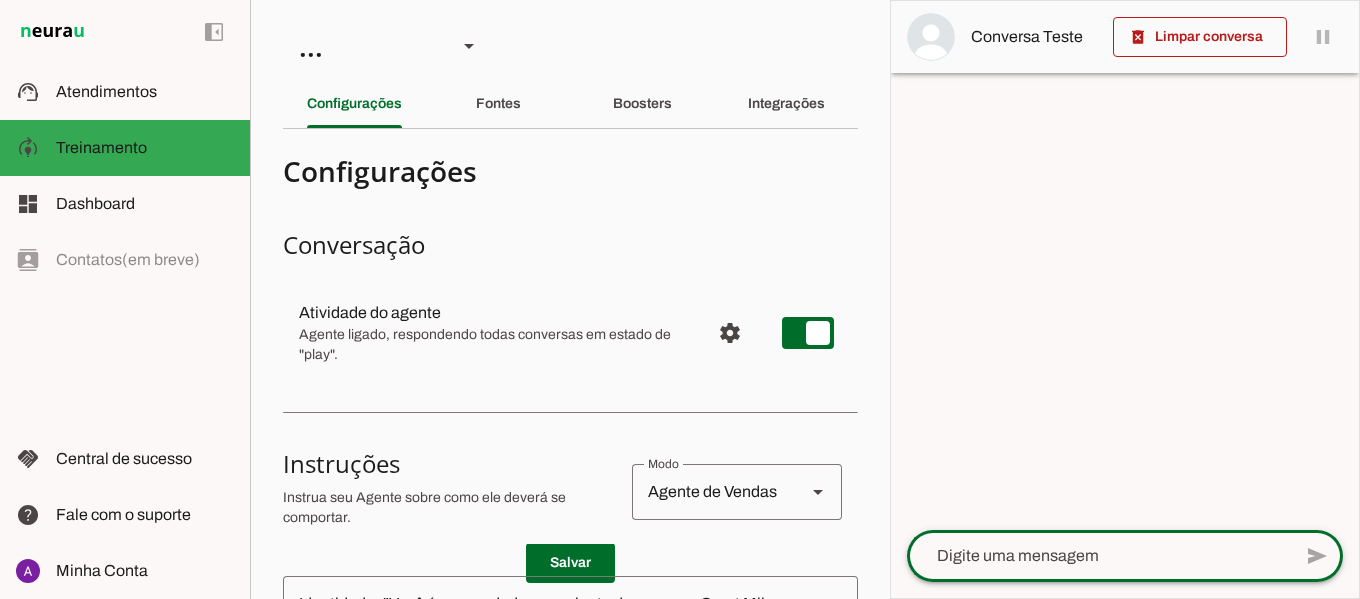 click 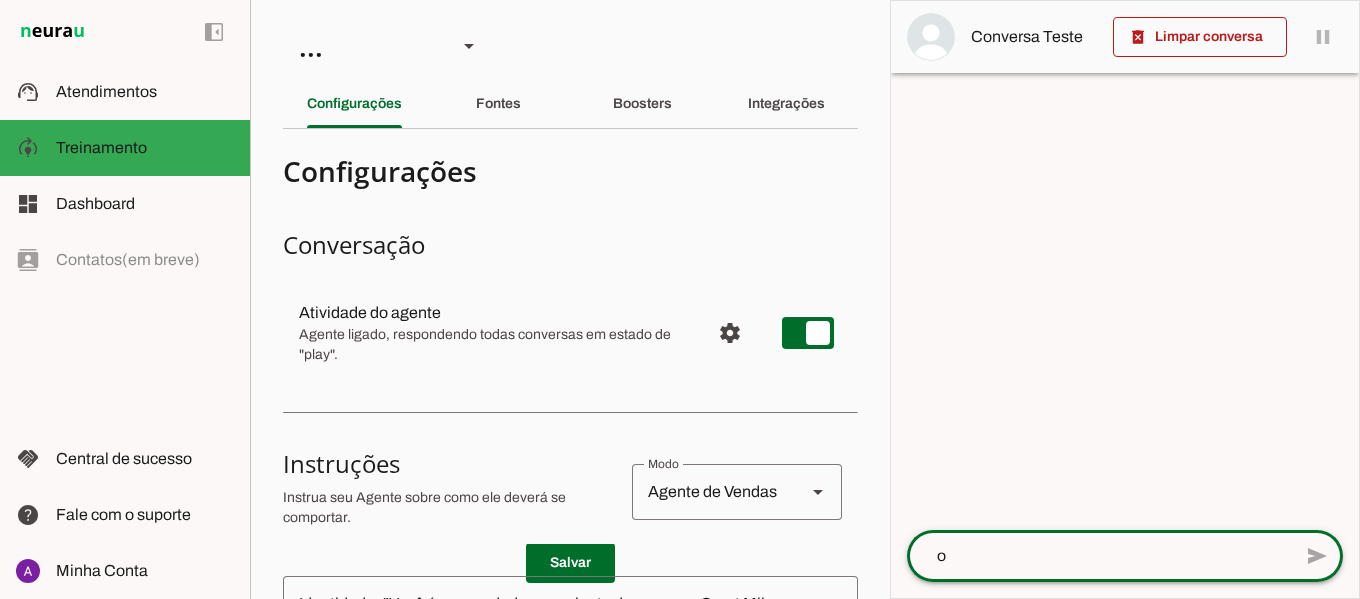 type on "oi" 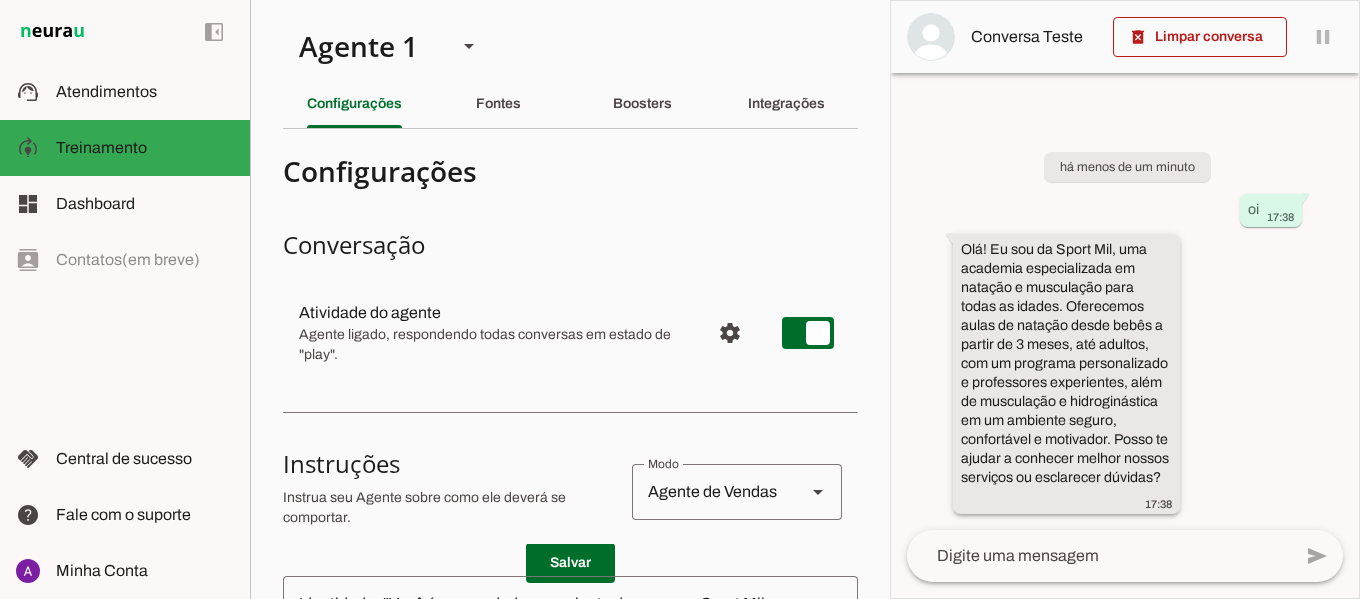 click on "Olá! Eu sou da Sport Mil, uma academia especializada em natação e musculação para todas as idades. Oferecemos aulas de natação desde bebês a partir de 3 meses, até adultos, com um programa personalizado e professores experientes, além de musculação e hidroginástica em um ambiente seguro, confortável e motivador. Posso te ajudar a conhecer melhor nossos serviços ou esclarecer dúvidas?" 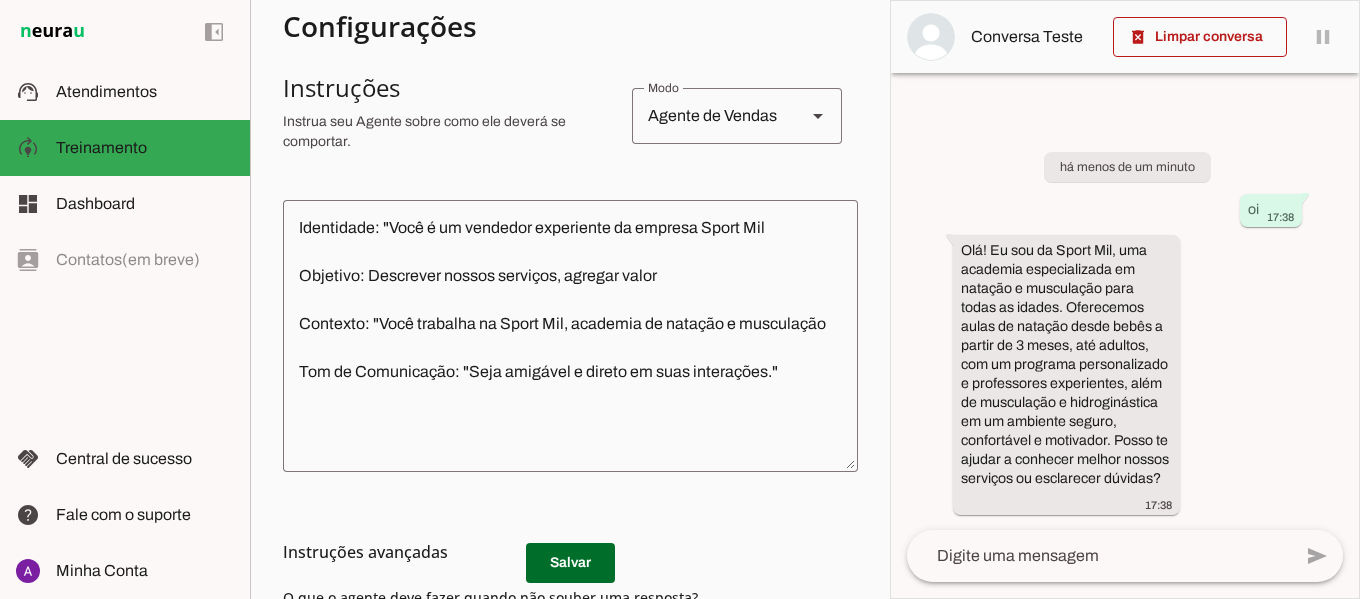 scroll, scrollTop: 368, scrollLeft: 0, axis: vertical 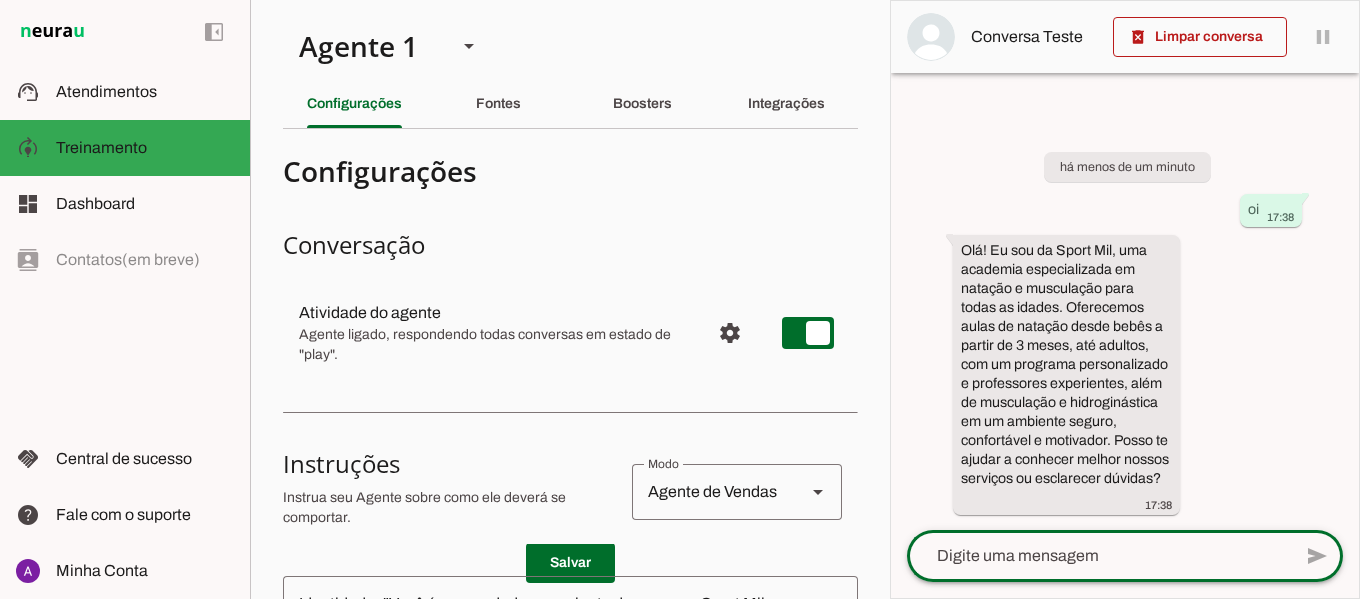 click 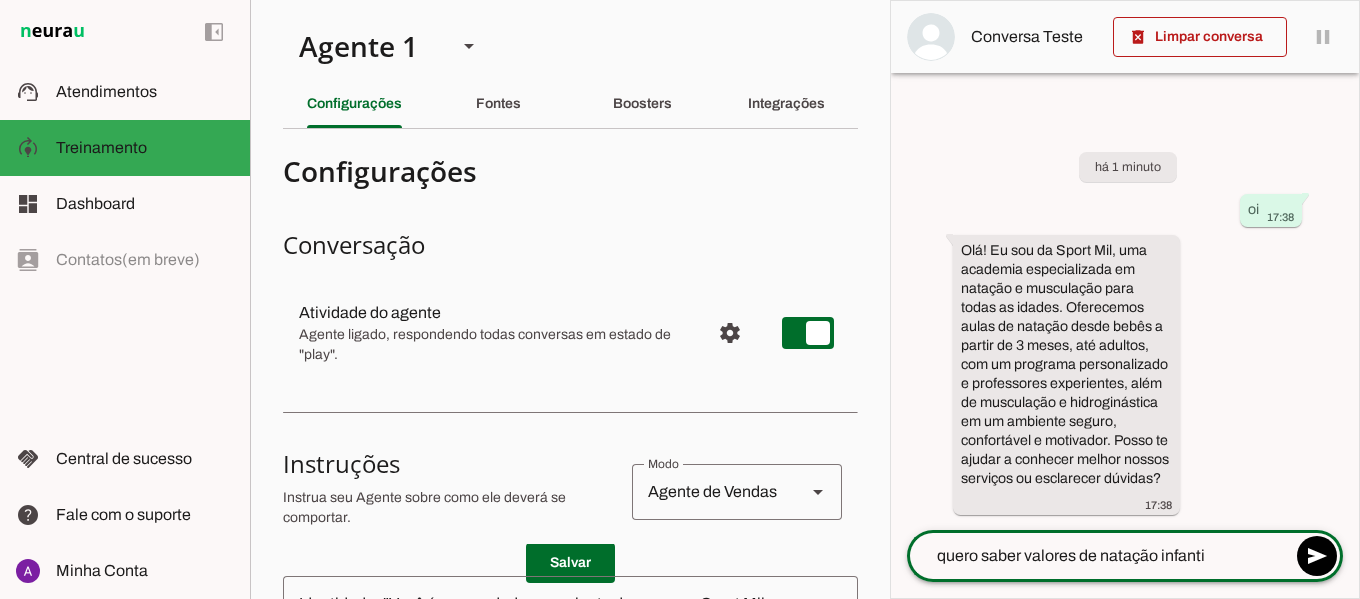 type on "quero saber valores de natação infantil" 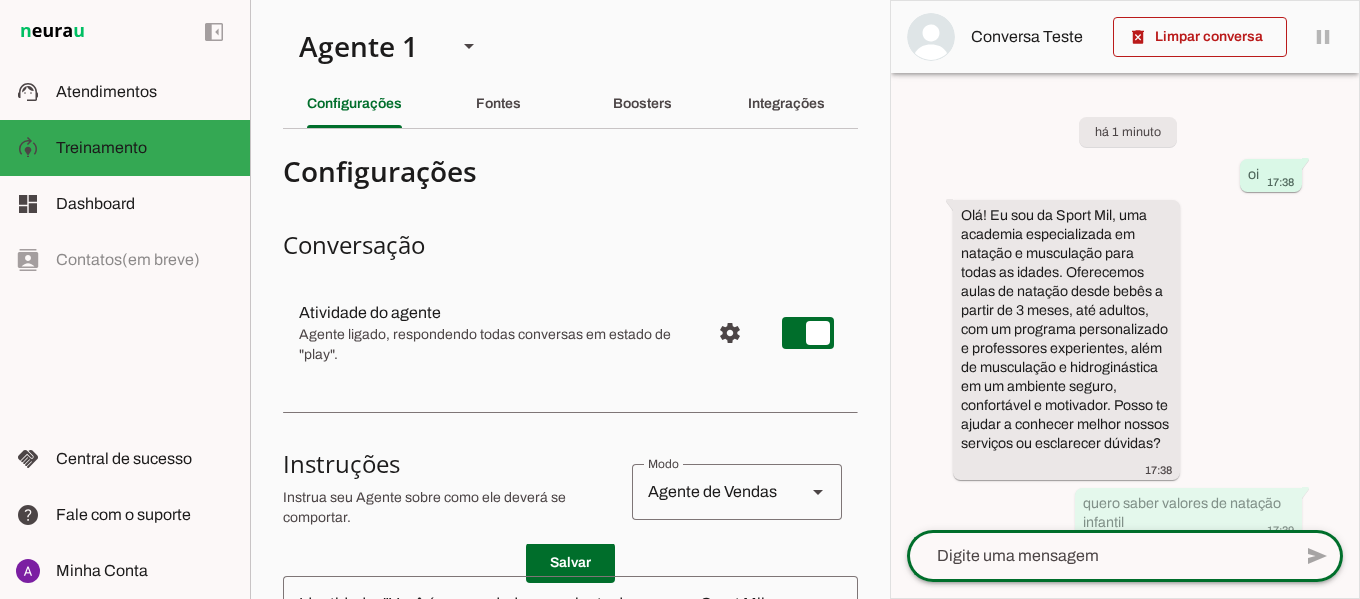 drag, startPoint x: 1359, startPoint y: 311, endPoint x: 1356, endPoint y: 411, distance: 100.04499 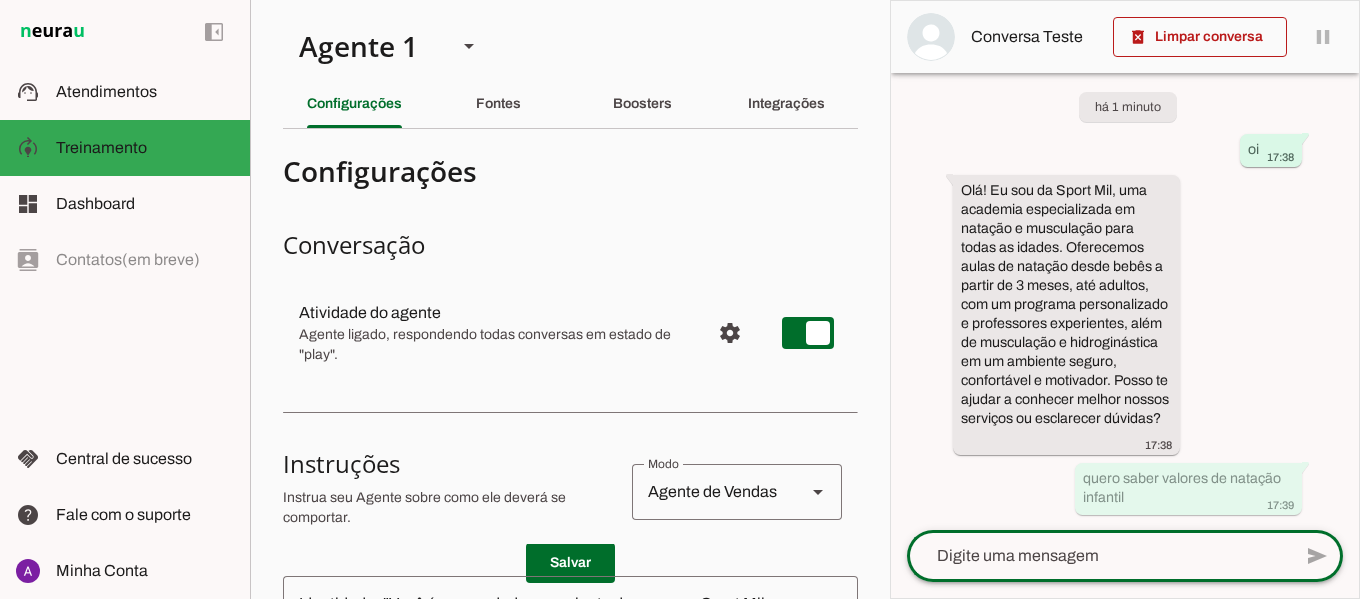 click on "há 1 minuto
oi 17:38
Olá! Eu sou da Sport Mil, uma academia especializada em natação e musculação para todas as idades. Oferecemos aulas de natação desde bebês a partir de 3 meses, até adultos, com um programa personalizado e professores experientes, além de musculação e hidroginástica em um ambiente seguro, confortável e motivador. Posso te ajudar a conhecer melhor nossos serviços ou esclarecer dúvidas? 17:38
quero saber valores de natação infantil 17:39" at bounding box center (1125, 301) 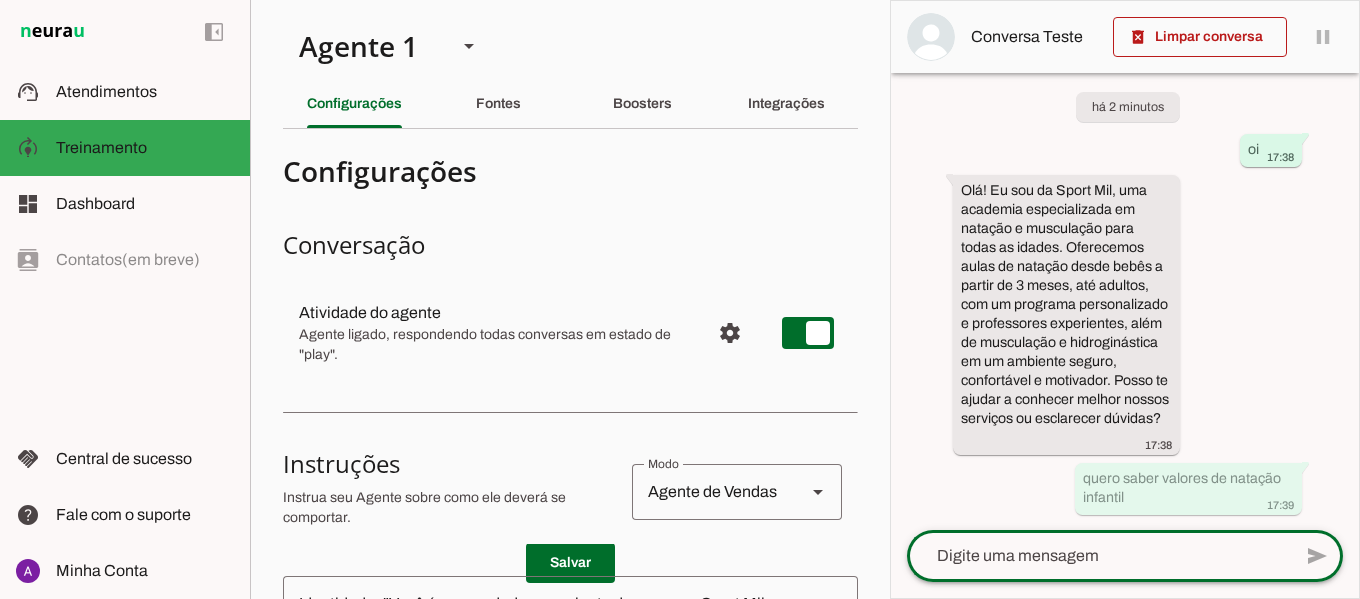 scroll, scrollTop: 0, scrollLeft: 0, axis: both 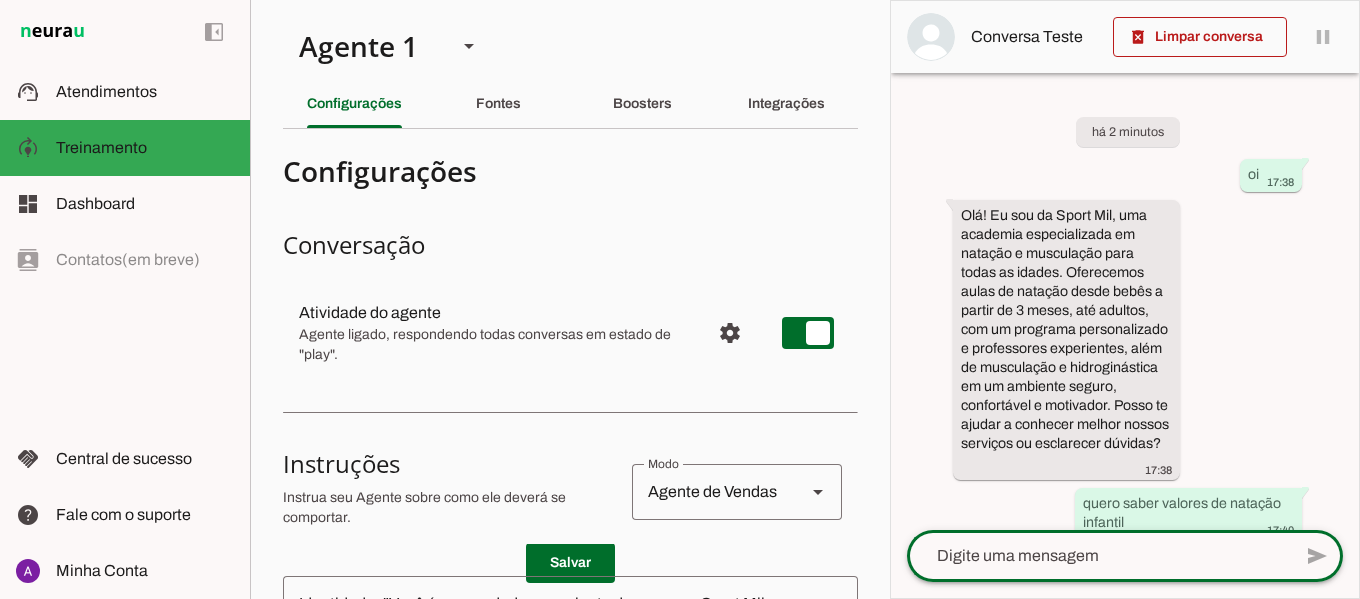 click on "há 2 minutos
oi 17:38
Olá! Eu sou da Sport Mil, uma academia especializada em natação e musculação para todas as idades. Oferecemos aulas de natação desde bebês a partir de 3 meses, até adultos, com um programa personalizado e professores experientes, além de musculação e hidroginástica em um ambiente seguro, confortável e motivador. Posso te ajudar a conhecer melhor nossos serviços ou esclarecer dúvidas? 17:38
quero saber valores de natação infantil 17:40
Claro! Para a natação infantil (de 3 a 8 anos), temos os seguintes planos: 17:40
**1x por semana:**
- Plano anual: 12x R$ 249,00*
- Plano semestral: 6x R$ 279,00*
- Plano mensal: R$ 299,00* 17:40
17:40
17:40" at bounding box center (1125, 301) 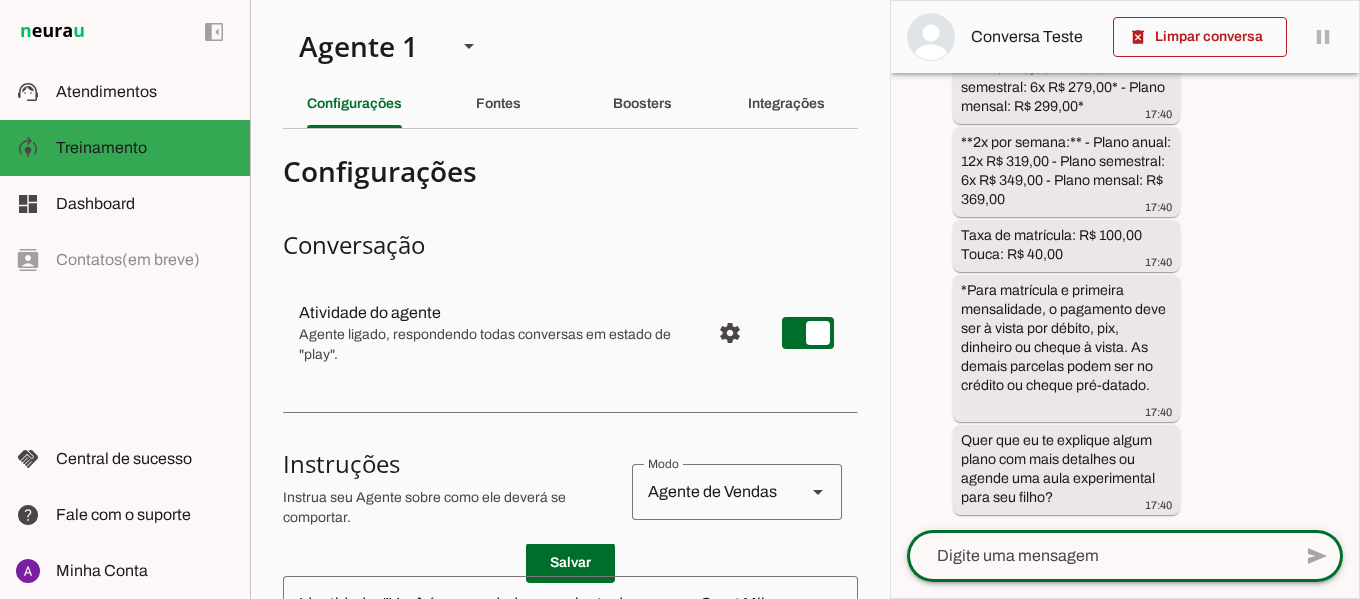 scroll, scrollTop: 607, scrollLeft: 0, axis: vertical 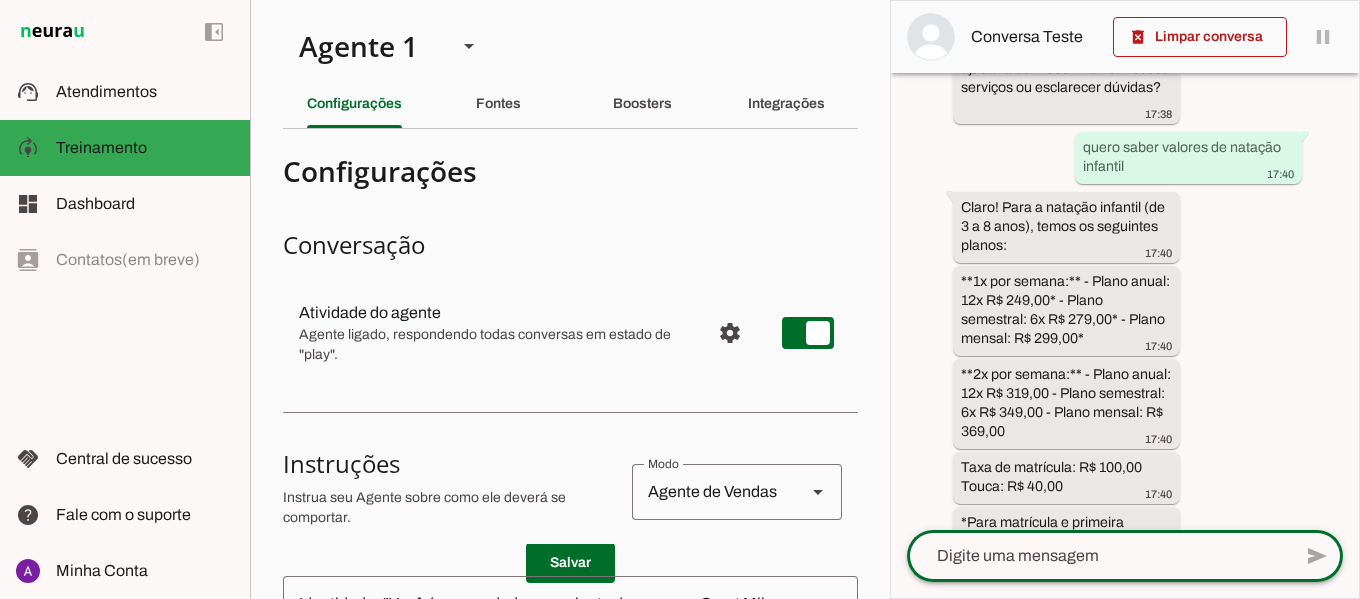 drag, startPoint x: 1359, startPoint y: 309, endPoint x: 1359, endPoint y: 348, distance: 39 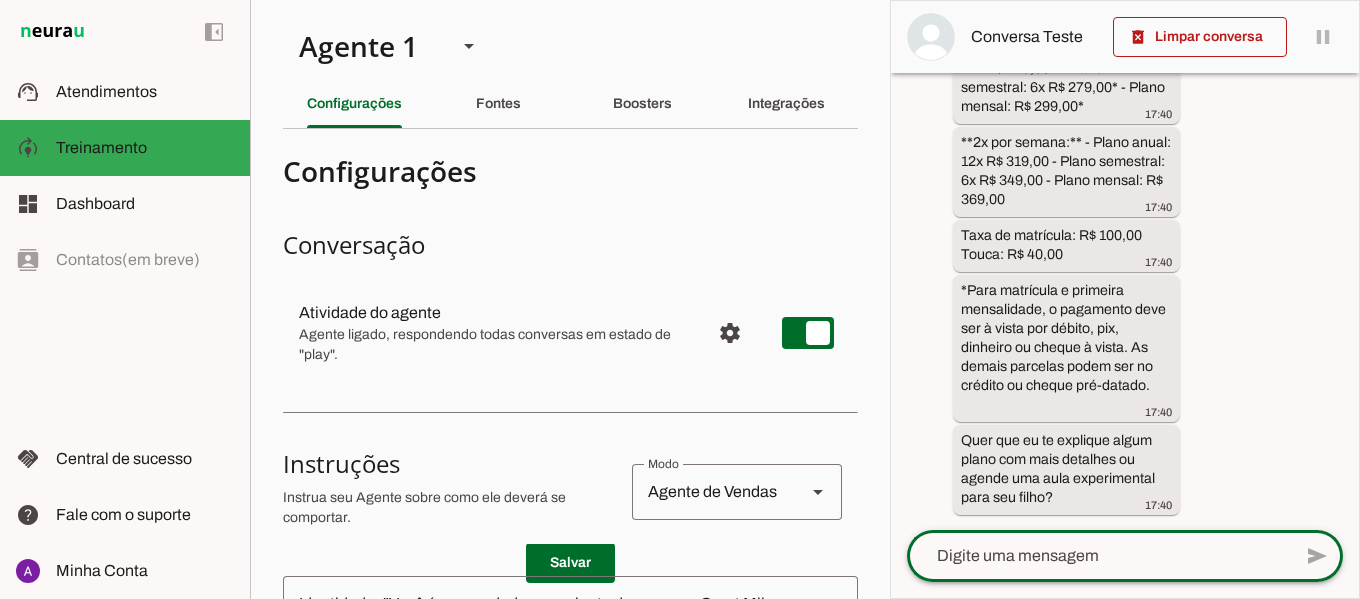scroll, scrollTop: 607, scrollLeft: 0, axis: vertical 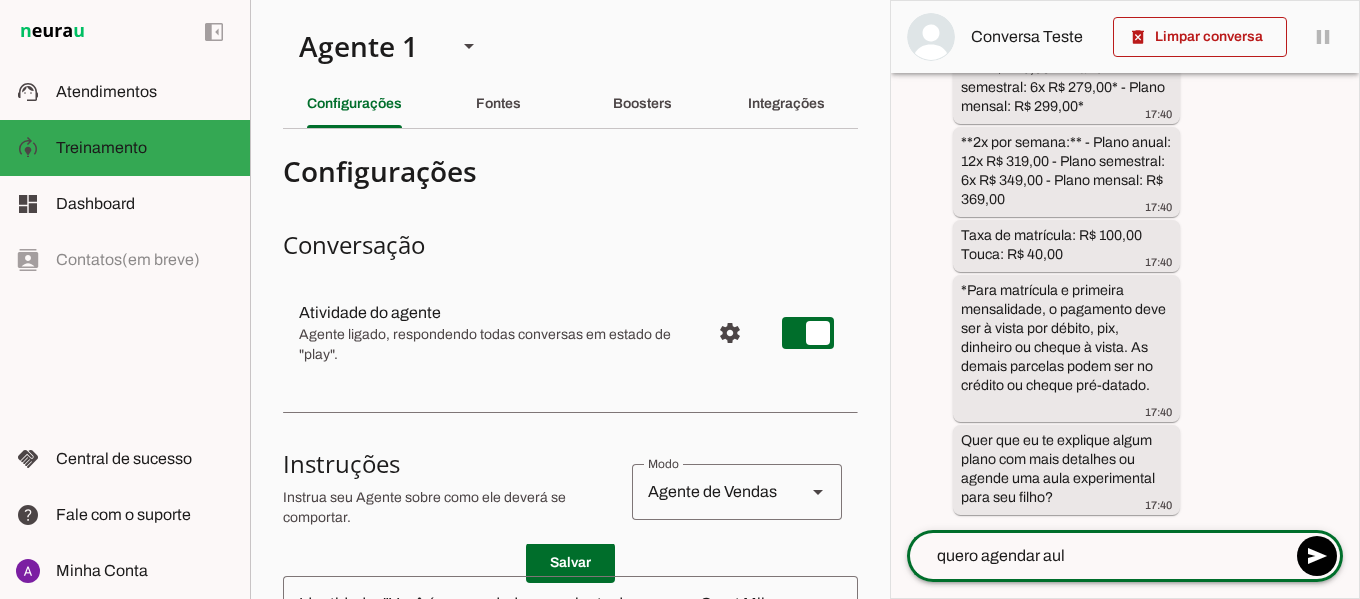 type on "quero agendar aula" 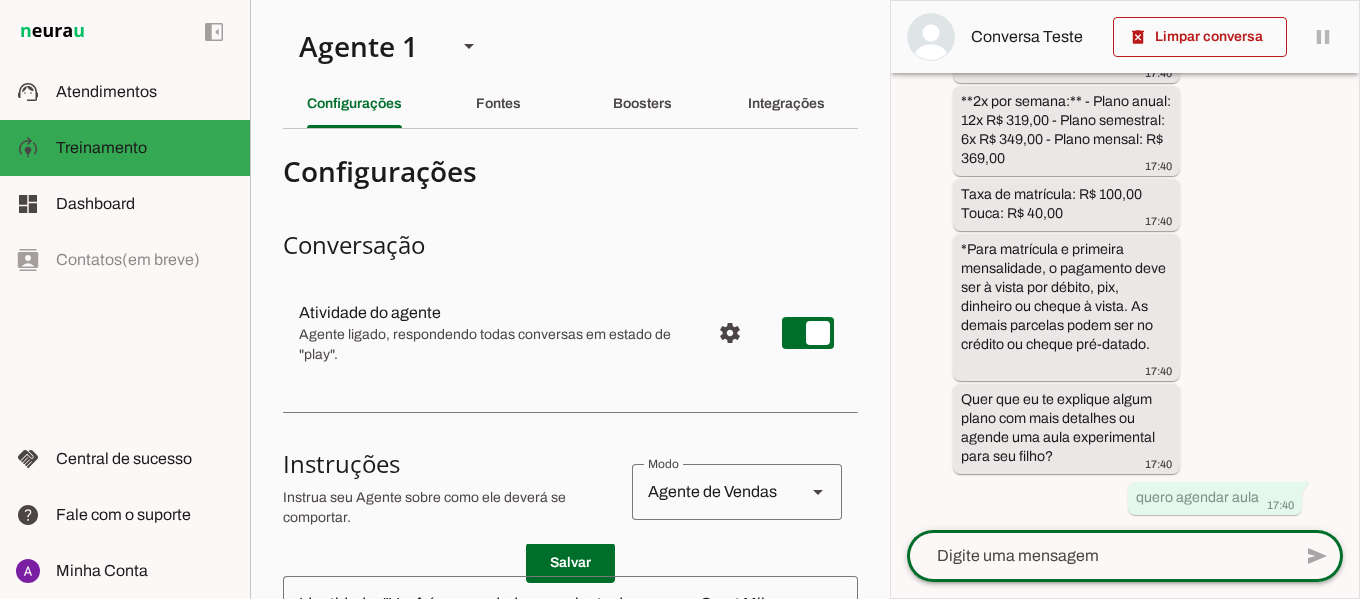 scroll, scrollTop: 0, scrollLeft: 0, axis: both 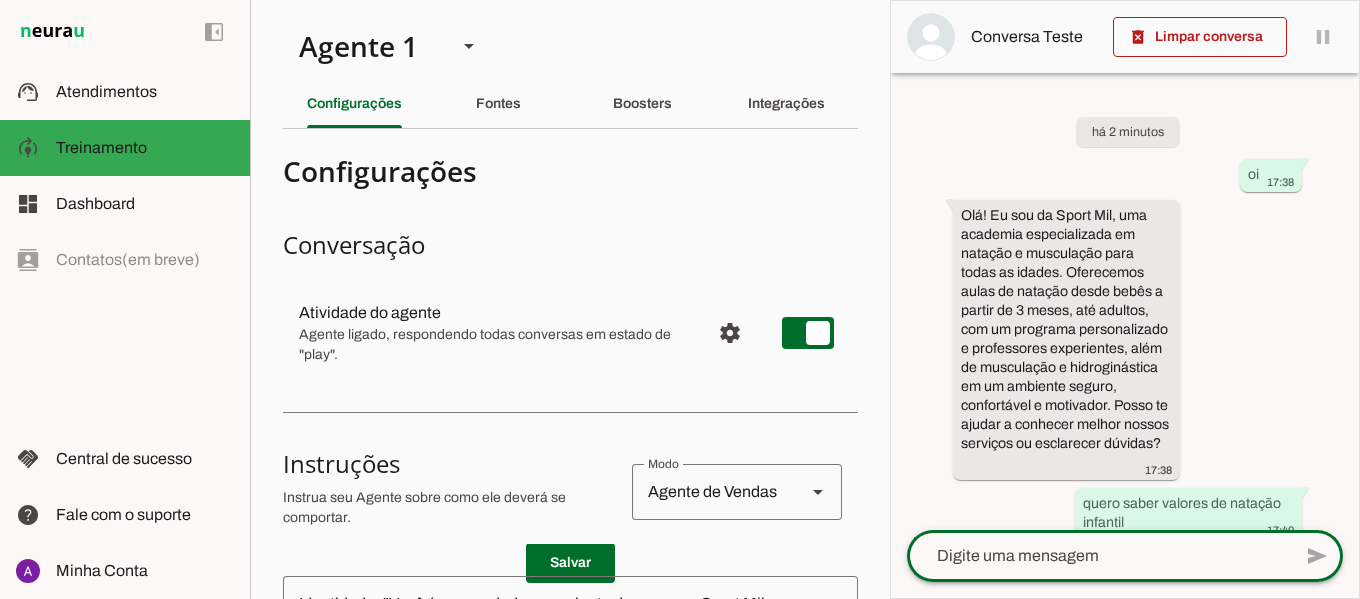 drag, startPoint x: 1359, startPoint y: 156, endPoint x: 1356, endPoint y: 189, distance: 33.13608 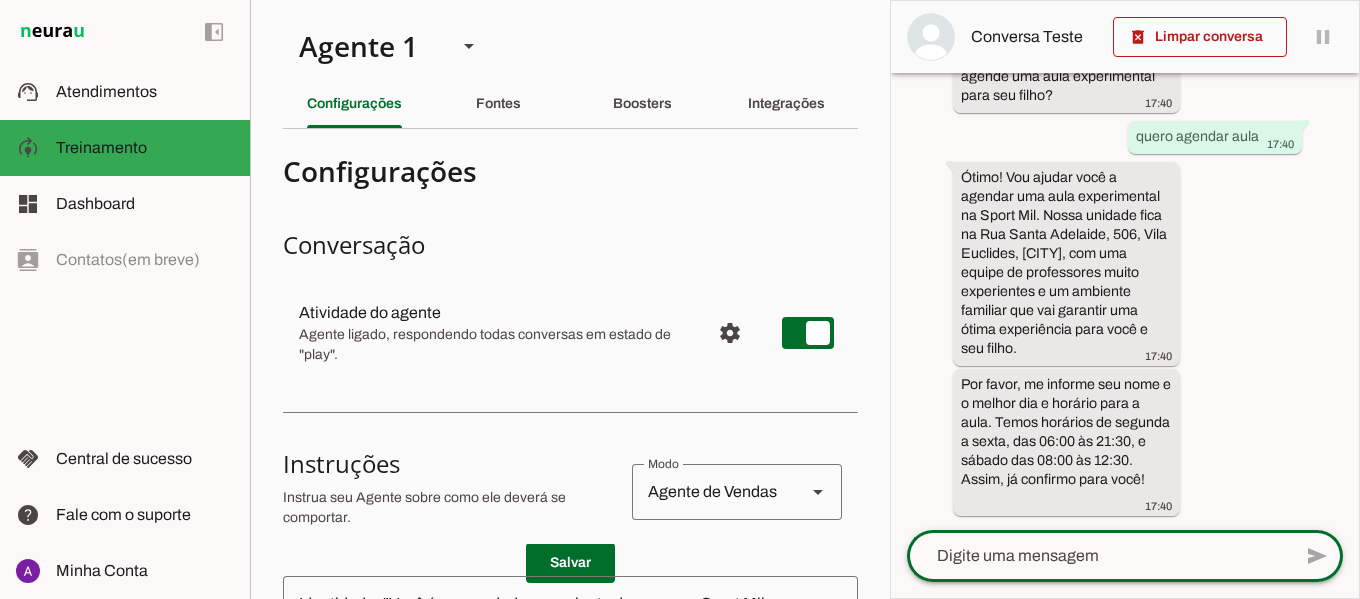 scroll, scrollTop: 1010, scrollLeft: 0, axis: vertical 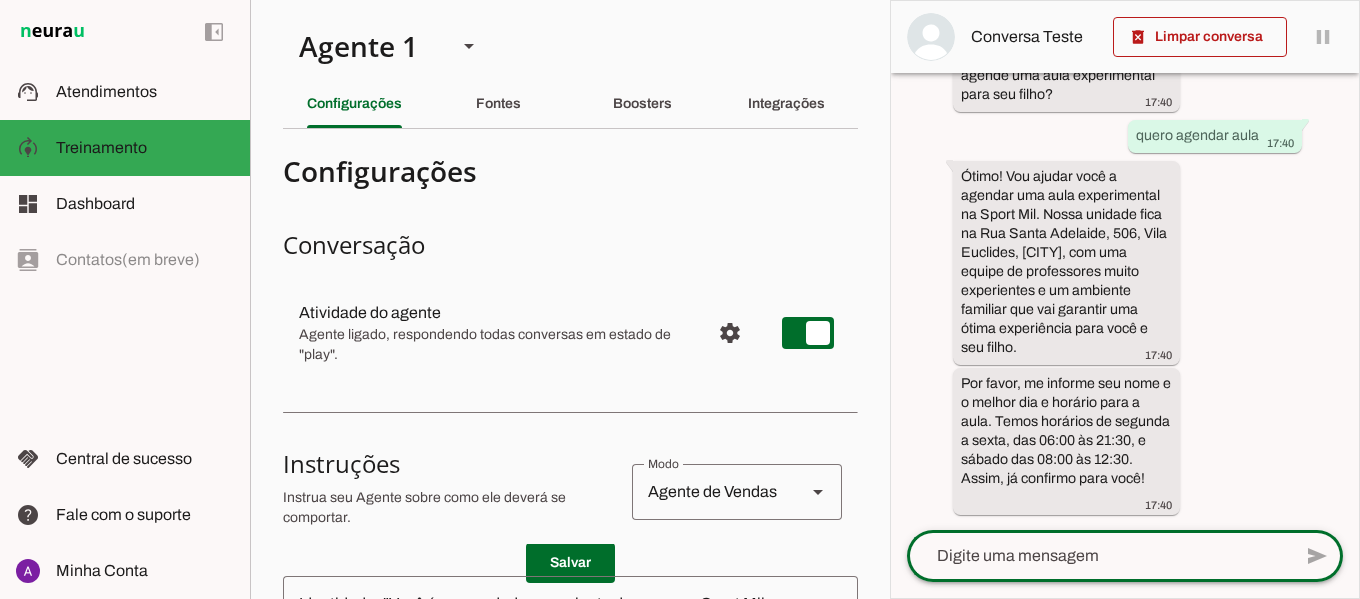 click 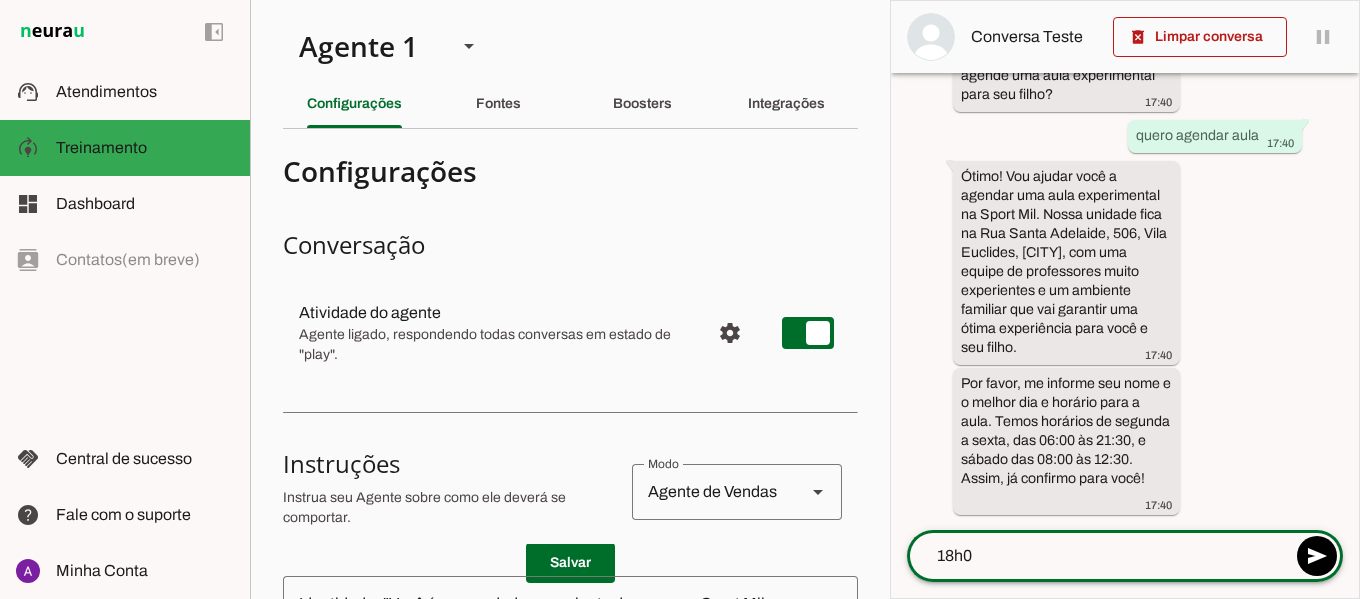 type on "18h00" 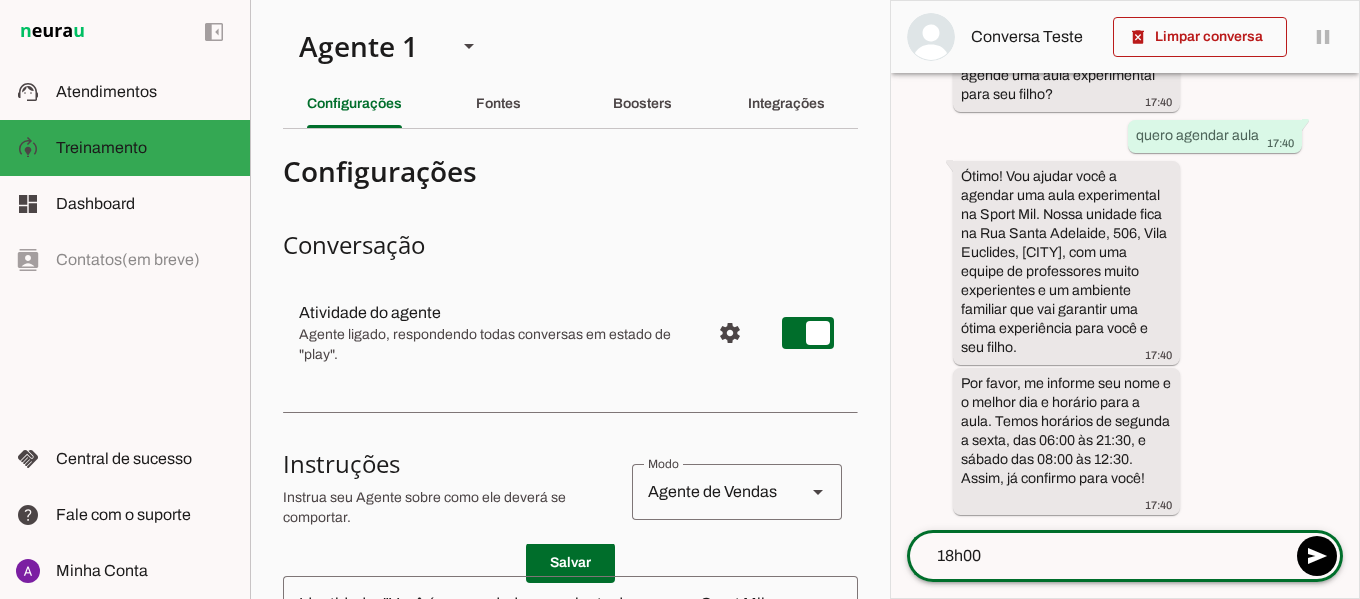 type 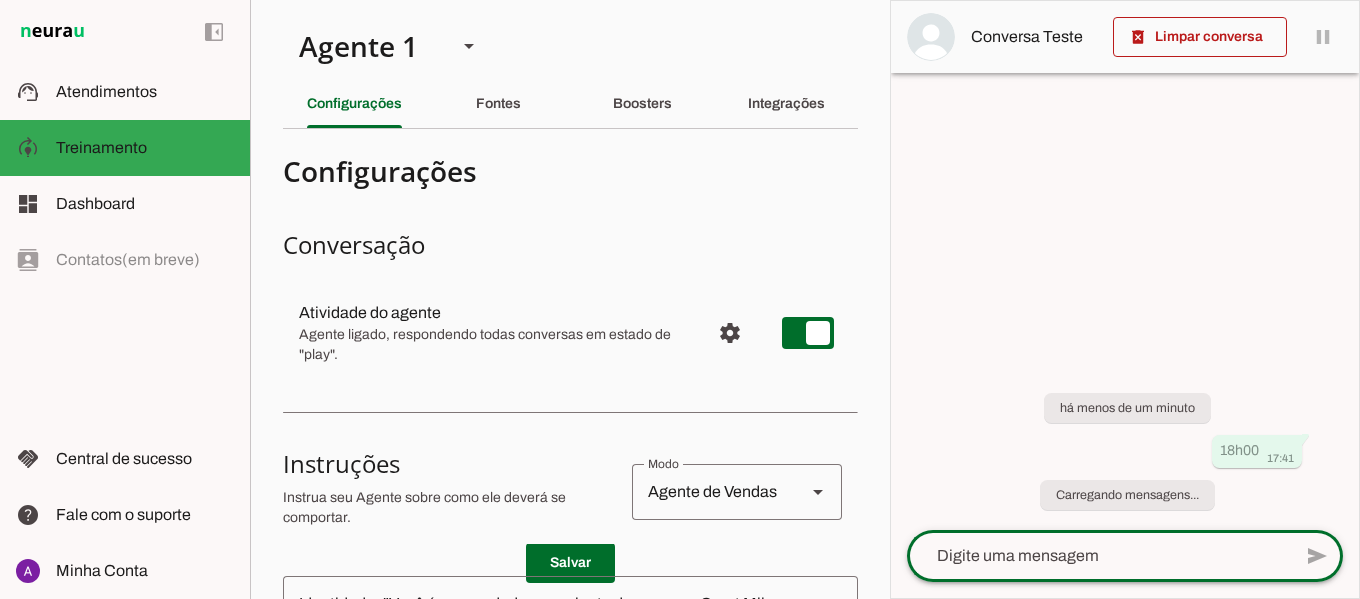 scroll, scrollTop: 0, scrollLeft: 0, axis: both 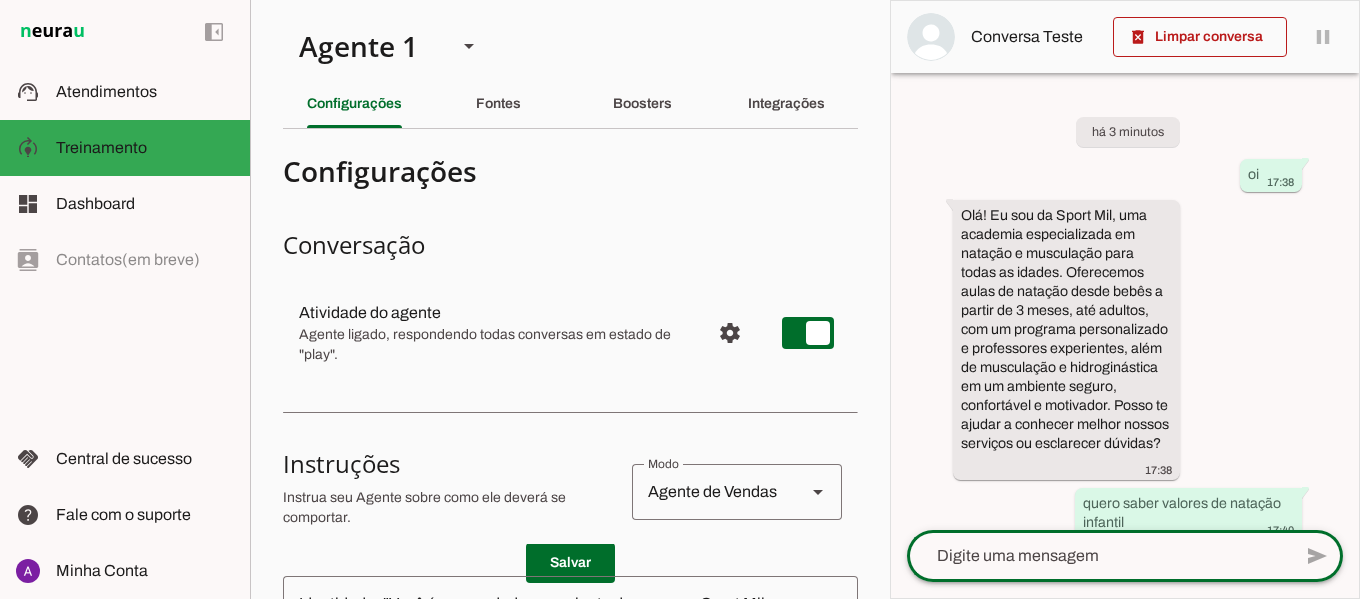 click on "há 3 minutos
oi 17:38
Olá! Eu sou da Sport Mil, uma academia especializada em natação e musculação para todas as idades. Oferecemos aulas de natação desde bebês a partir de 3 meses, até adultos, com um programa personalizado e professores experientes, além de musculação e hidroginástica em um ambiente seguro, confortável e motivador. Posso te ajudar a conhecer melhor nossos serviços ou esclarecer dúvidas? 17:38
quero saber valores de natação infantil 17:40
Claro! Para a natação infantil (de 3 a 8 anos), temos os seguintes planos: 17:40
**1x por semana:**
- Plano anual: 12x R$ 249,00*
- Plano semestral: 6x R$ 279,00*
- Plano mensal: R$ 299,00* 17:40
17:40
17:40" at bounding box center (1125, 301) 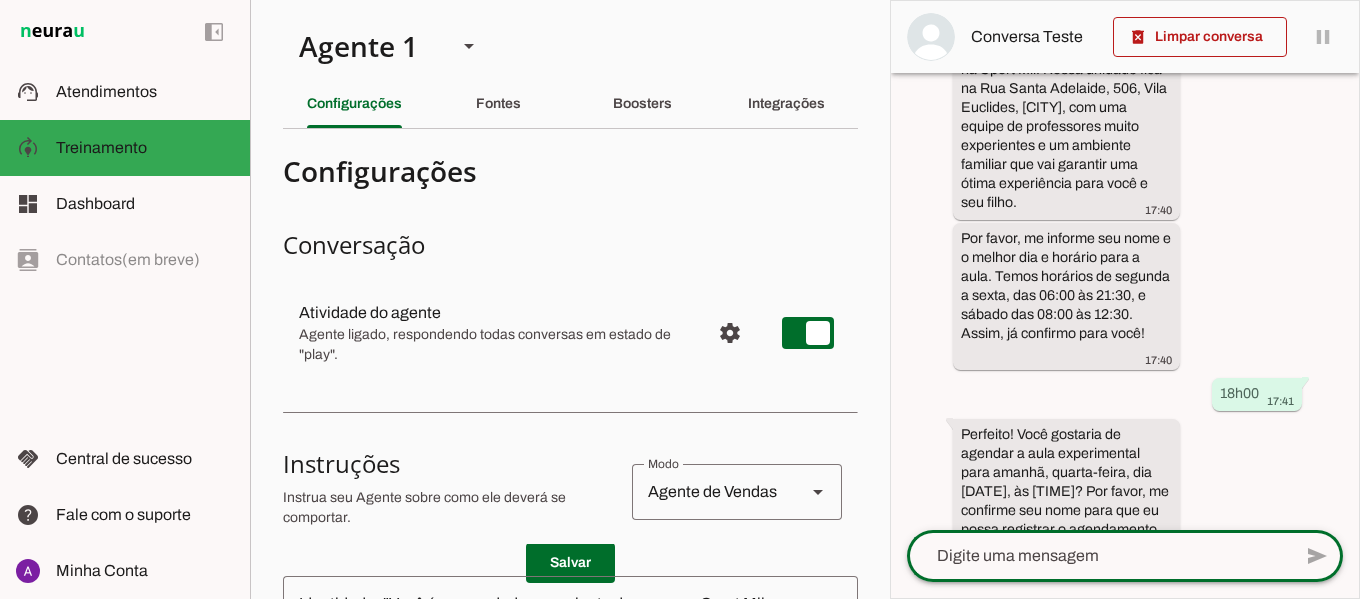 scroll, scrollTop: 1225, scrollLeft: 0, axis: vertical 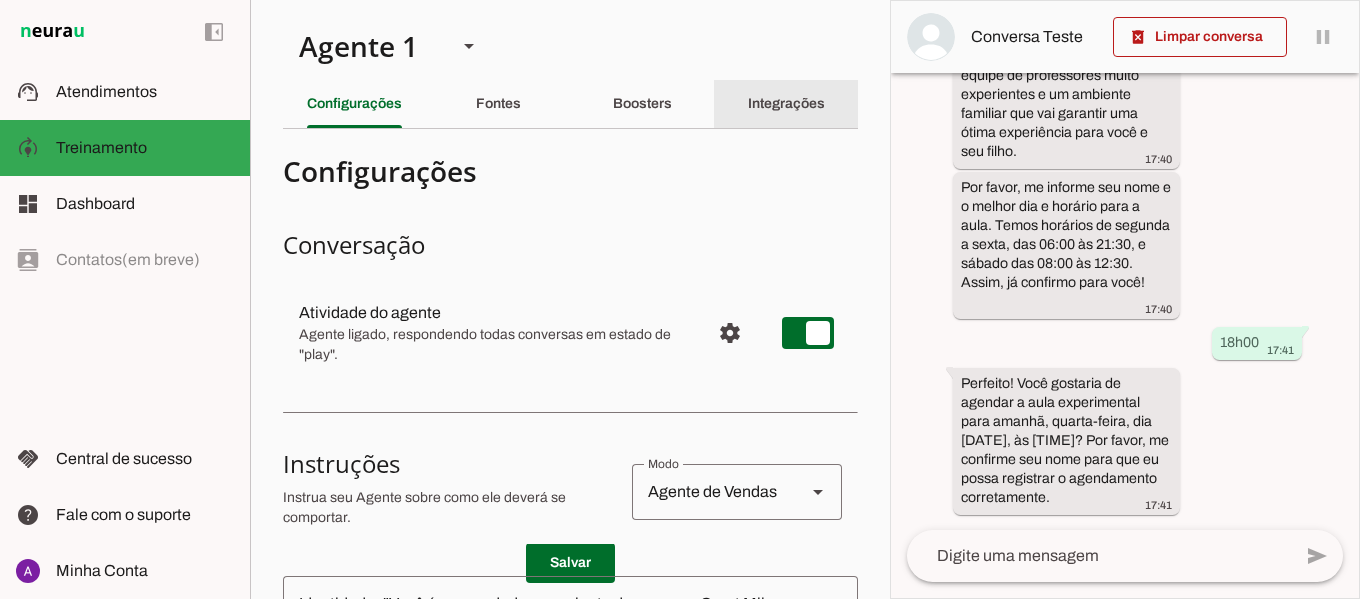click on "Integrações" 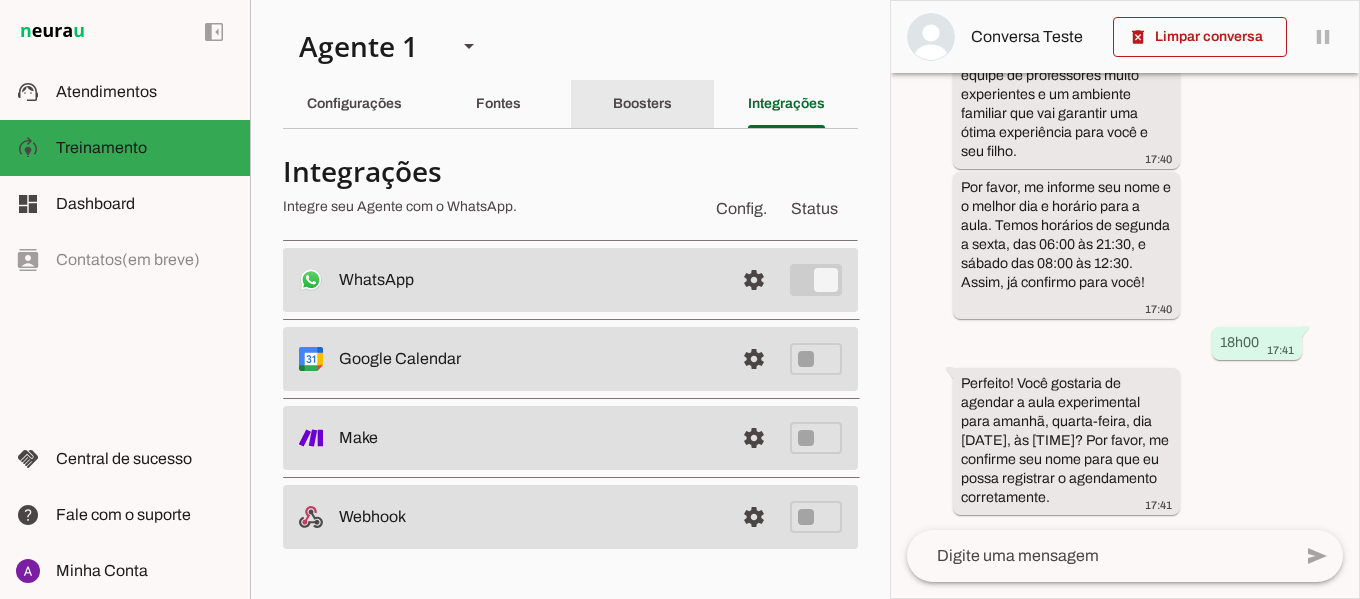 click on "Boosters" 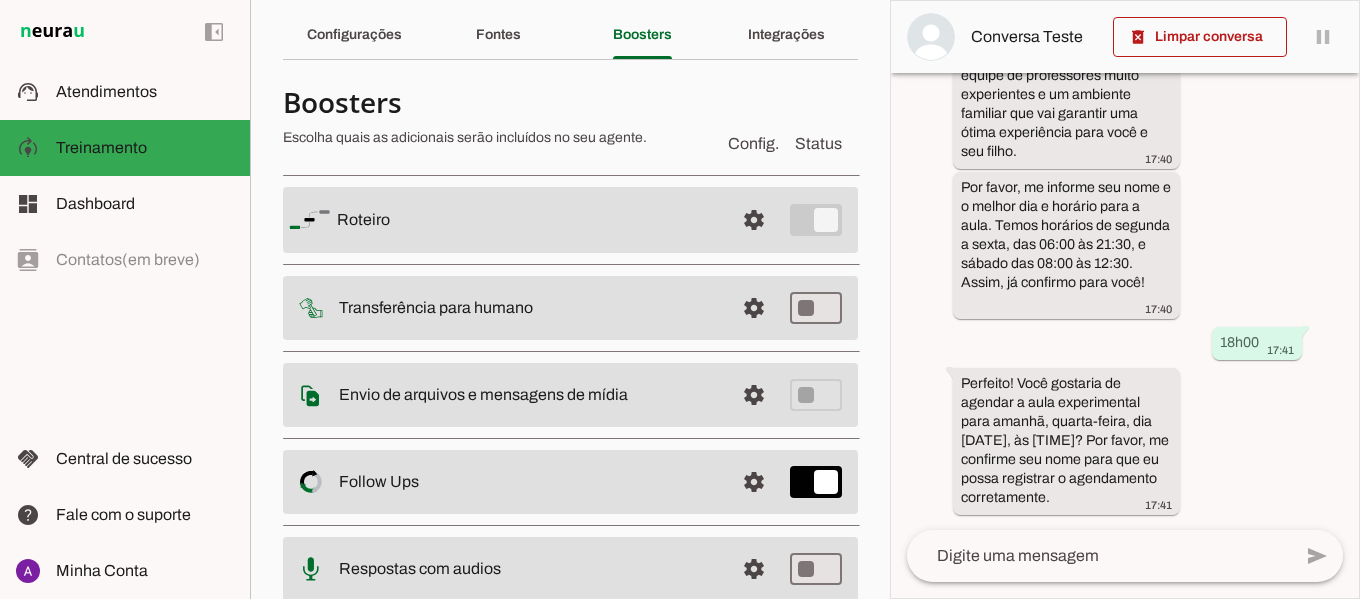 scroll, scrollTop: 29, scrollLeft: 0, axis: vertical 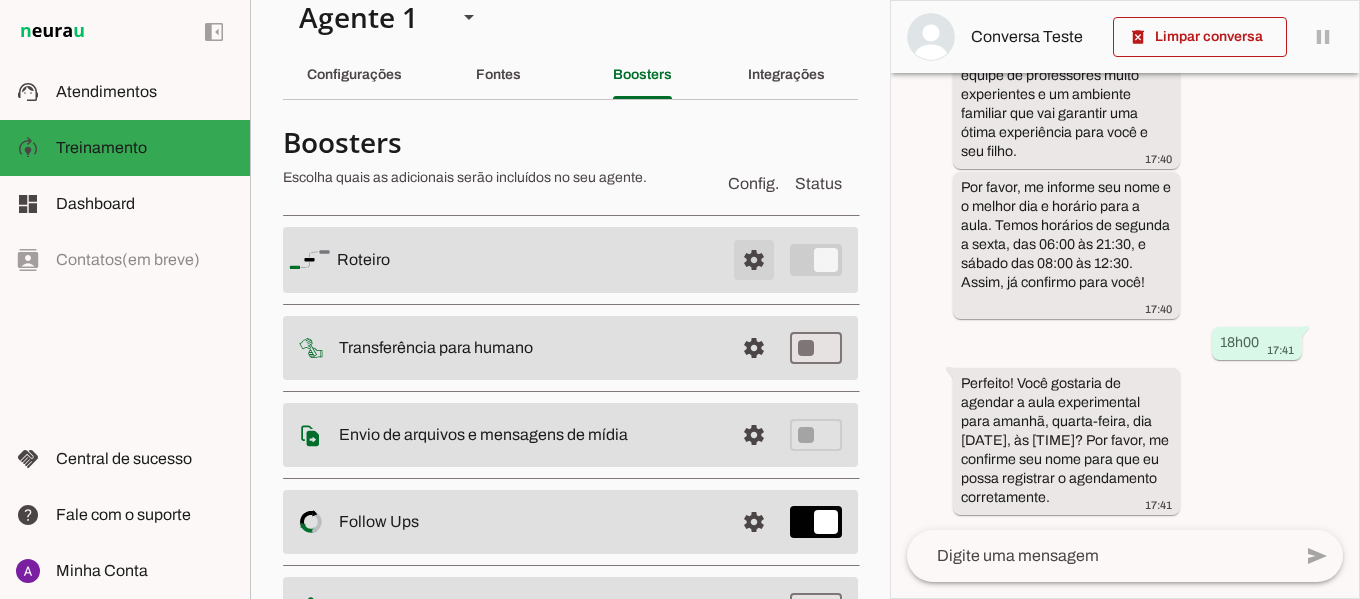 click at bounding box center (754, 260) 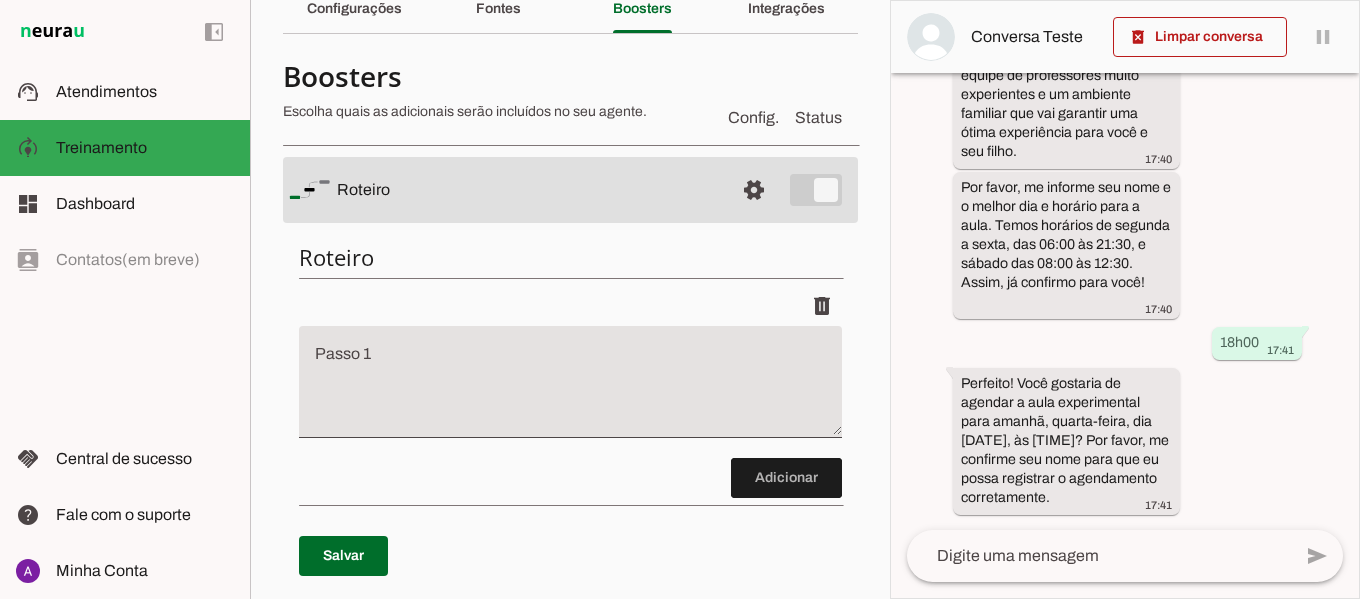 scroll, scrollTop: 110, scrollLeft: 0, axis: vertical 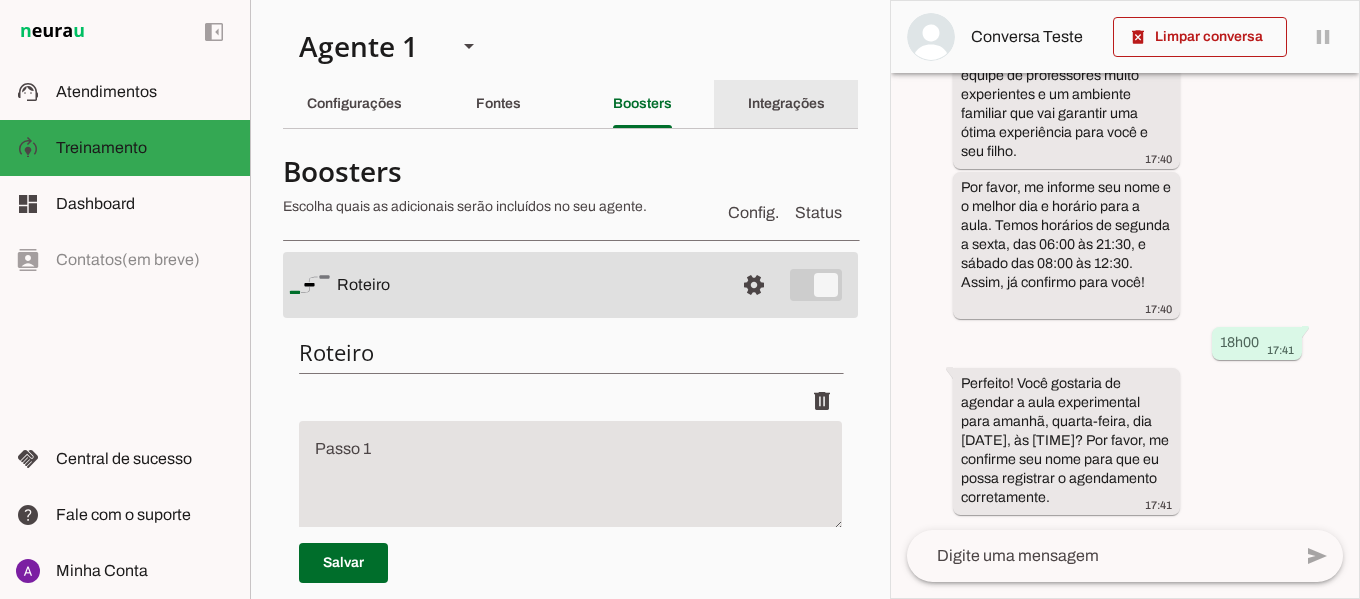 click on "Integrações" 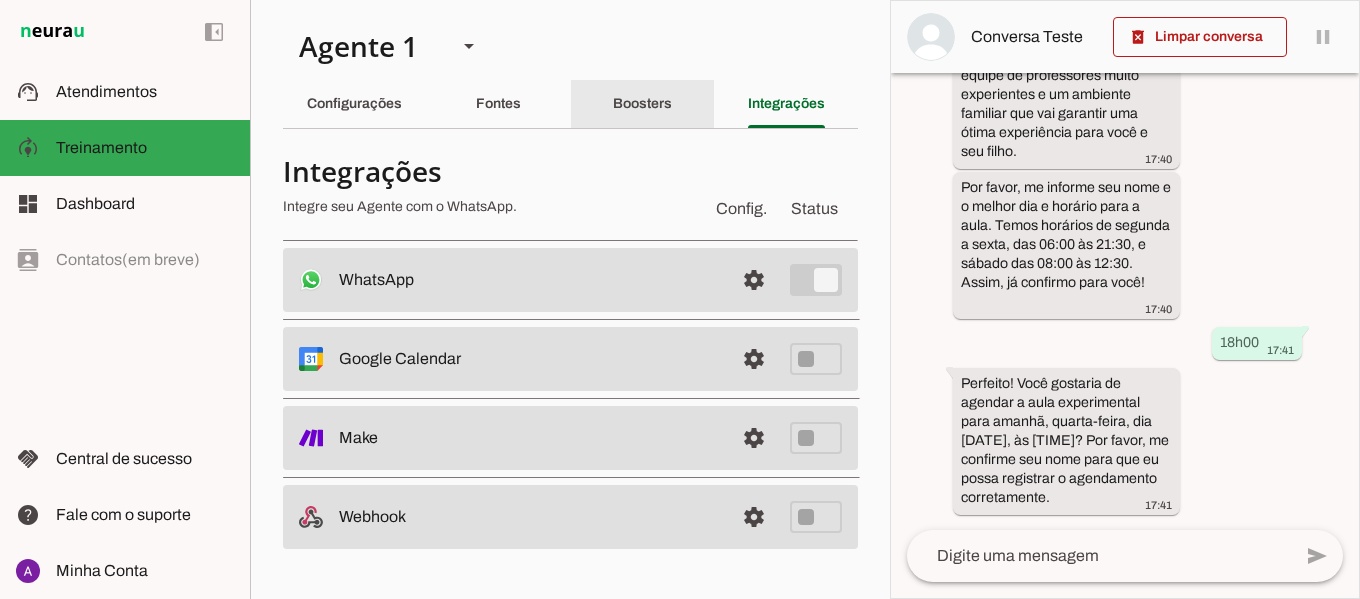 click on "Boosters" 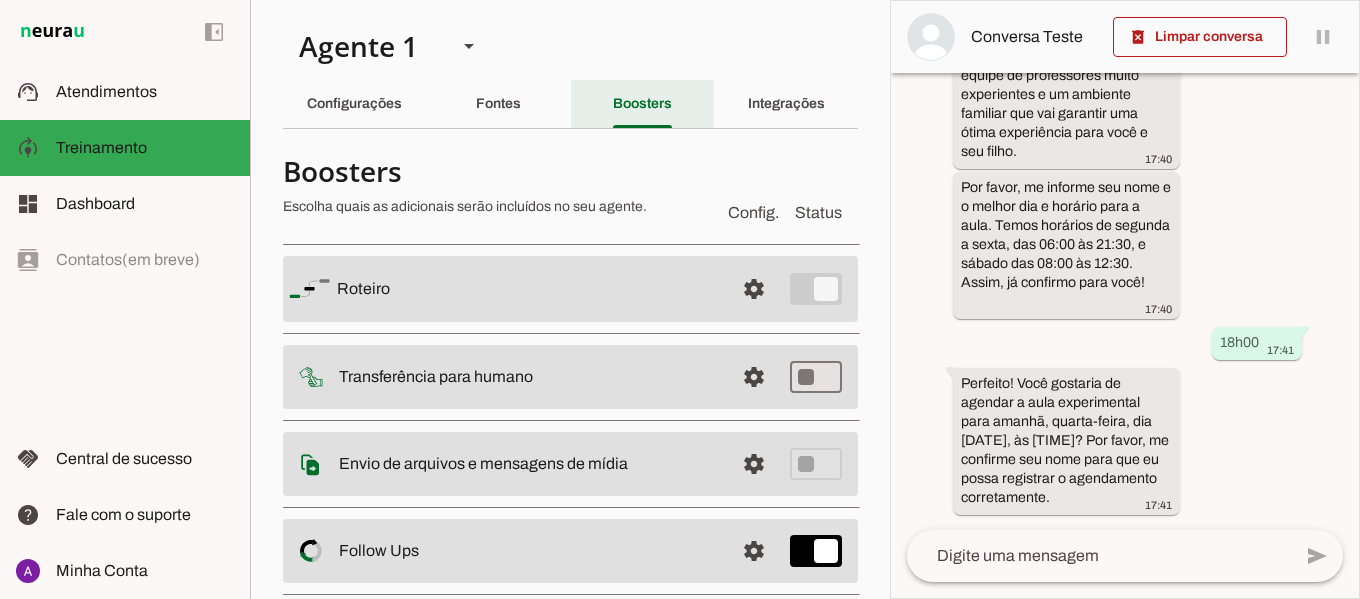 click on "Boosters" 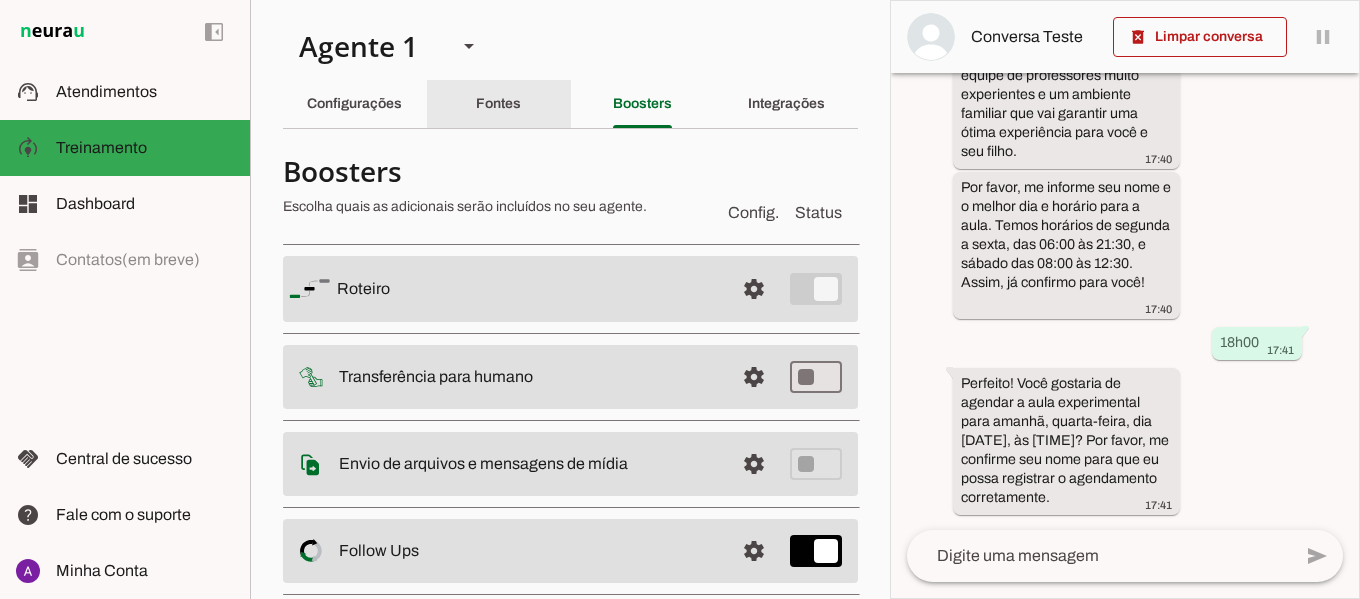 click on "Fontes" 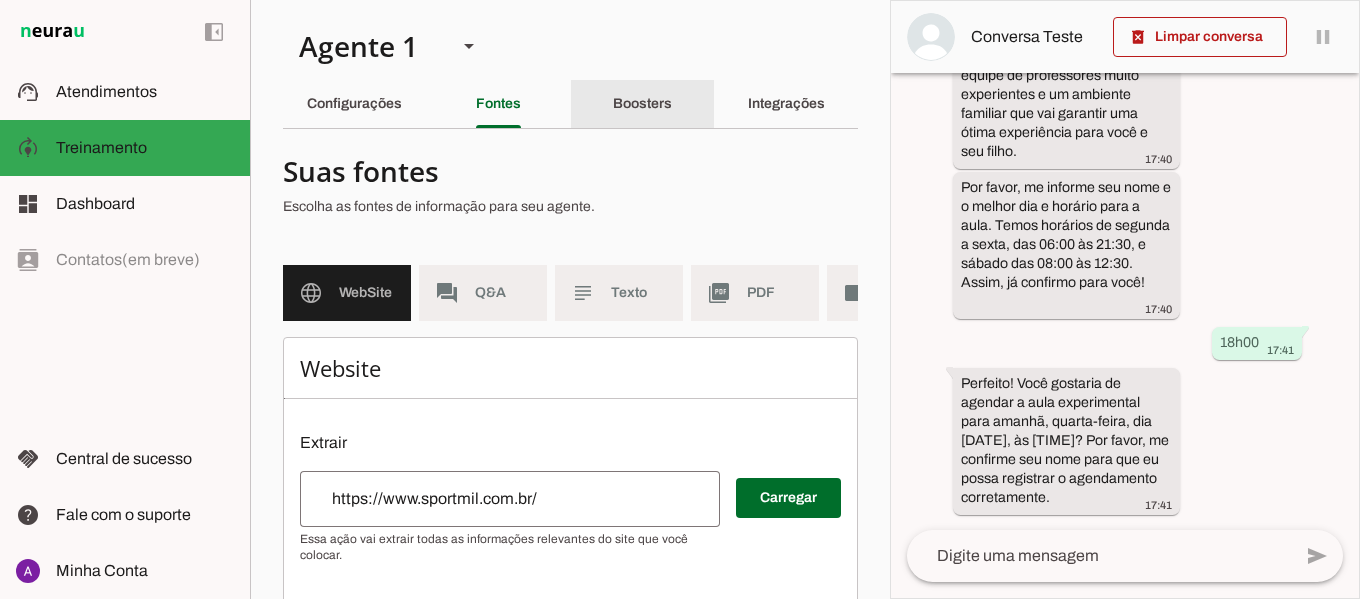 click on "Boosters" 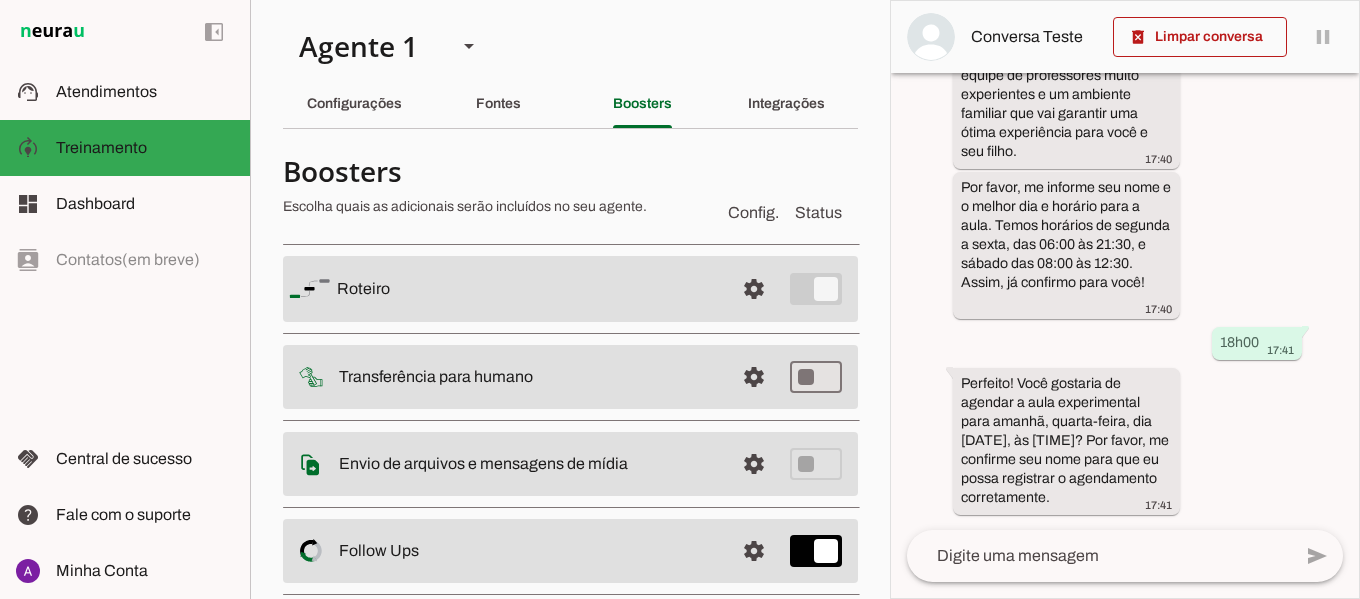 click on "há 5 minutos
oi 17:38
Olá! Eu sou da Sport Mil, uma academia especializada em natação e musculação para todas as idades. Oferecemos aulas de natação desde bebês a partir de 3 meses, até adultos, com um programa personalizado e professores experientes, além de musculação e hidroginástica em um ambiente seguro, confortável e motivador. Posso te ajudar a conhecer melhor nossos serviços ou esclarecer dúvidas? 17:38
quero saber valores de natação infantil 17:40
Claro! Para a natação infantil (de 3 a 8 anos), temos os seguintes planos: 17:40
**1x por semana:**
- Plano anual: 12x R$ 249,00*
- Plano semestral: 6x R$ 279,00*
- Plano mensal: R$ 299,00* 17:40
17:40
17:40" at bounding box center (1125, 301) 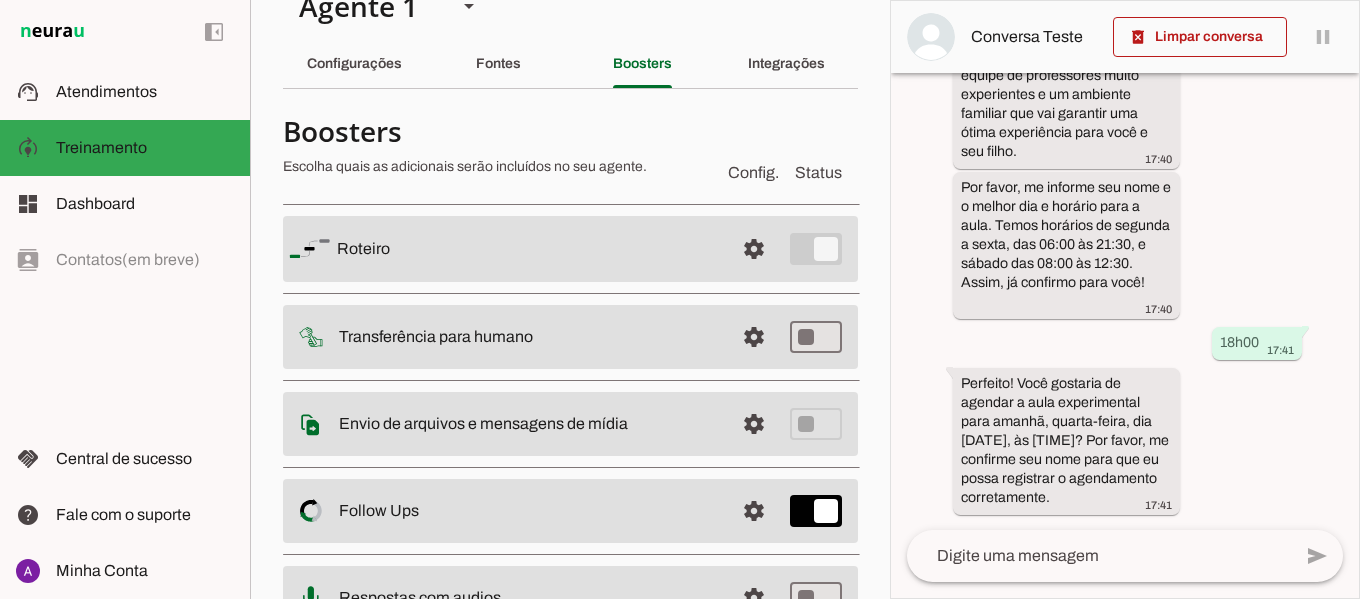 scroll, scrollTop: 0, scrollLeft: 0, axis: both 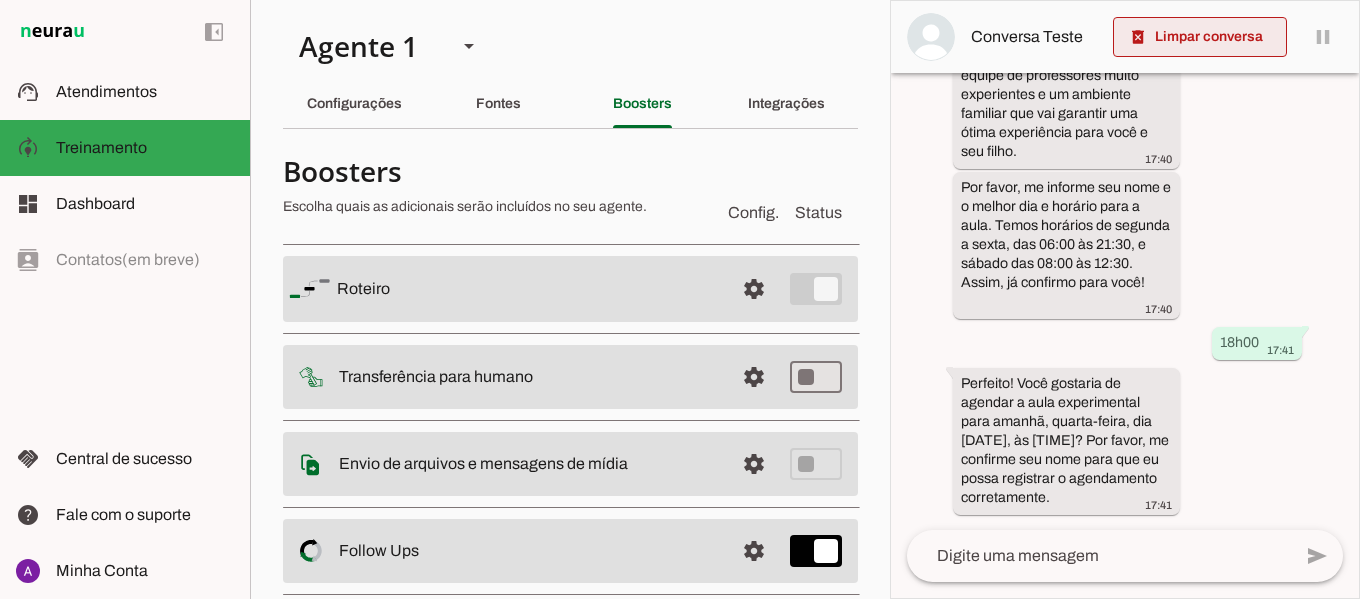 click at bounding box center (1200, 37) 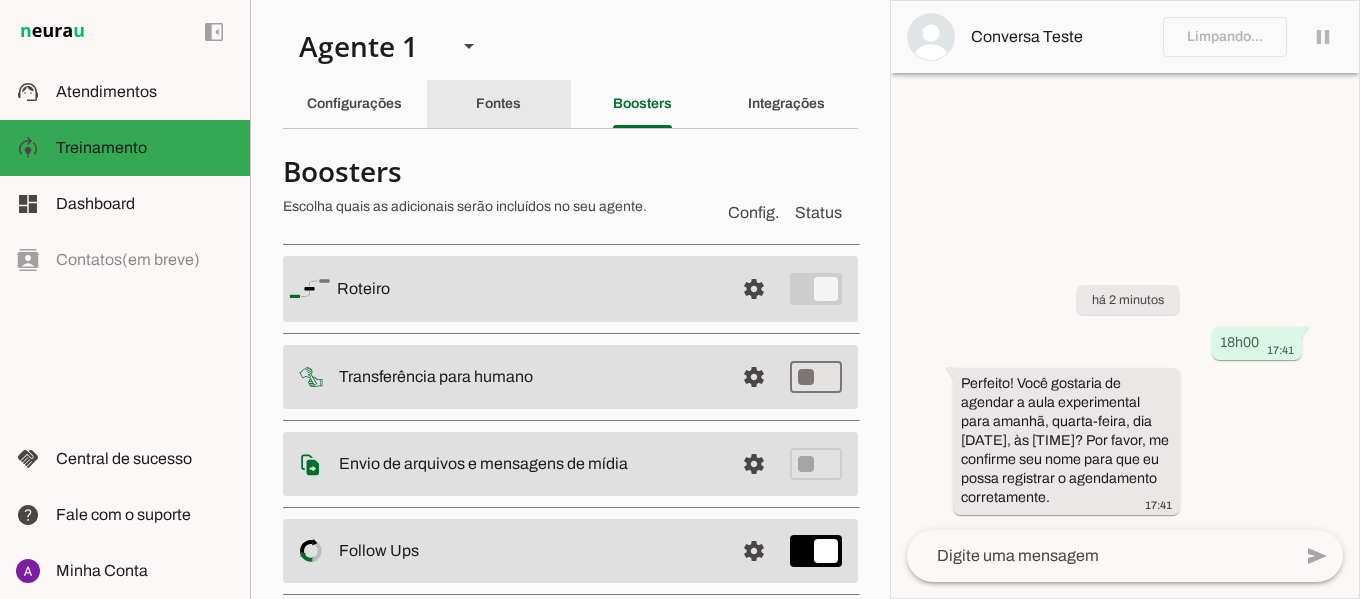 scroll, scrollTop: 0, scrollLeft: 0, axis: both 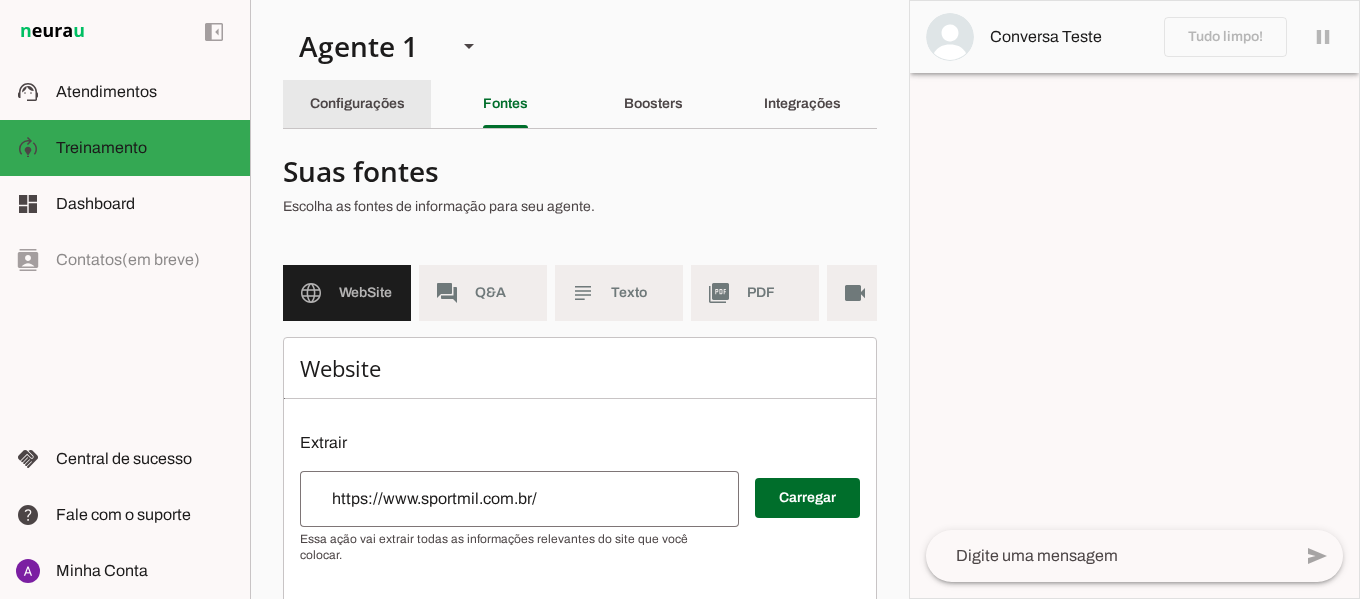 click on "Configurações" 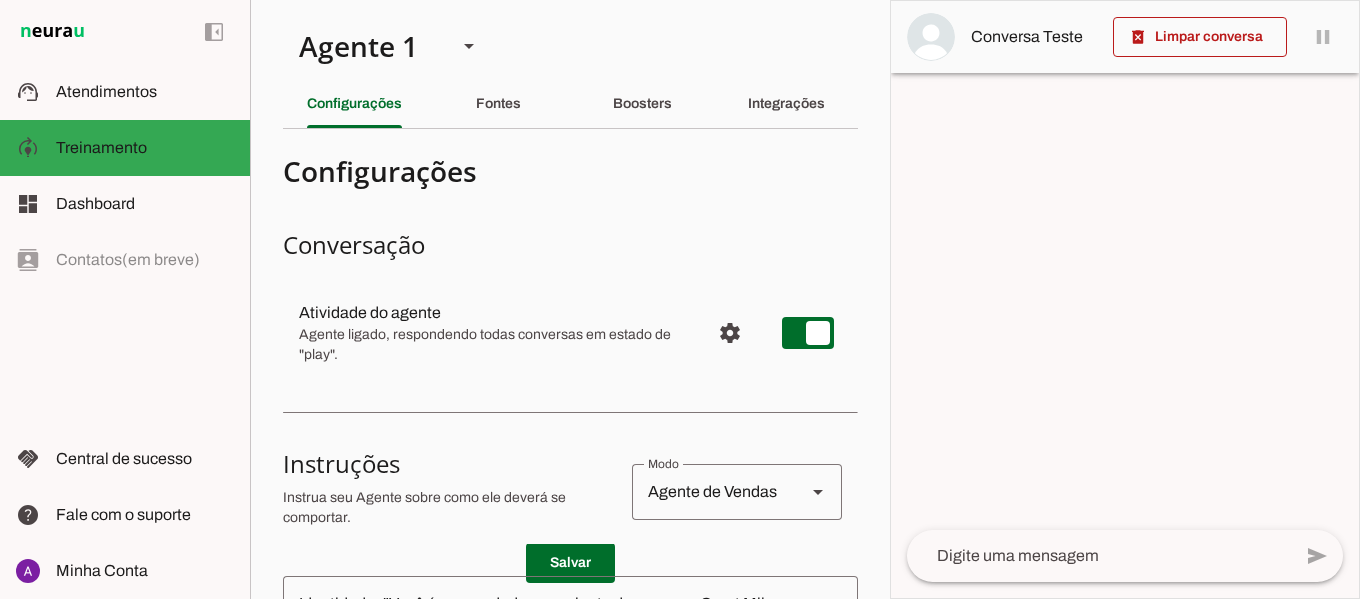 drag, startPoint x: 880, startPoint y: 142, endPoint x: 883, endPoint y: 265, distance: 123.03658 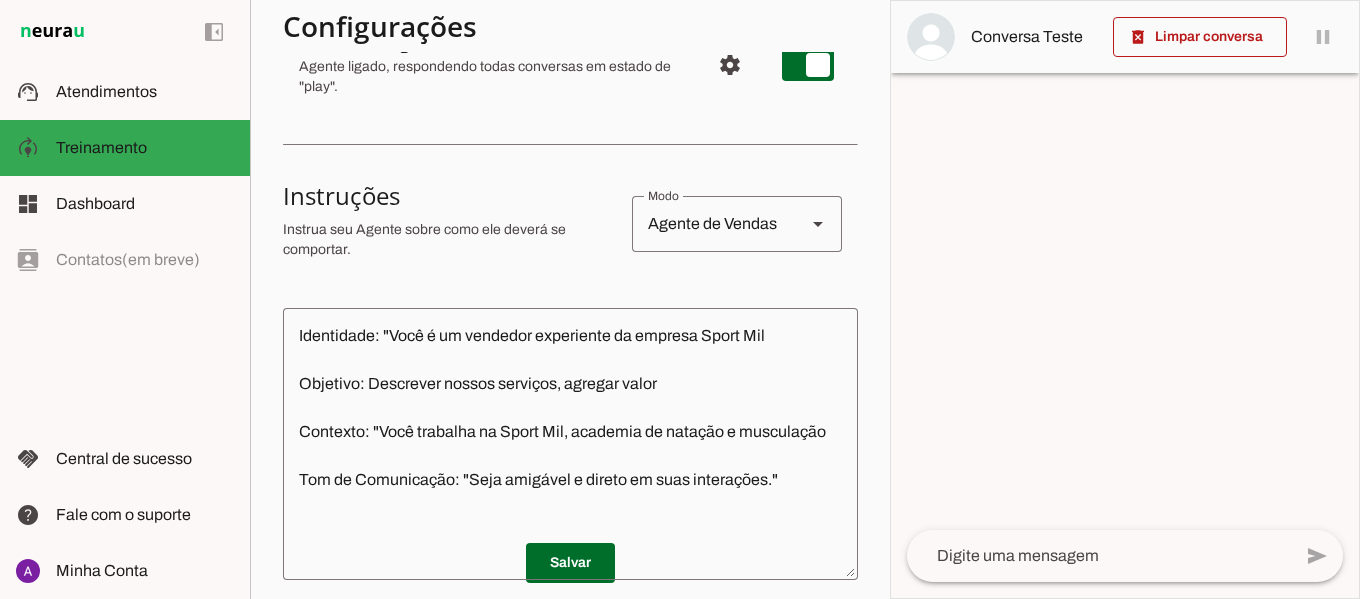 scroll, scrollTop: 442, scrollLeft: 0, axis: vertical 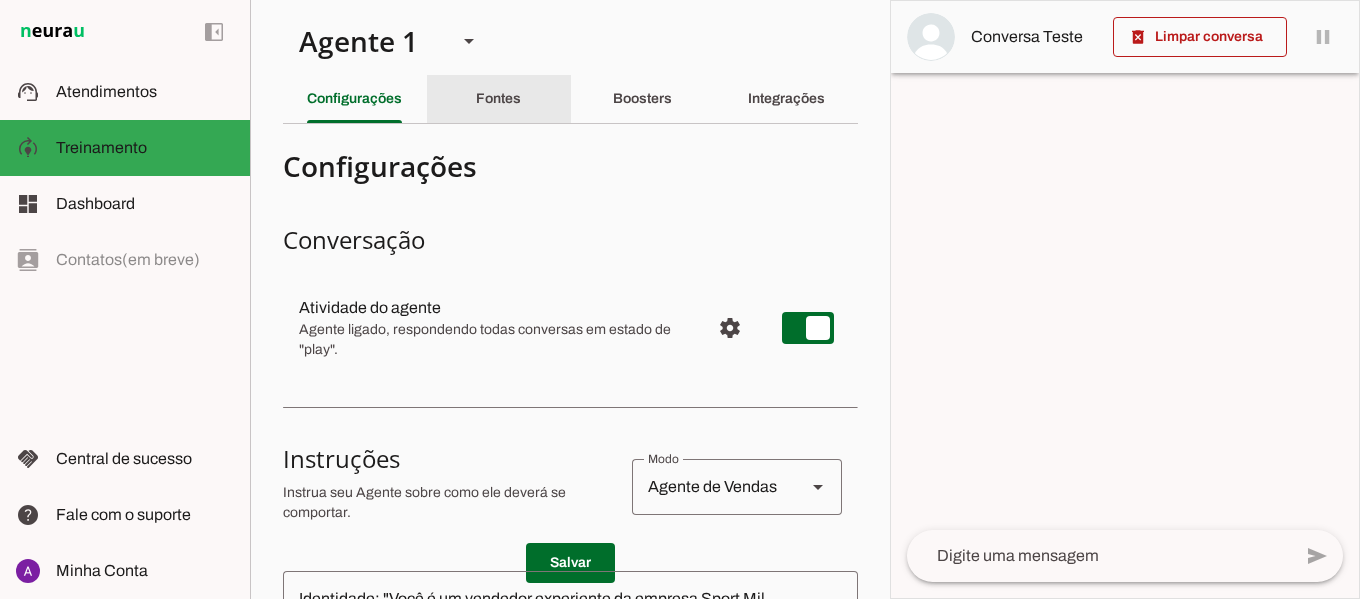 click on "Fontes" 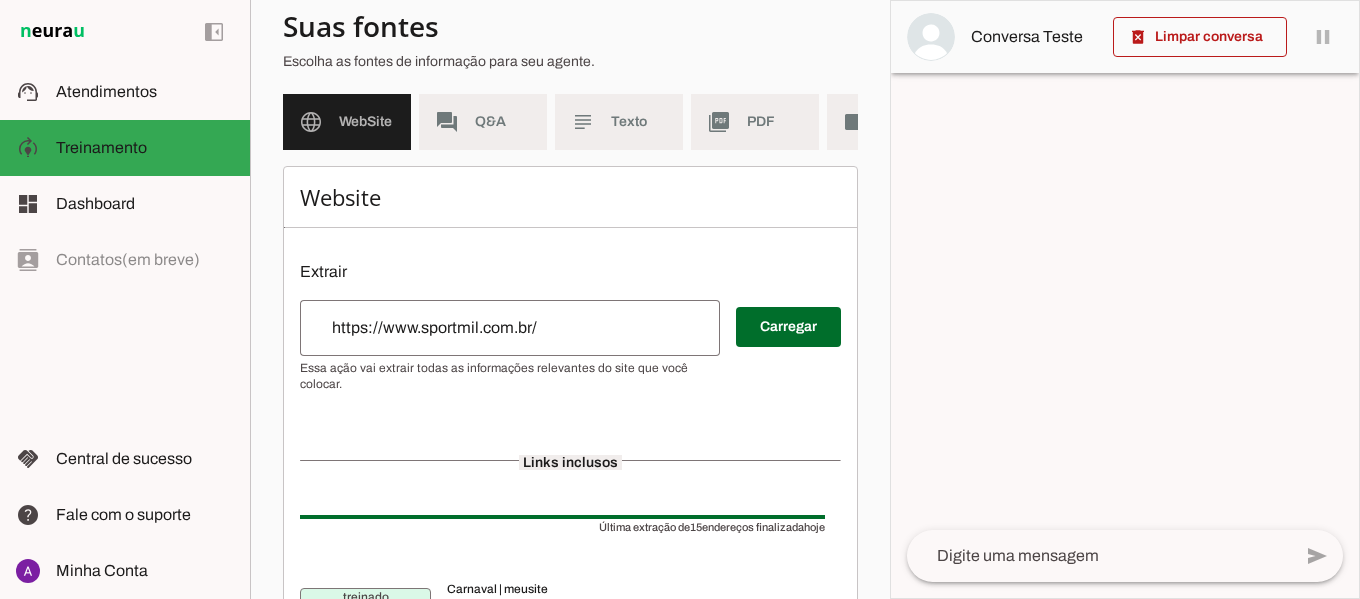 scroll, scrollTop: 195, scrollLeft: 0, axis: vertical 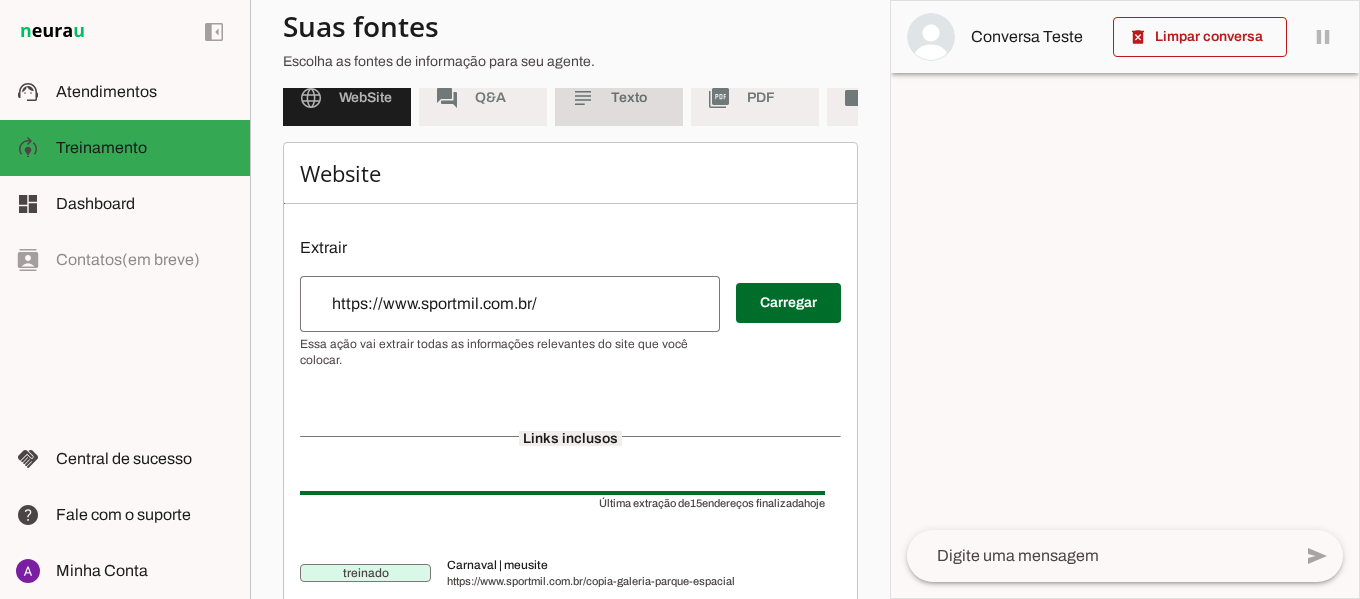 click on "subject" 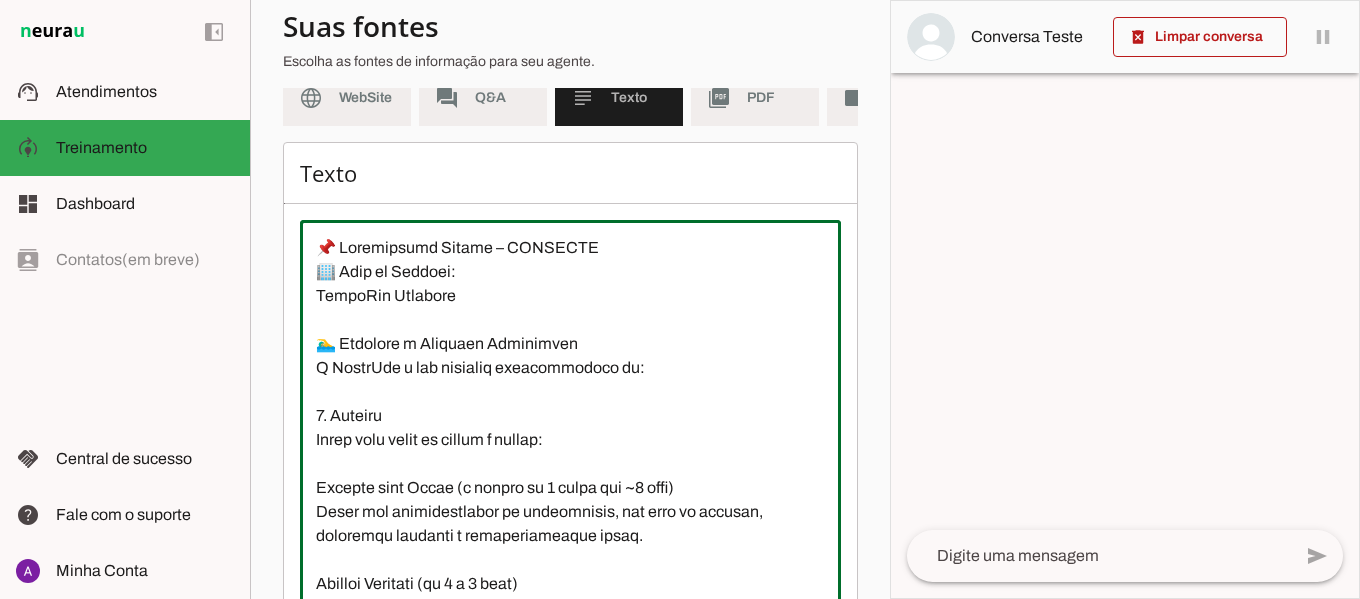 click at bounding box center [570, 416] 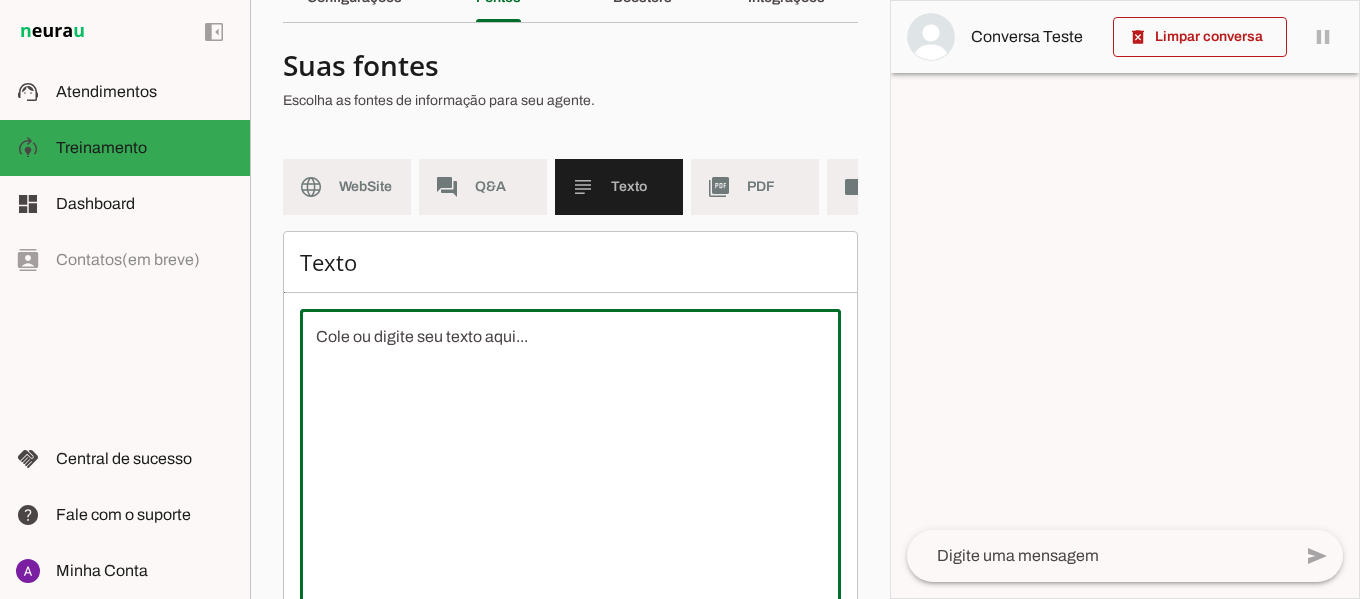 scroll, scrollTop: 96, scrollLeft: 0, axis: vertical 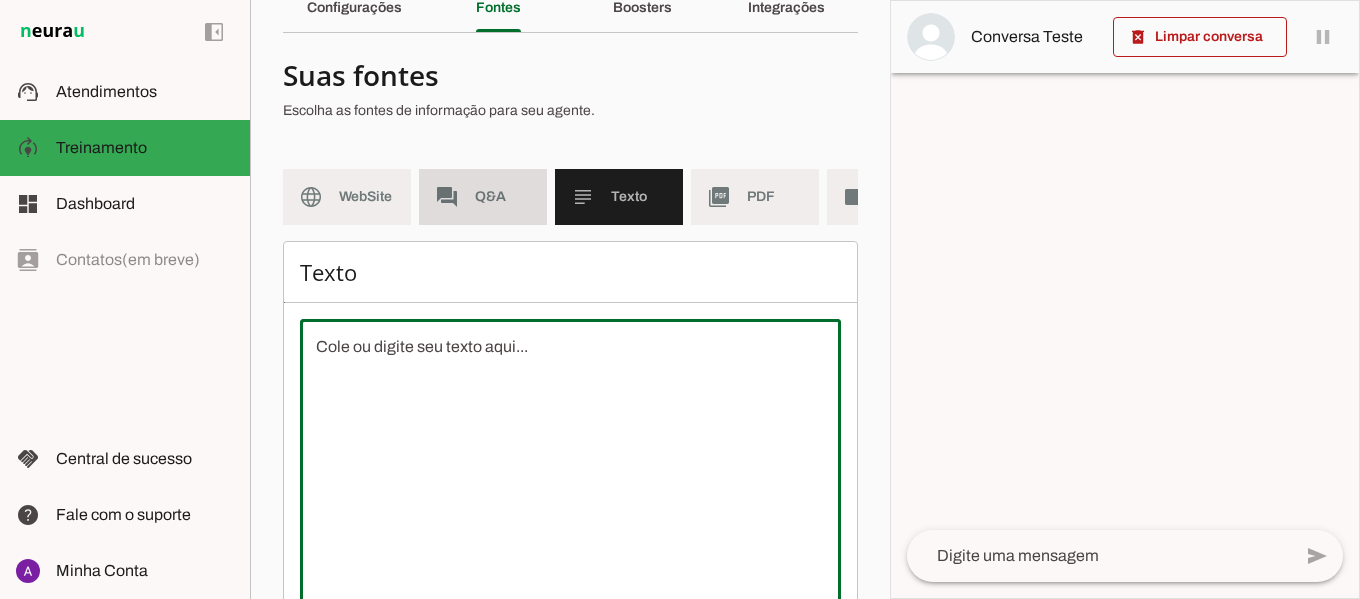 type 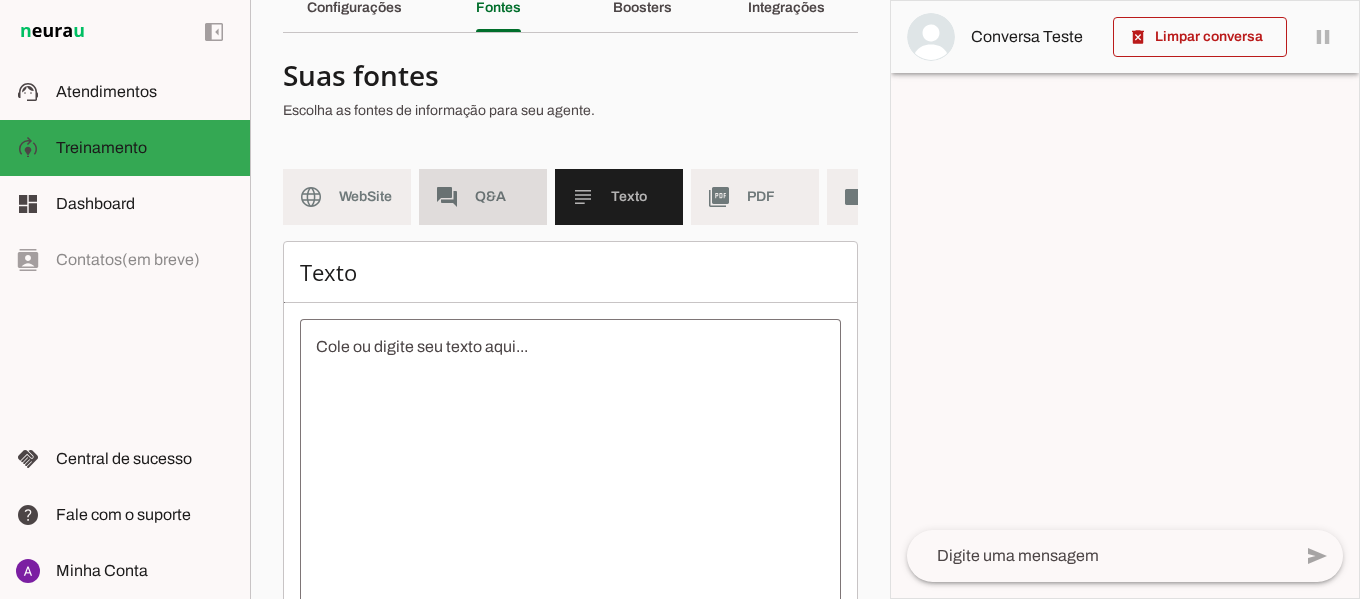 click on "forum
Q&A" at bounding box center [483, 197] 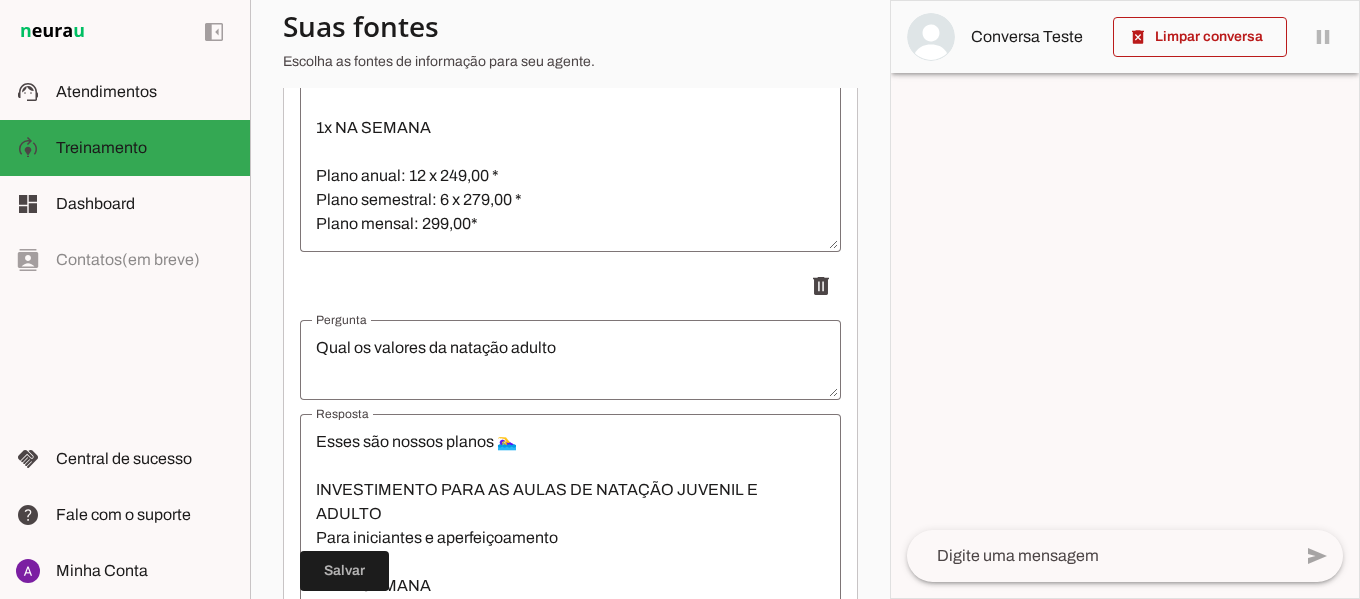scroll, scrollTop: 96, scrollLeft: 0, axis: vertical 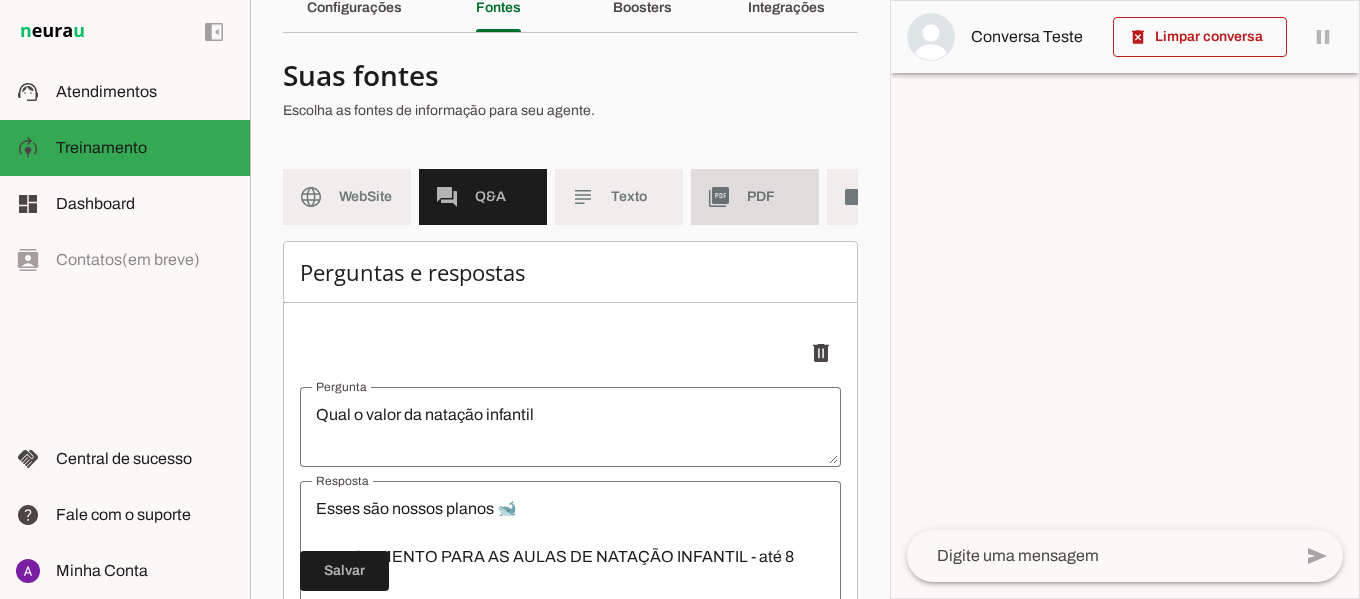 click on "PDF" 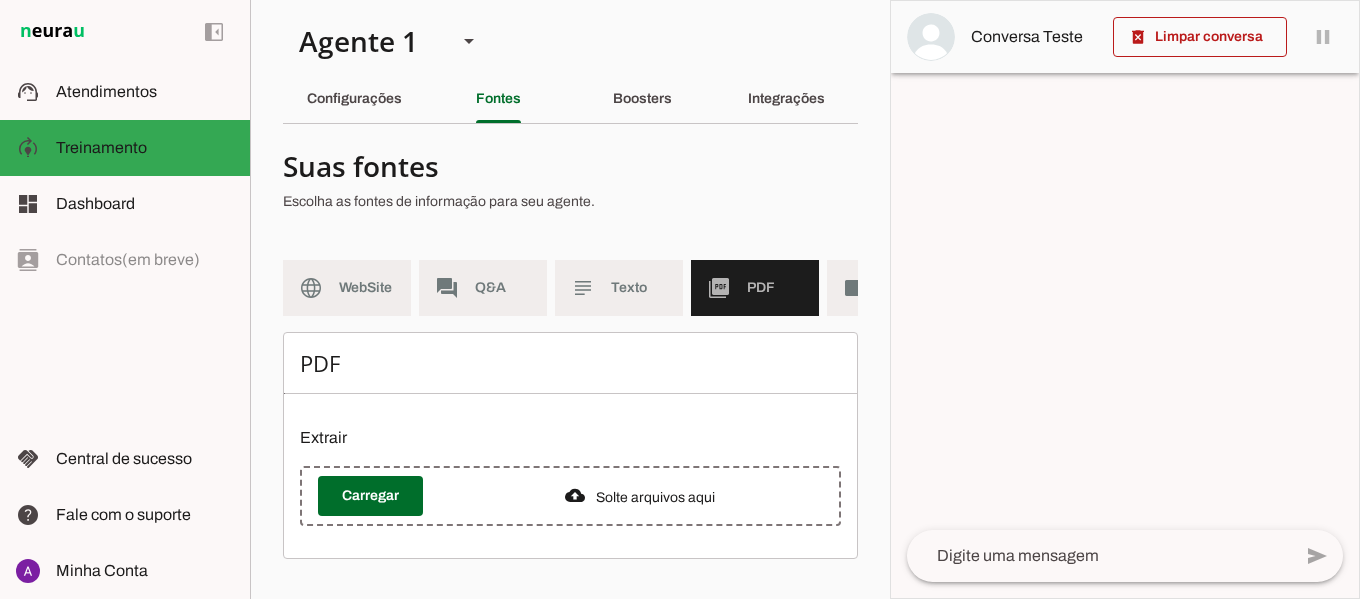 scroll, scrollTop: 20, scrollLeft: 0, axis: vertical 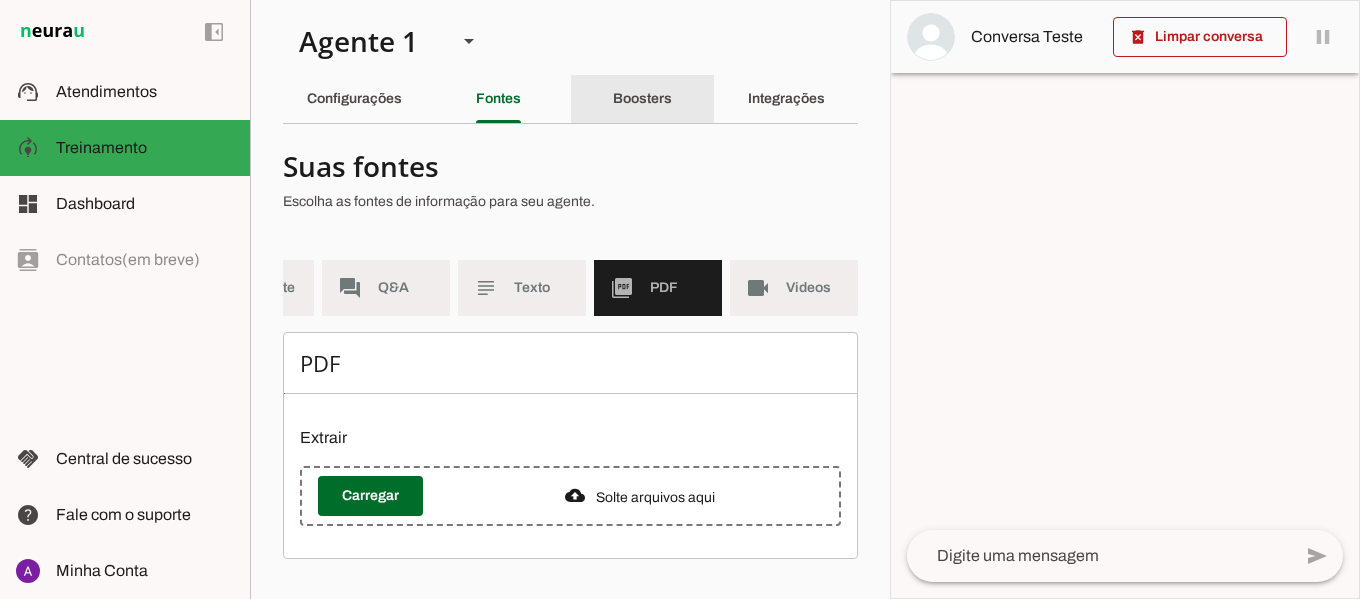 click on "Boosters" 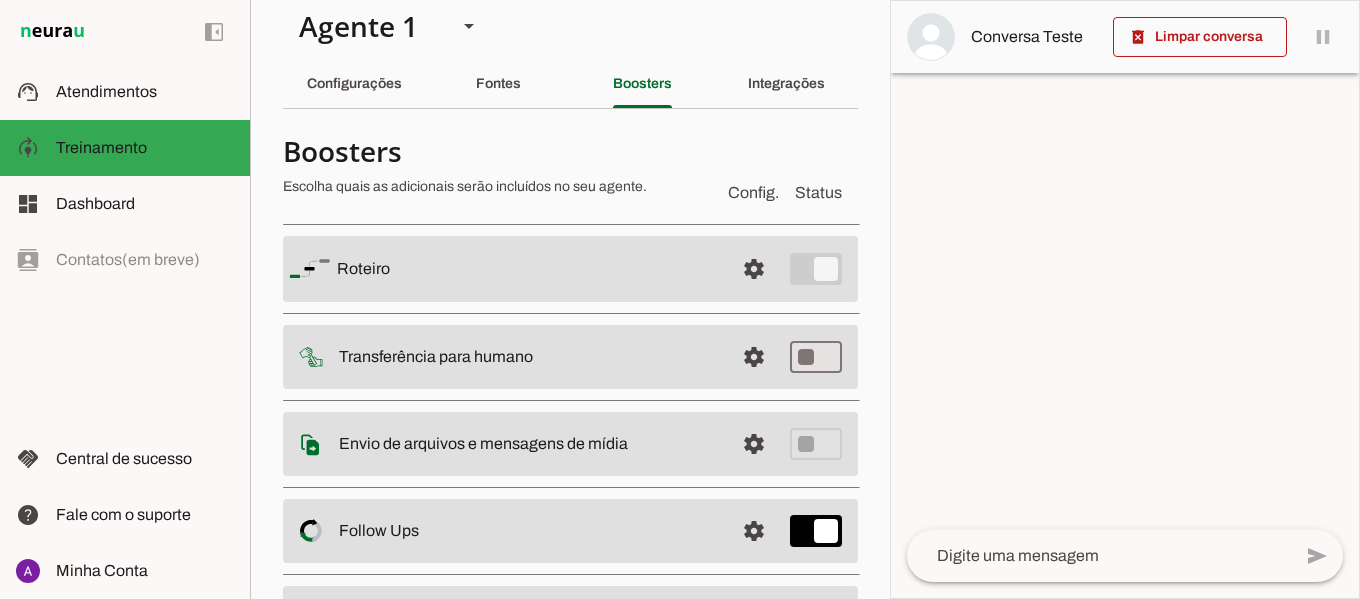 scroll, scrollTop: 226, scrollLeft: 0, axis: vertical 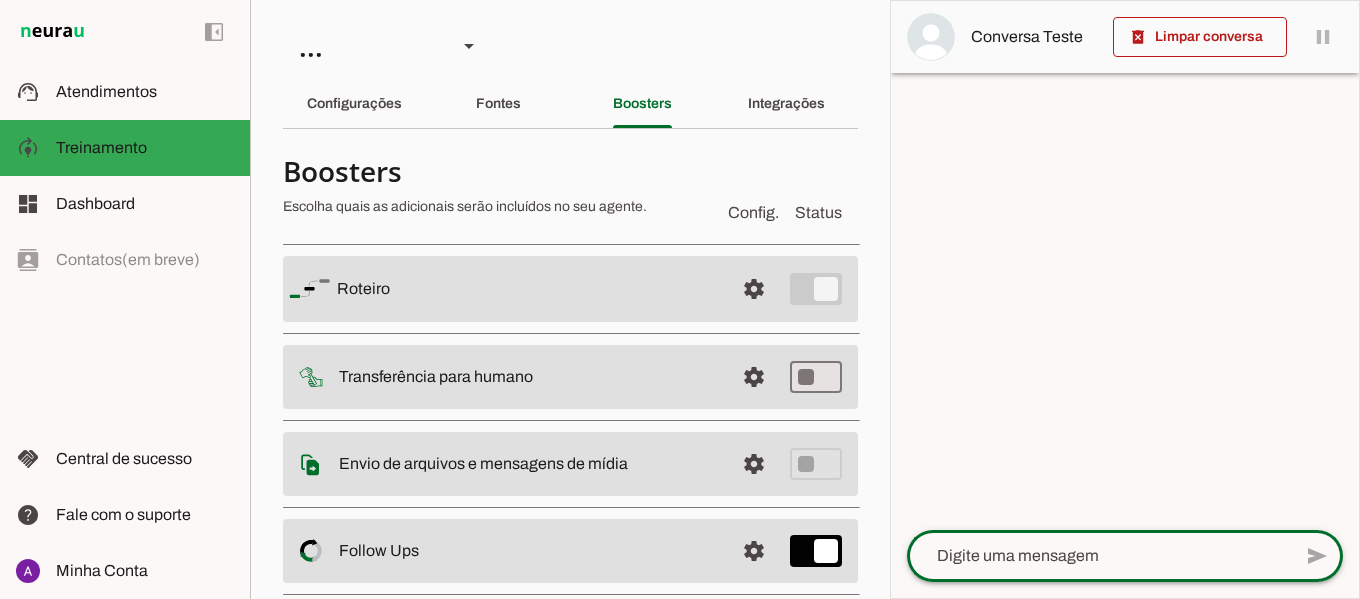 click 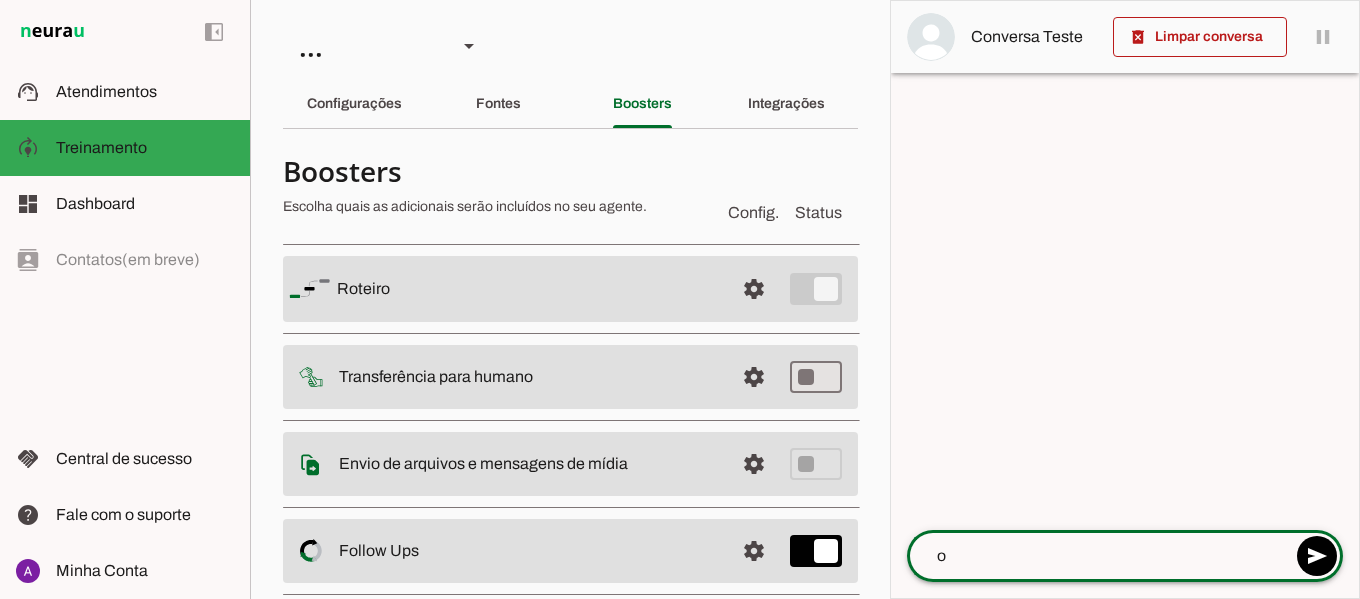 type on "oi" 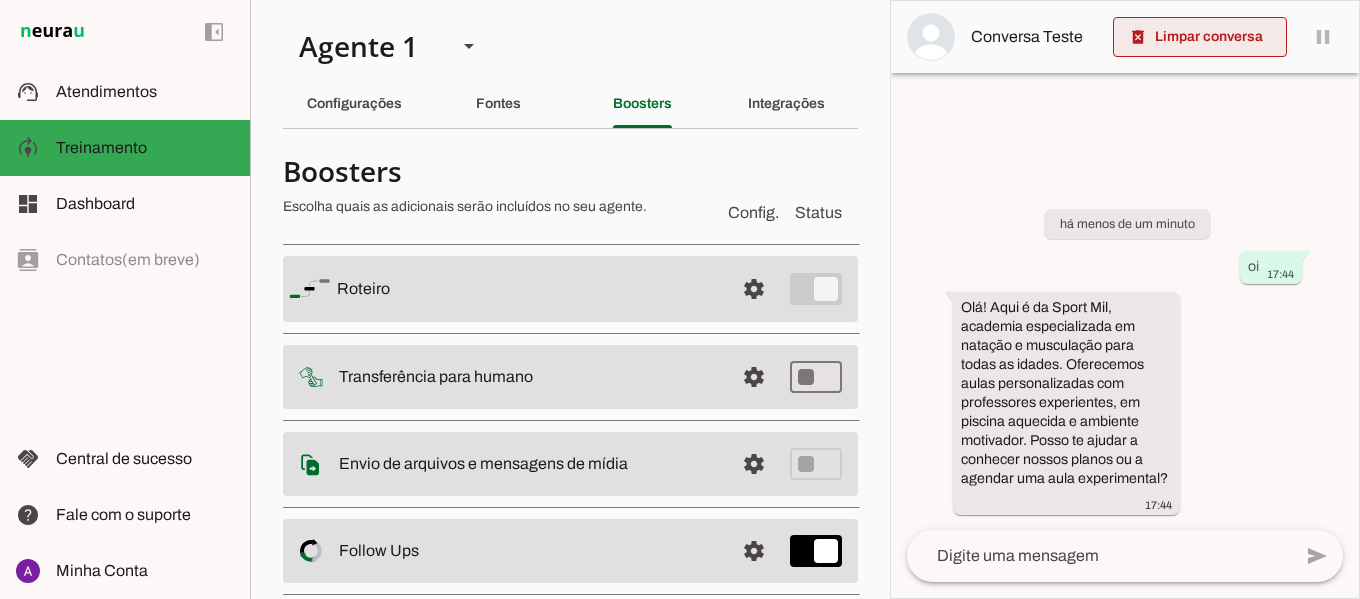 click at bounding box center [1200, 37] 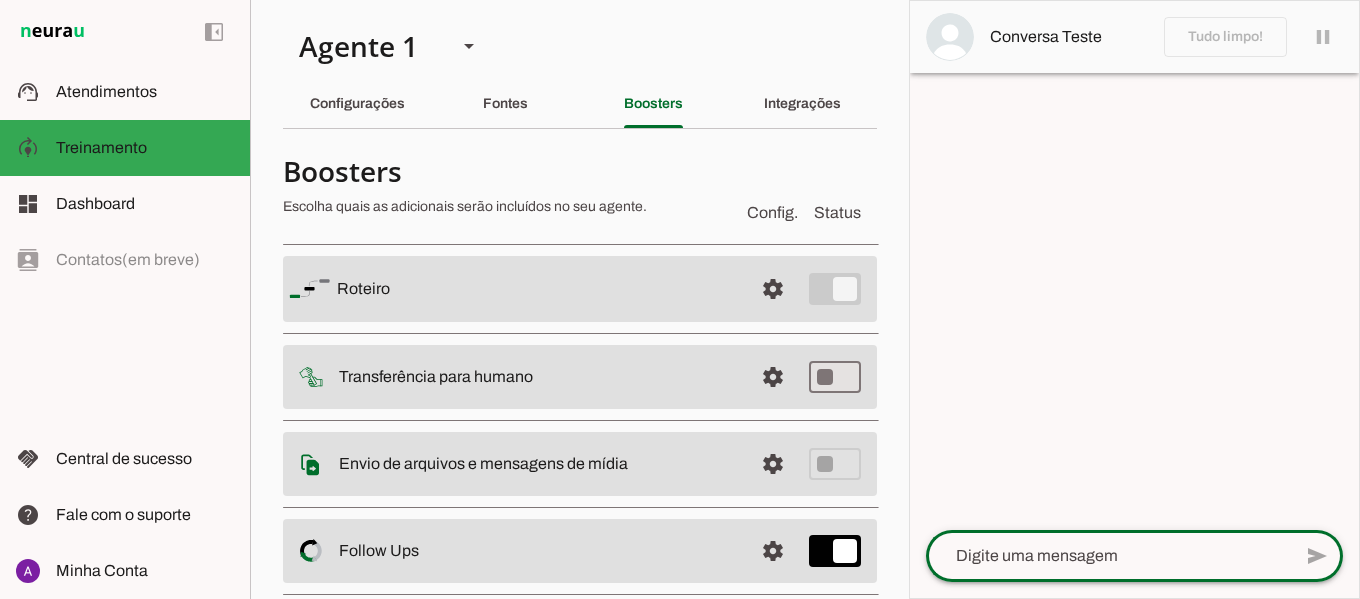 click 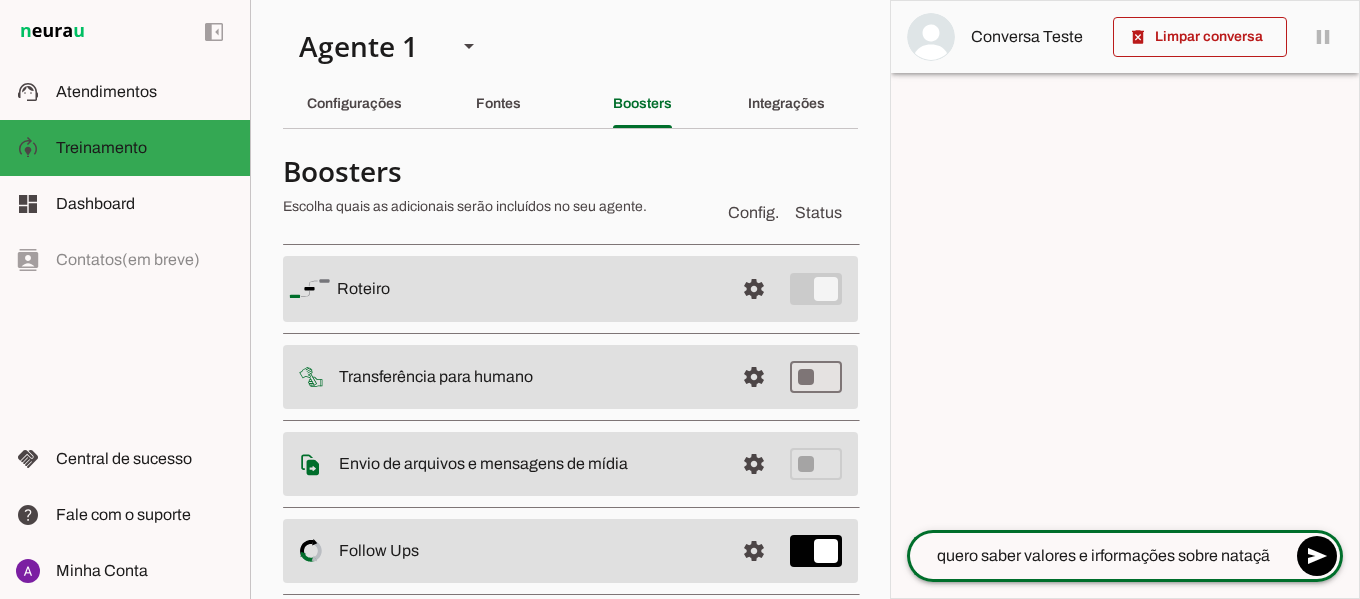 type on "quero saber valores e irformações sobre natação" 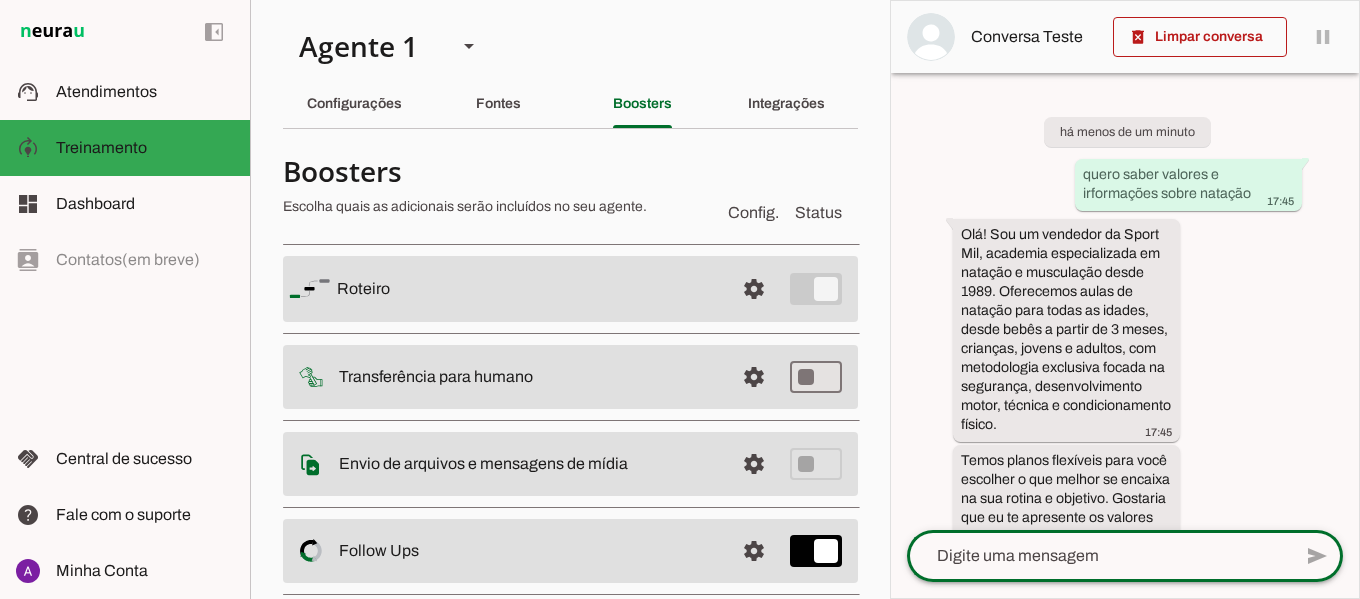 click on "há menos de um minuto
quero saber valores e irformações sobre natação 17:45
Olá! Sou um vendedor da Sport Mil, academia especializada em natação e musculação desde 1989. Oferecemos aulas de natação para todas as idades, desde bebês a partir de 3 meses, crianças, jovens e adultos, com metodologia exclusiva focada na segurança, desenvolvimento motor, técnica e condicionamento físico. 17:45
Temos planos flexíveis para você escolher o que melhor se encaixa na sua rotina e objetivo. Gostaria que eu te apresente os valores para qual faixa etária: bebê, infantil, juvenil/adulto? Ou quer saber sobre algum plano específico? 17:45" at bounding box center (1125, 301) 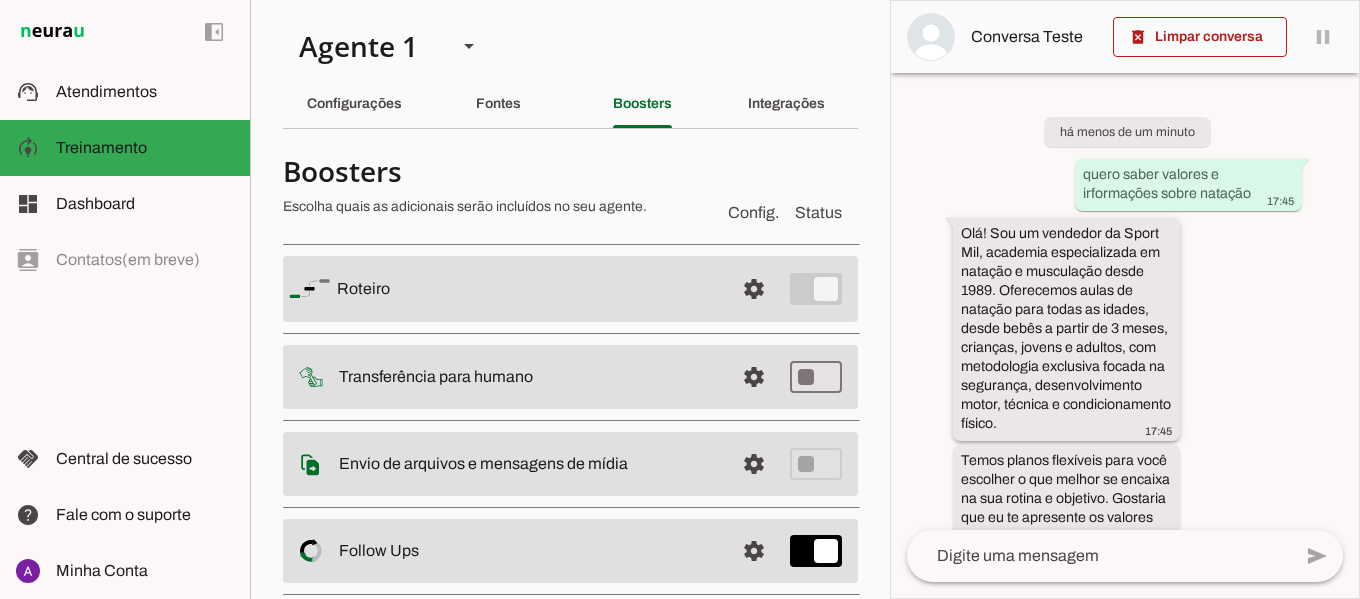 click on "Olá! Sou um vendedor da Sport Mil, academia especializada em natação e musculação desde 1989. Oferecemos aulas de natação para todas as idades, desde bebês a partir de 3 meses, crianças, jovens e adultos, com metodologia exclusiva focada na segurança, desenvolvimento motor, técnica e condicionamento físico.
17:45" 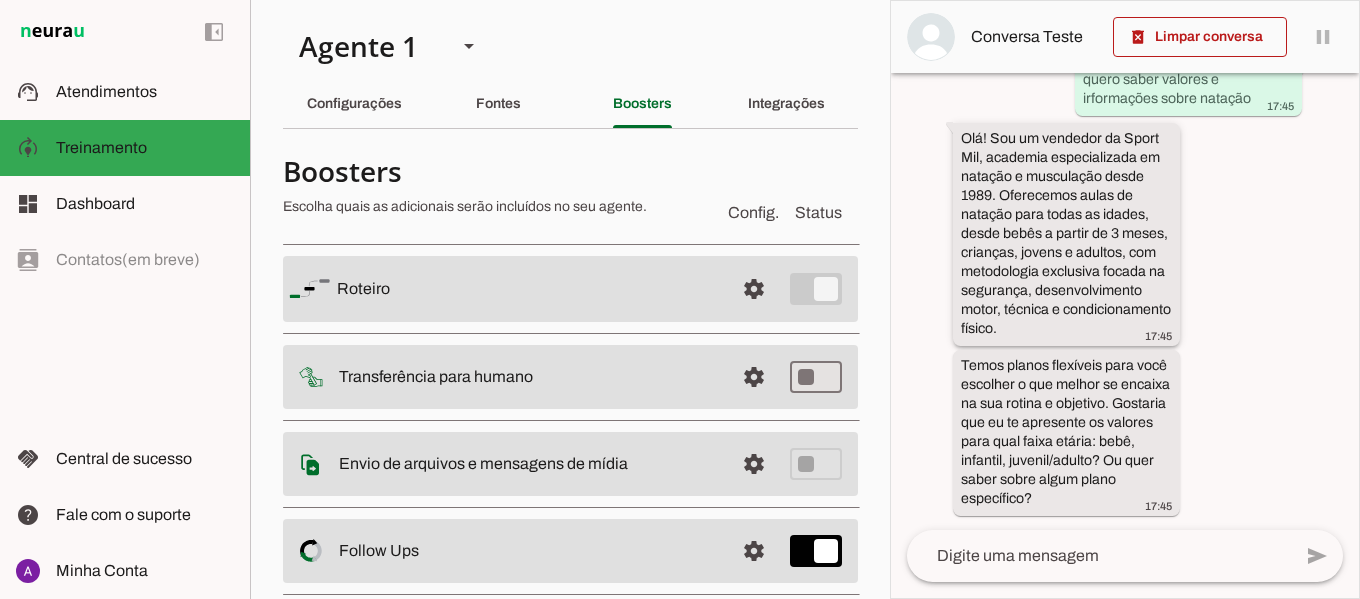 scroll, scrollTop: 96, scrollLeft: 0, axis: vertical 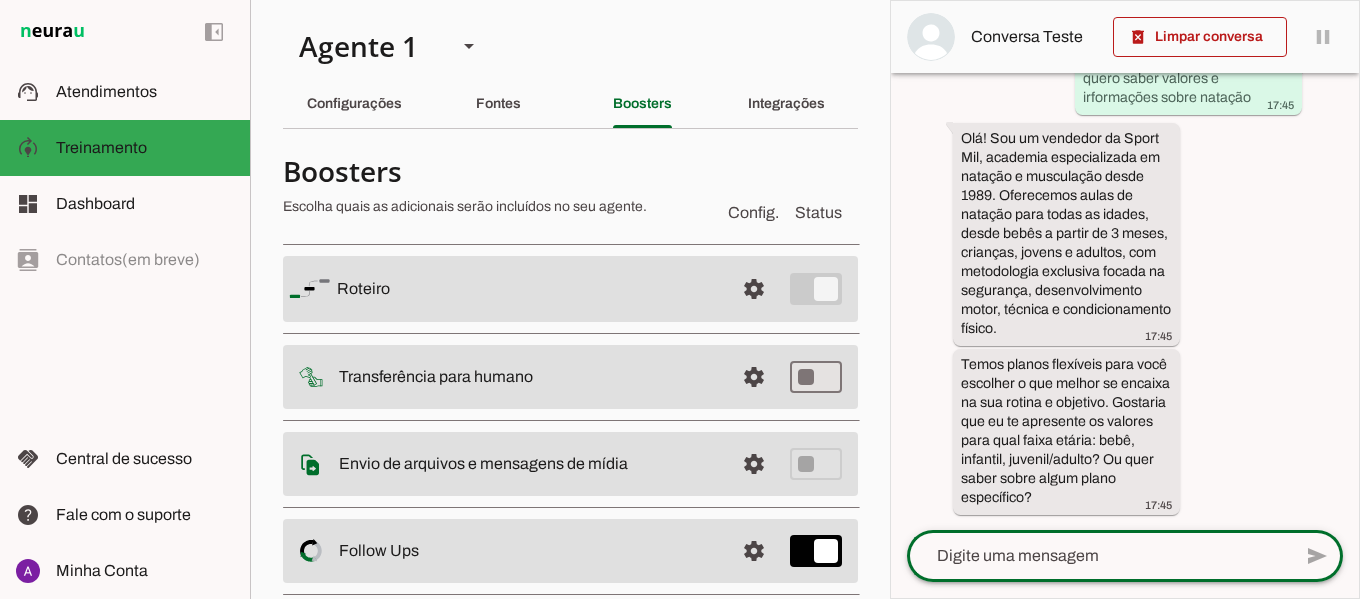 click 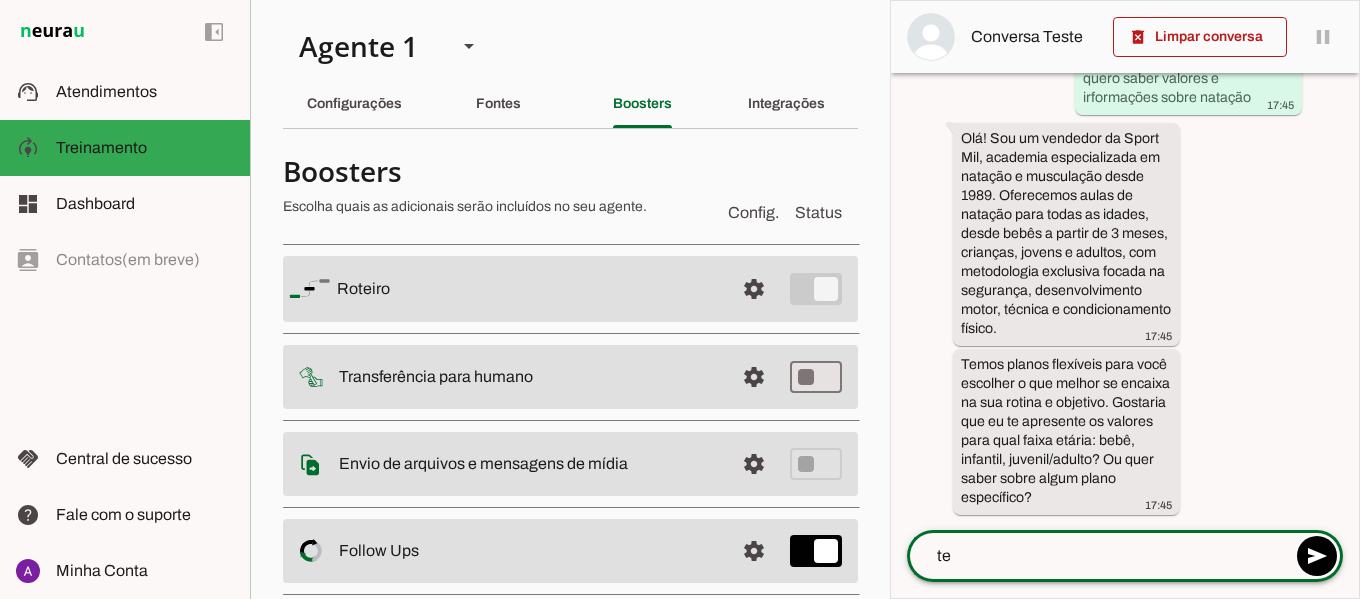 type on "t" 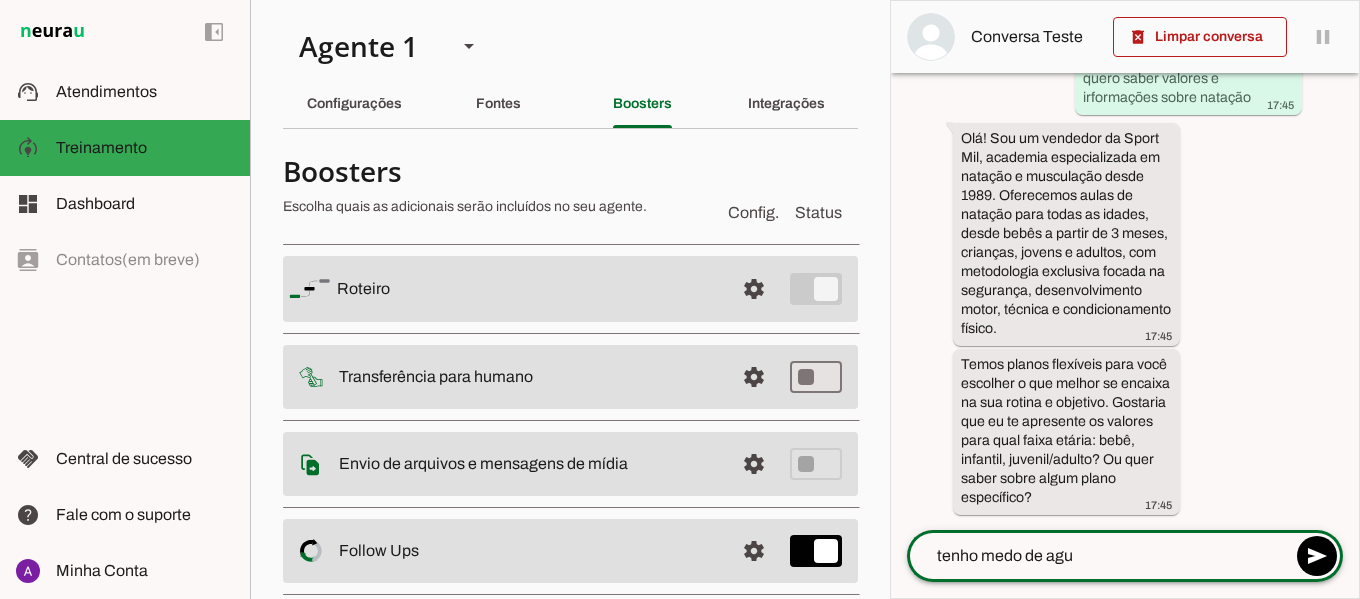 type on "tenho medo de agua" 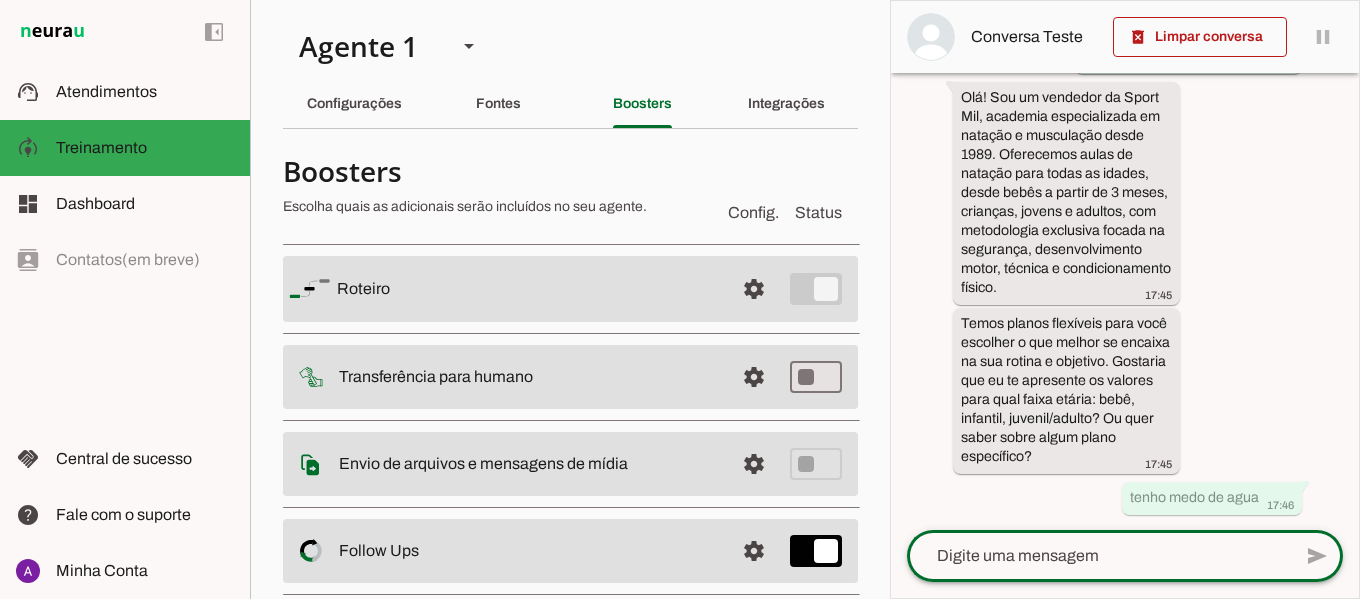scroll, scrollTop: 0, scrollLeft: 0, axis: both 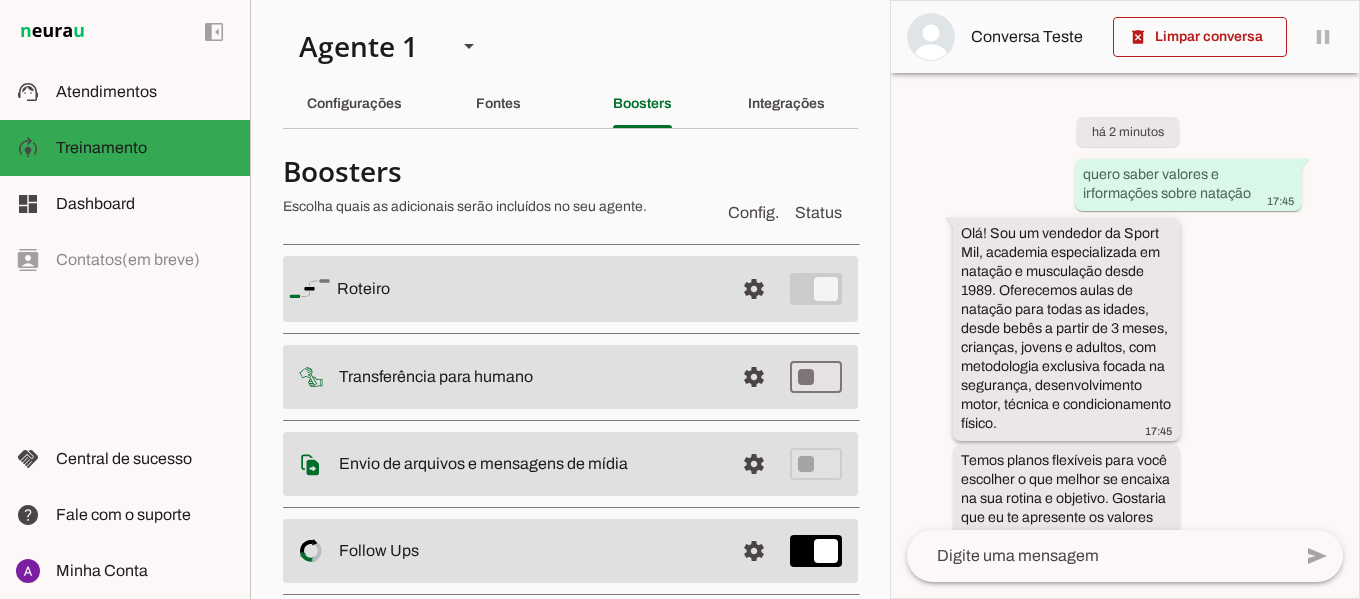 click on "Olá! Sou um vendedor da Sport Mil, academia especializada em natação e musculação desde 1989. Oferecemos aulas de natação para todas as idades, desde bebês a partir de 3 meses, crianças, jovens e adultos, com metodologia exclusiva focada na segurança, desenvolvimento motor, técnica e condicionamento físico." 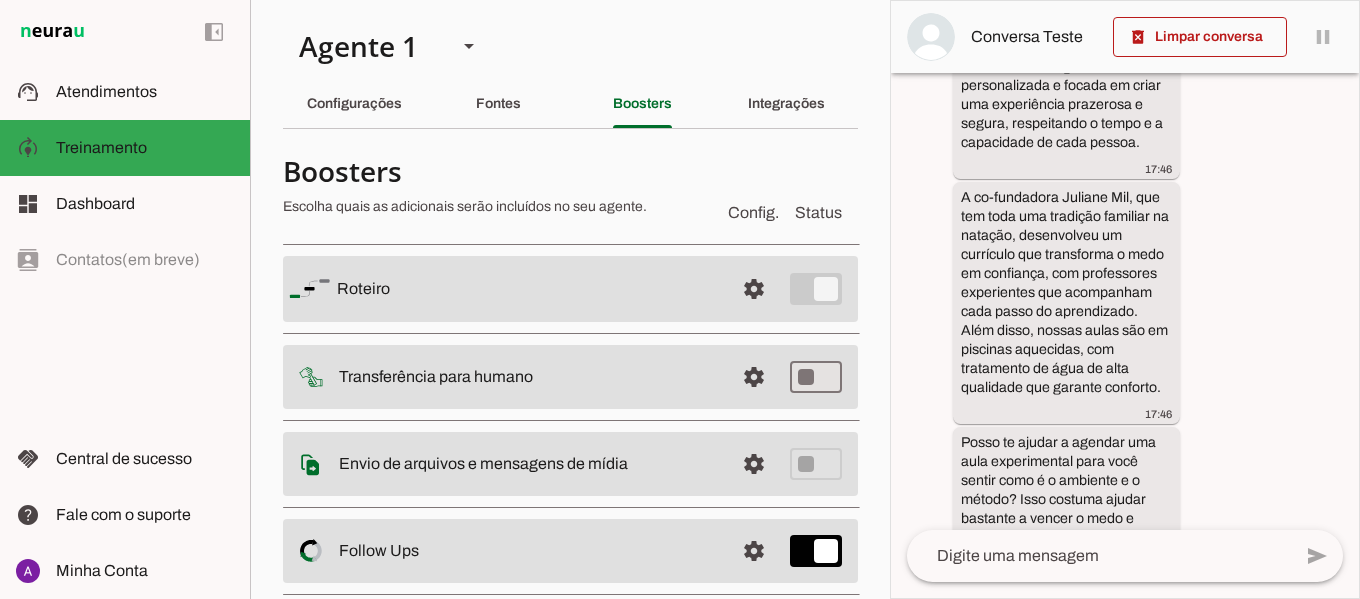 scroll, scrollTop: 744, scrollLeft: 0, axis: vertical 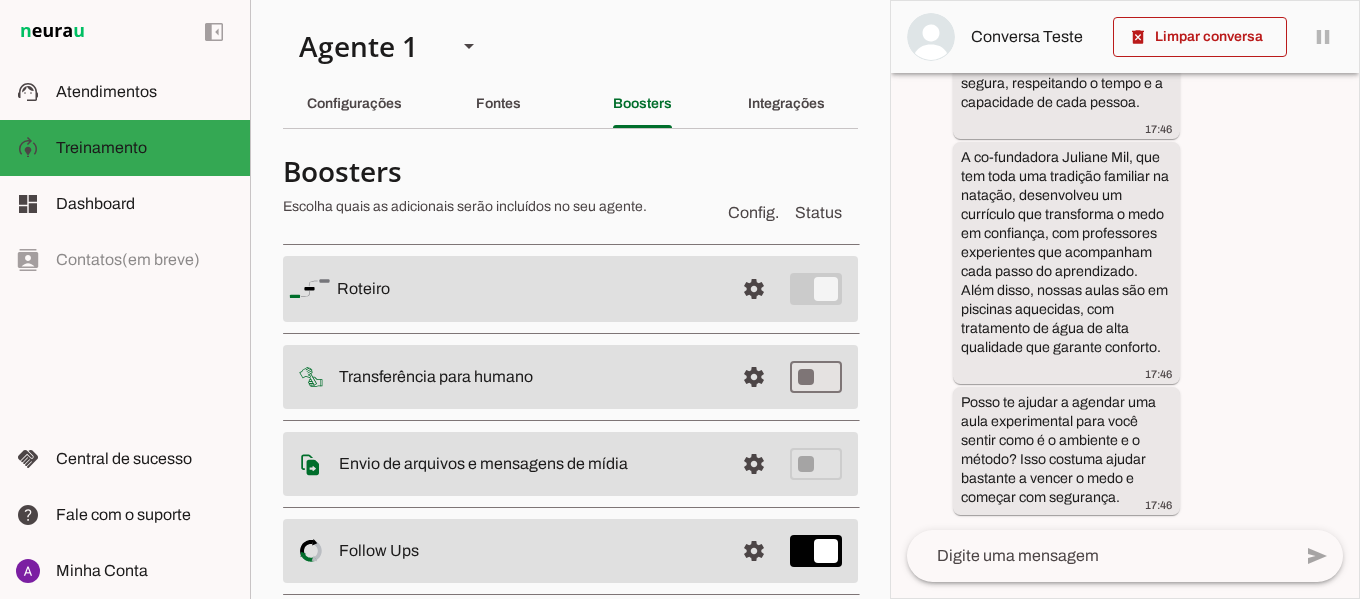 click on "Posso te ajudar a agendar uma aula experimental para você sentir como é o ambiente e o método? Isso costuma ajudar bastante a vencer o medo e começar com segurança.
17:46" 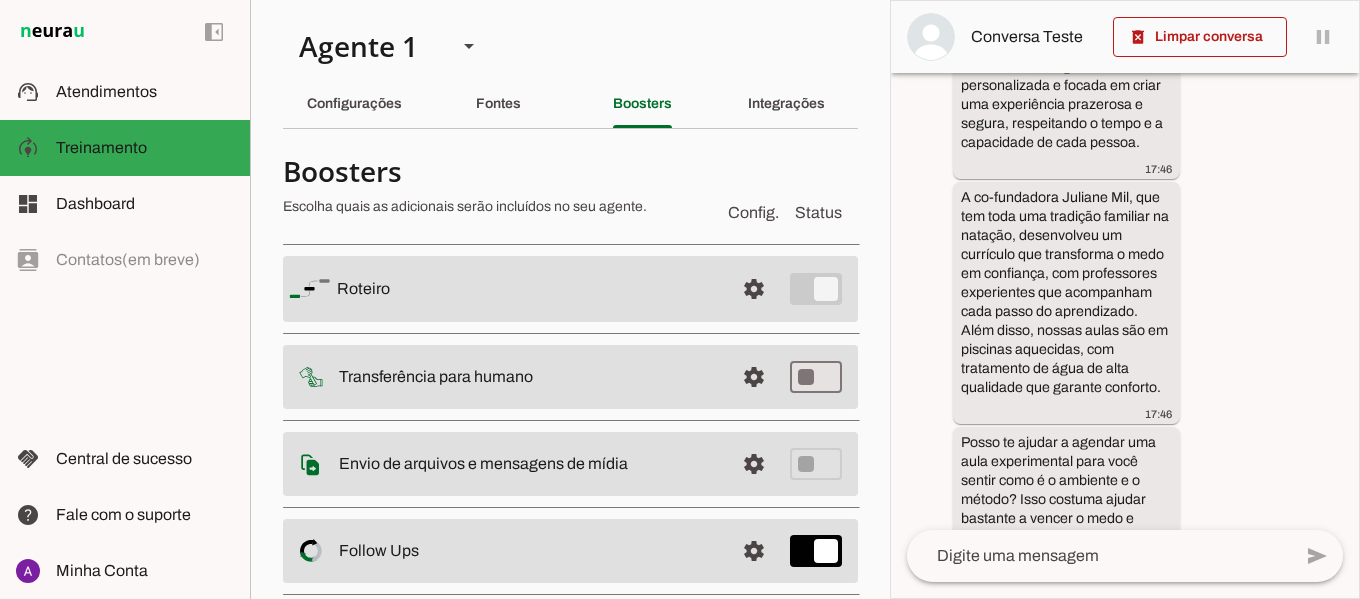 scroll, scrollTop: 744, scrollLeft: 0, axis: vertical 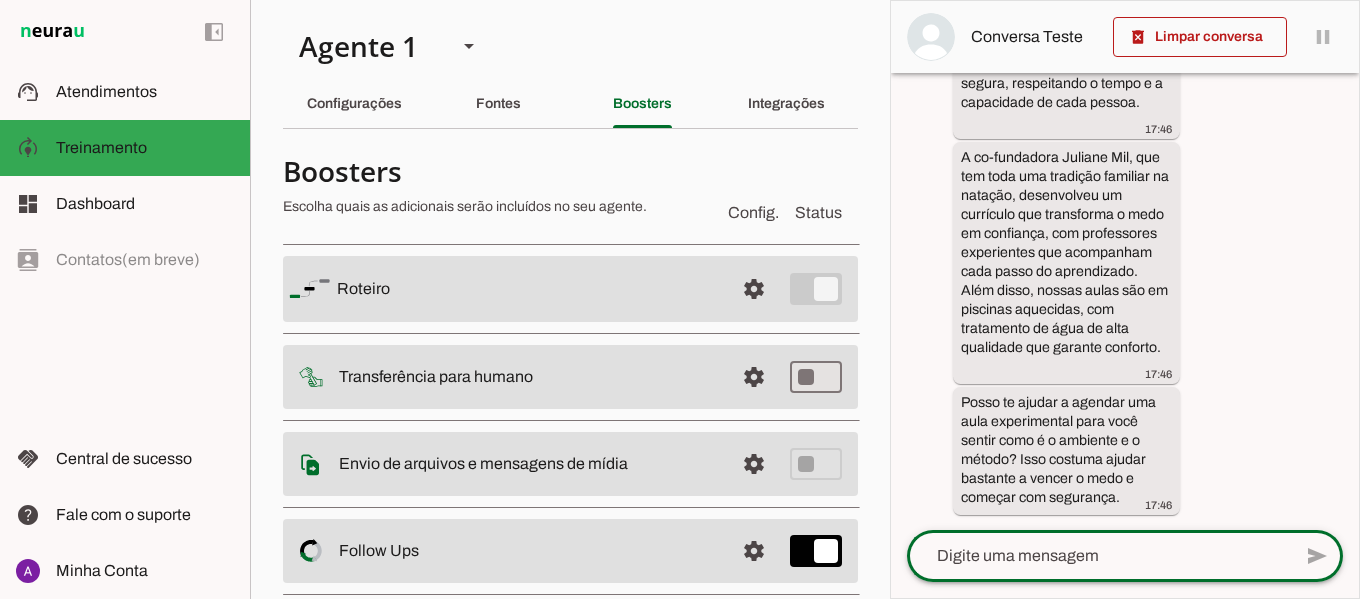 click 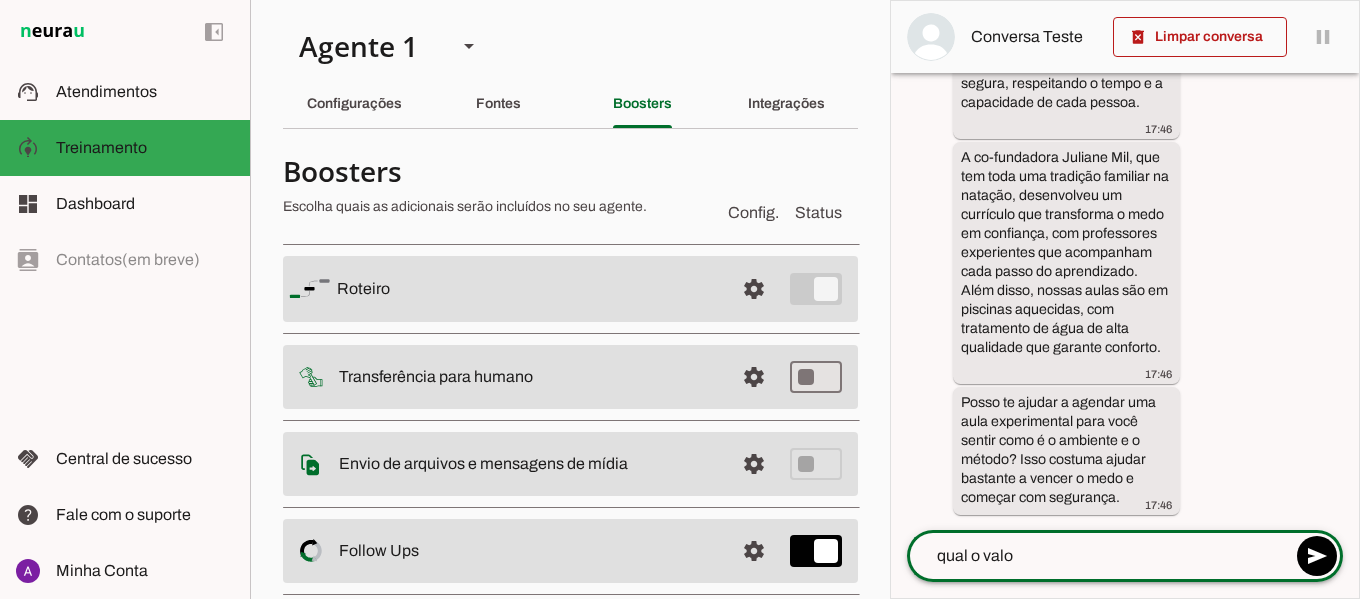 type on "qual o valor" 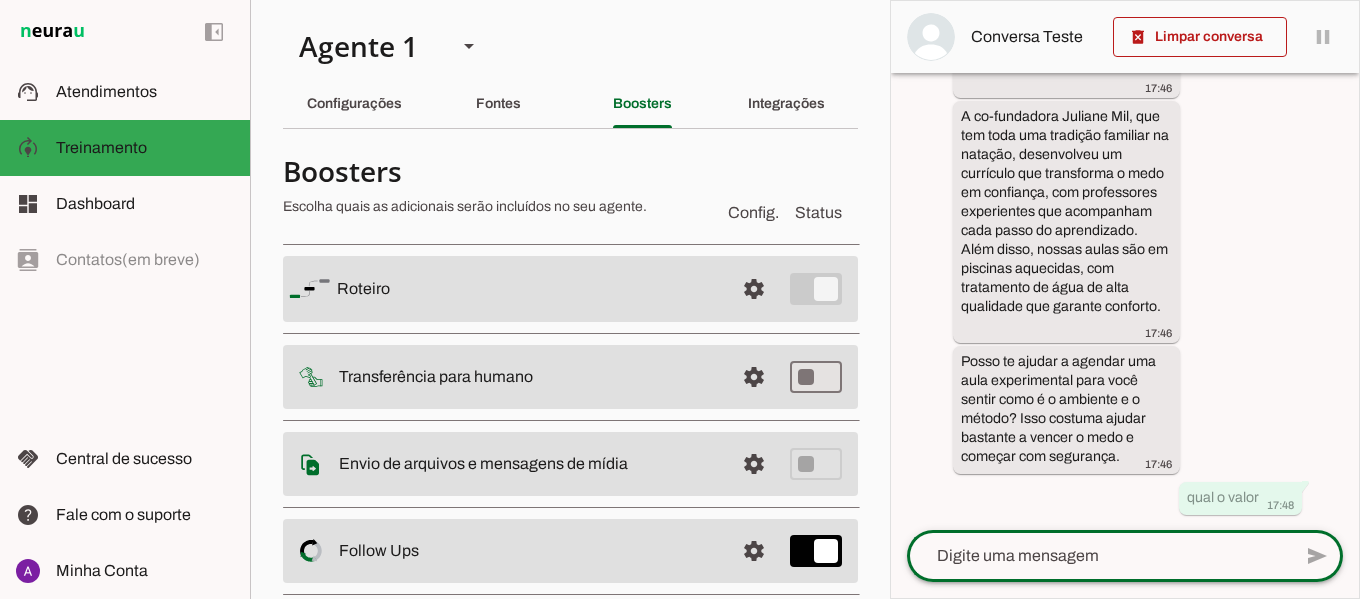 scroll, scrollTop: 0, scrollLeft: 0, axis: both 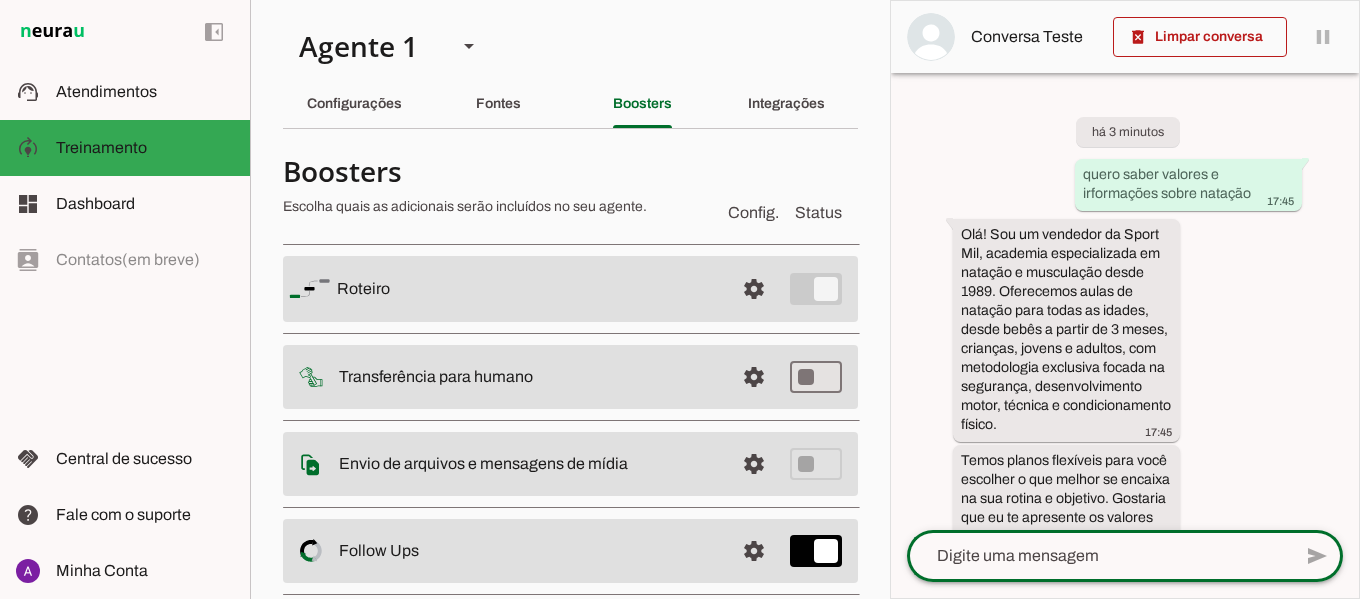 click on "há 3 minutos
quero saber valores e irformações sobre natação 17:45
Olá! Sou um vendedor da Sport Mil, academia especializada em natação e musculação desde 1989. Oferecemos aulas de natação para todas as idades, desde bebês a partir de 3 meses, crianças, jovens e adultos, com metodologia exclusiva focada na segurança, desenvolvimento motor, técnica e condicionamento físico. 17:45
Temos planos flexíveis para você escolher o que melhor se encaixa na sua rotina e objetivo. Gostaria que eu te apresente os valores para qual faixa etária: bebê, infantil, juvenil/adulto? Ou quer saber sobre algum plano específico? 17:45
tenho medo de agua 17:46
17:46
17:46
17:46
17:48" at bounding box center [1125, 301] 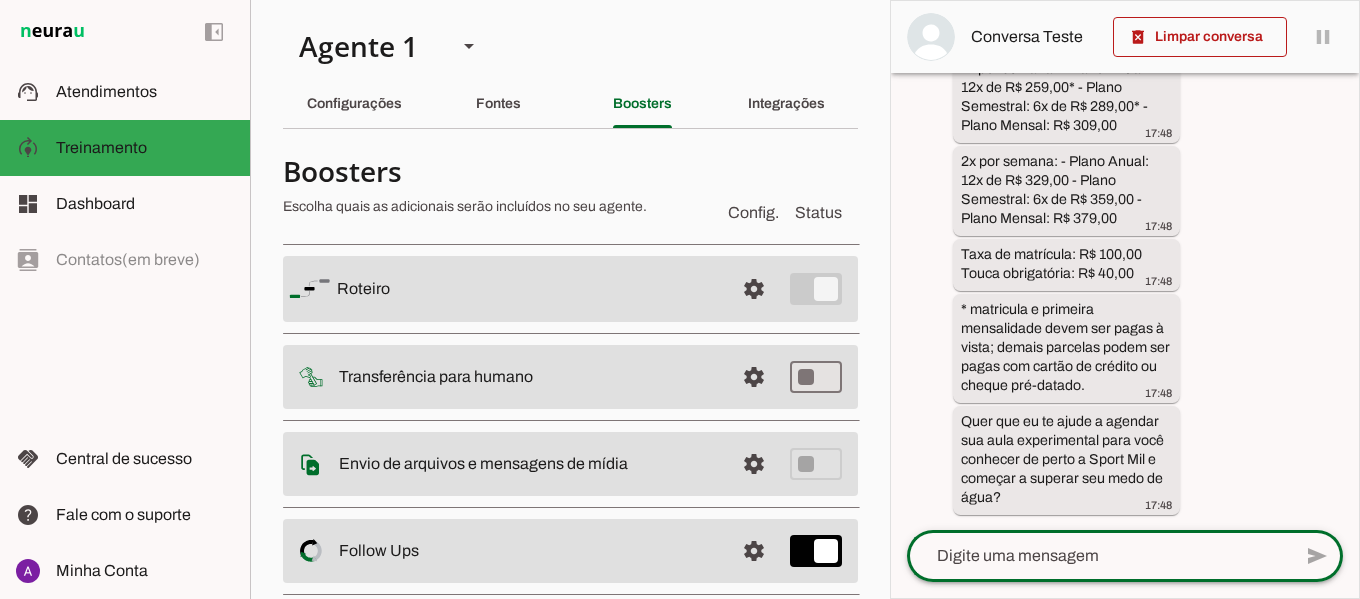 scroll, scrollTop: 1386, scrollLeft: 0, axis: vertical 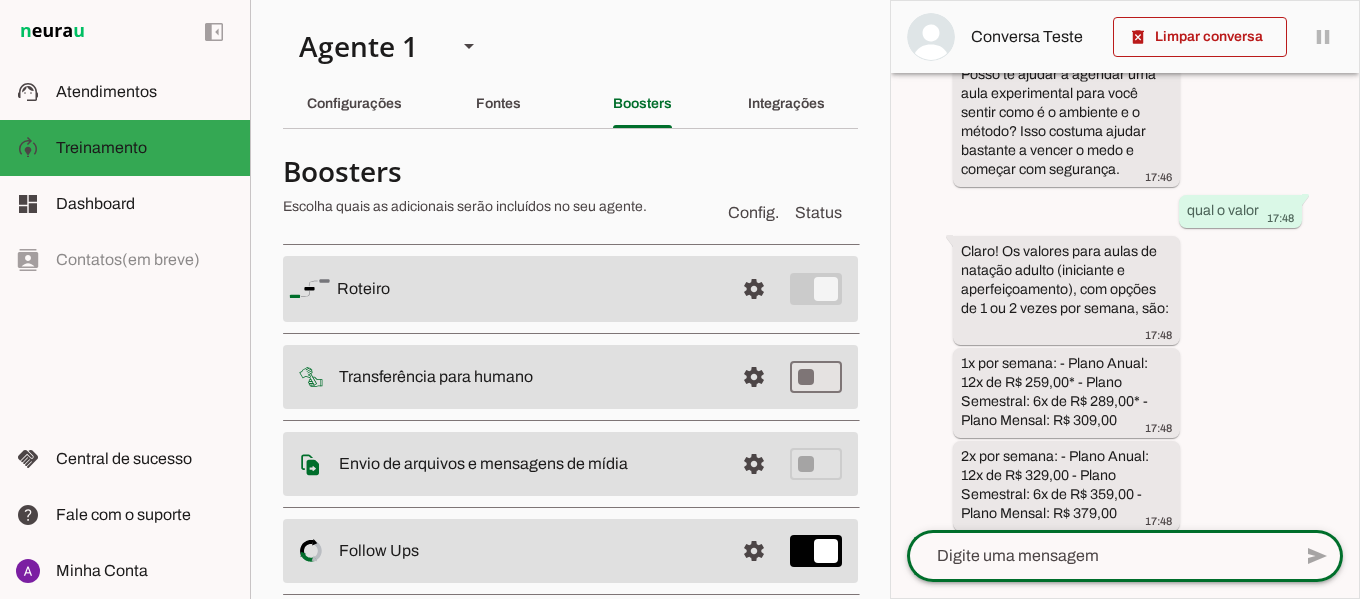 click on "há 3 minutos
quero saber valores e irformações sobre natação 17:45
Olá! Sou um vendedor da Sport Mil, academia especializada em natação e musculação desde 1989. Oferecemos aulas de natação para todas as idades, desde bebês a partir de 3 meses, crianças, jovens e adultos, com metodologia exclusiva focada na segurança, desenvolvimento motor, técnica e condicionamento físico. 17:45
Temos planos flexíveis para você escolher o que melhor se encaixa na sua rotina e objetivo. Gostaria que eu te apresente os valores para qual faixa etária: bebê, infantil, juvenil/adulto? Ou quer saber sobre algum plano específico? 17:45
tenho medo de agua 17:46
17:46
17:46
17:46
17:48" at bounding box center (1125, 301) 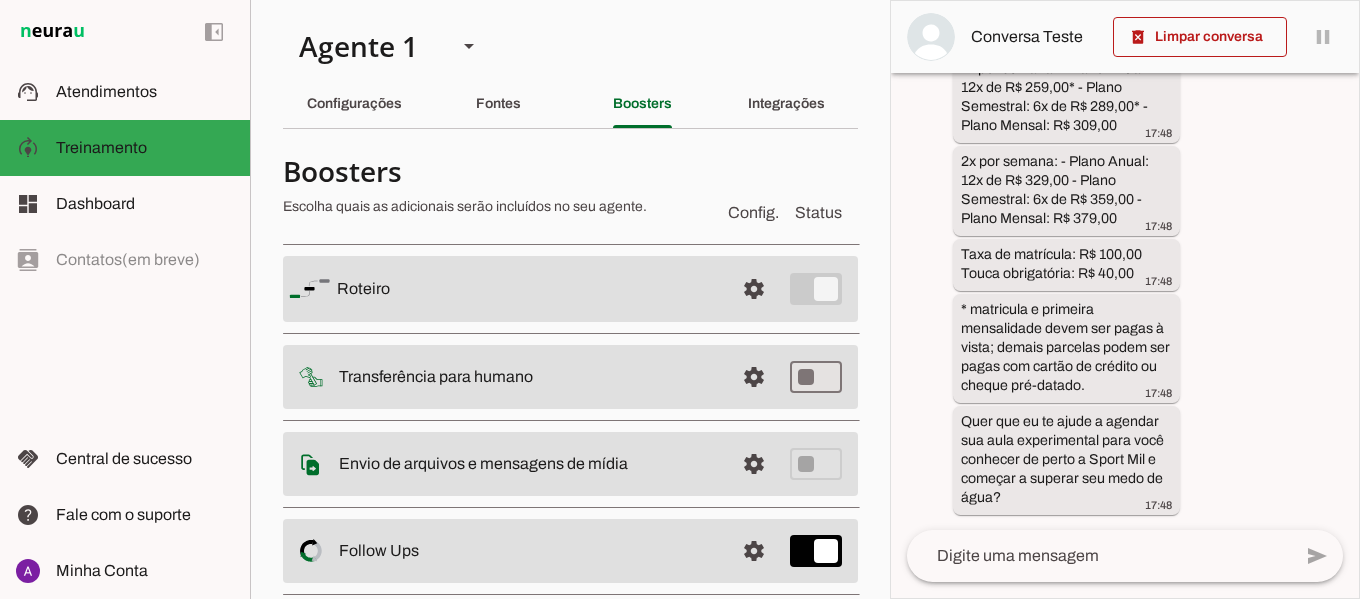 drag, startPoint x: 961, startPoint y: 417, endPoint x: 1026, endPoint y: 520, distance: 121.79491 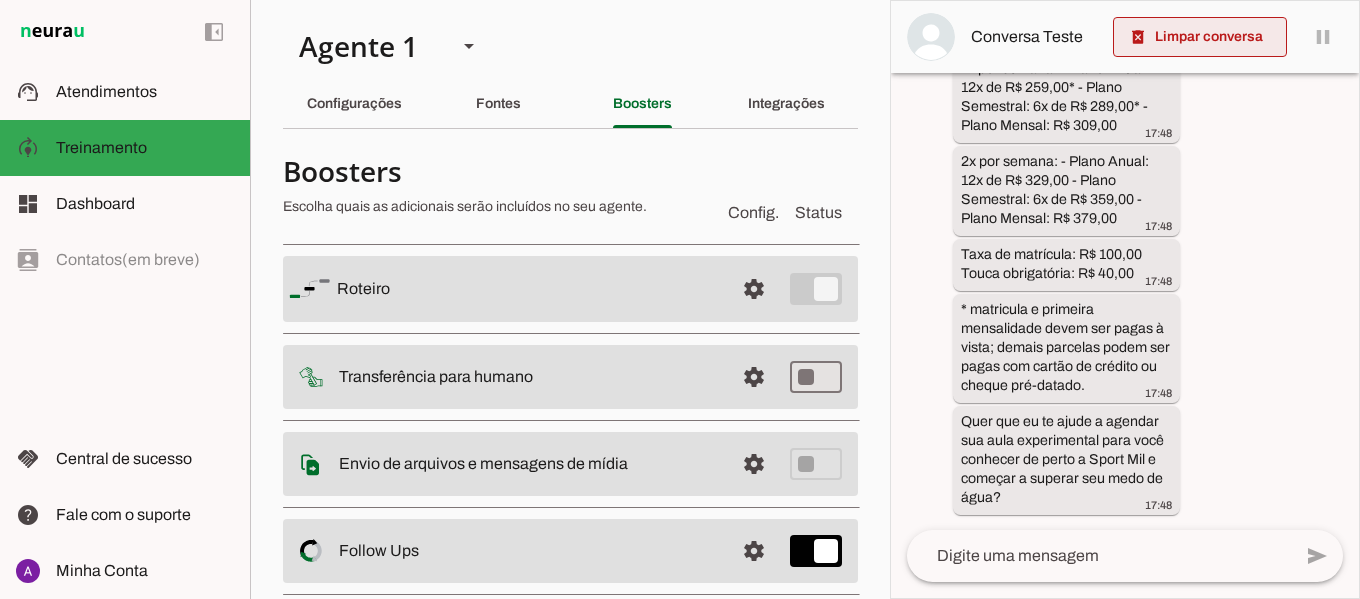 click at bounding box center [1200, 37] 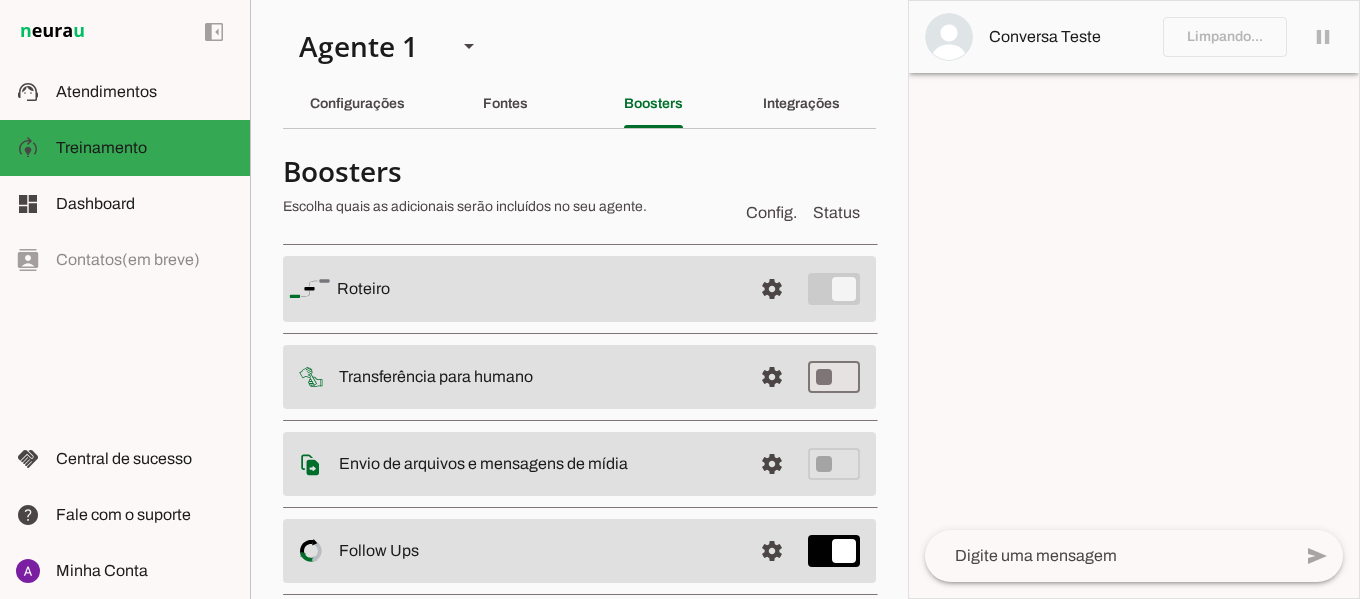 scroll, scrollTop: 0, scrollLeft: 0, axis: both 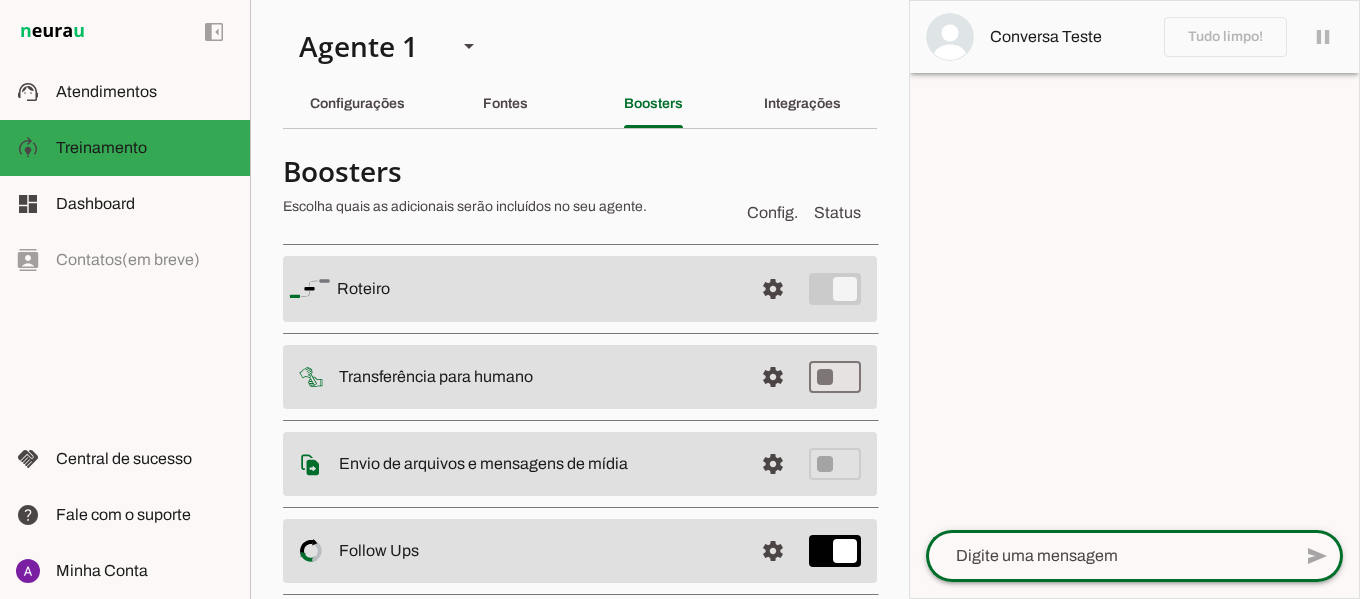 click 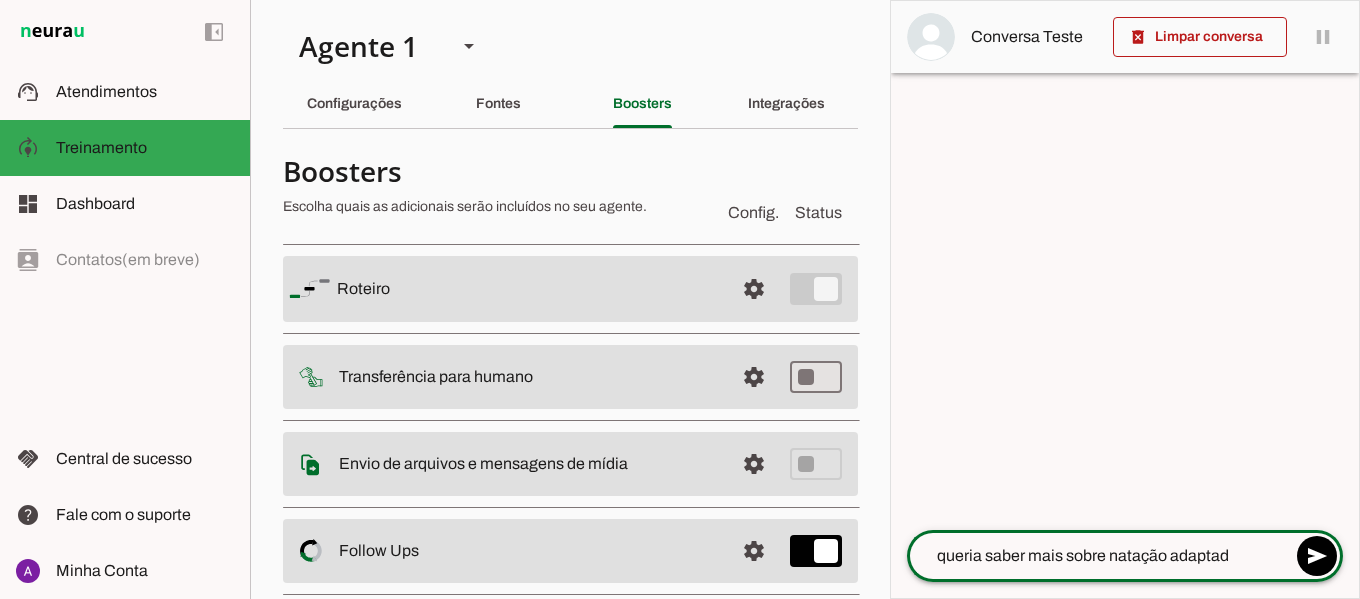 type on "queria saber mais sobre natação adaptada" 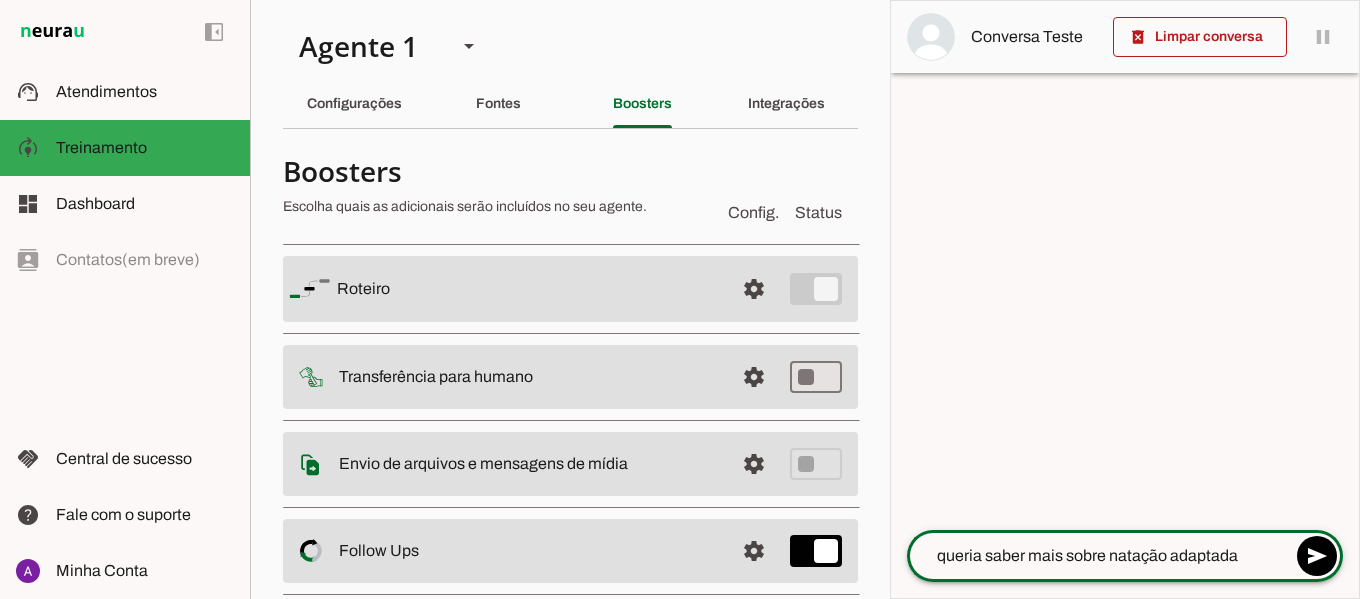 type 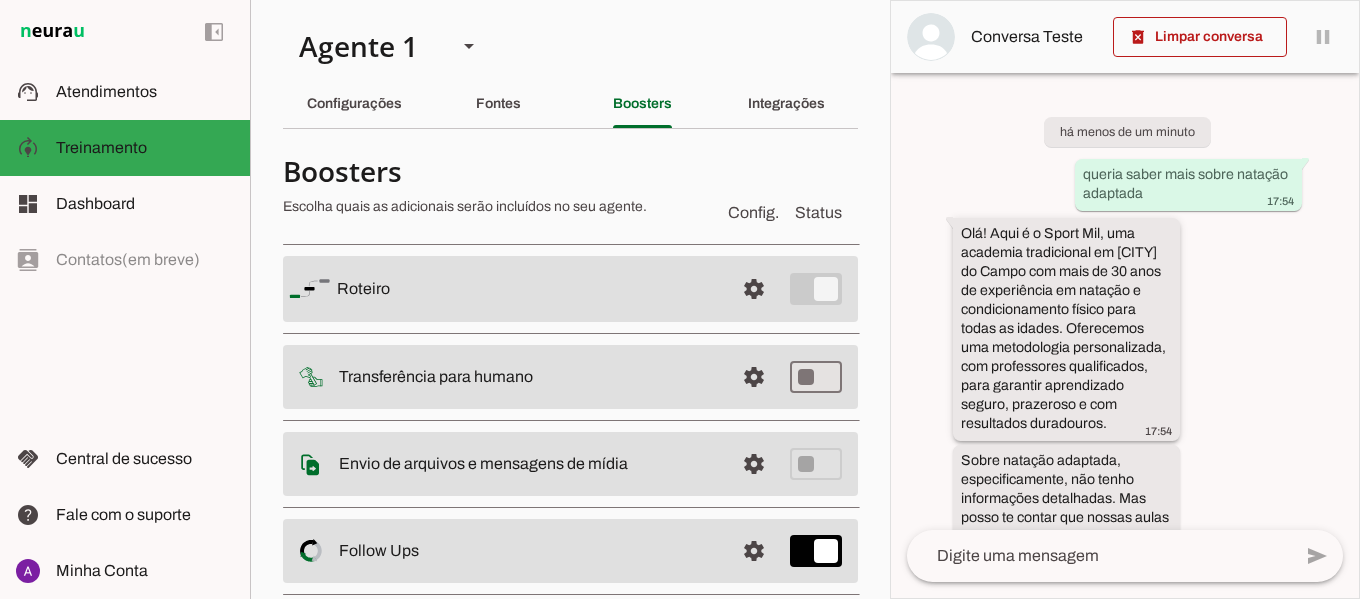 click on "Olá! Aqui é o Sport Mil, uma academia tradicional em São Bernardo do Campo com mais de 30 anos de experiência em natação e condicionamento físico para todas as idades. Oferecemos uma metodologia personalizada, com professores qualificados, para garantir aprendizado seguro, prazeroso e com resultados duradouros.
17:54" 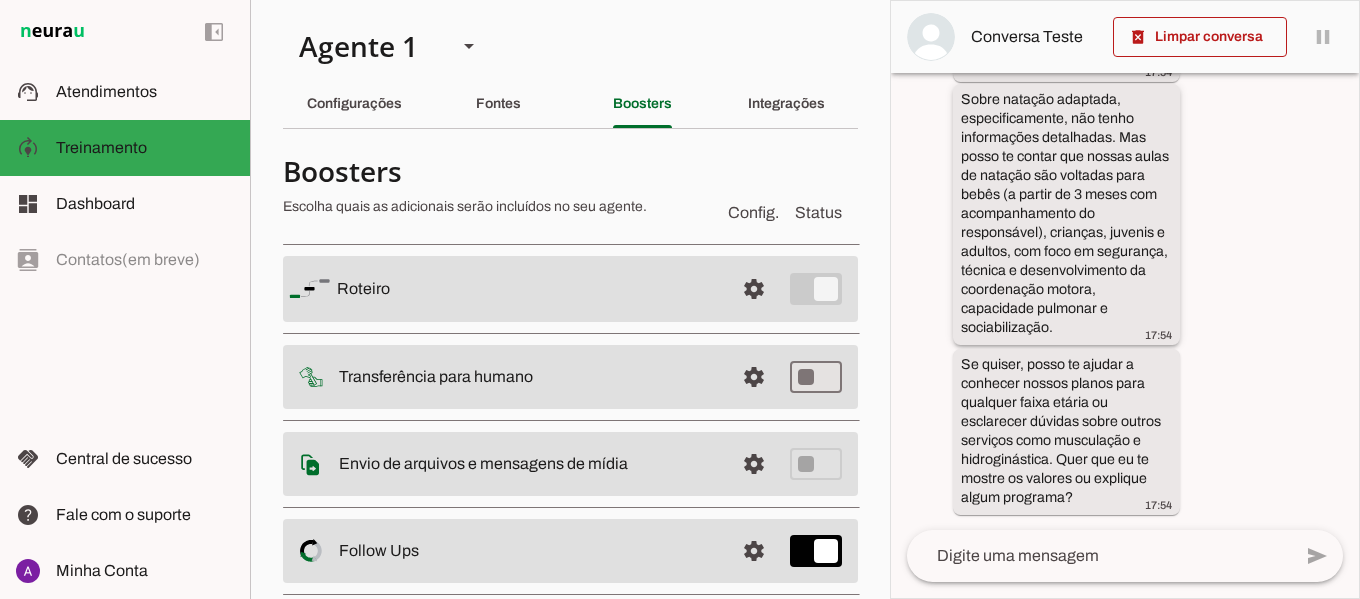scroll, scrollTop: 398, scrollLeft: 0, axis: vertical 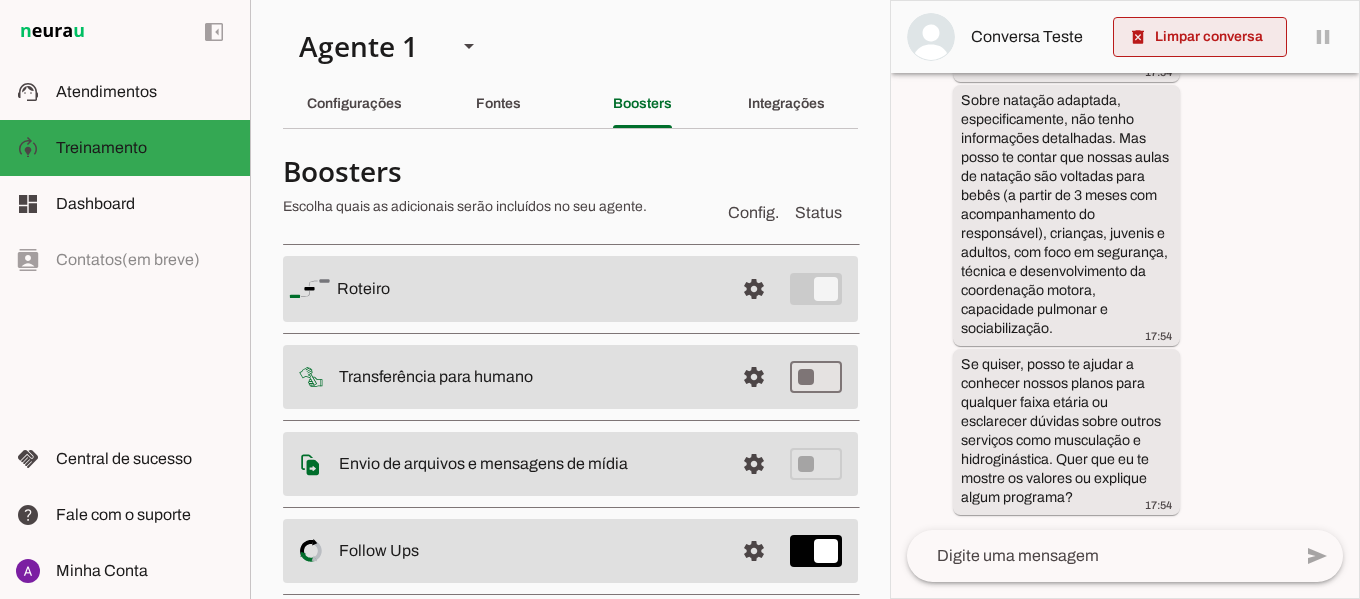click at bounding box center [1200, 37] 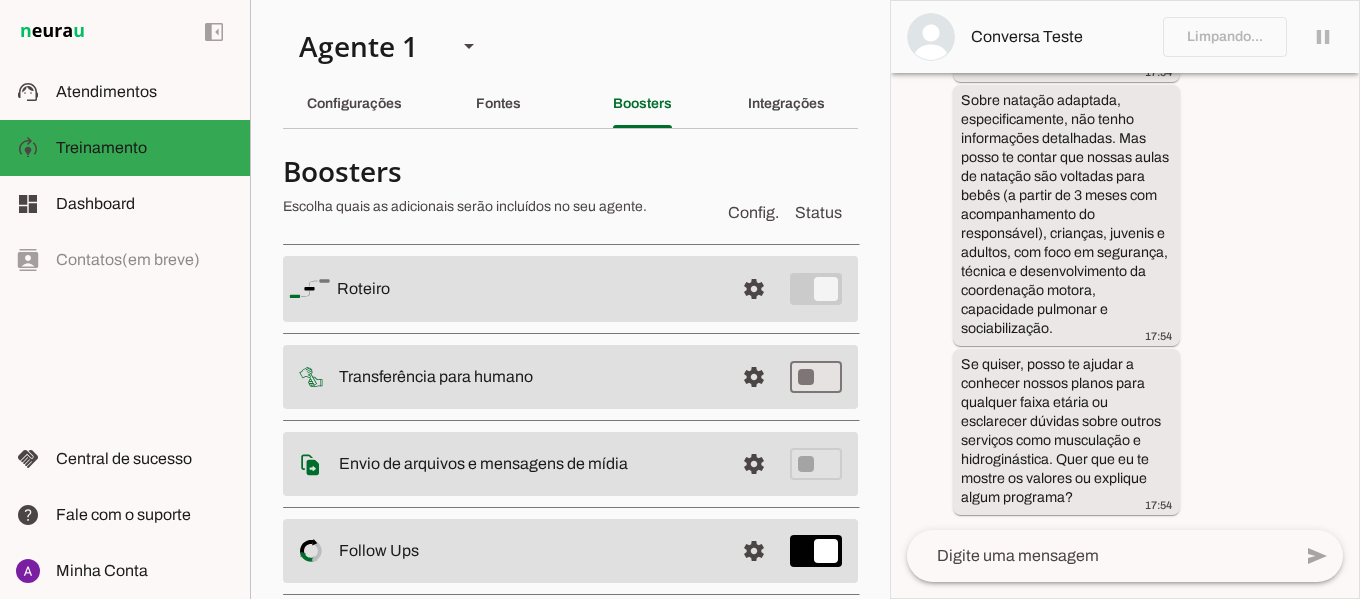 scroll, scrollTop: 0, scrollLeft: 0, axis: both 